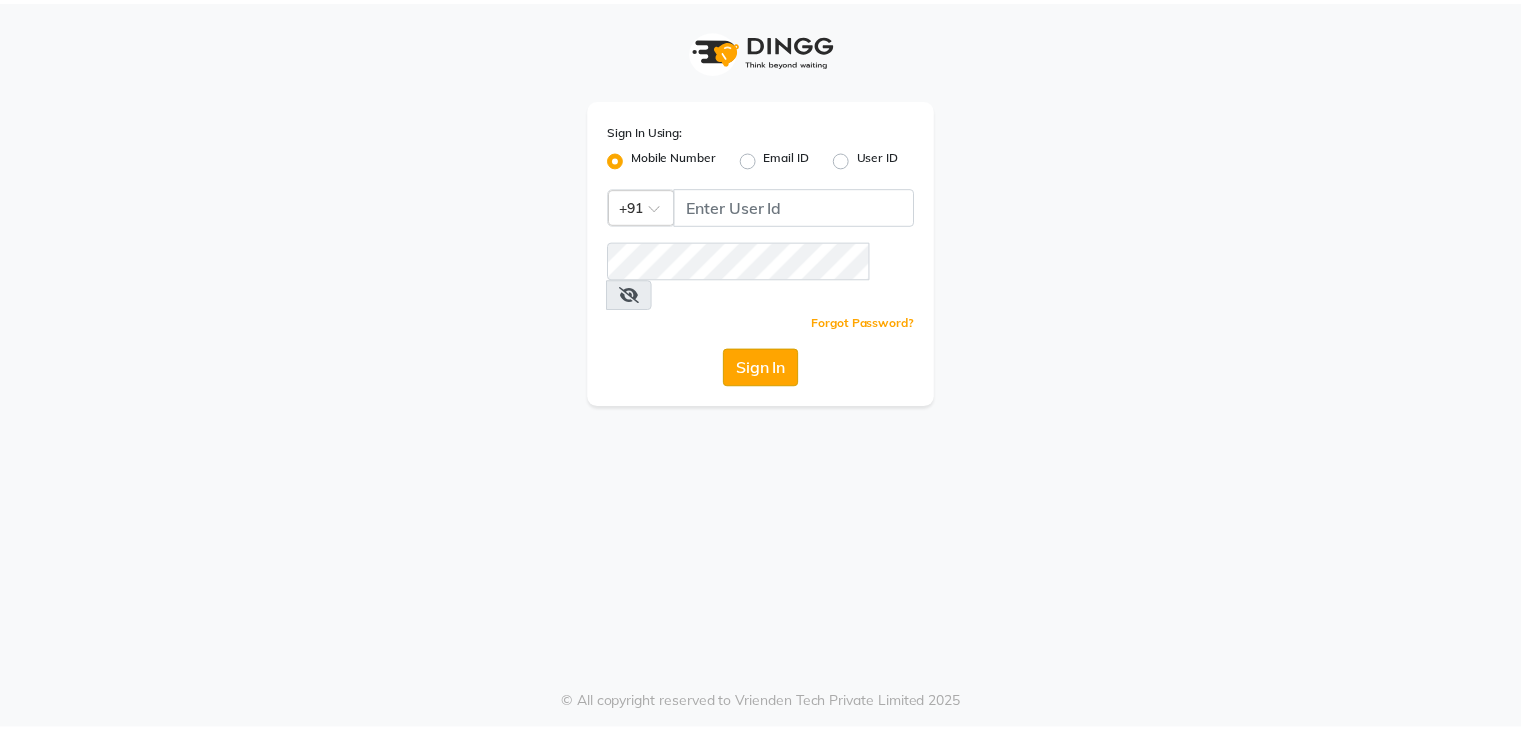 scroll, scrollTop: 0, scrollLeft: 0, axis: both 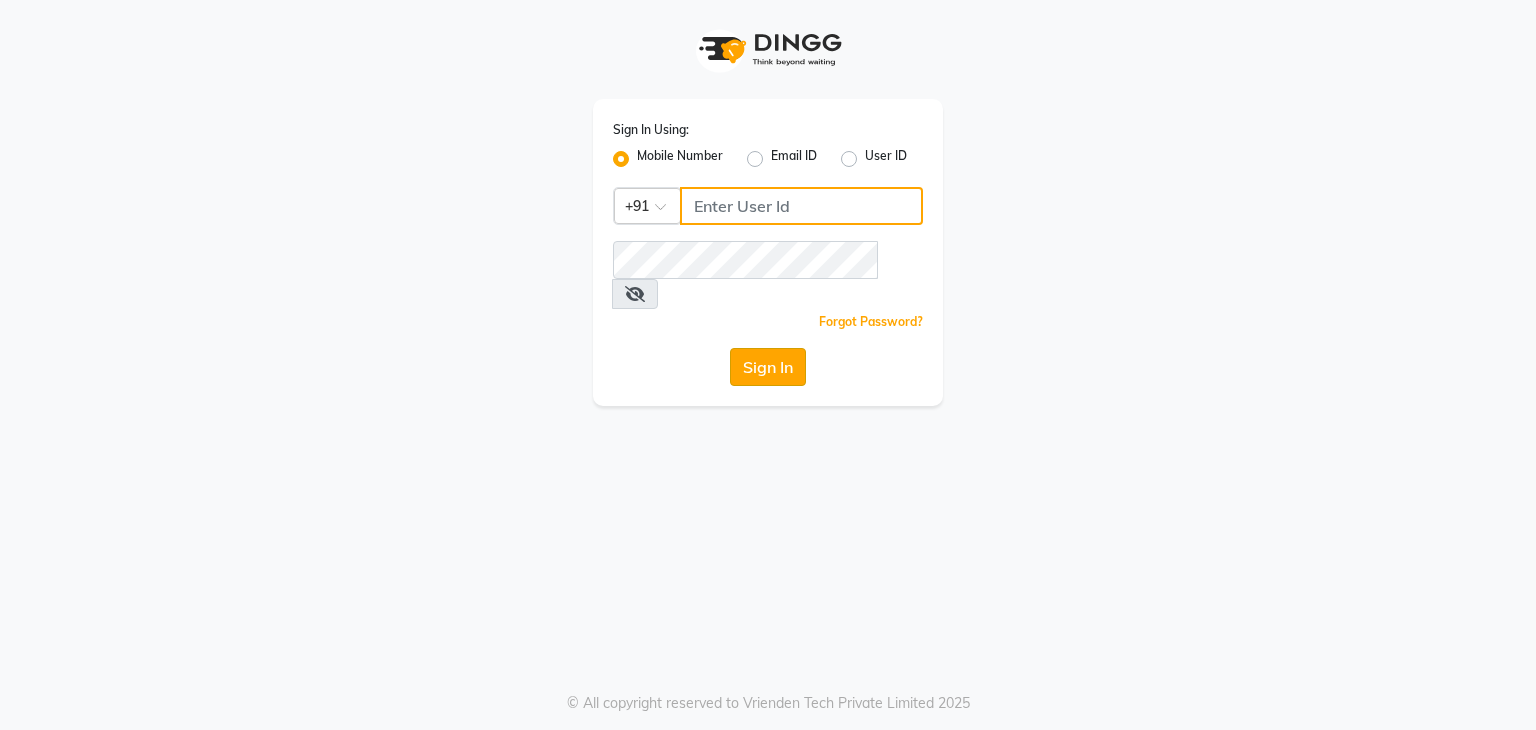 type on "9029010592" 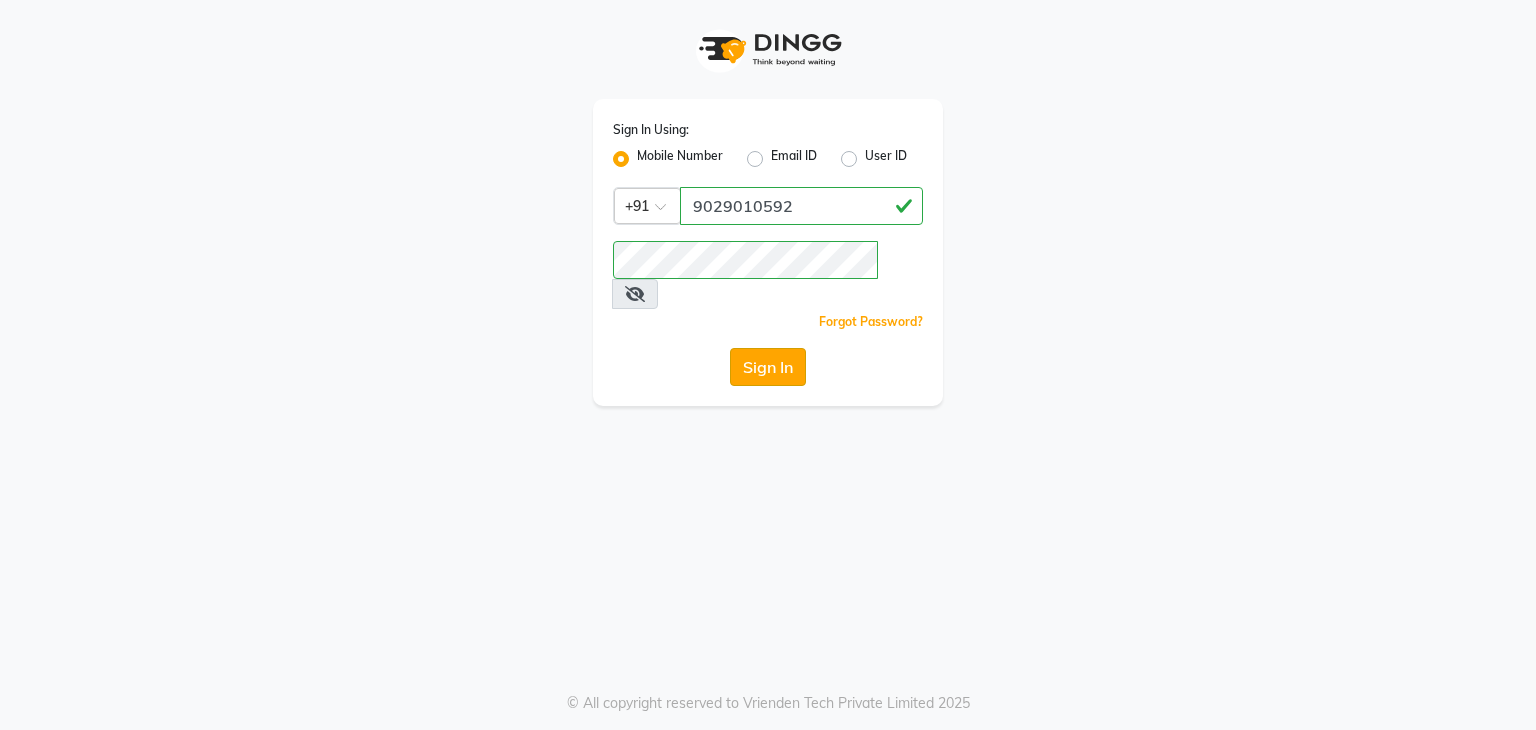 click on "Sign In" 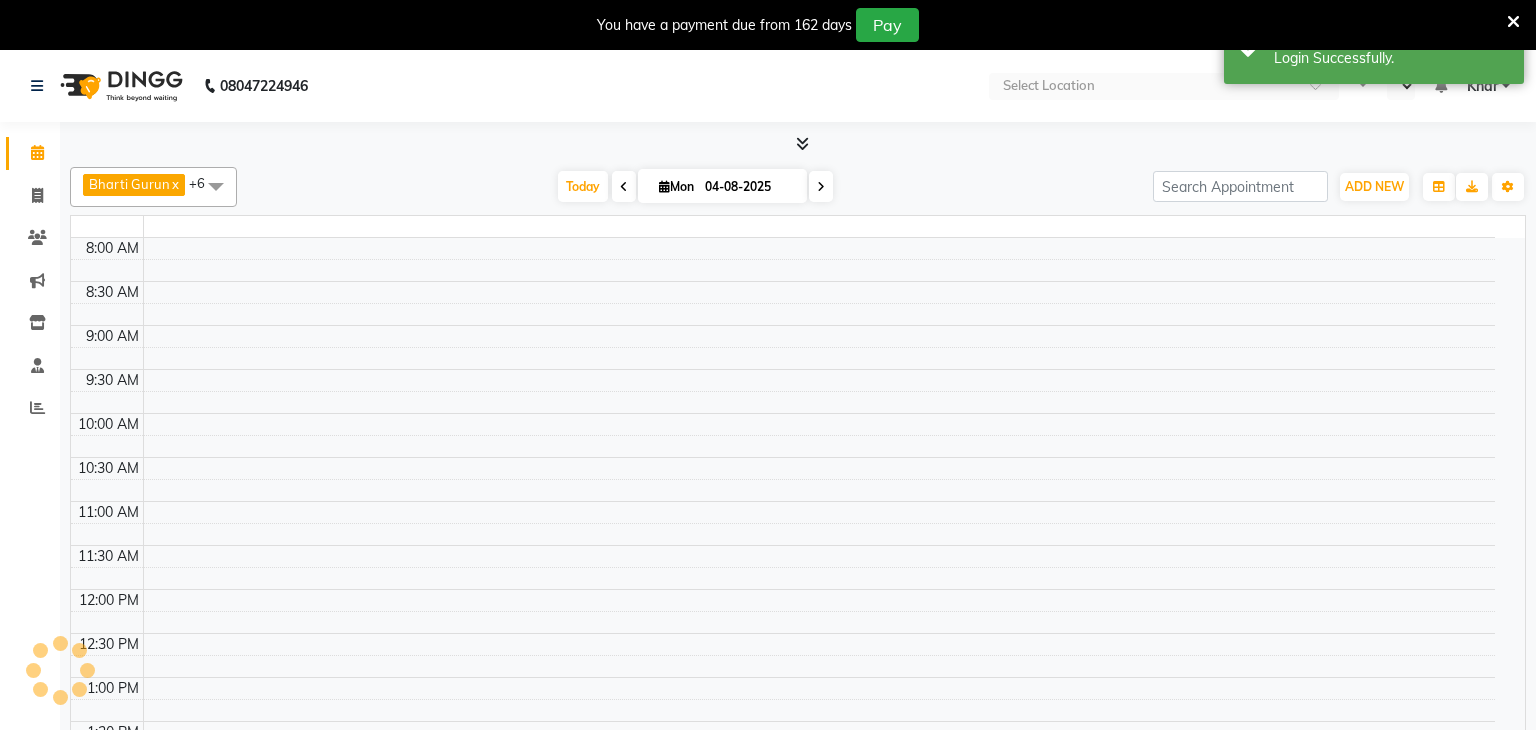 select on "en" 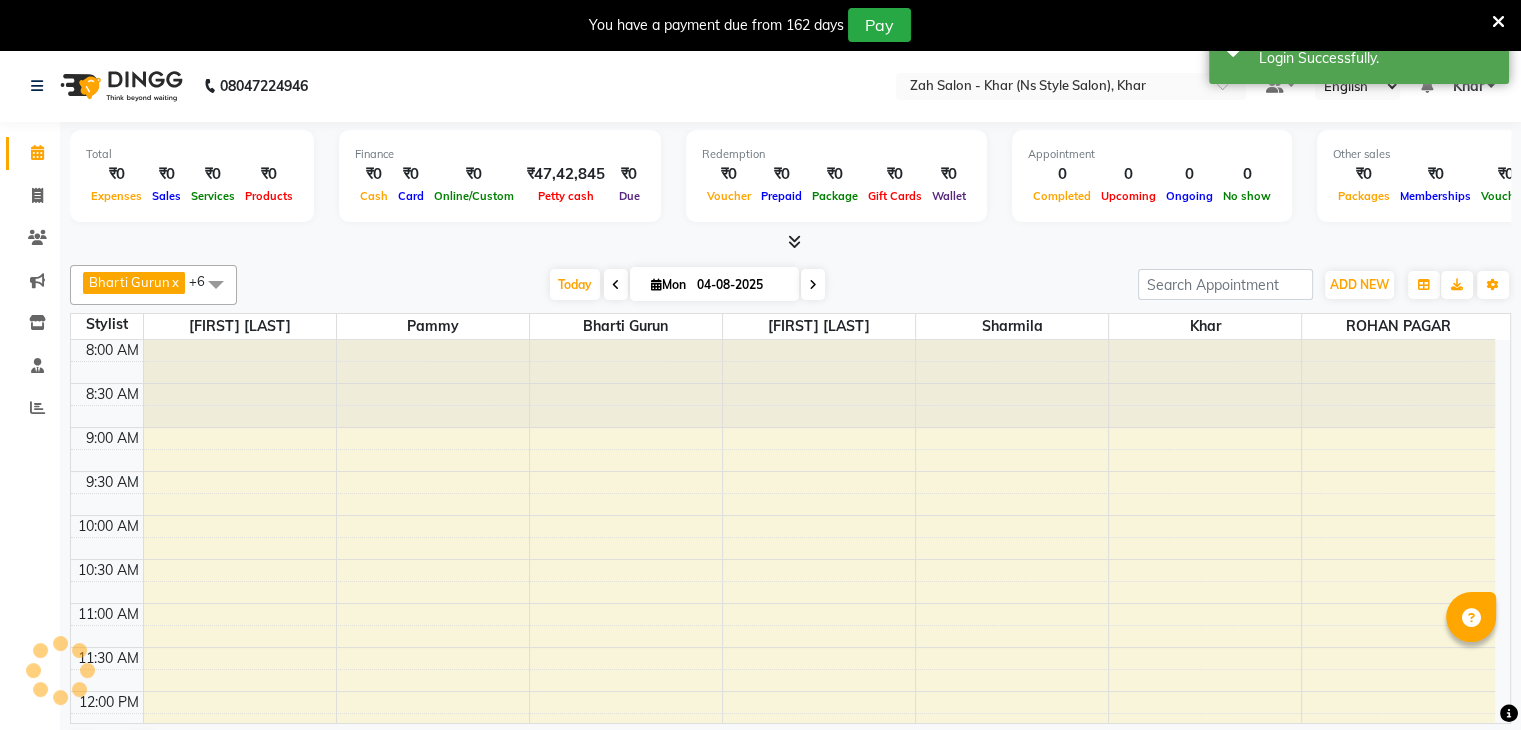 scroll, scrollTop: 0, scrollLeft: 0, axis: both 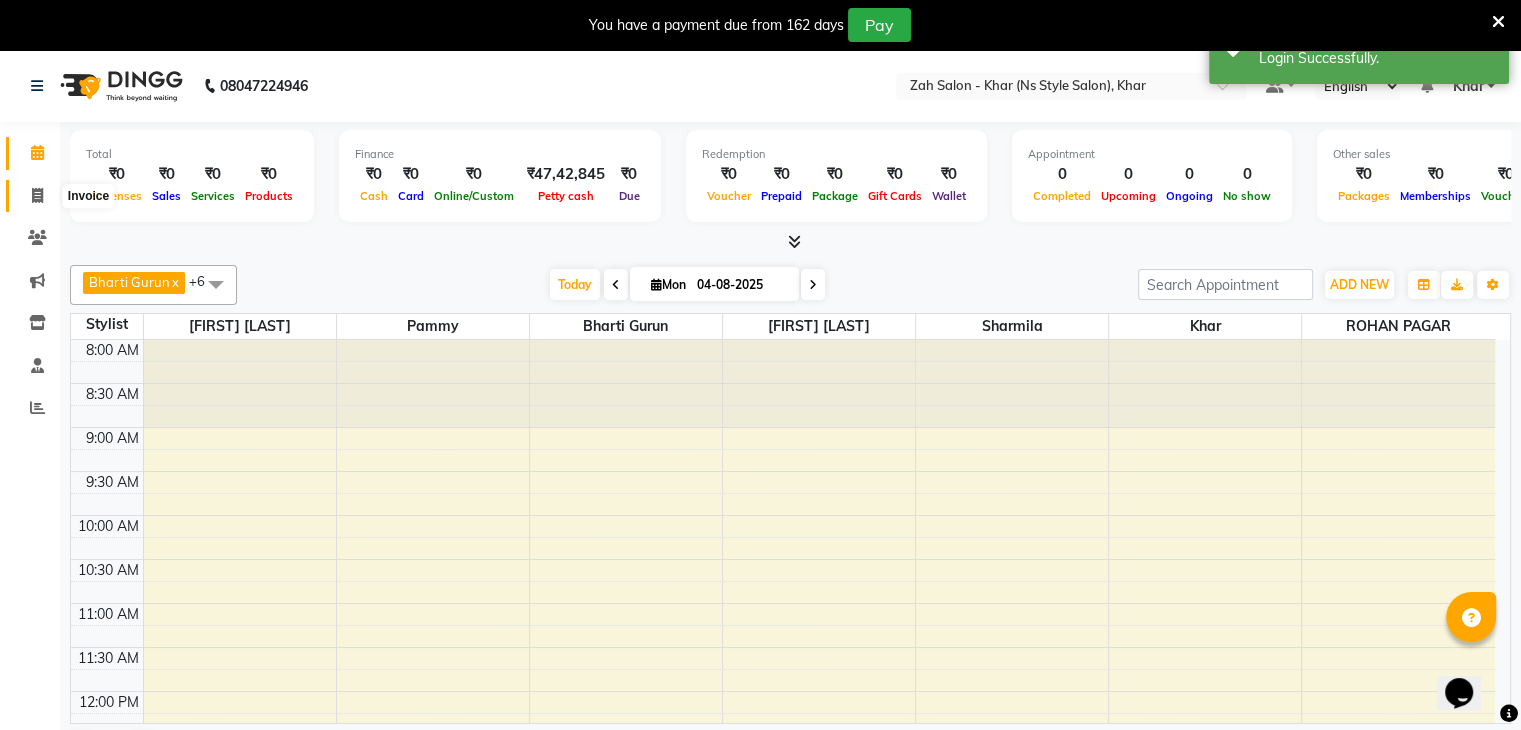click 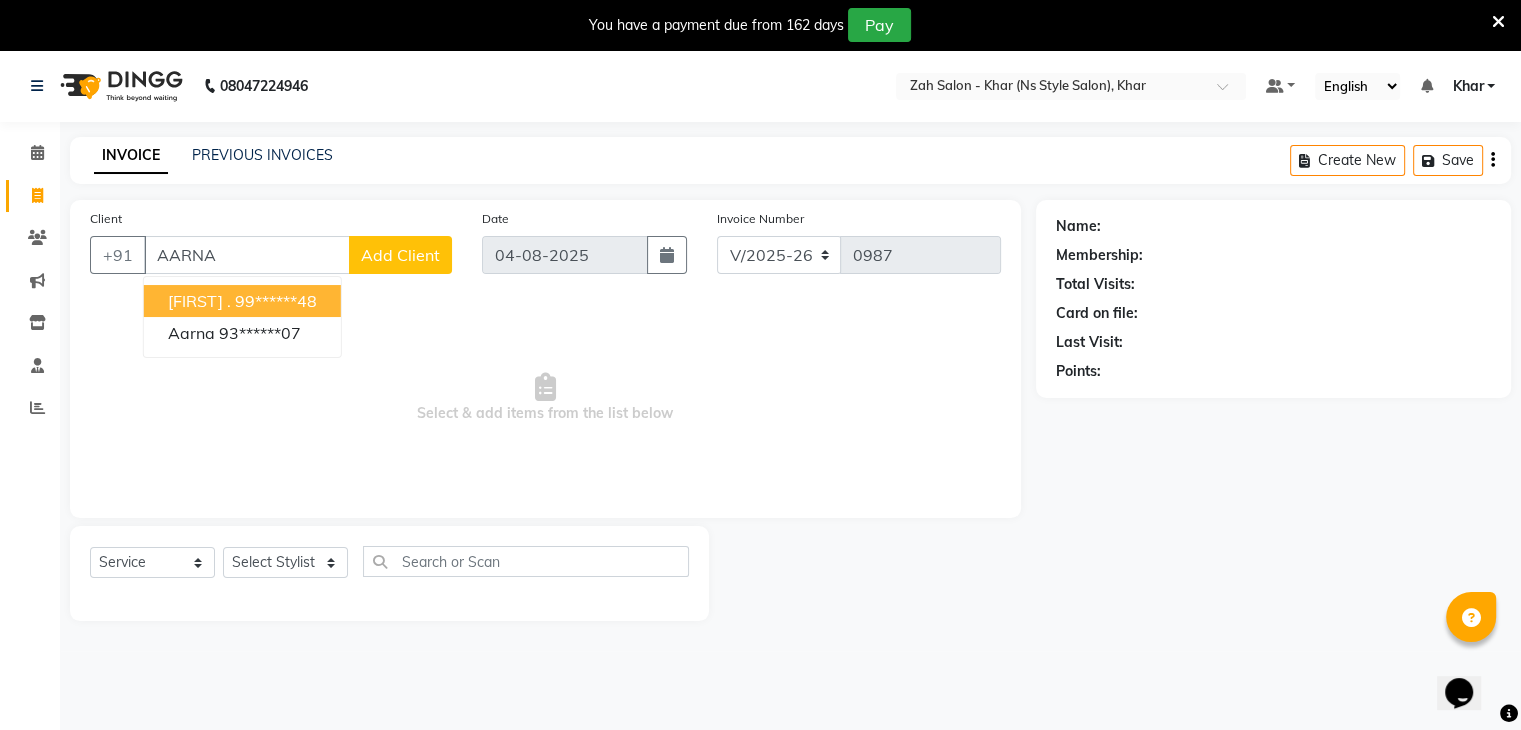 click on "[FIRST] ." at bounding box center [199, 301] 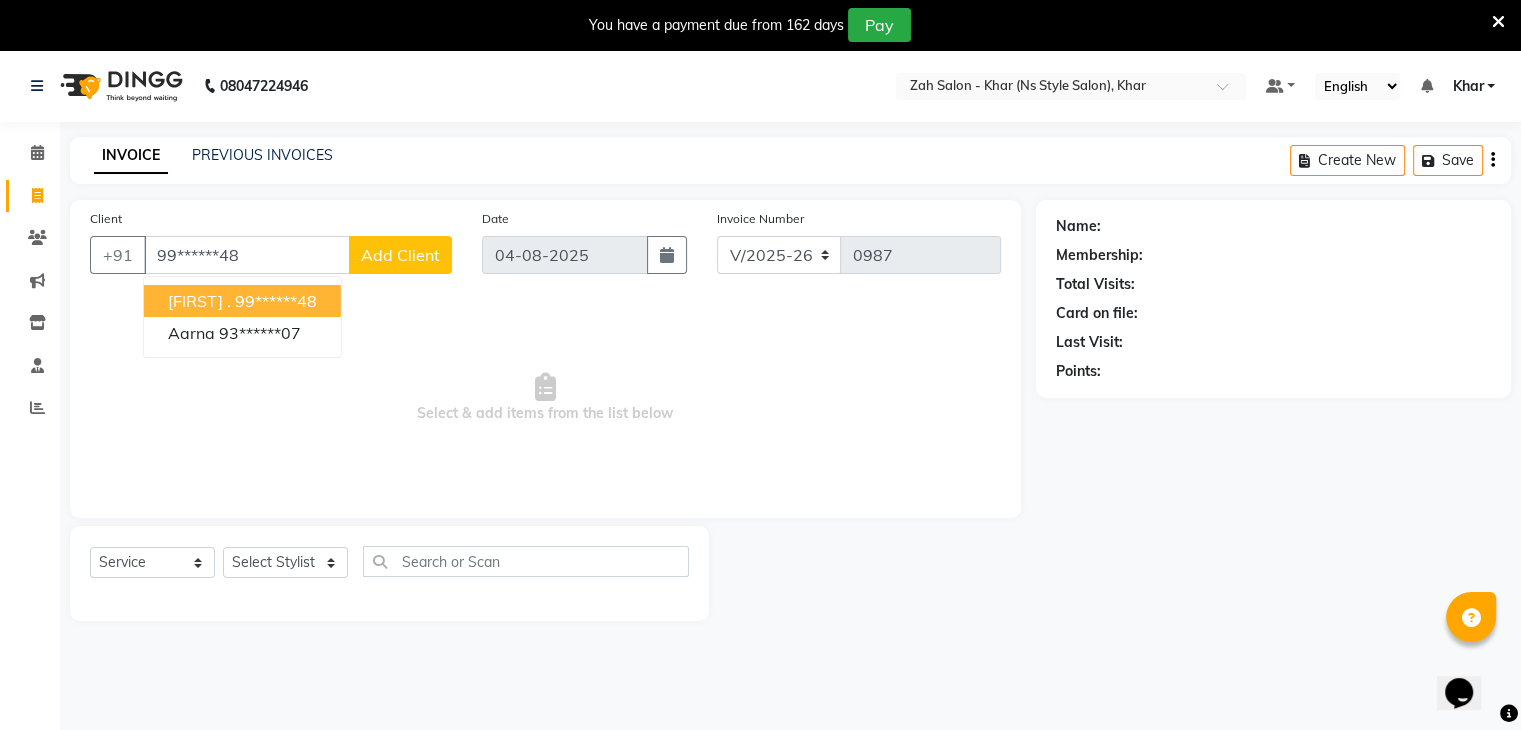 type on "99******48" 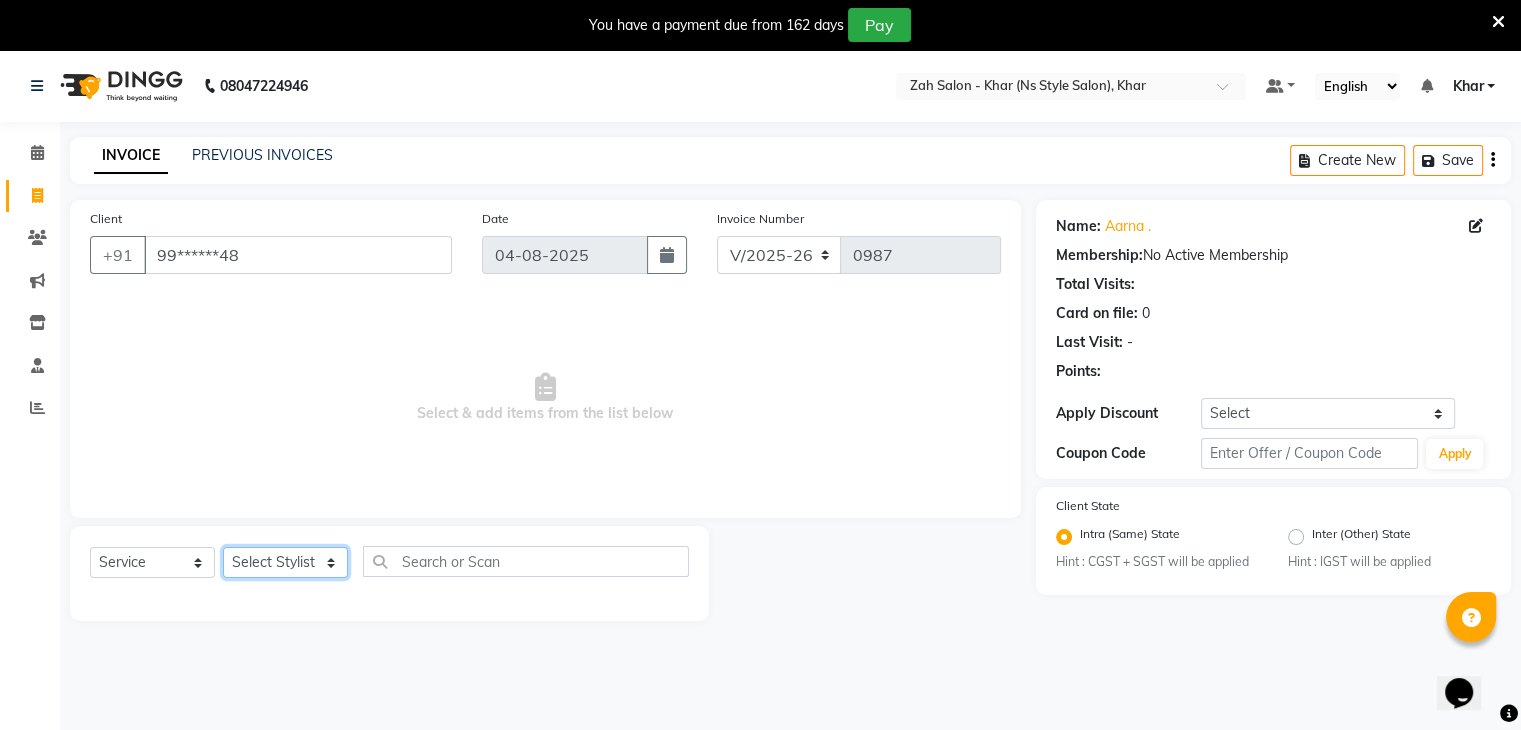 click on "Select Stylist Bharti Gurun [FIRST] [LAST] [FIRST] [LAST] [FIRST] [LAST] Pammy ROHAN PAGAR Sharmila" 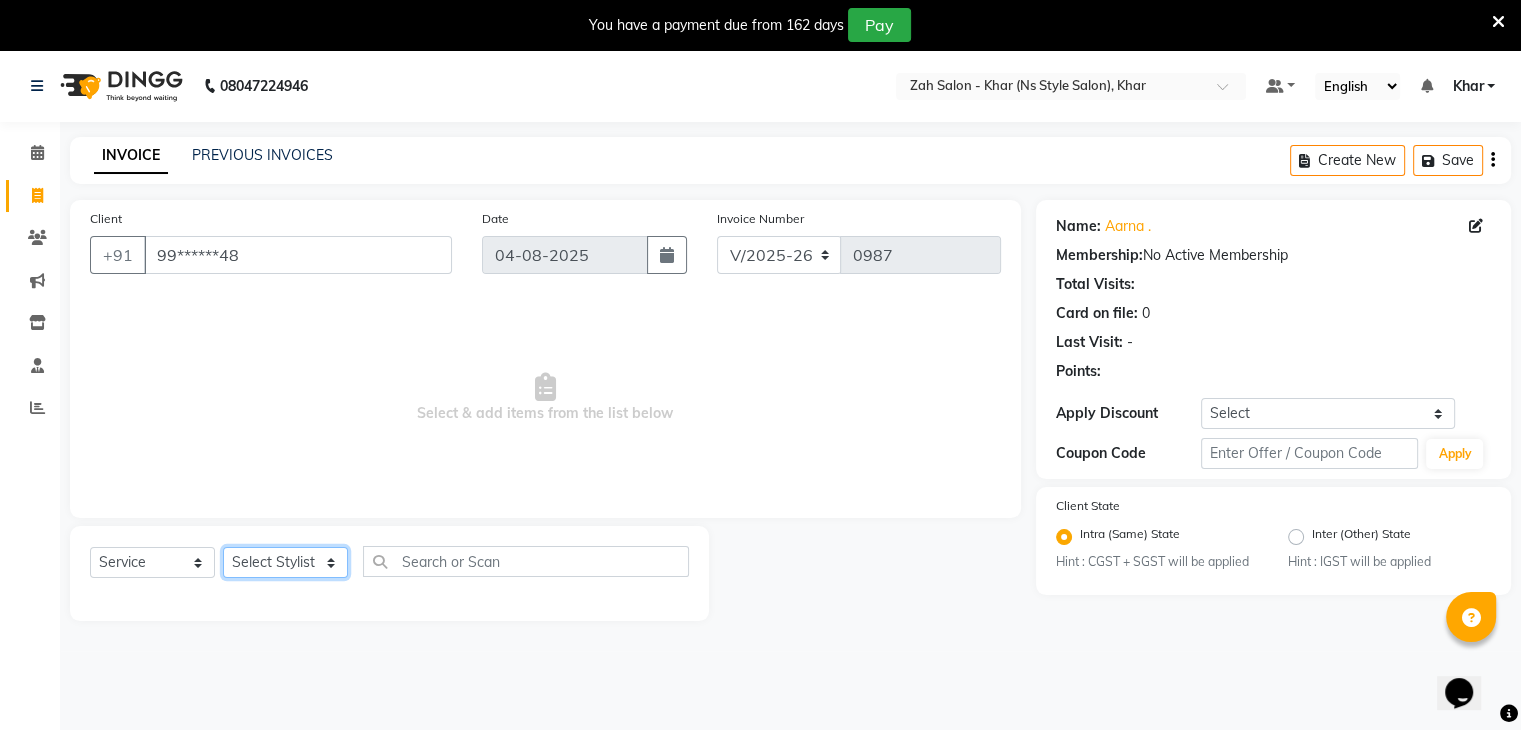 select on "38402" 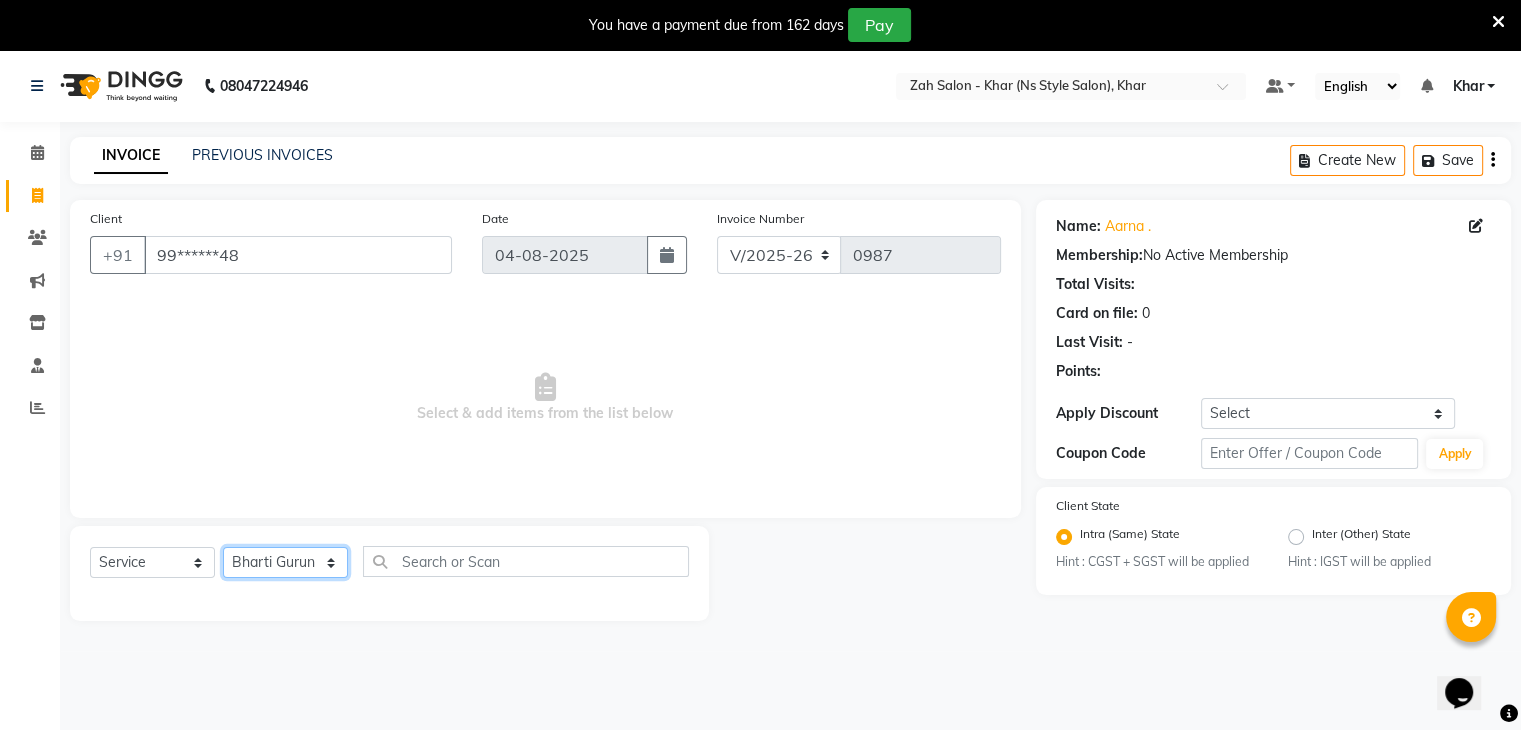 click on "Select Stylist Bharti Gurun [FIRST] [LAST] [FIRST] [LAST] [FIRST] [LAST] Pammy ROHAN PAGAR Sharmila" 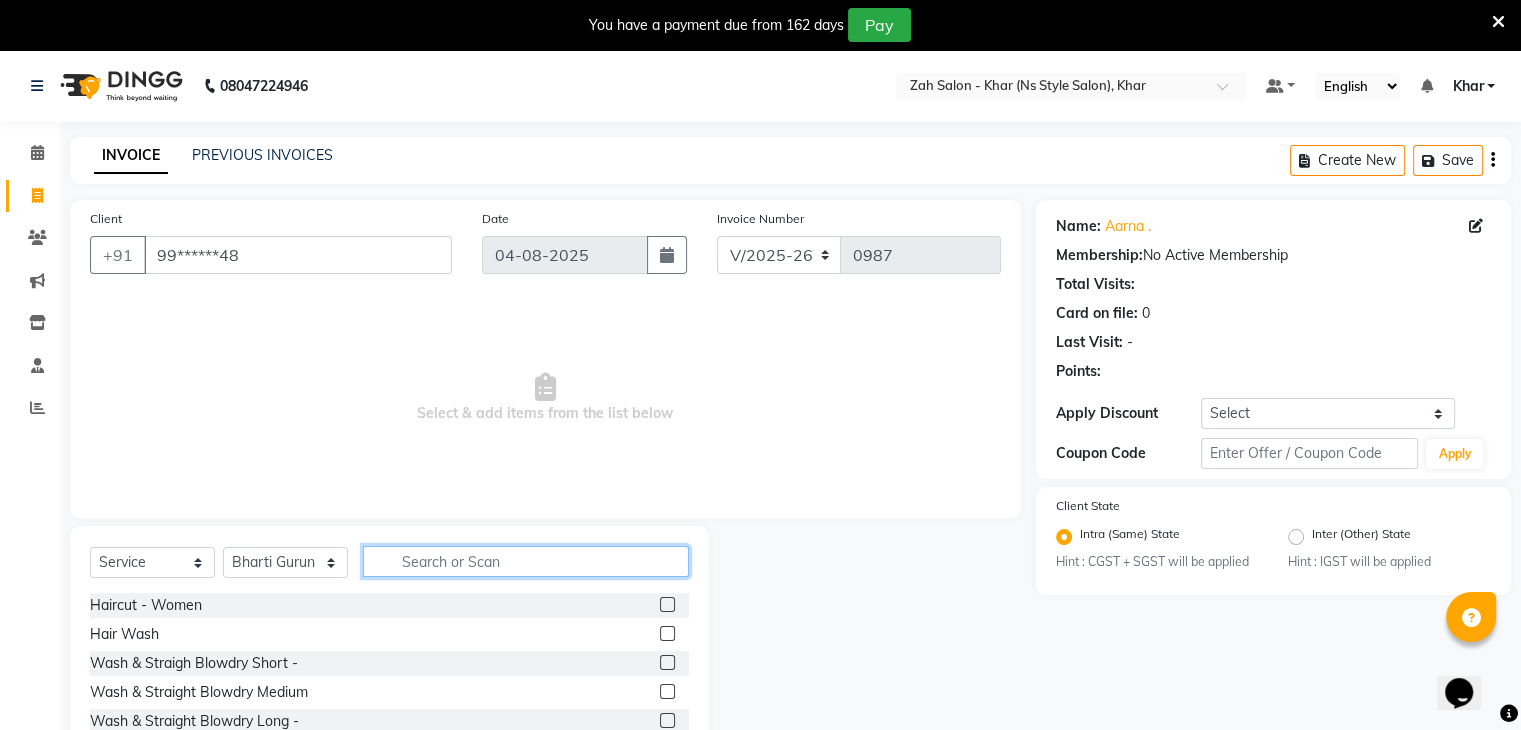 click 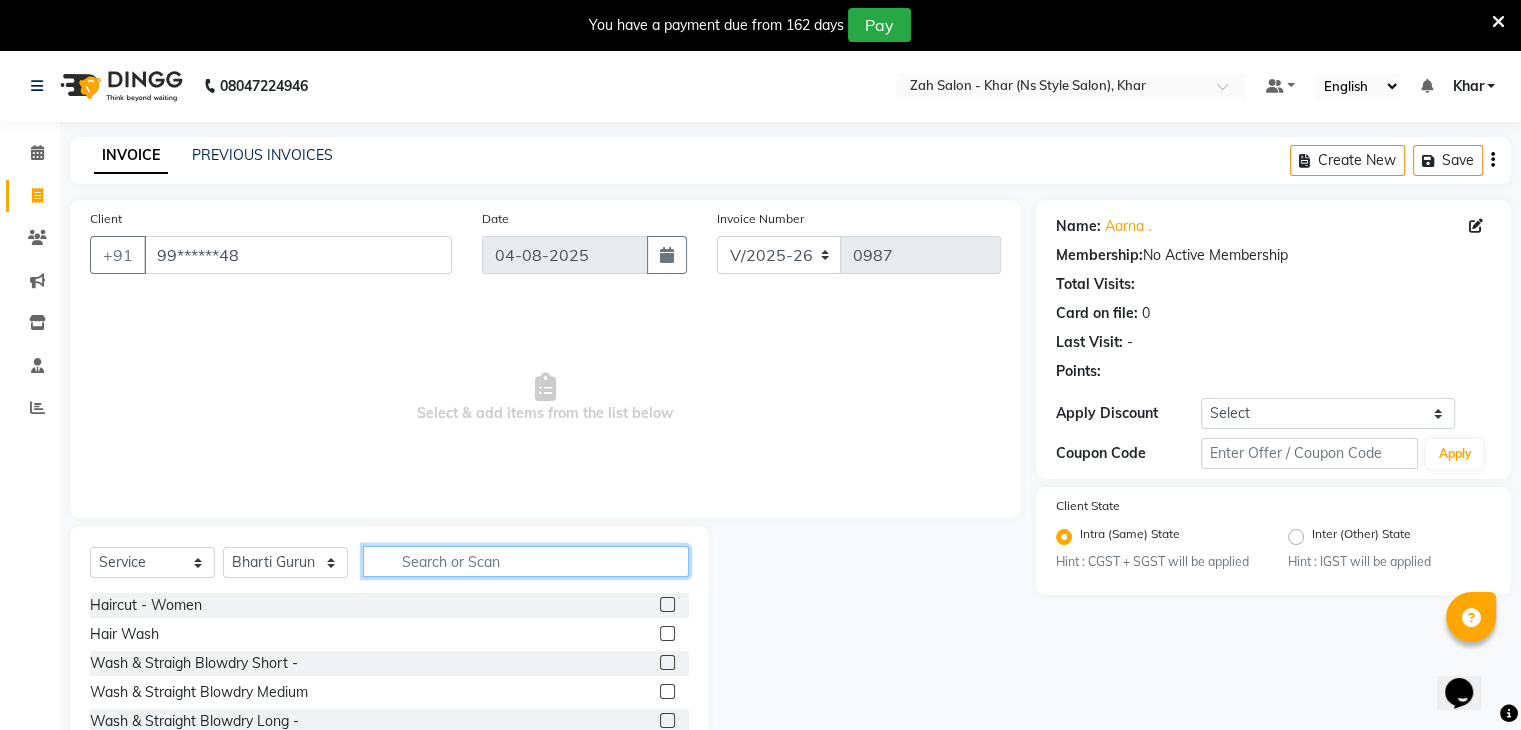type on "G" 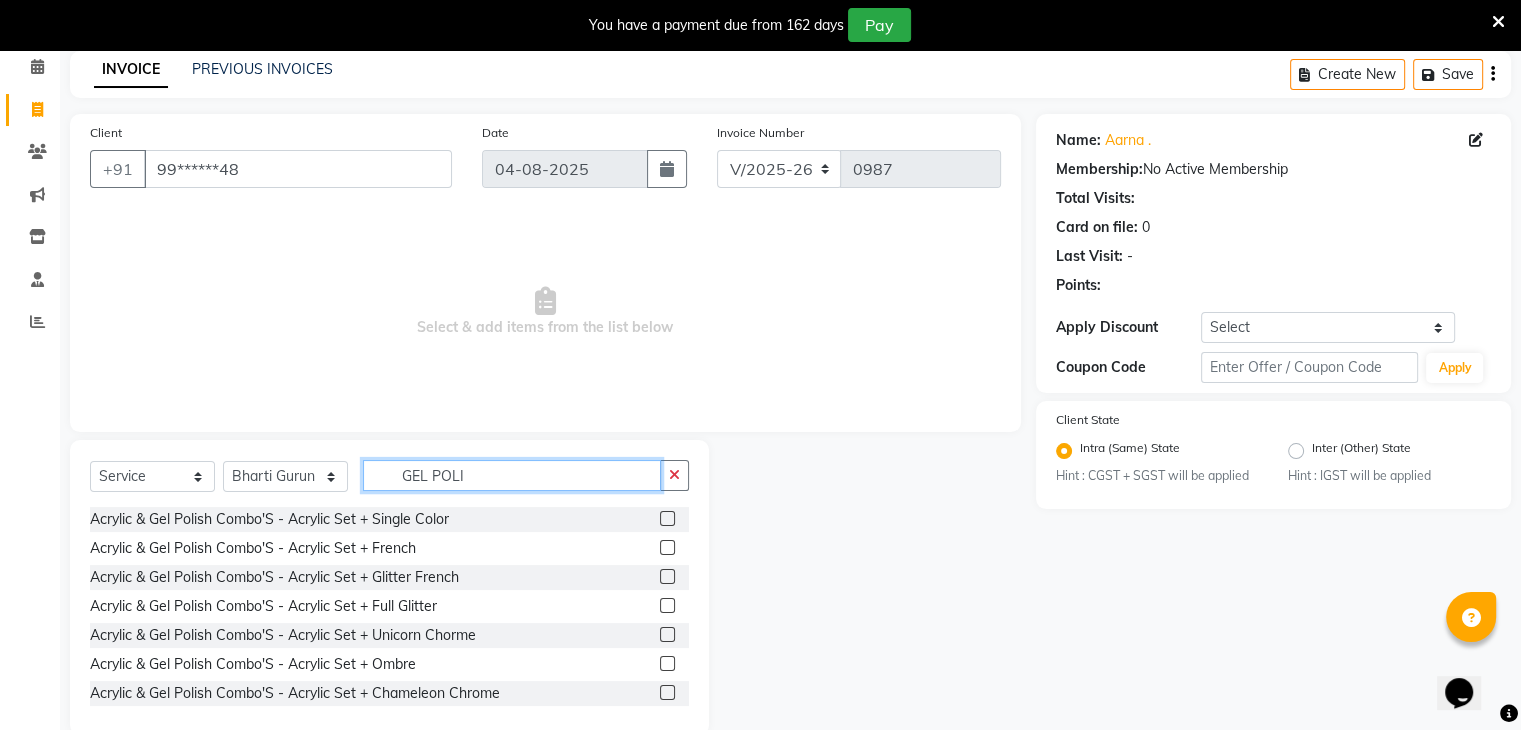 scroll, scrollTop: 122, scrollLeft: 0, axis: vertical 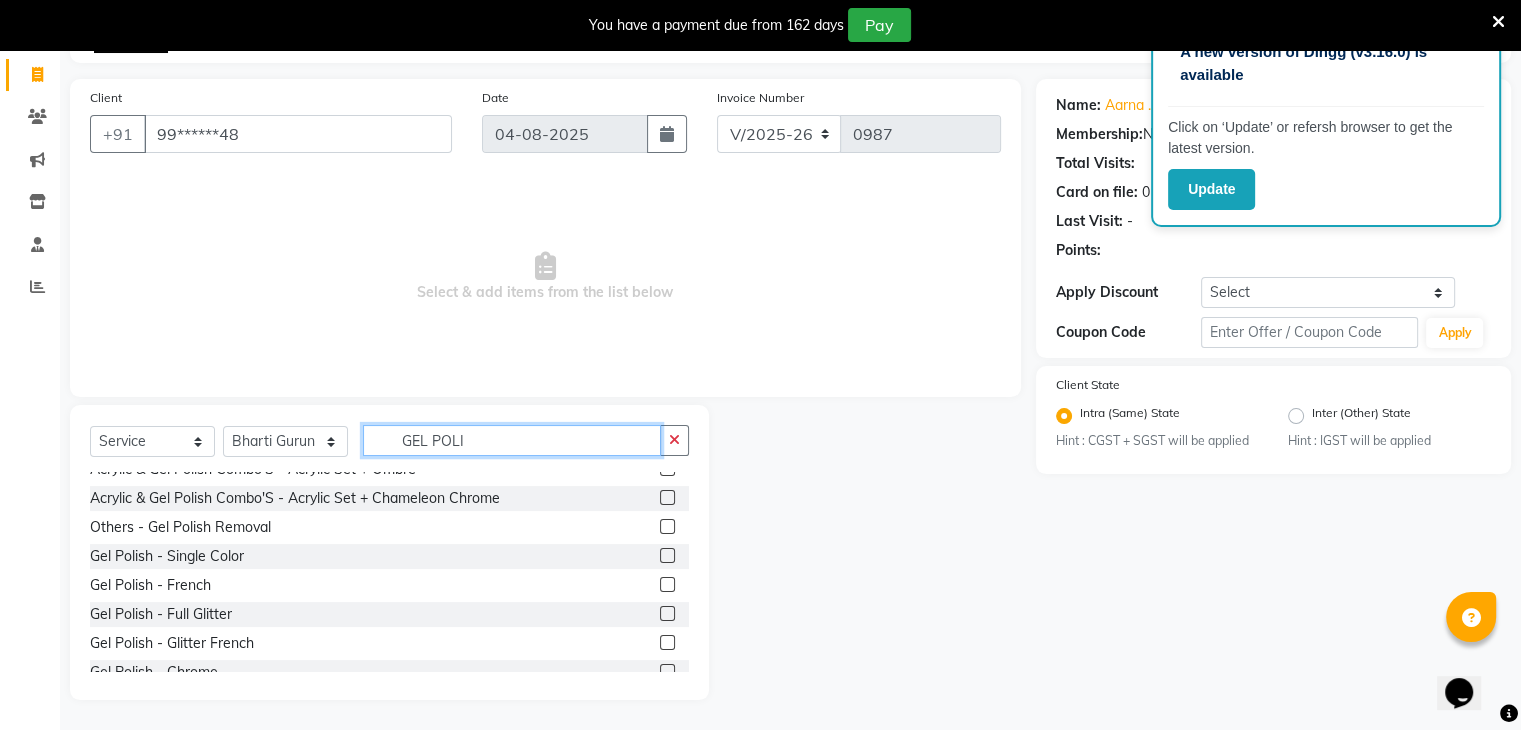 type on "GEL POLI" 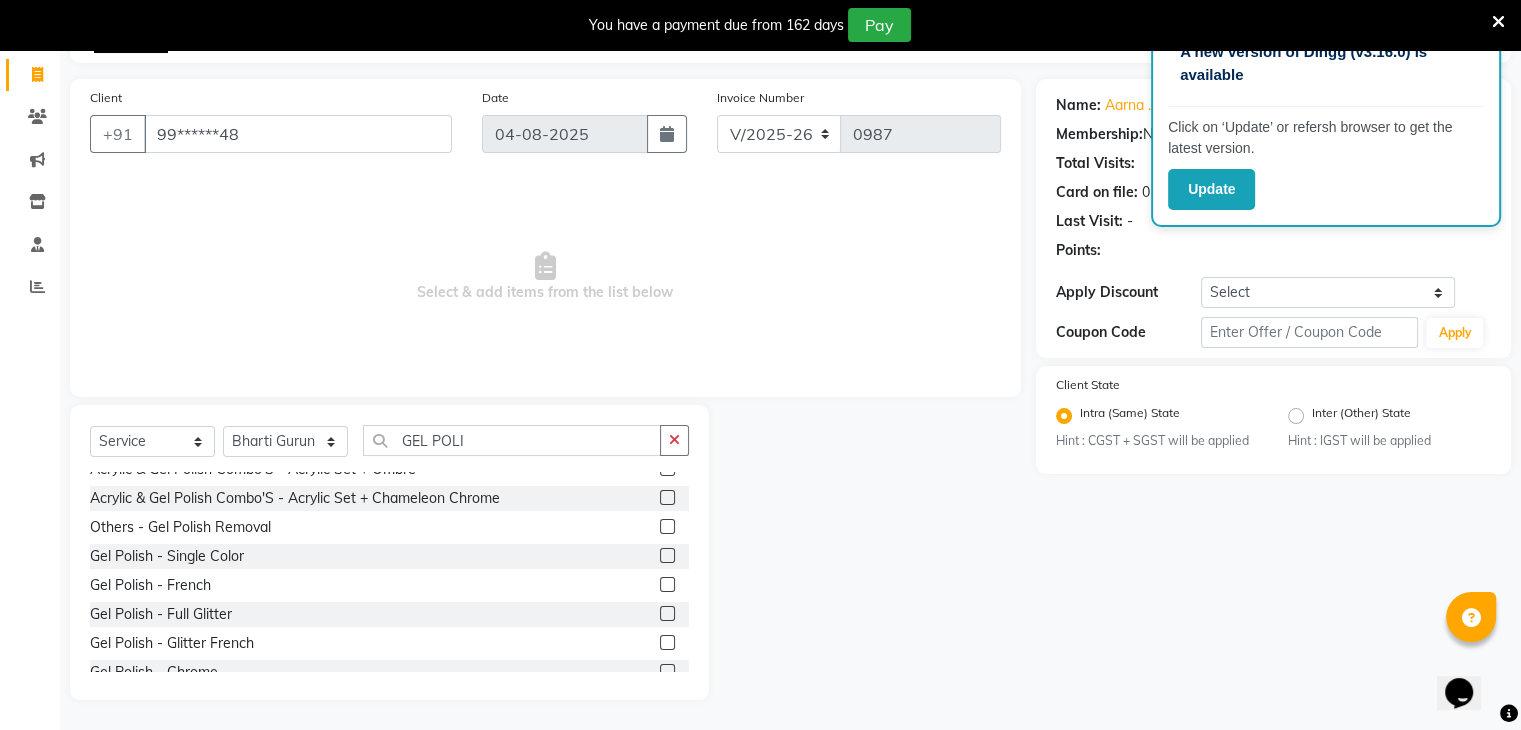 click 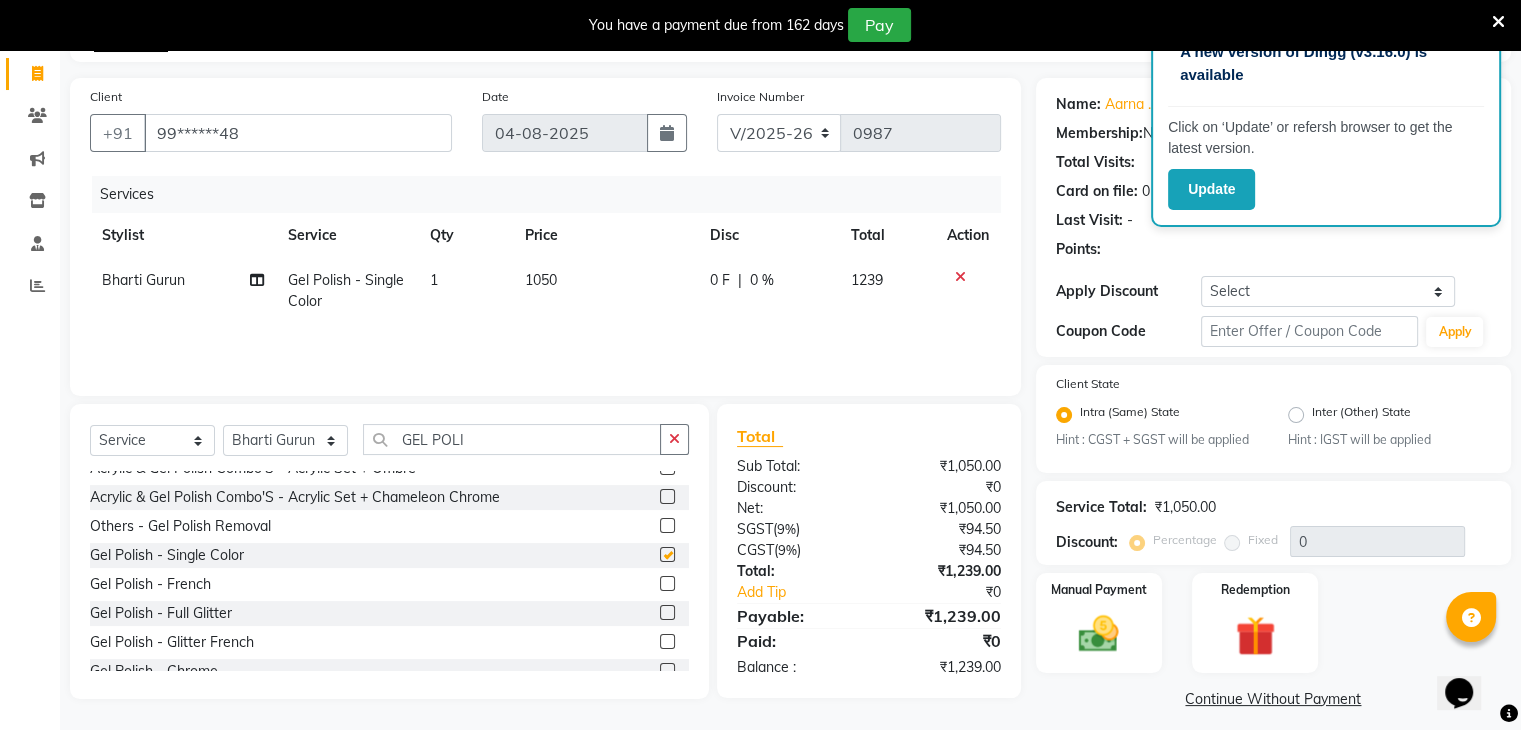 checkbox on "false" 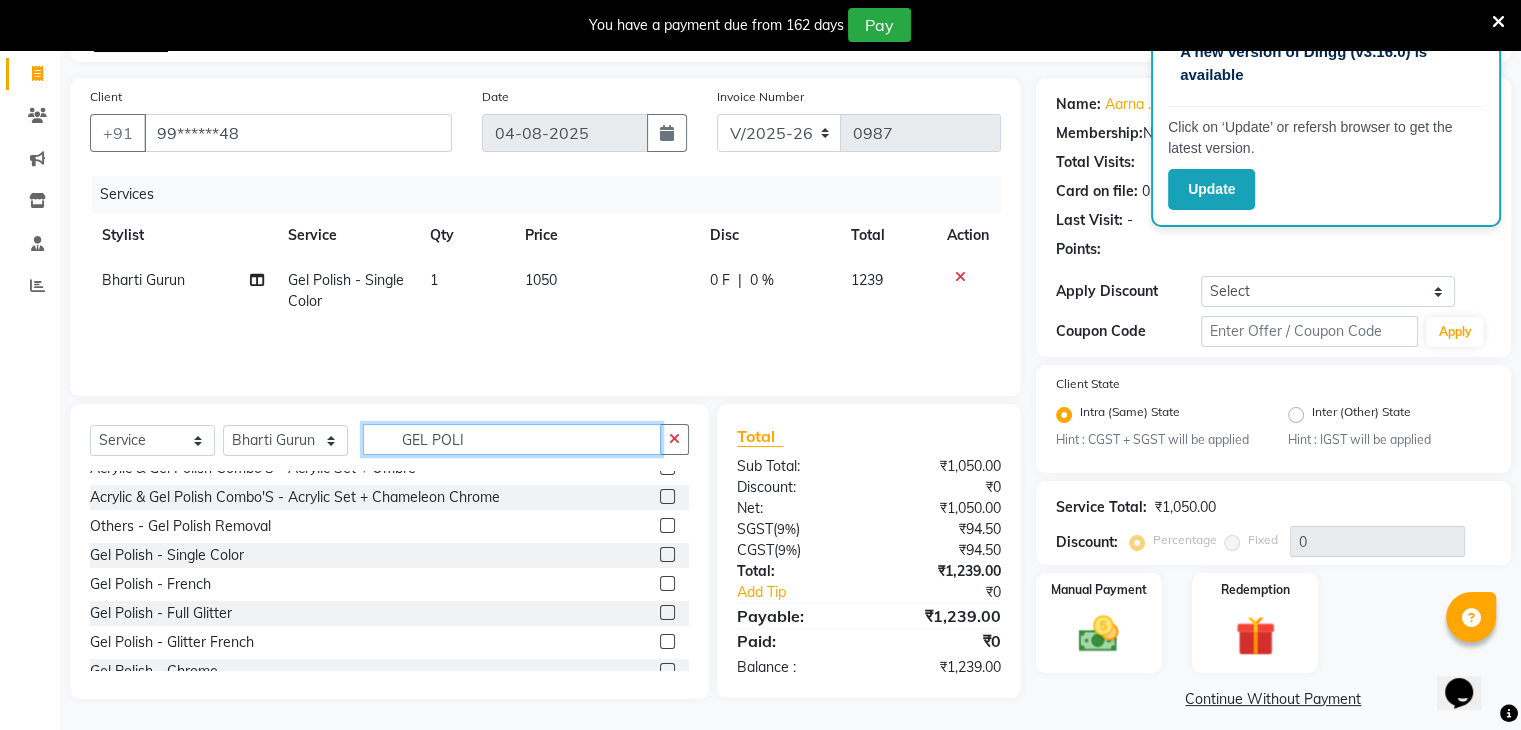 click on "GEL POLI" 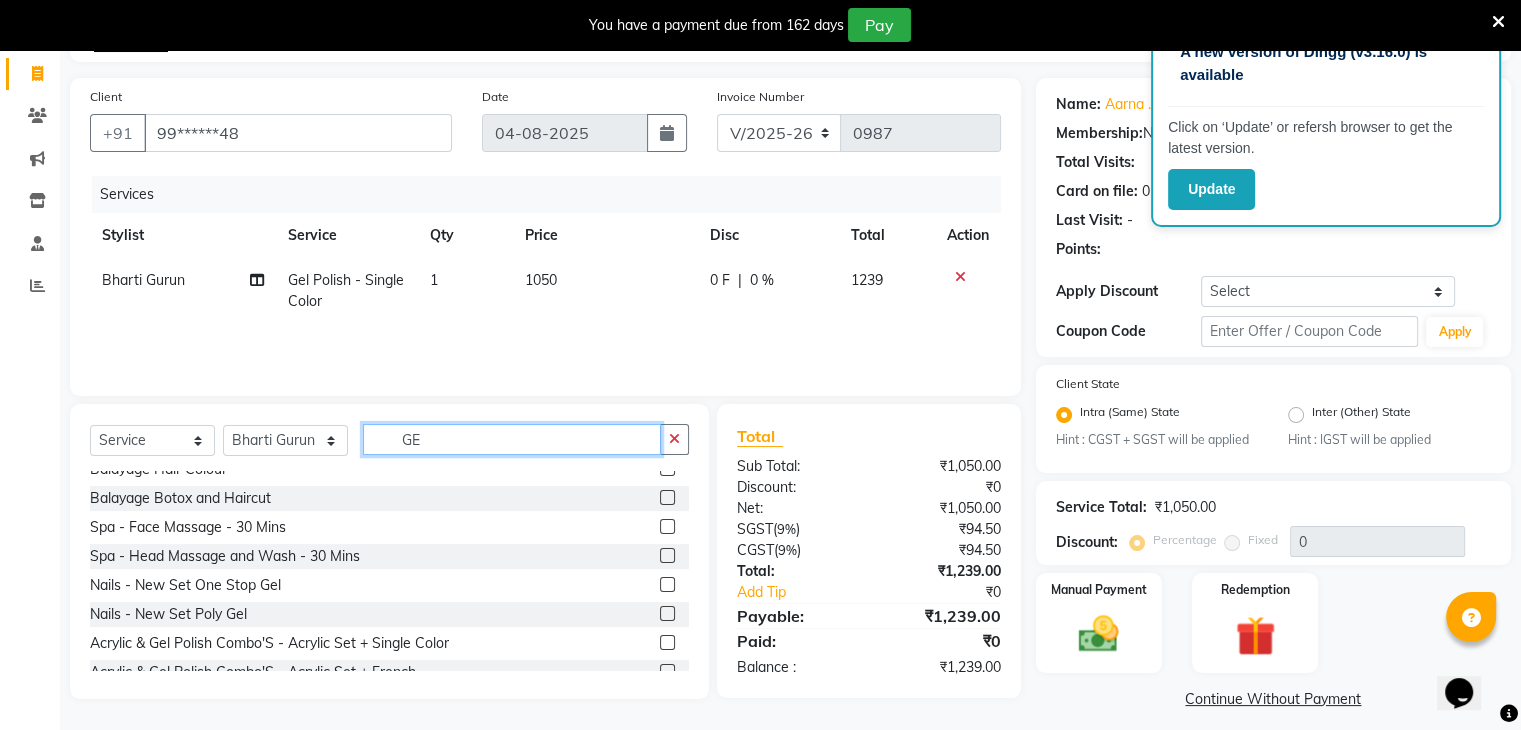 scroll, scrollTop: 536, scrollLeft: 0, axis: vertical 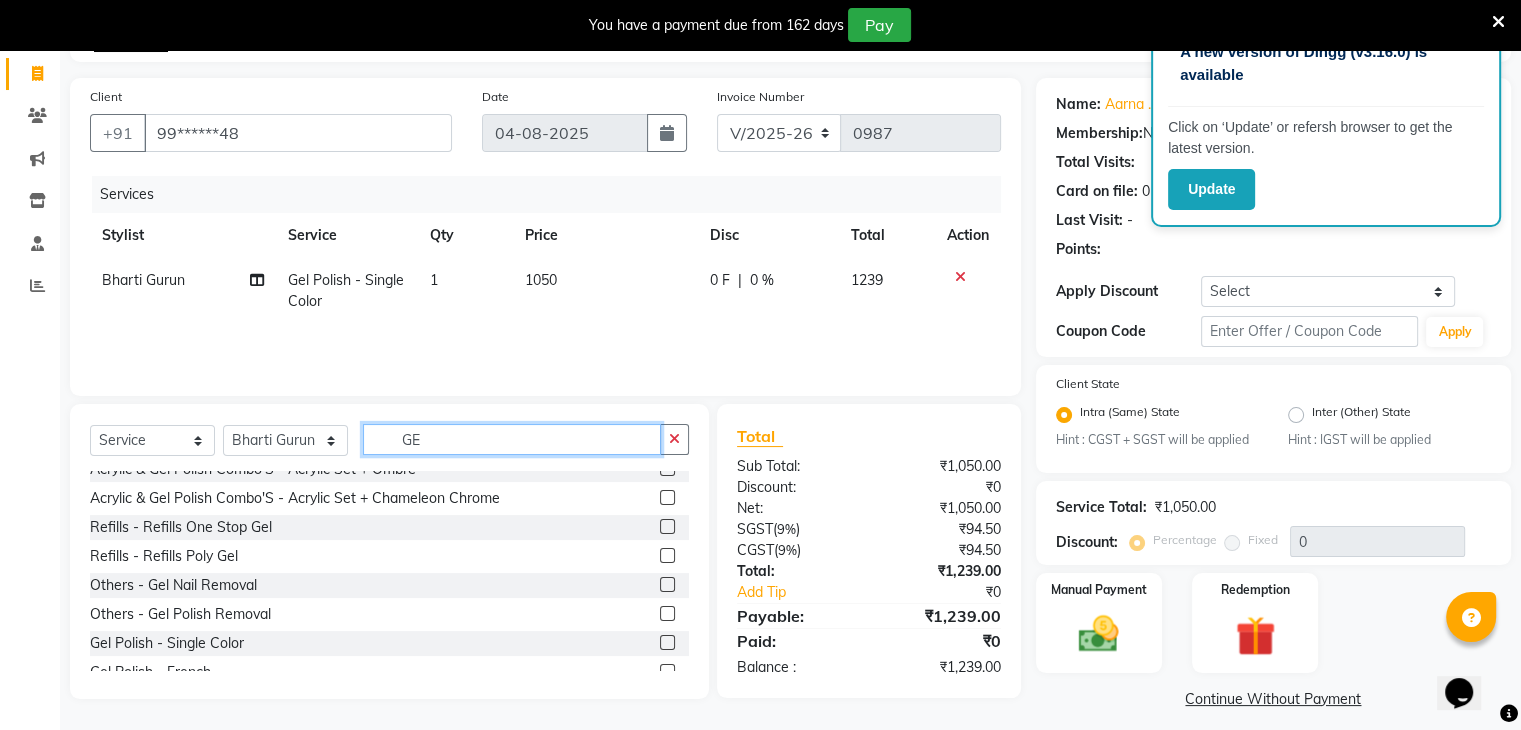 type on "G" 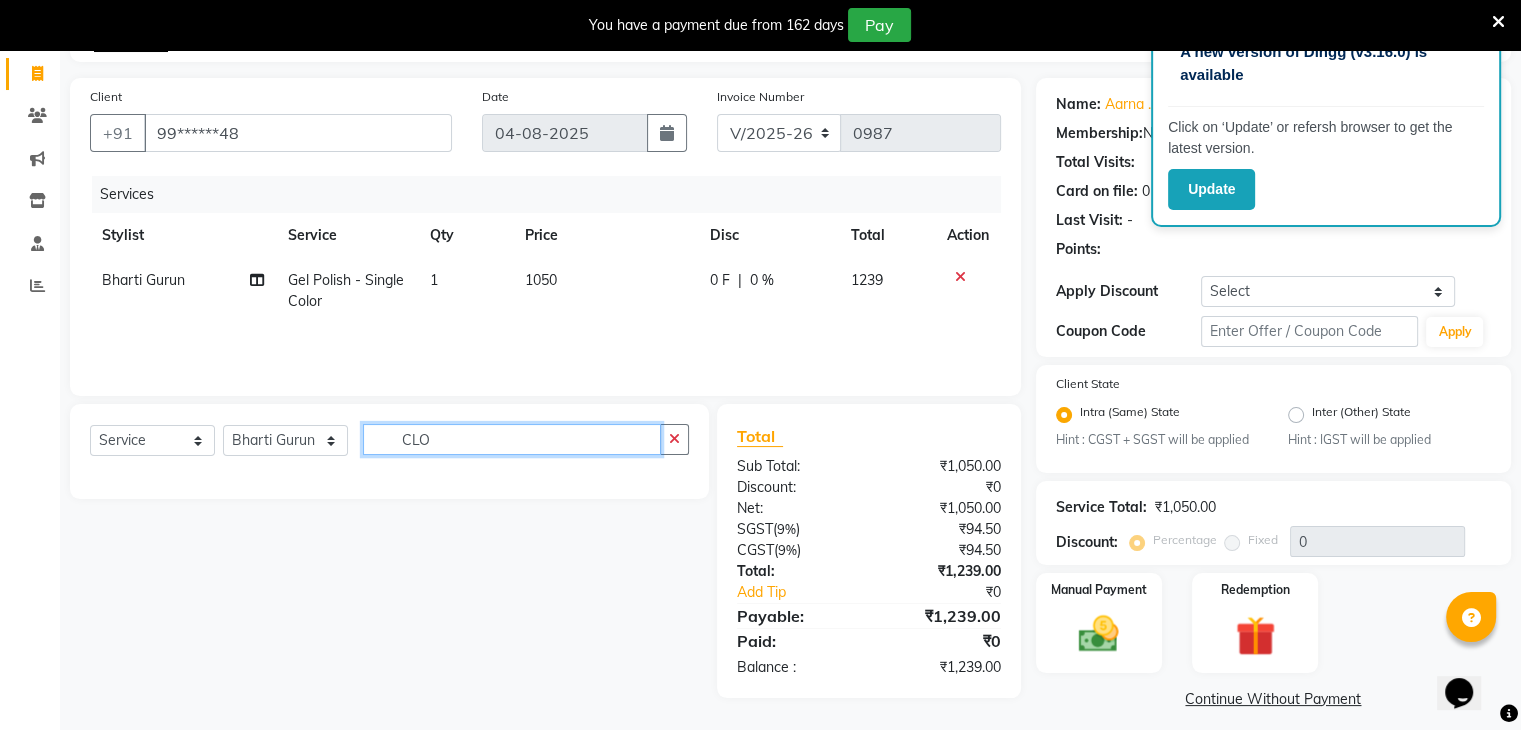 scroll, scrollTop: 0, scrollLeft: 0, axis: both 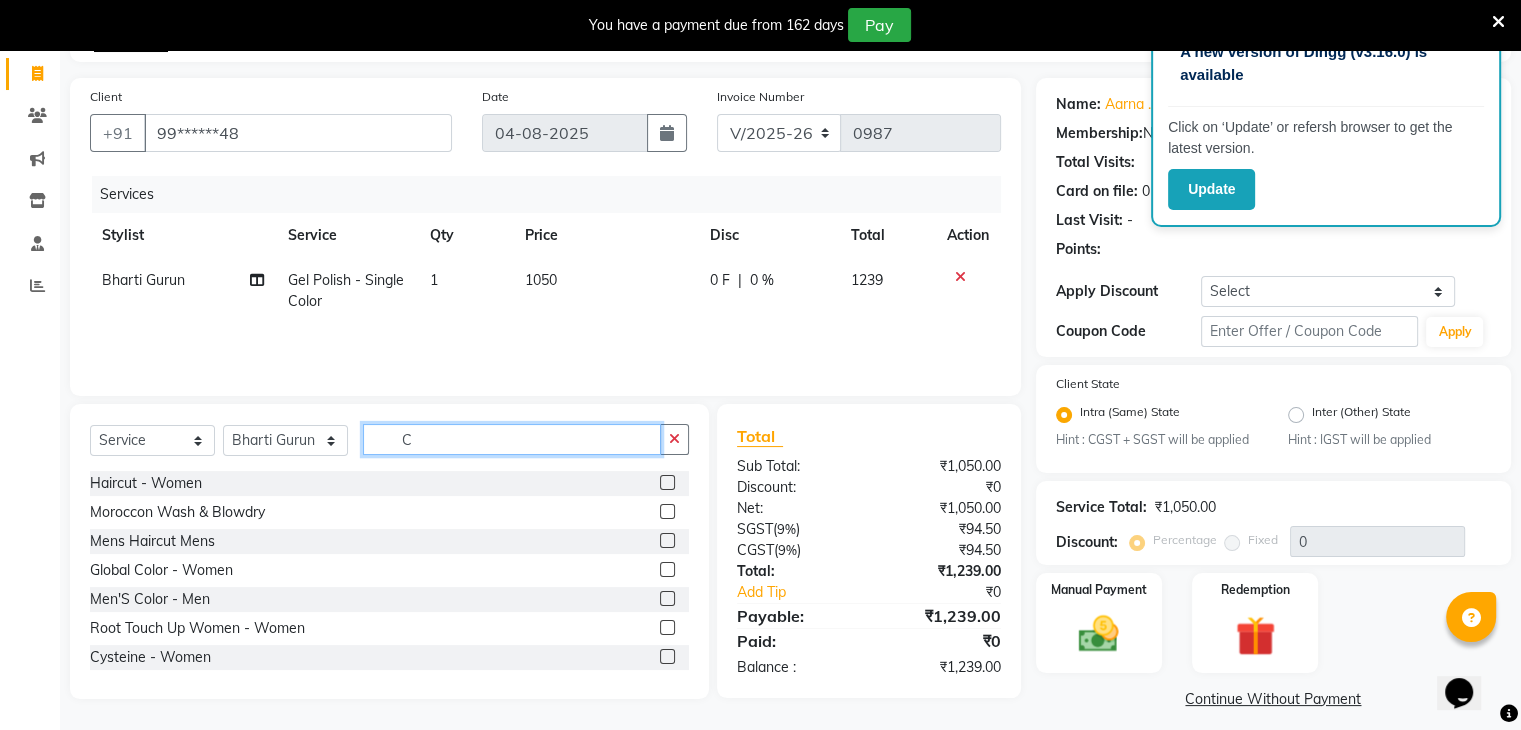type on "C" 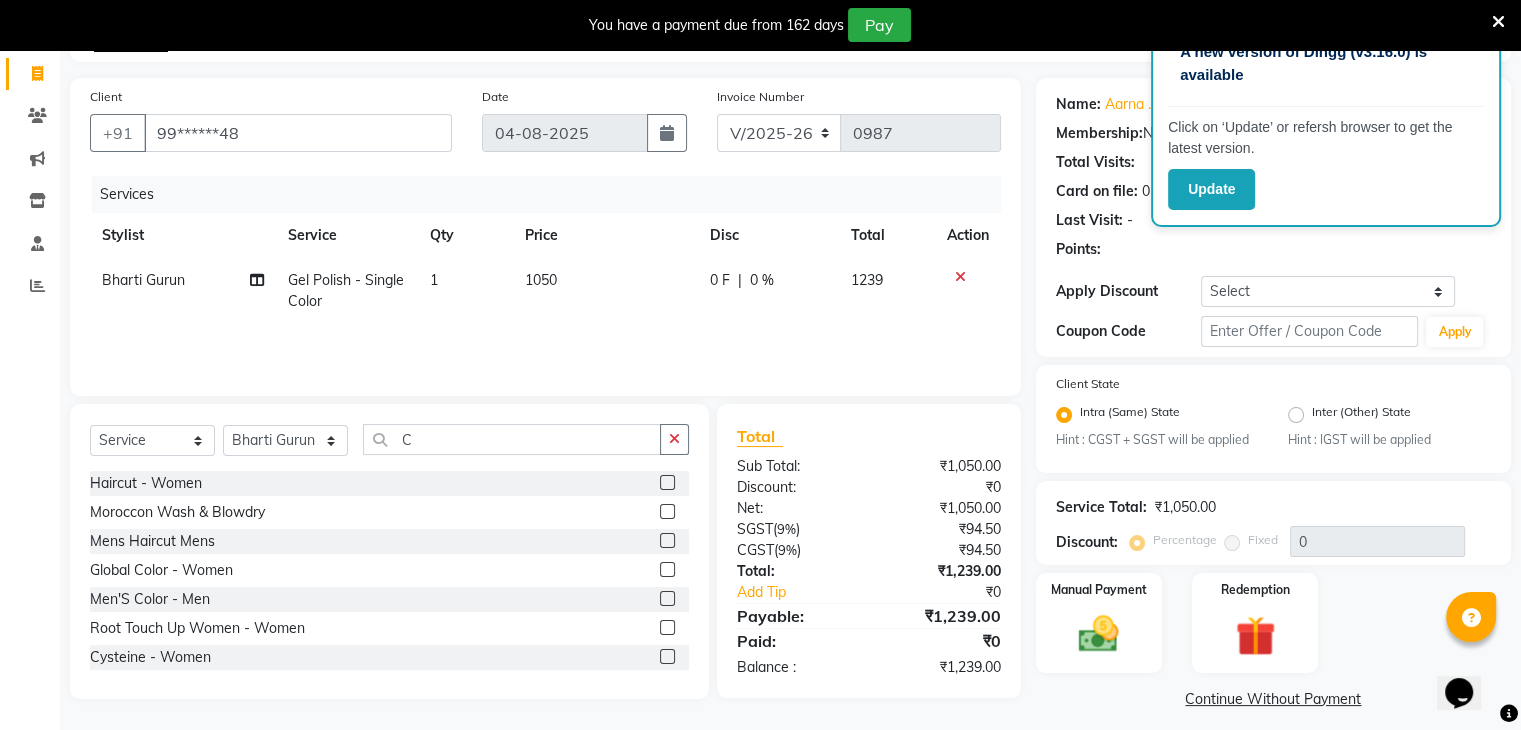 click 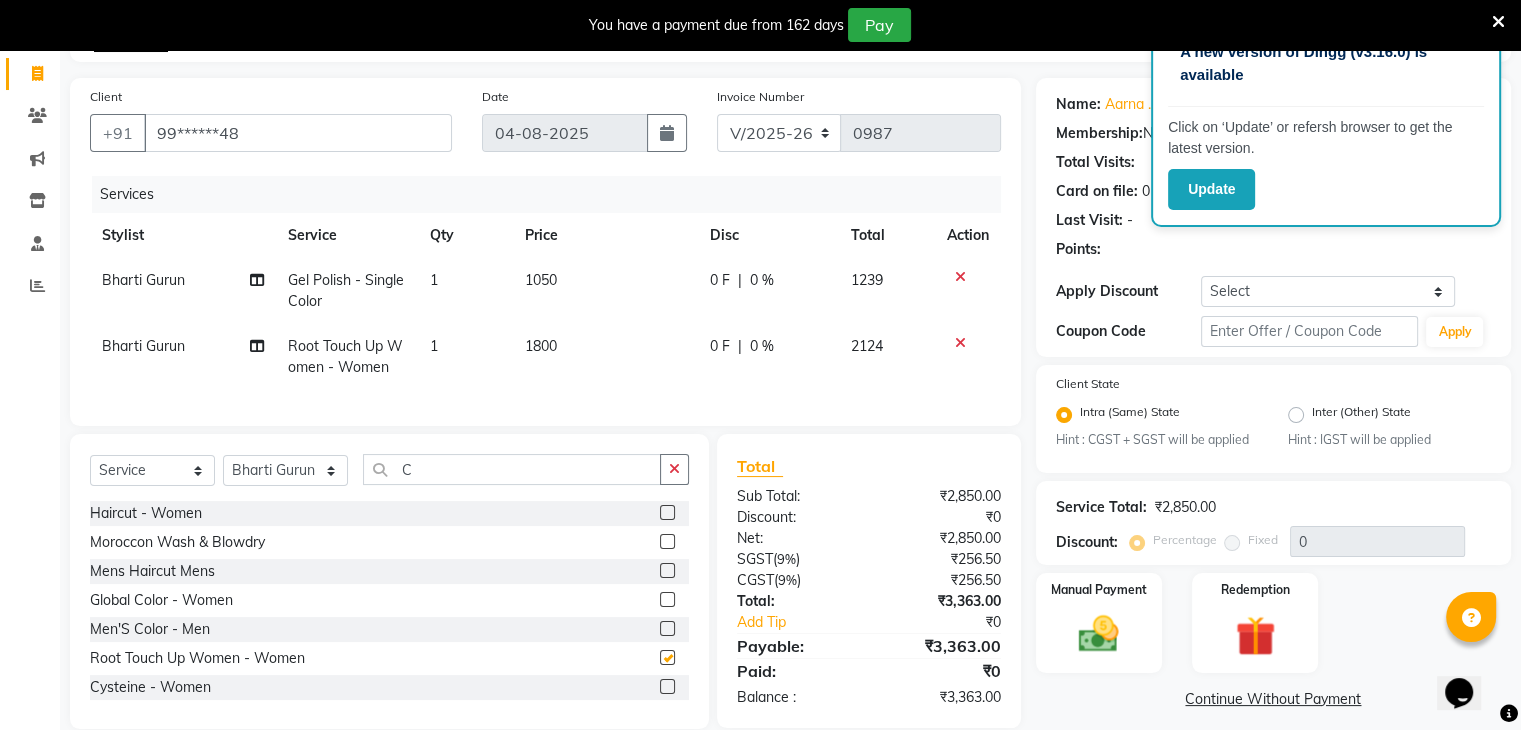 checkbox on "false" 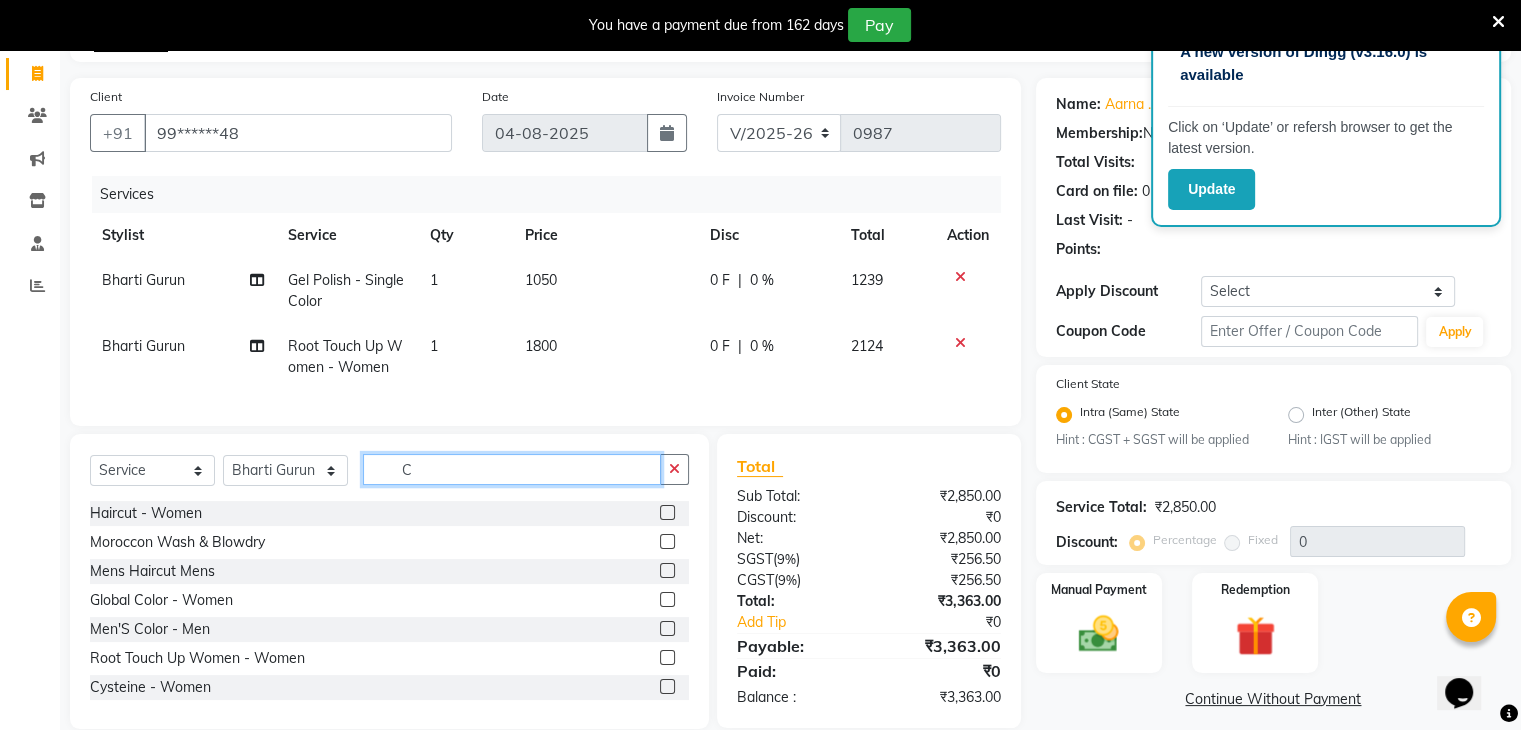 click on "C" 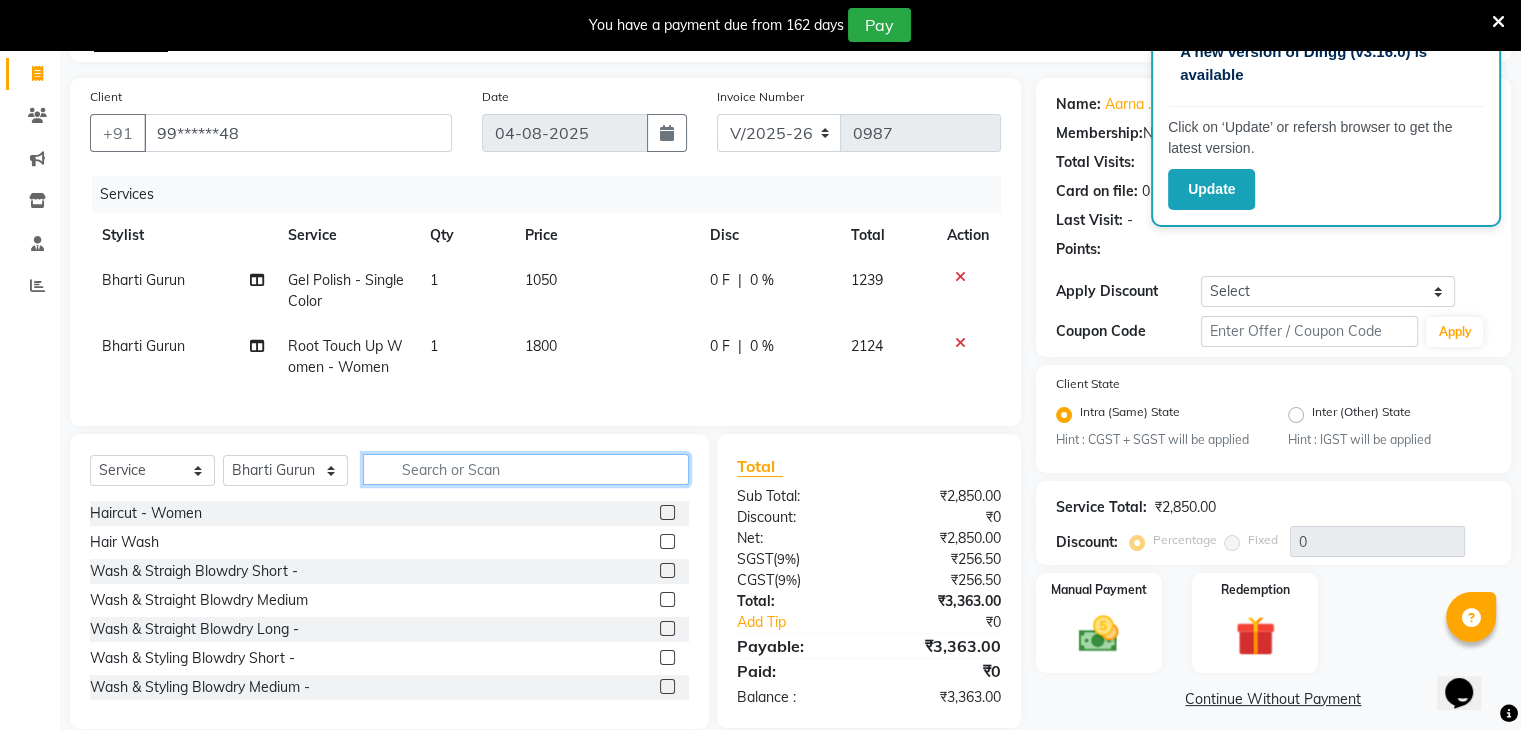 type 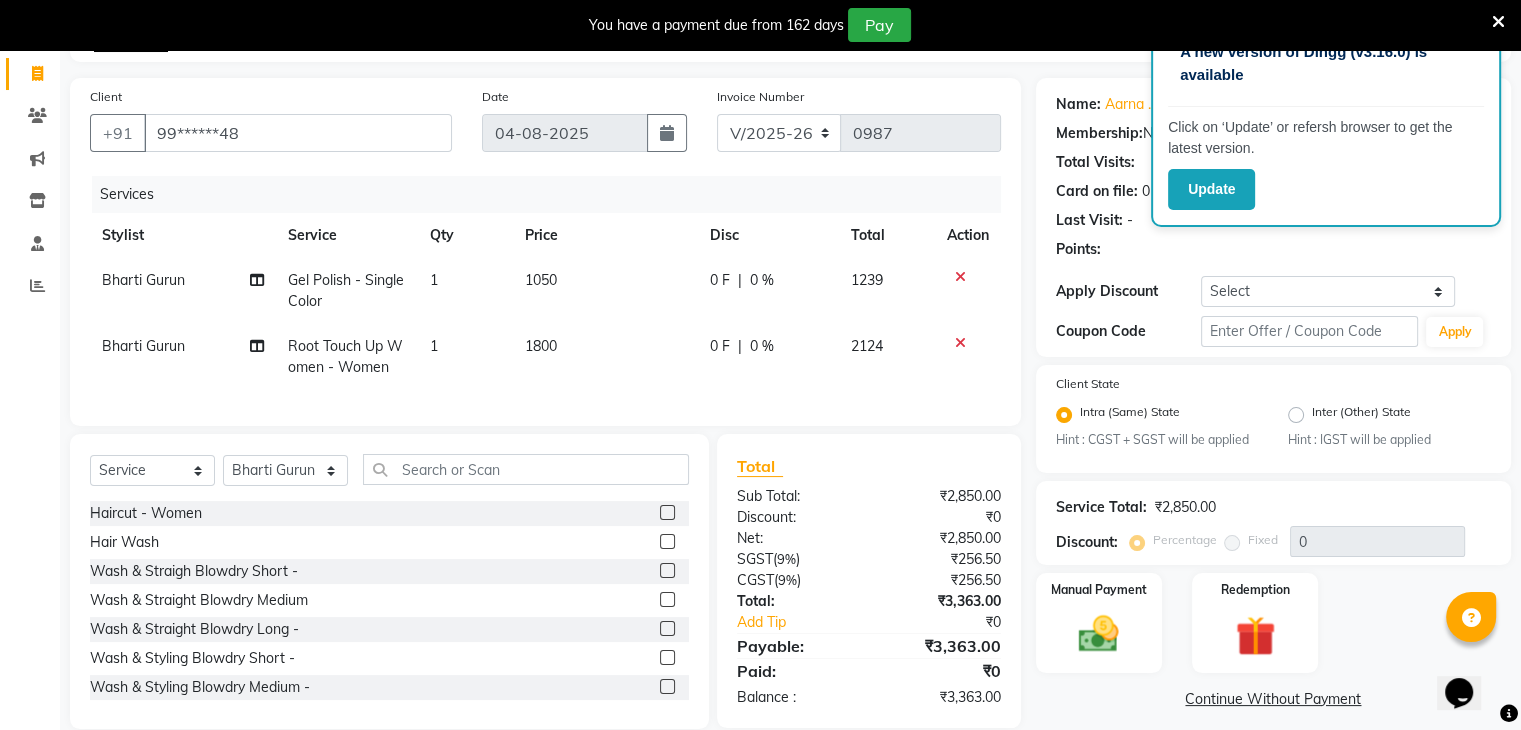 click 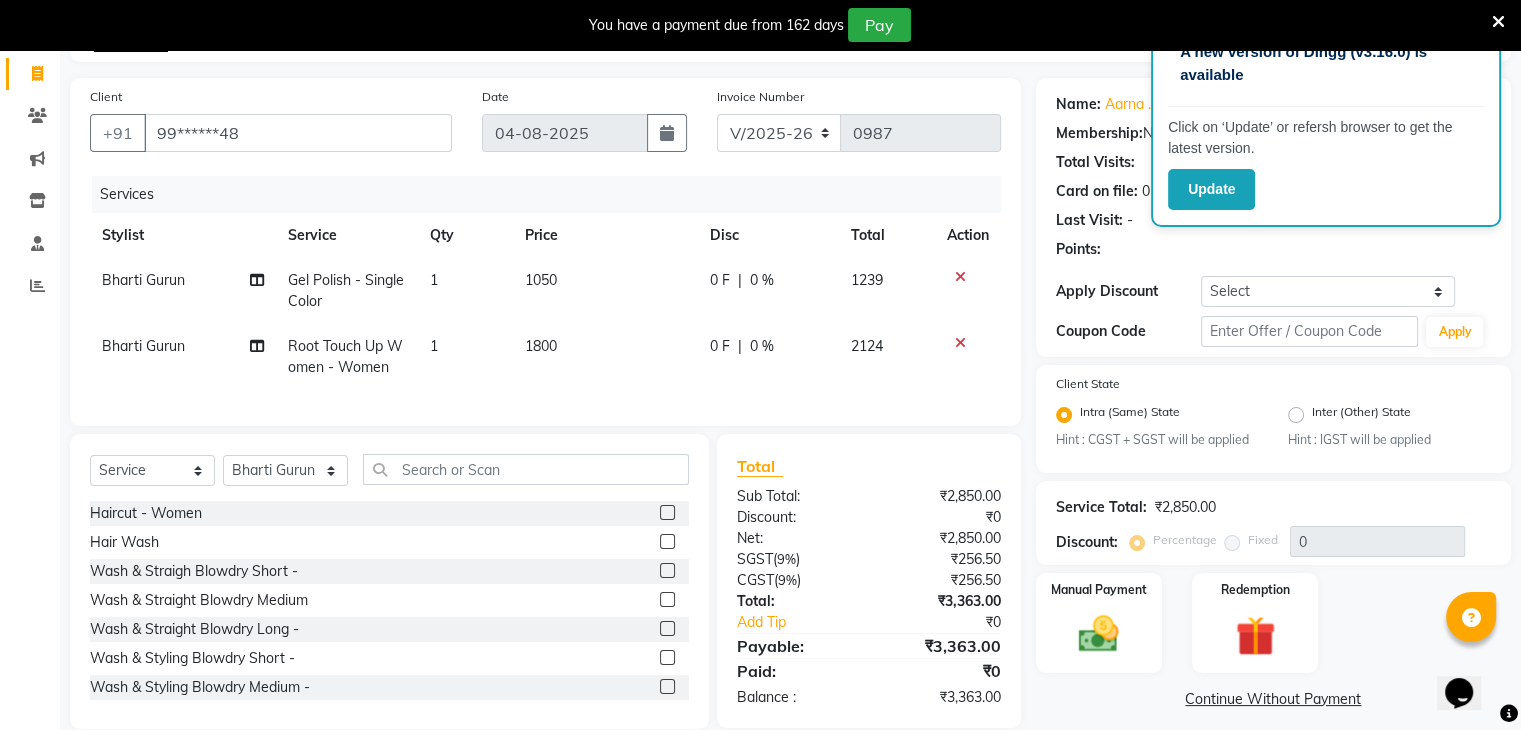 click at bounding box center (666, 571) 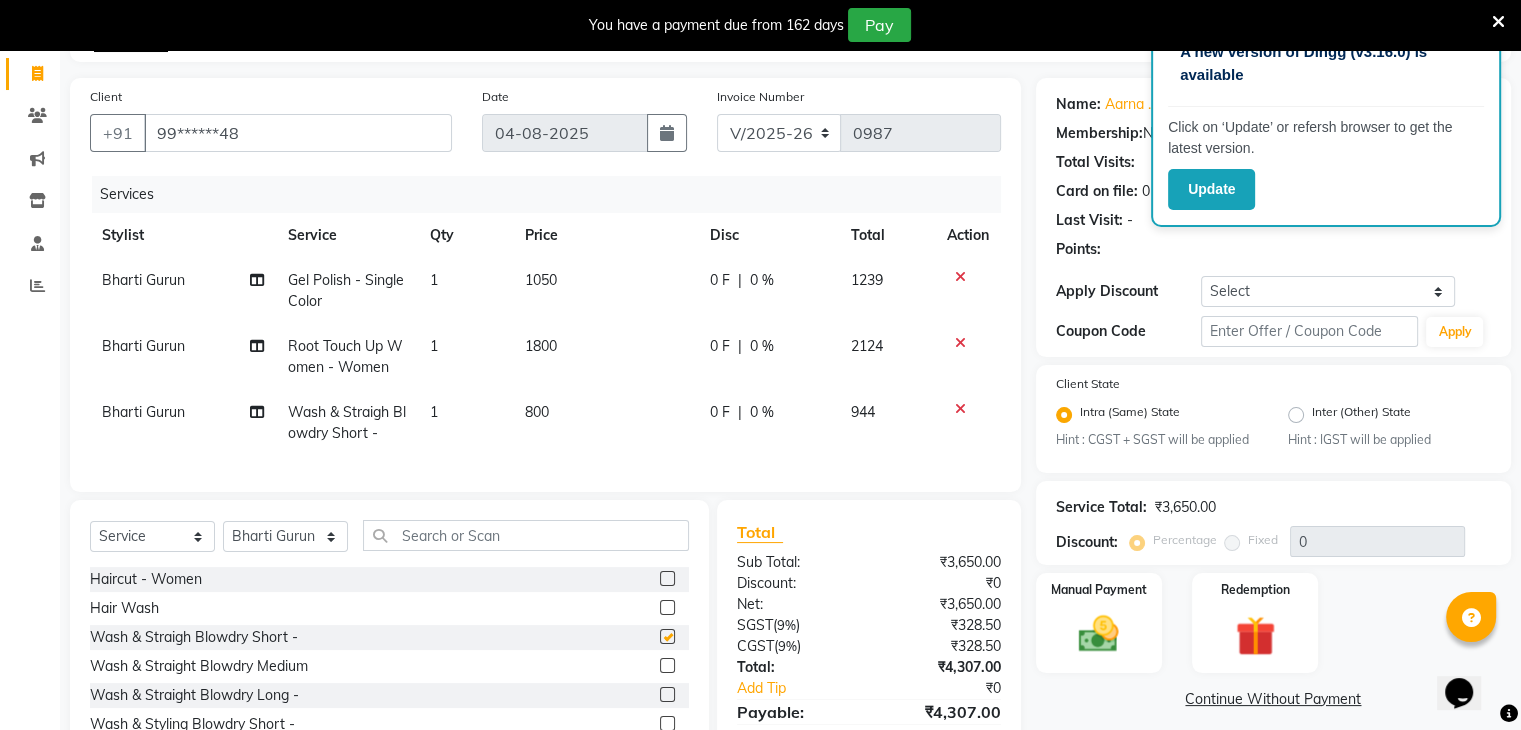 checkbox on "false" 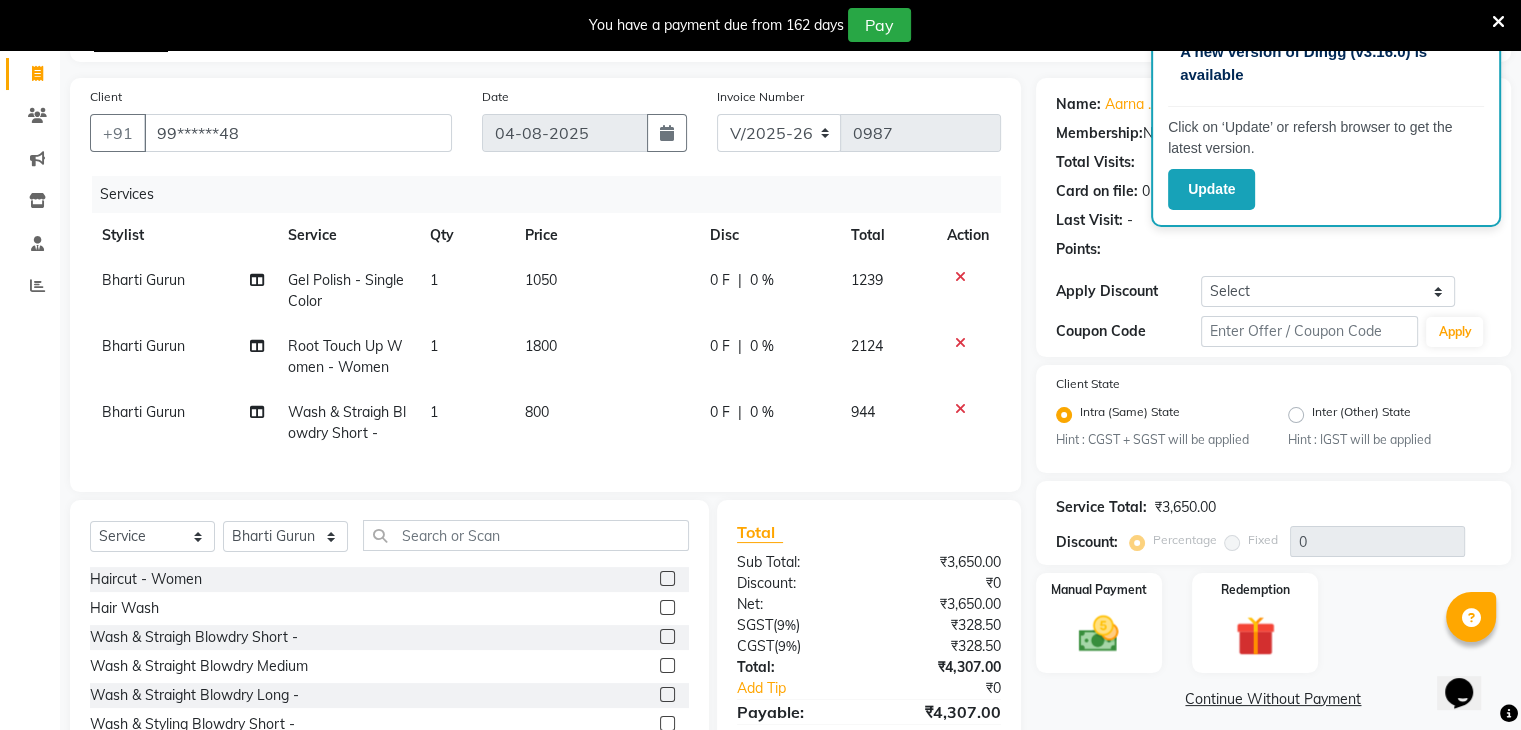 click 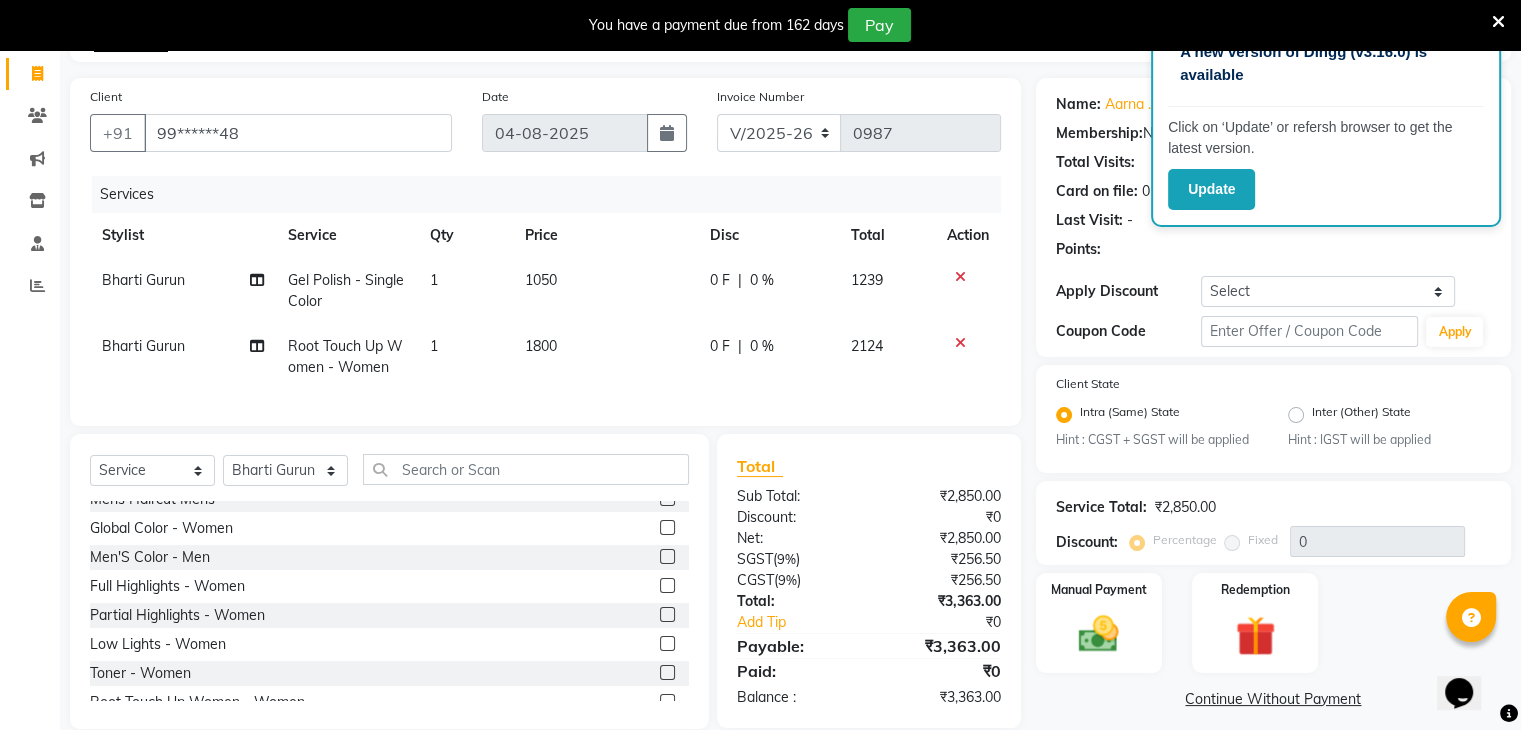 scroll, scrollTop: 400, scrollLeft: 0, axis: vertical 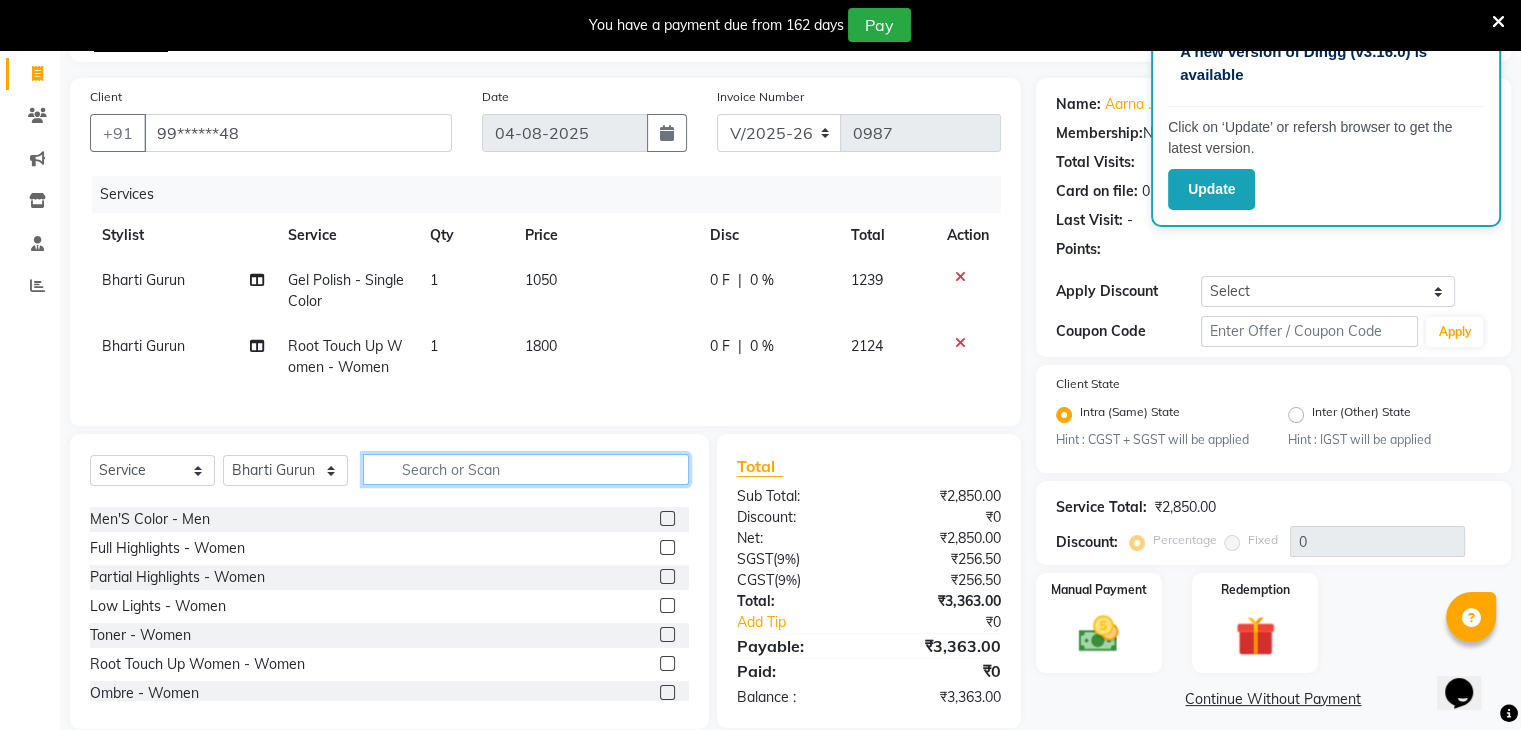 click 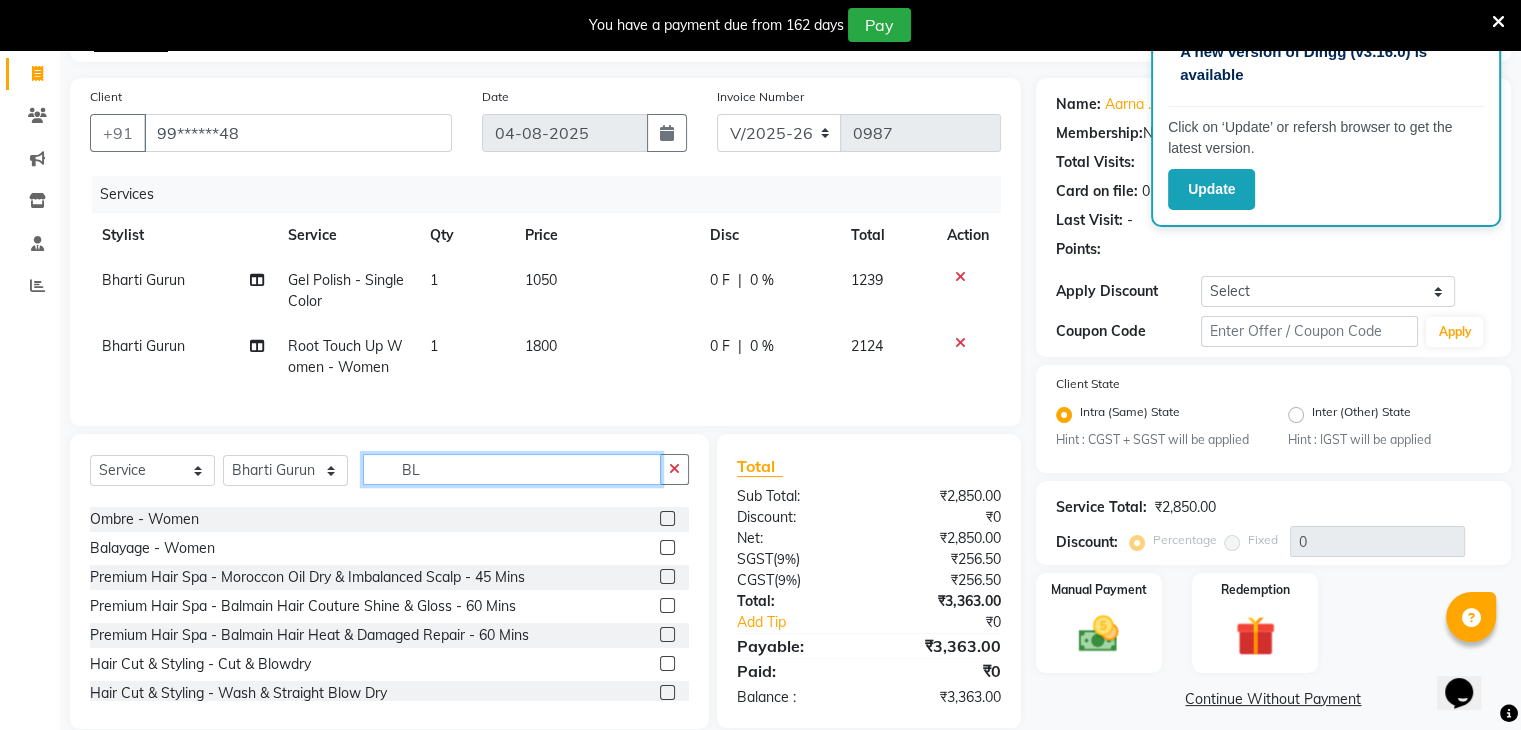 scroll, scrollTop: 52, scrollLeft: 0, axis: vertical 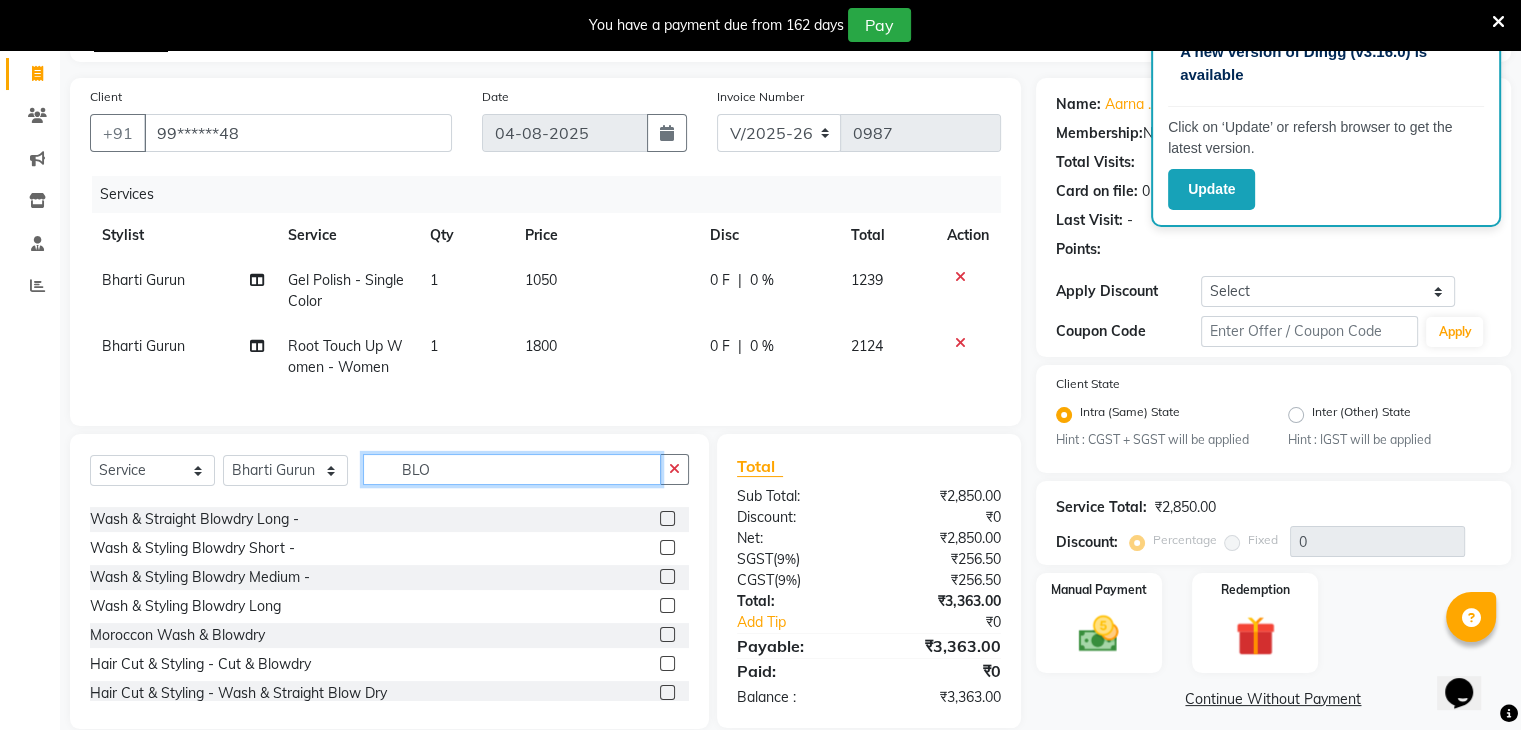type on "BLO" 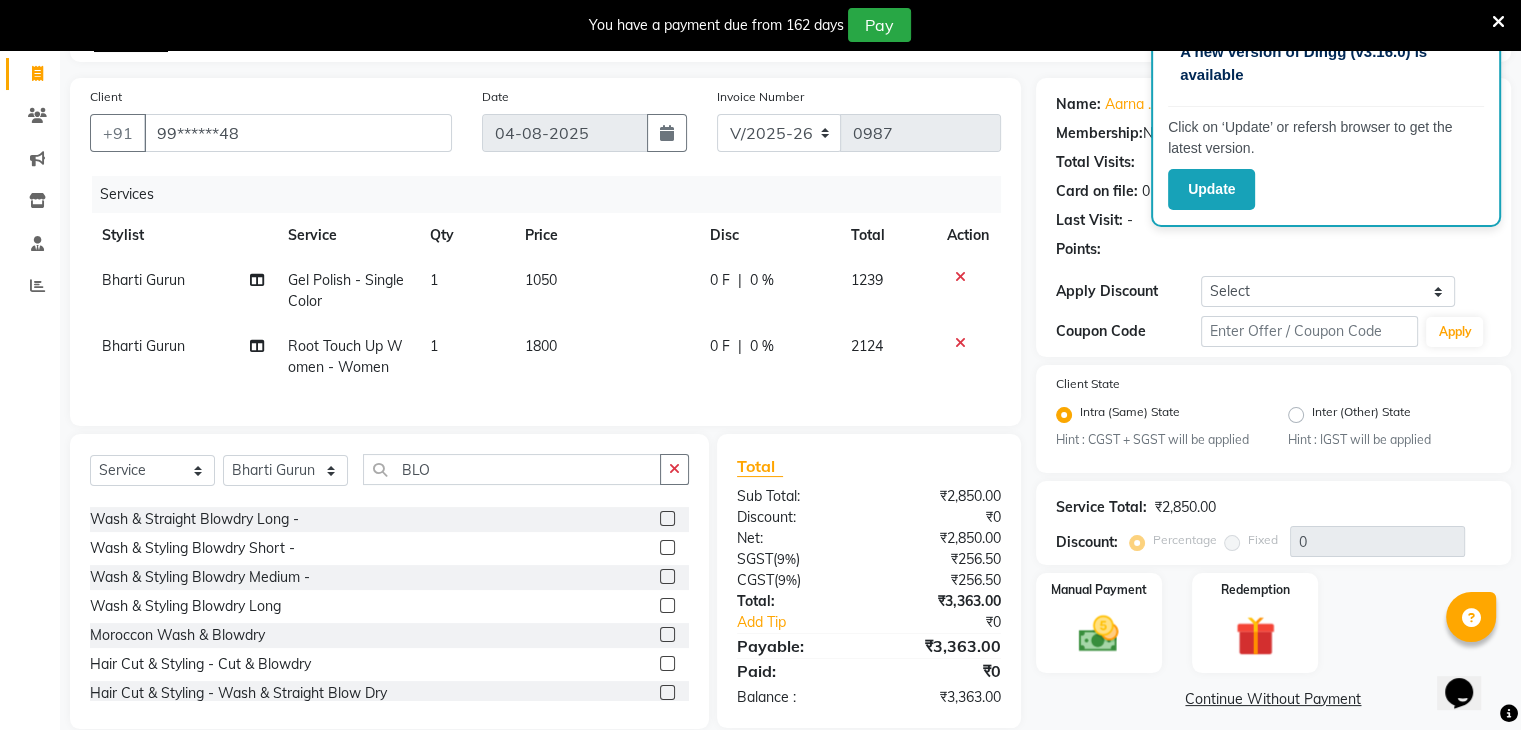 click 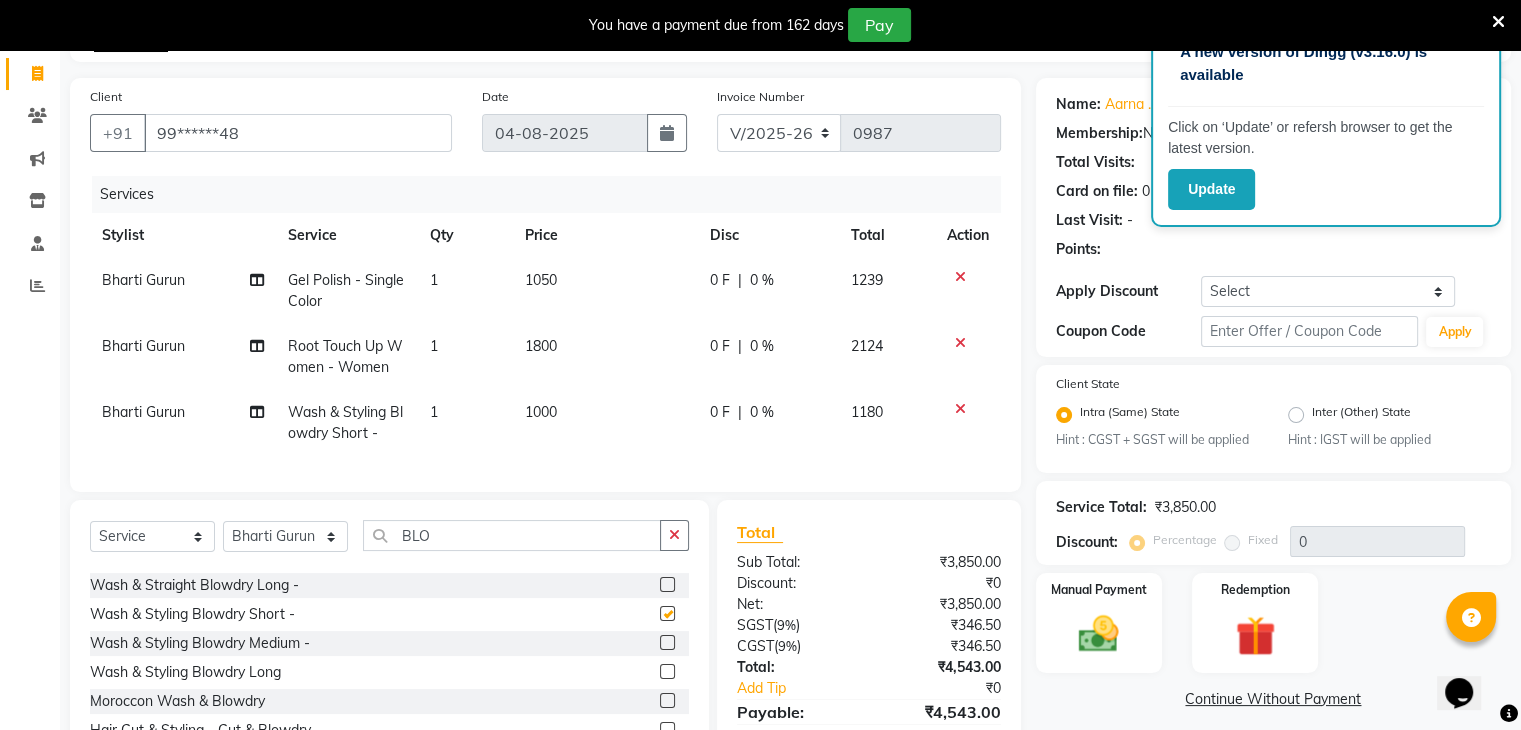checkbox on "false" 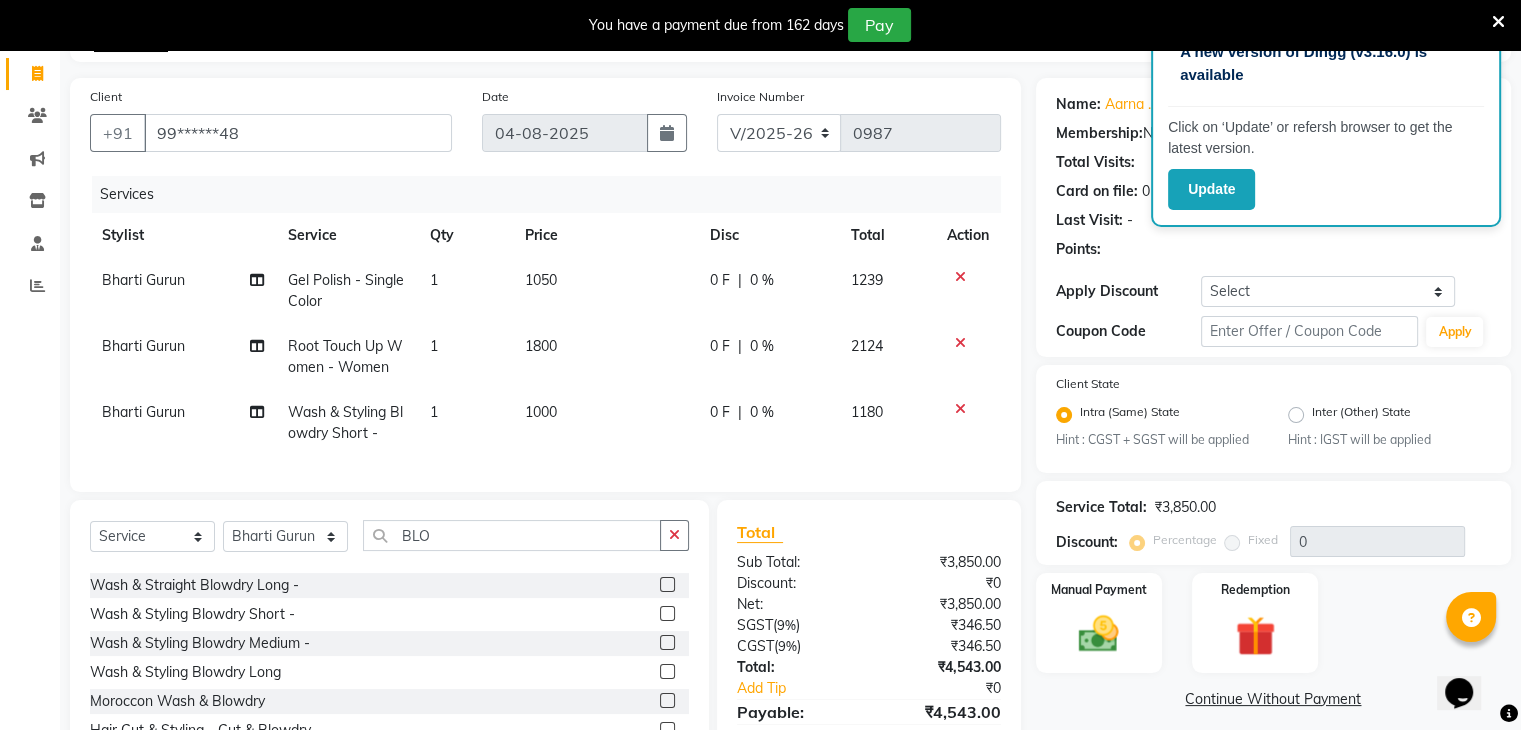 click 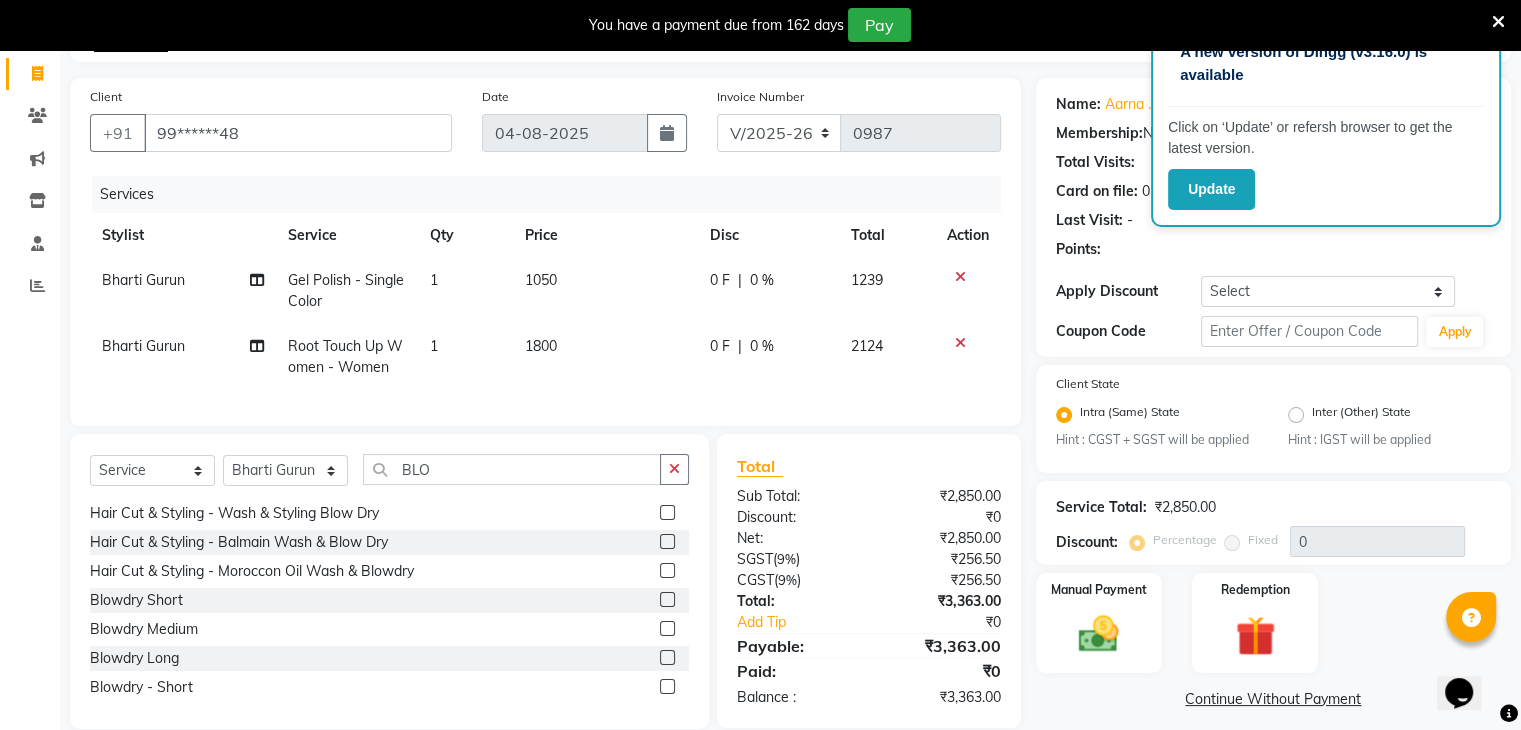 scroll, scrollTop: 264, scrollLeft: 0, axis: vertical 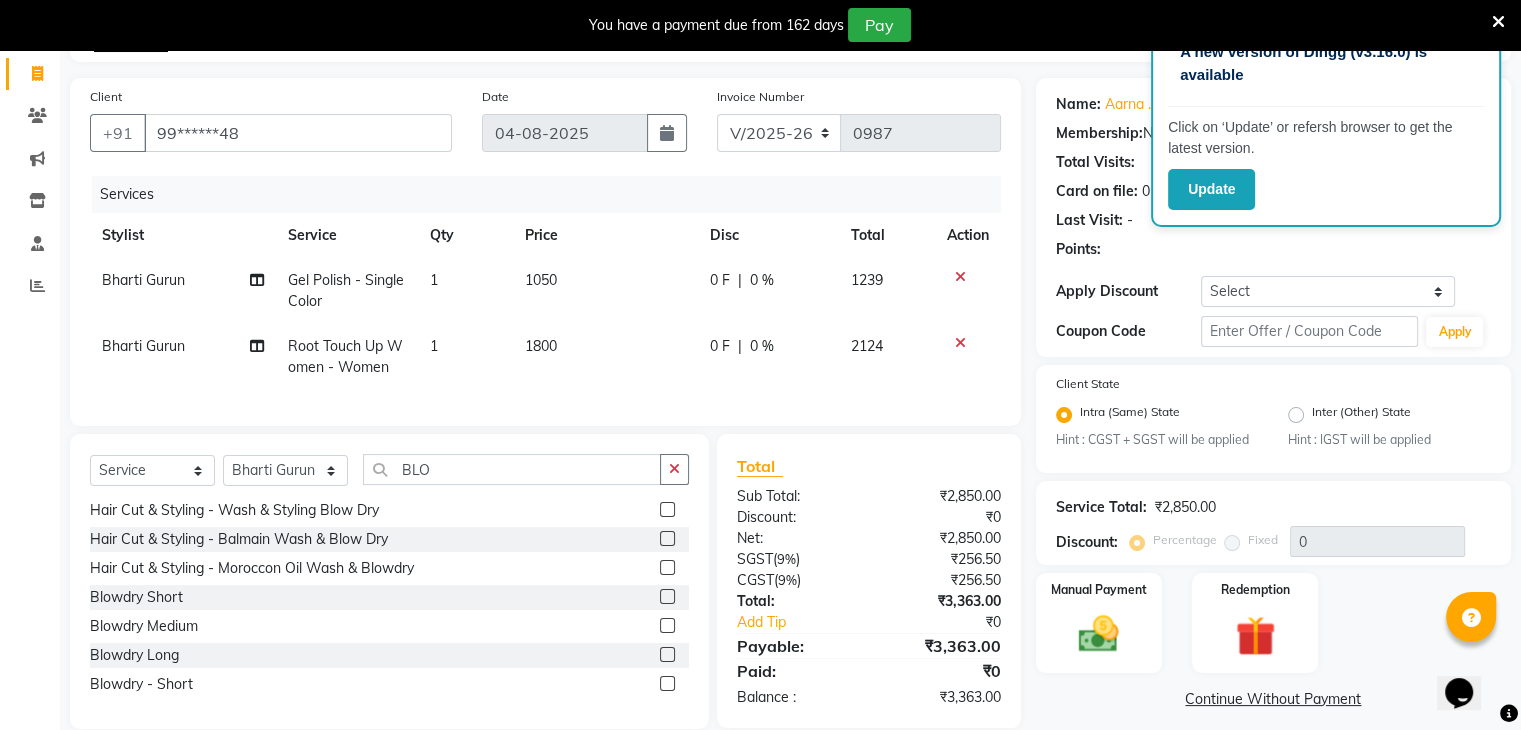 click 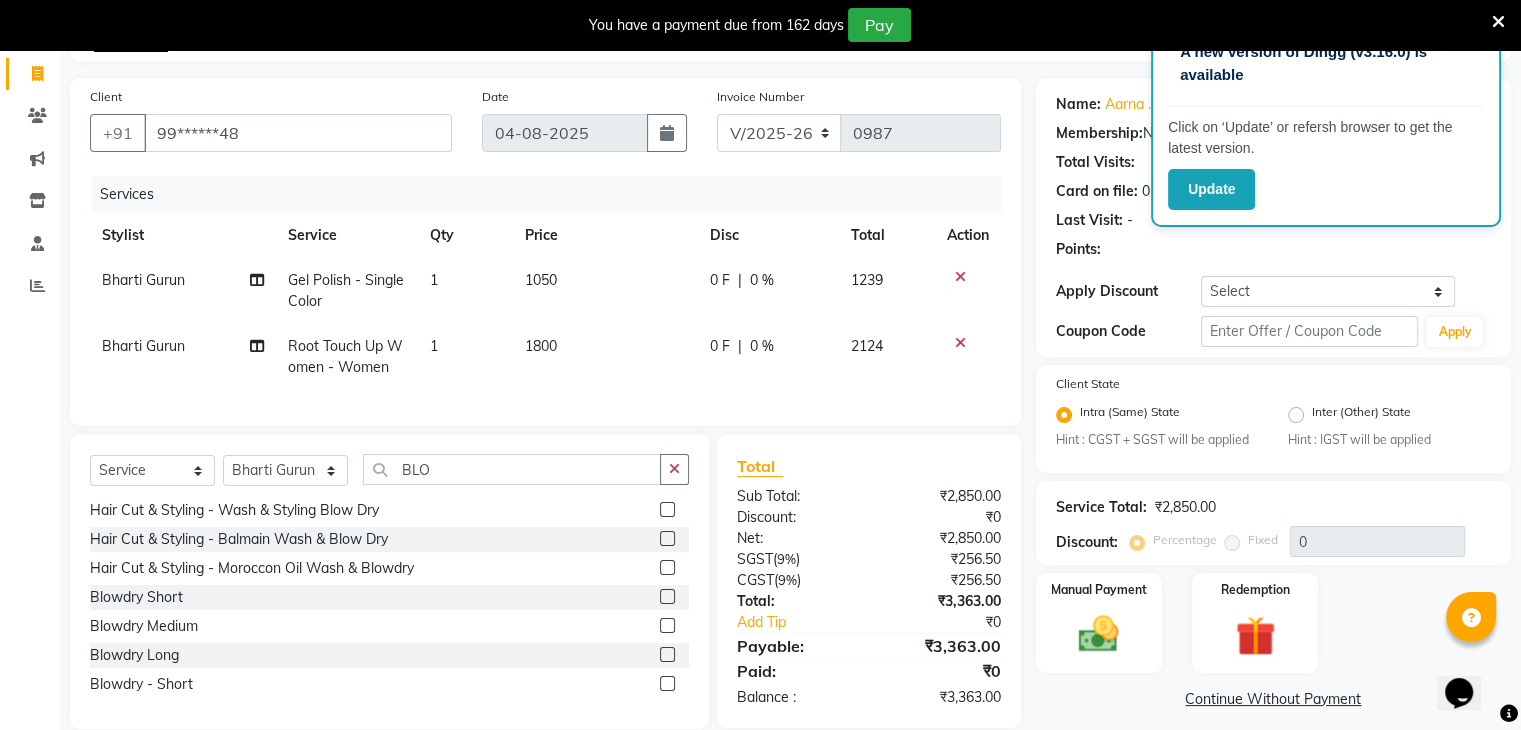 click at bounding box center [666, 626] 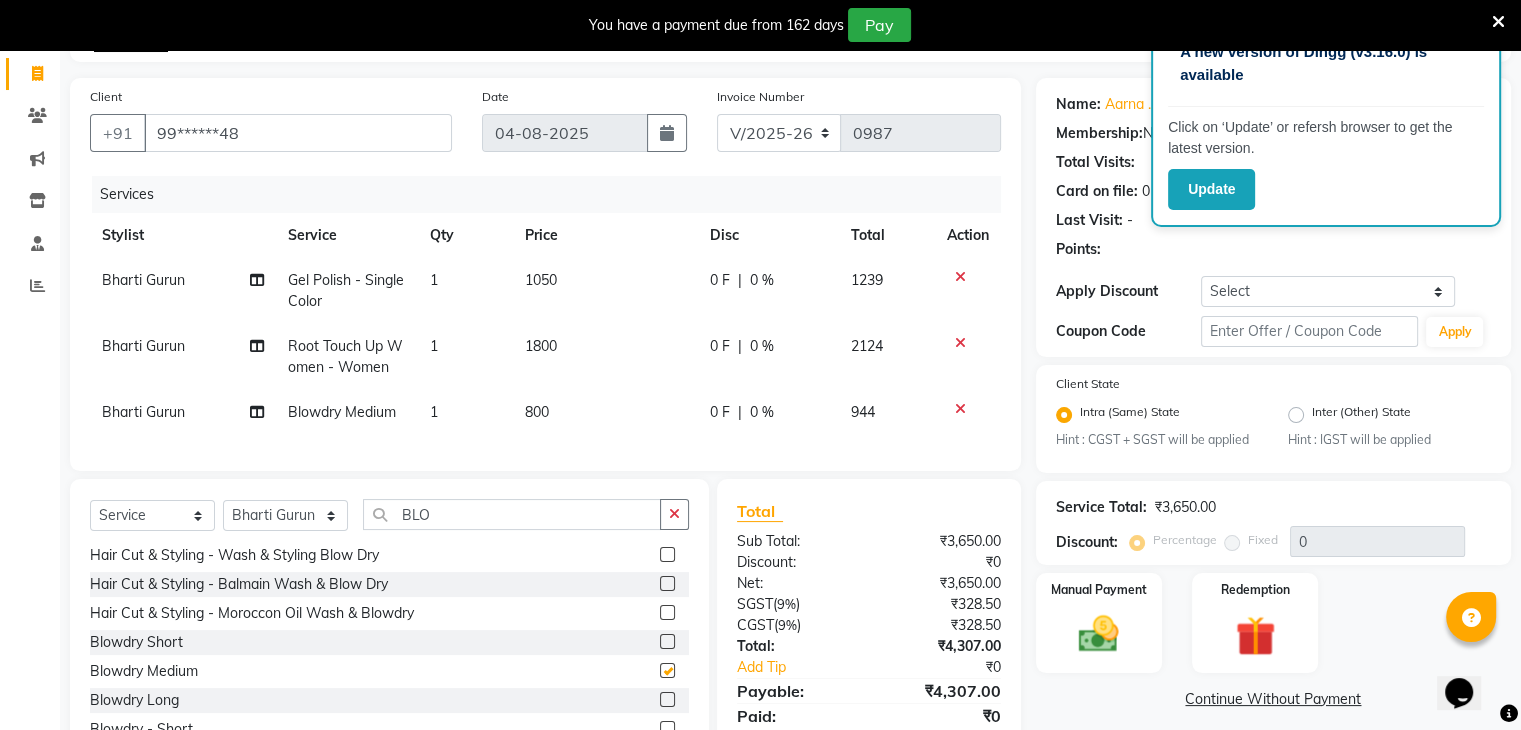 checkbox on "false" 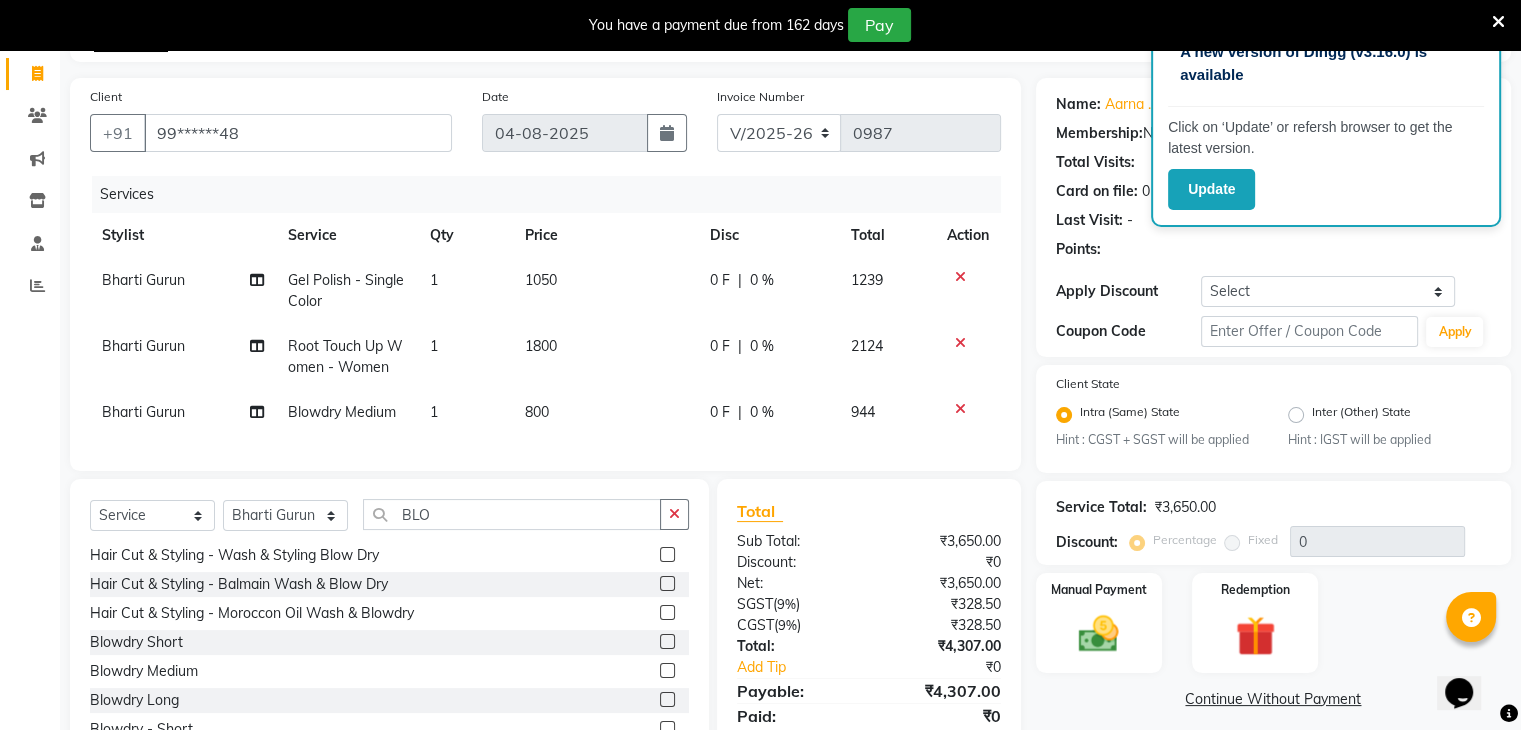 click 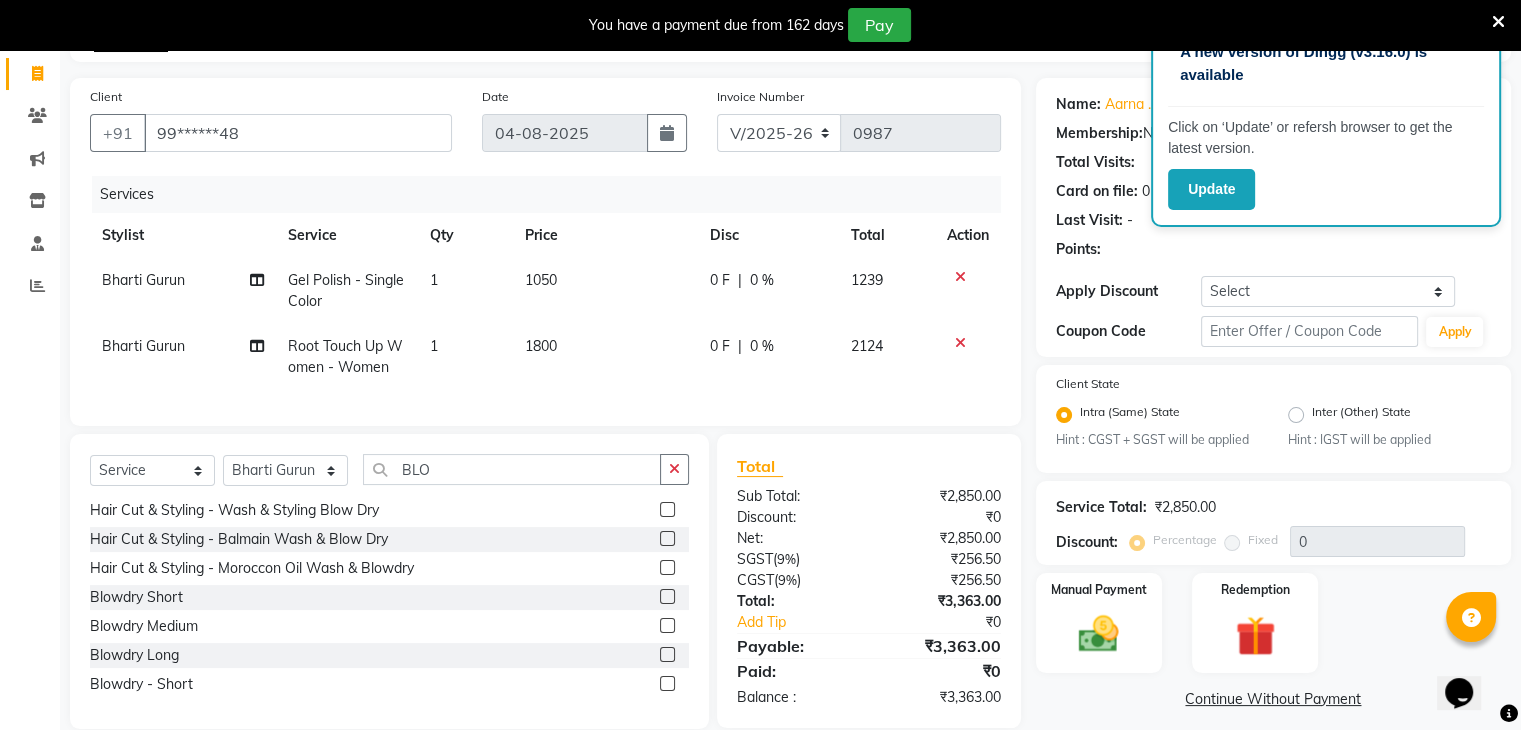 click 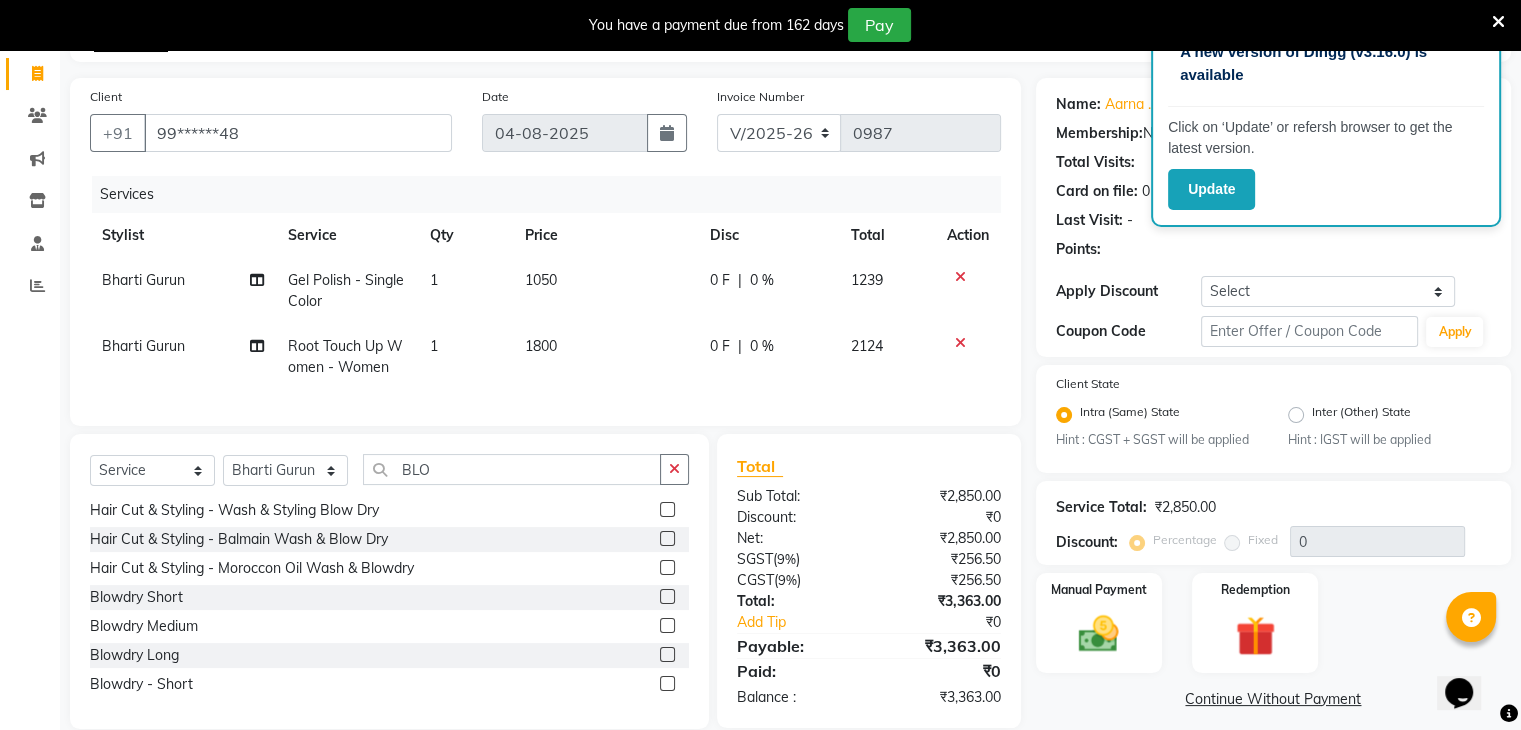 click at bounding box center [666, 597] 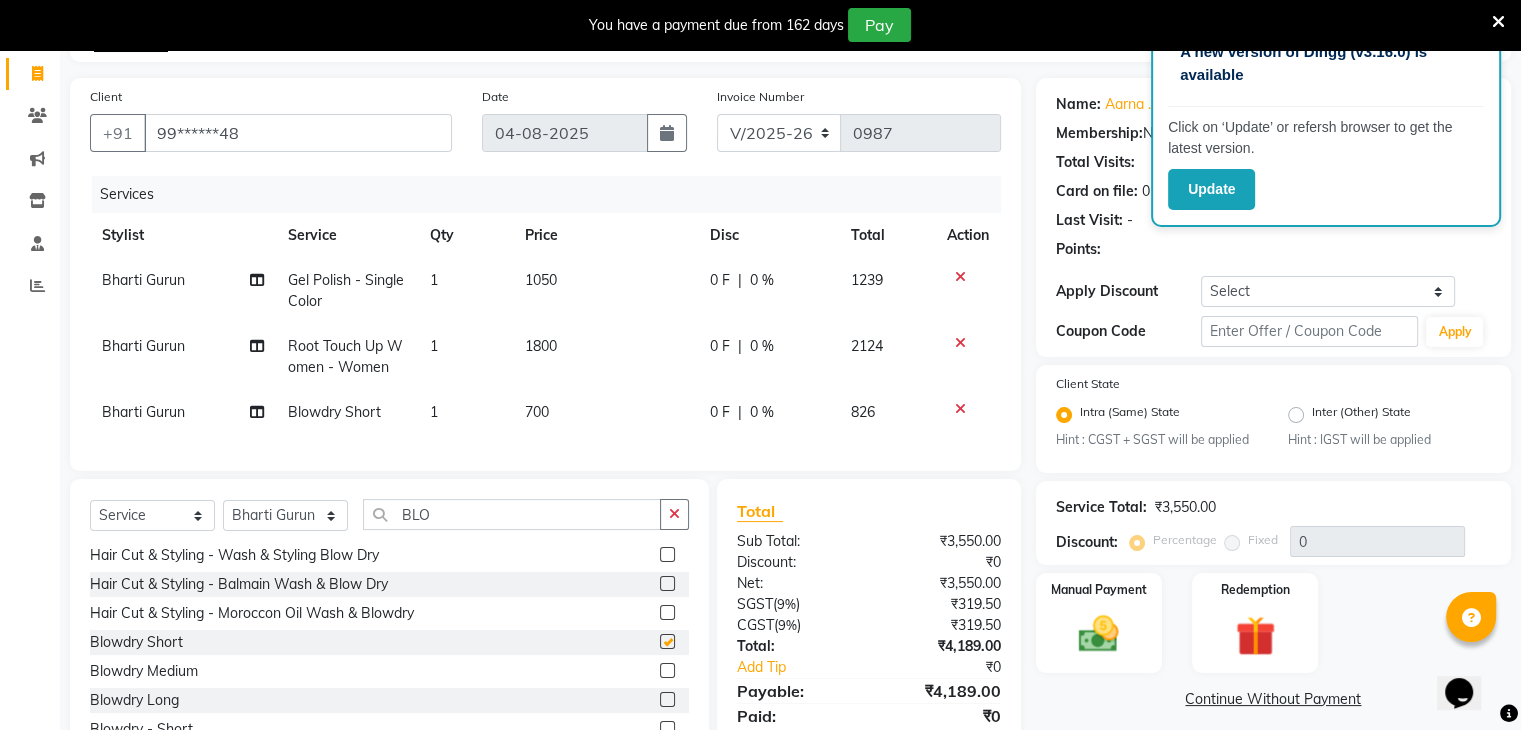 checkbox on "false" 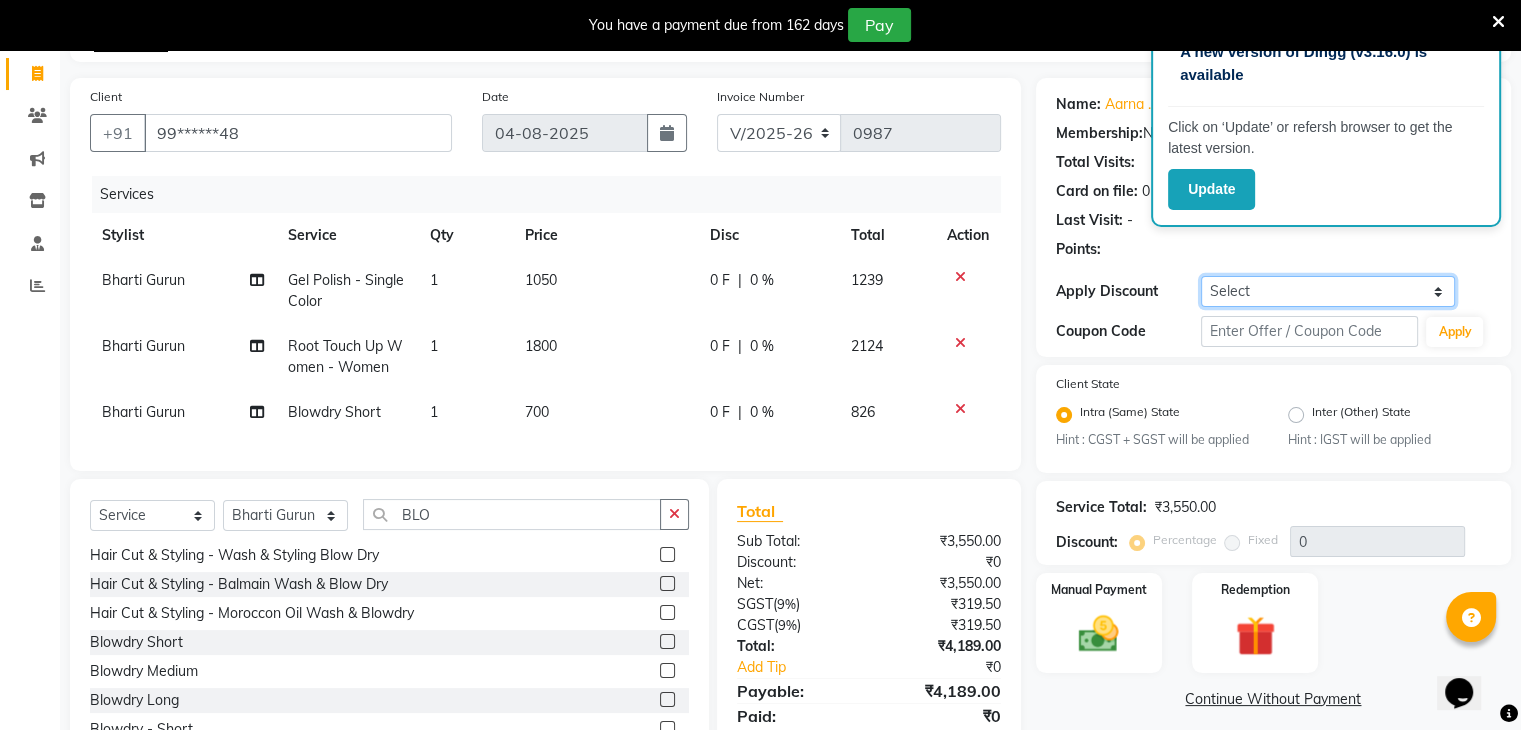 click on "Select Coupon → Daily Discount Coupon → Managers@10 Coupon → Am/bh/acct Coupon → Am/bh/acct Coupon → Manager 15 Coupon → Manager 10" 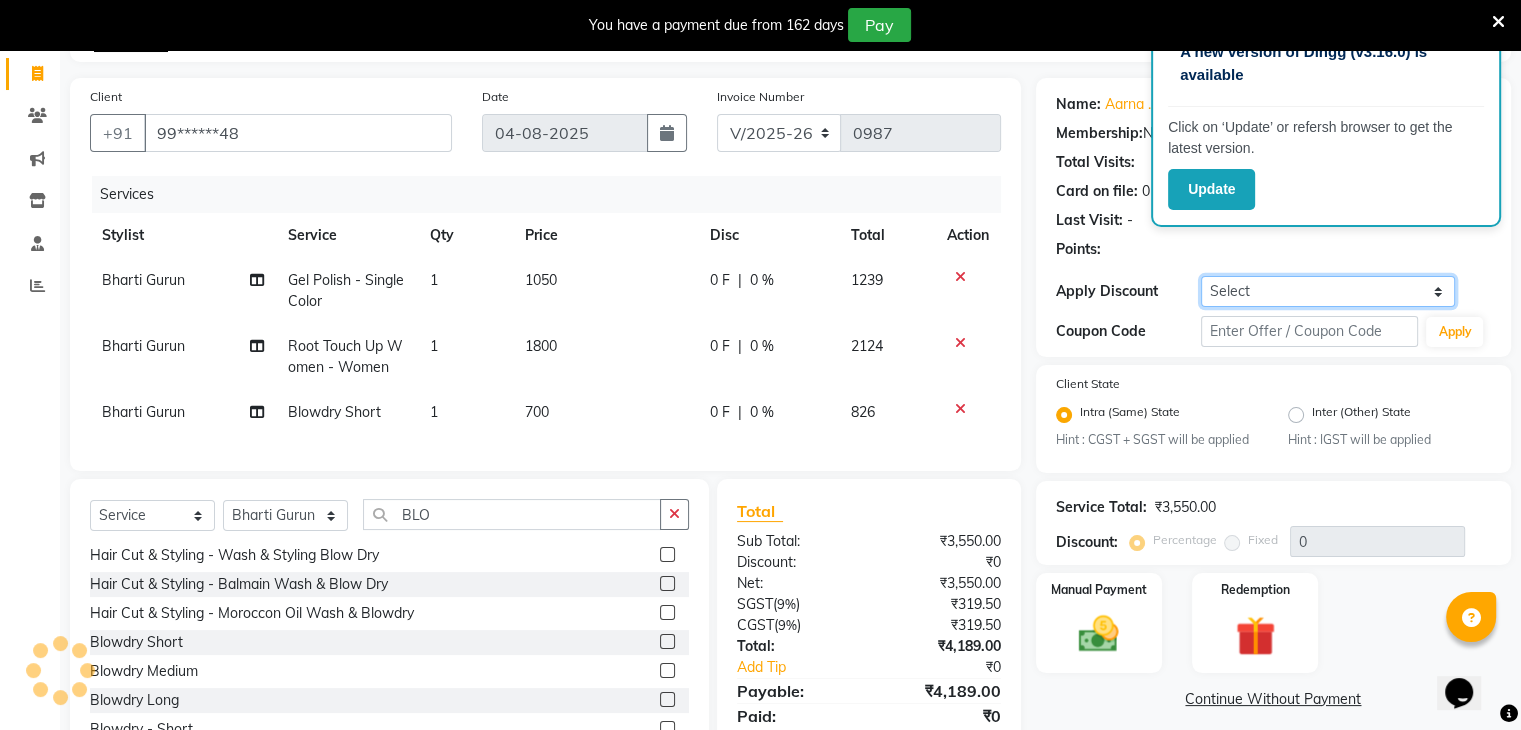 select on "2: Object" 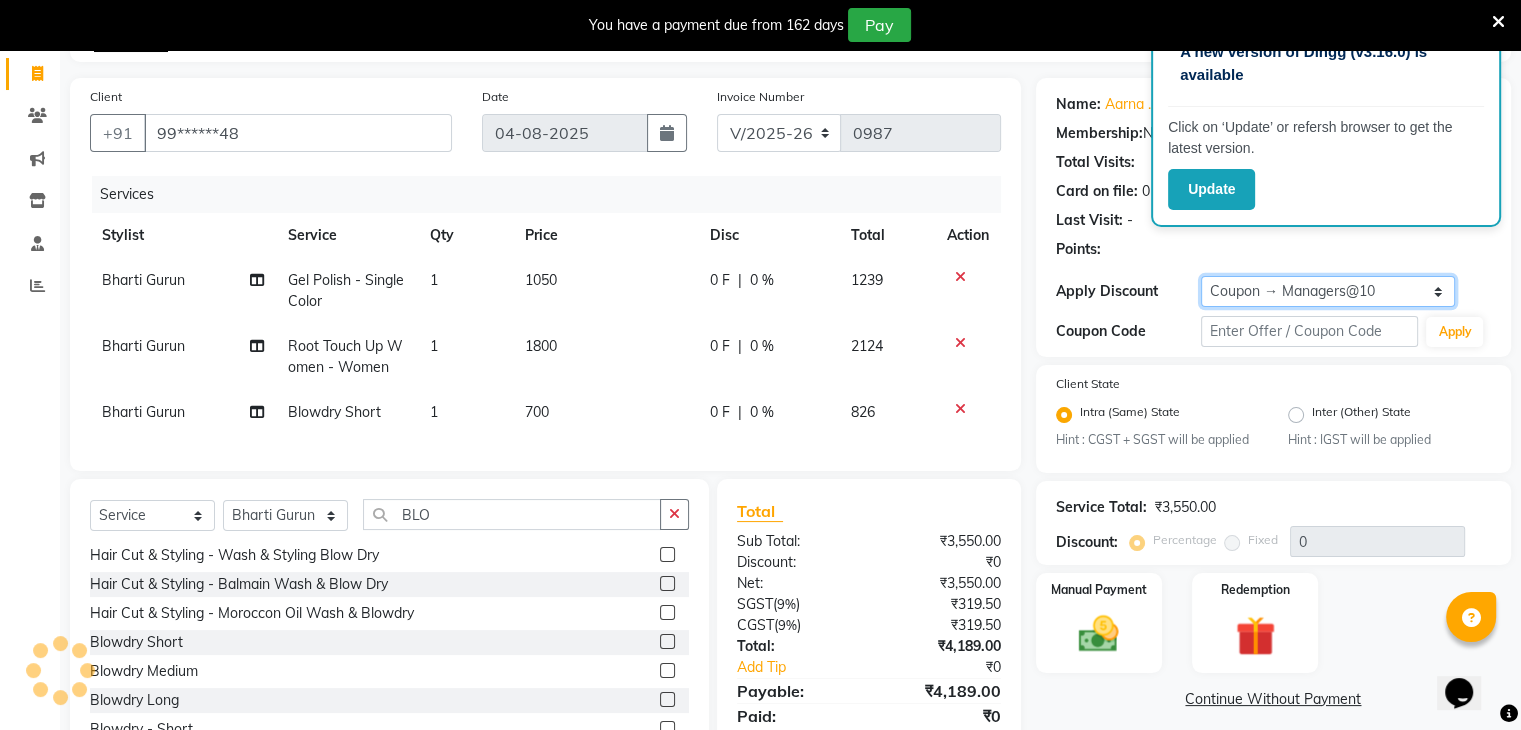 click on "Select Coupon → Daily Discount Coupon → Managers@10 Coupon → Am/bh/acct Coupon → Am/bh/acct Coupon → Manager 15 Coupon → Manager 10" 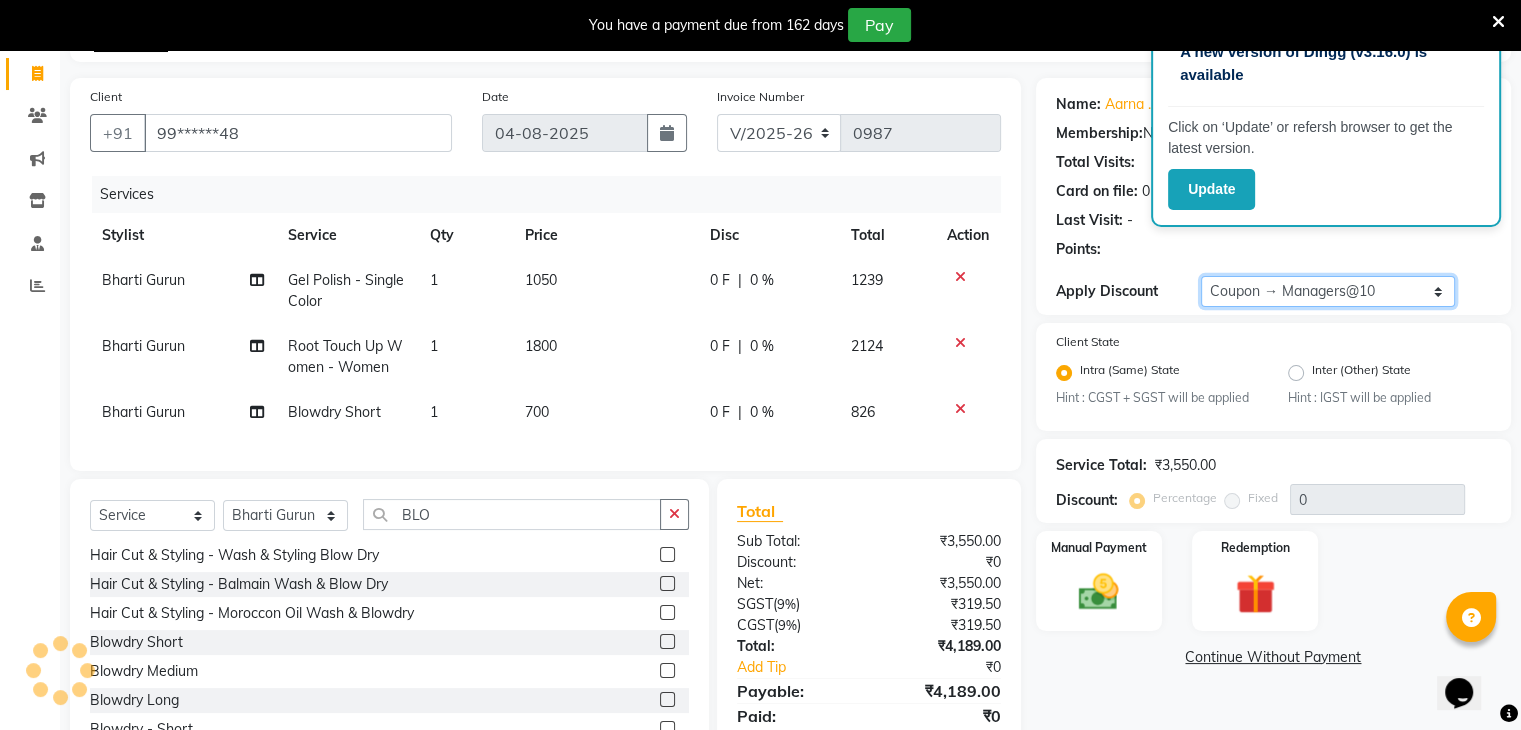 radio on "false" 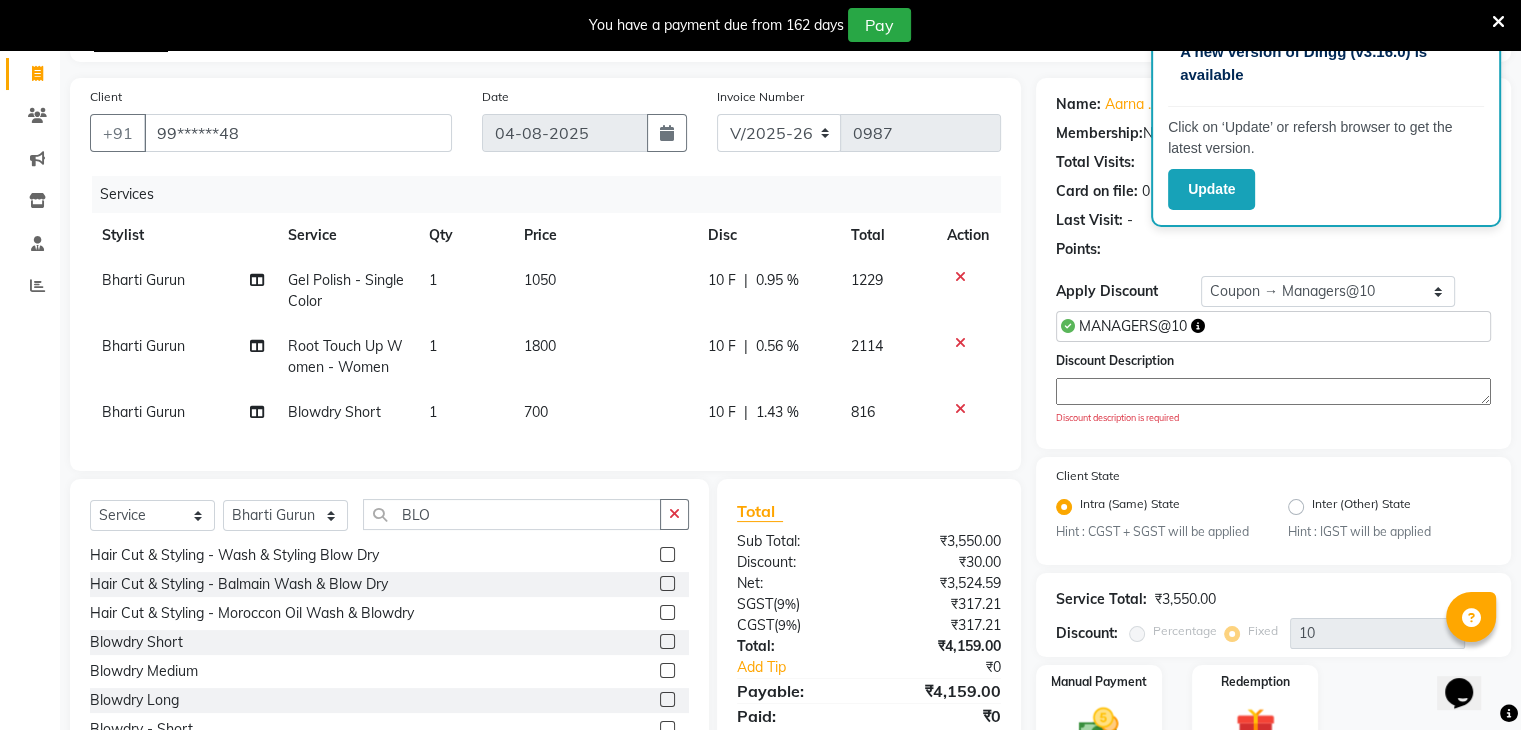 click 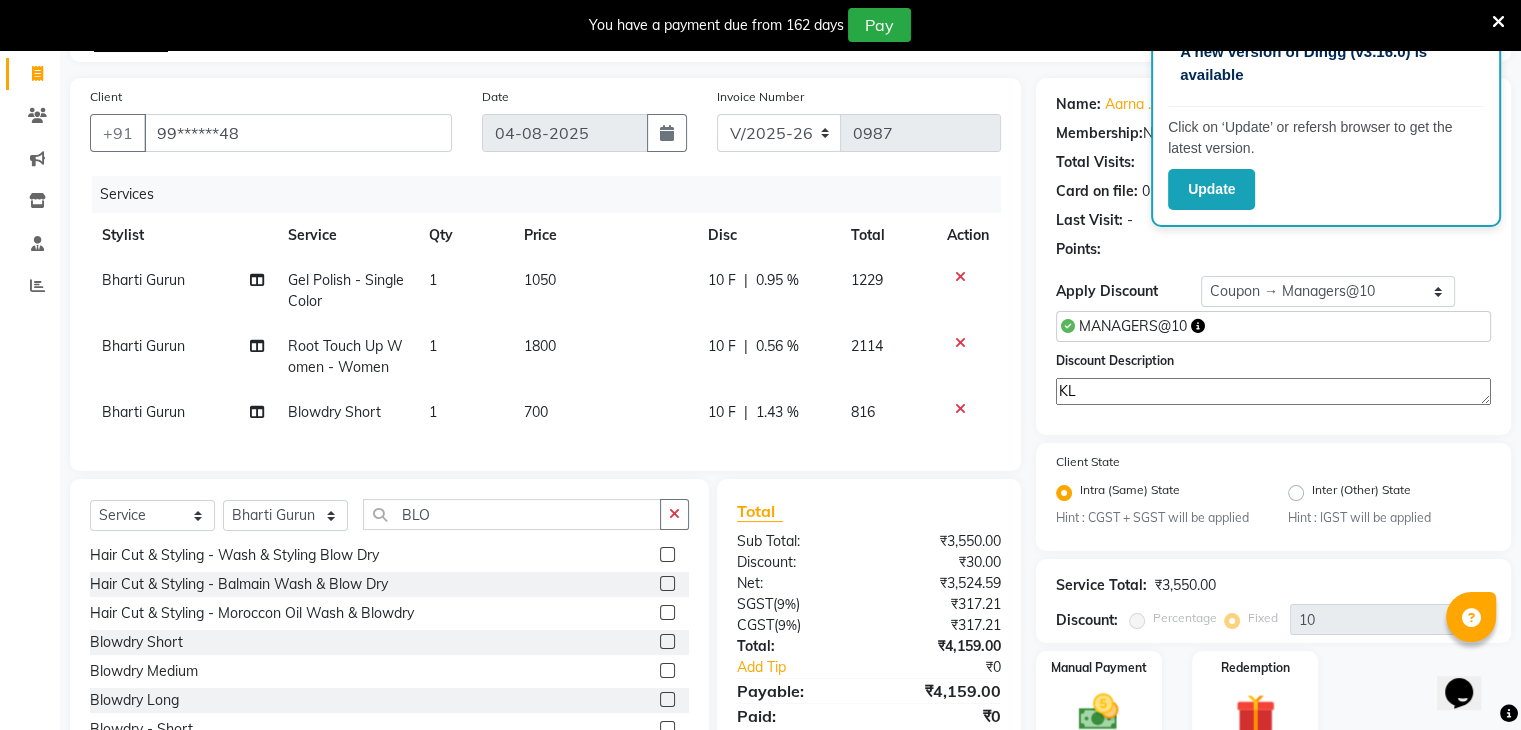 click on "Manual Payment Redemption" 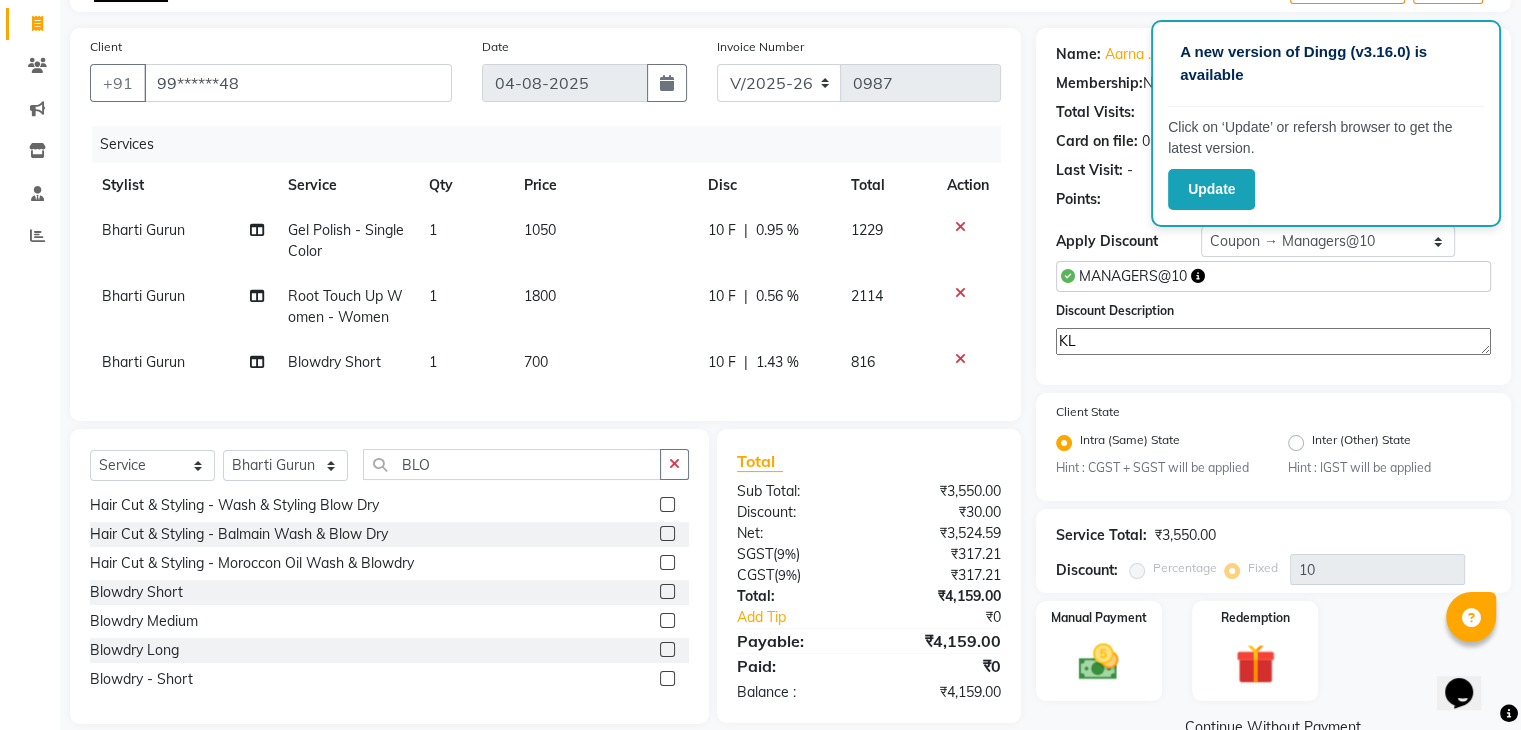 click on "Update" 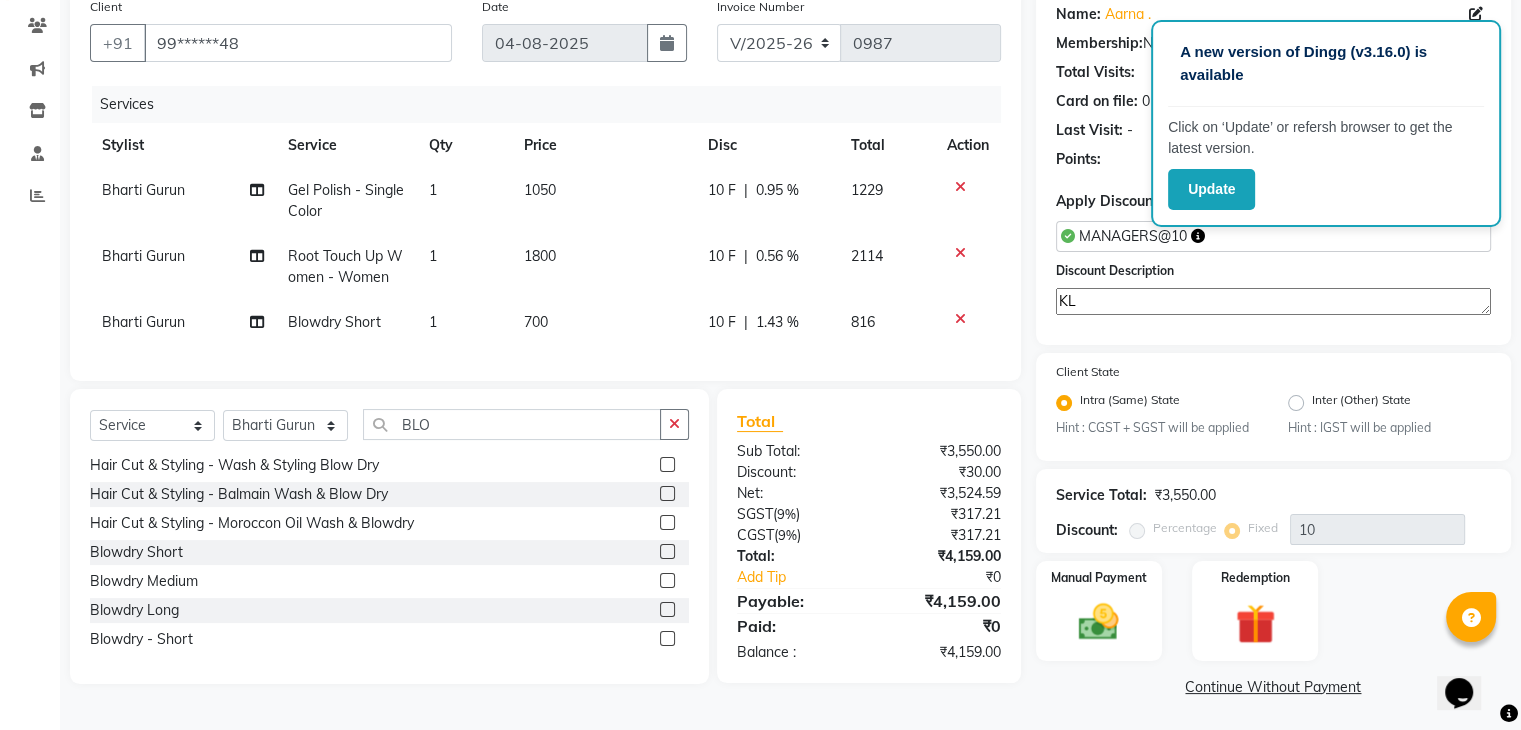 scroll, scrollTop: 165, scrollLeft: 0, axis: vertical 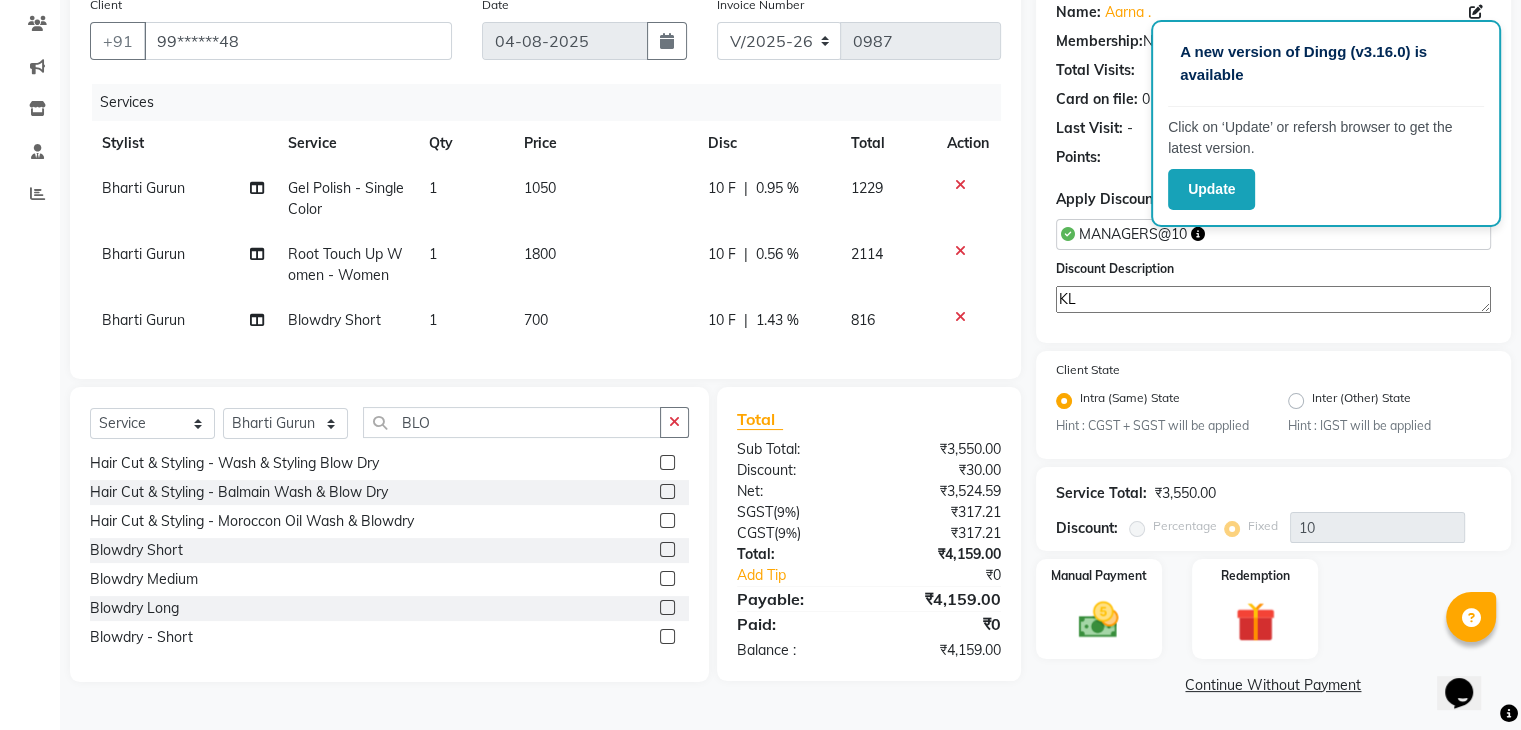 click on "MANAGERS@10" 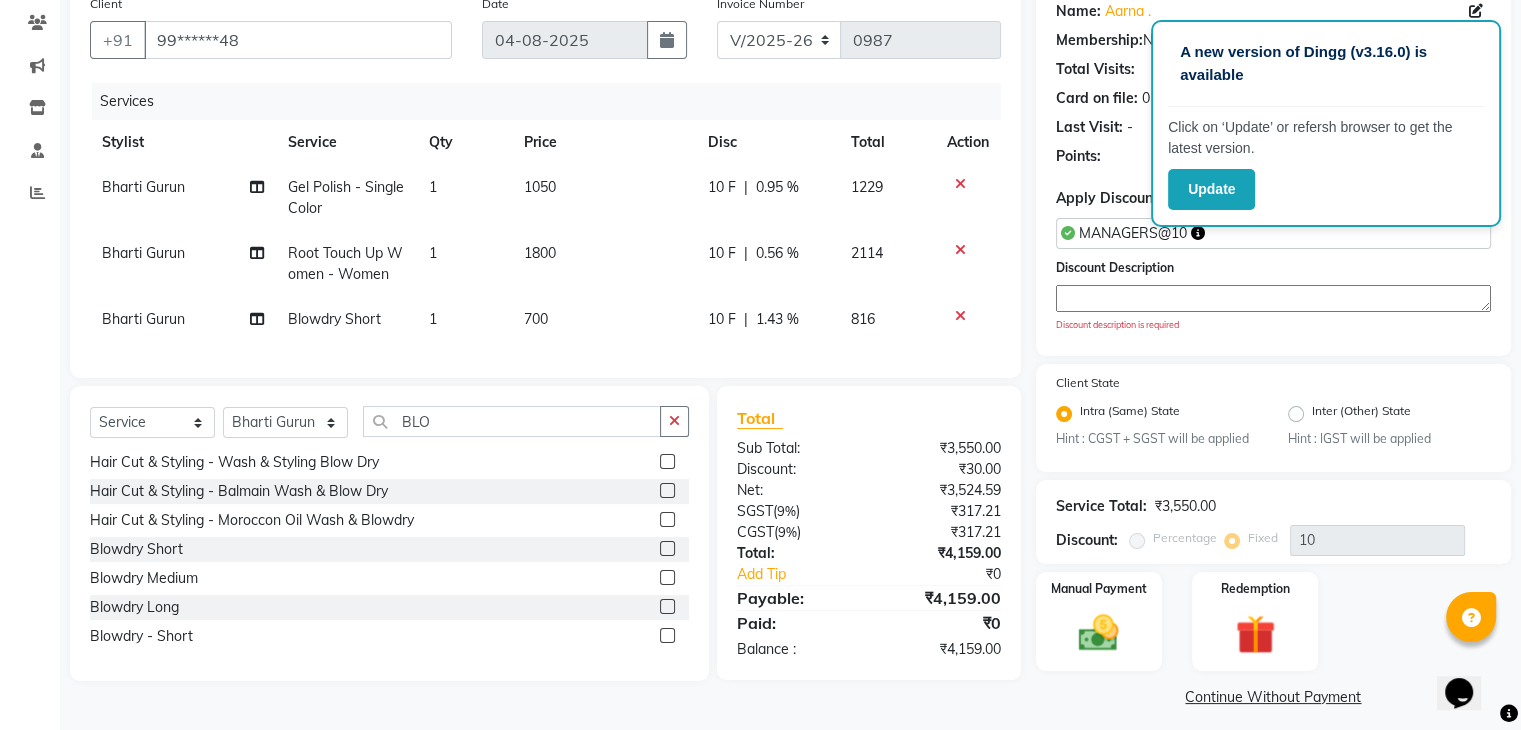 type 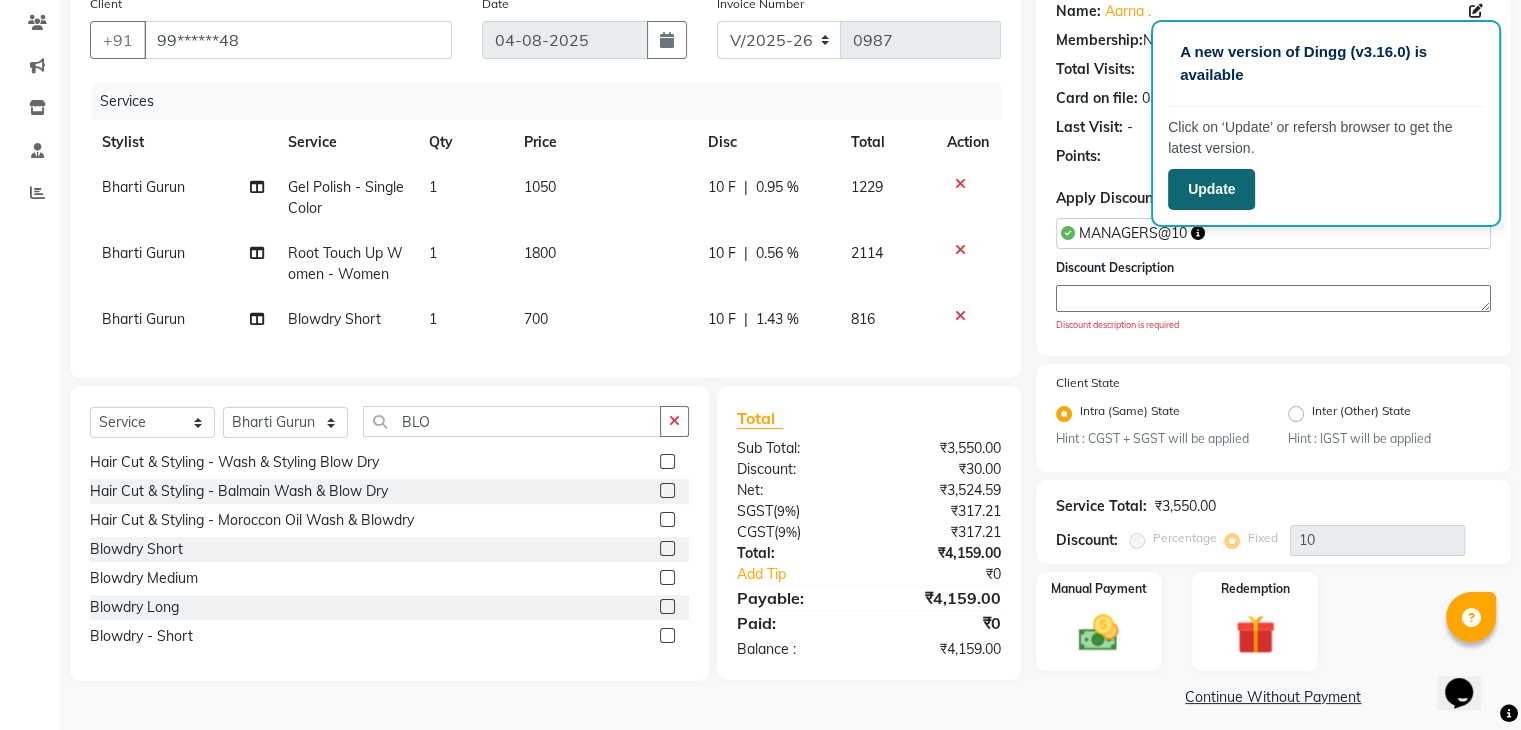 click on "Update" 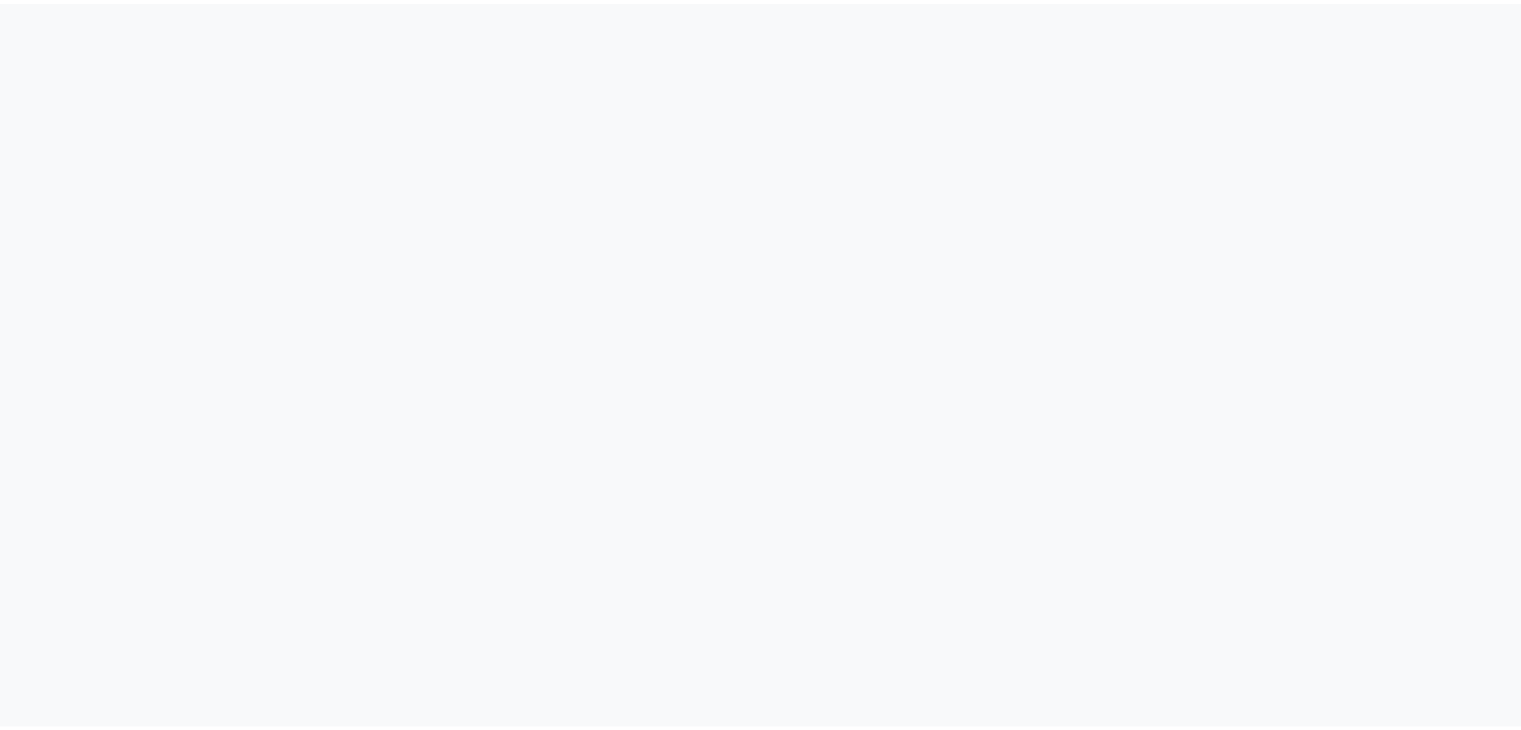 scroll, scrollTop: 0, scrollLeft: 0, axis: both 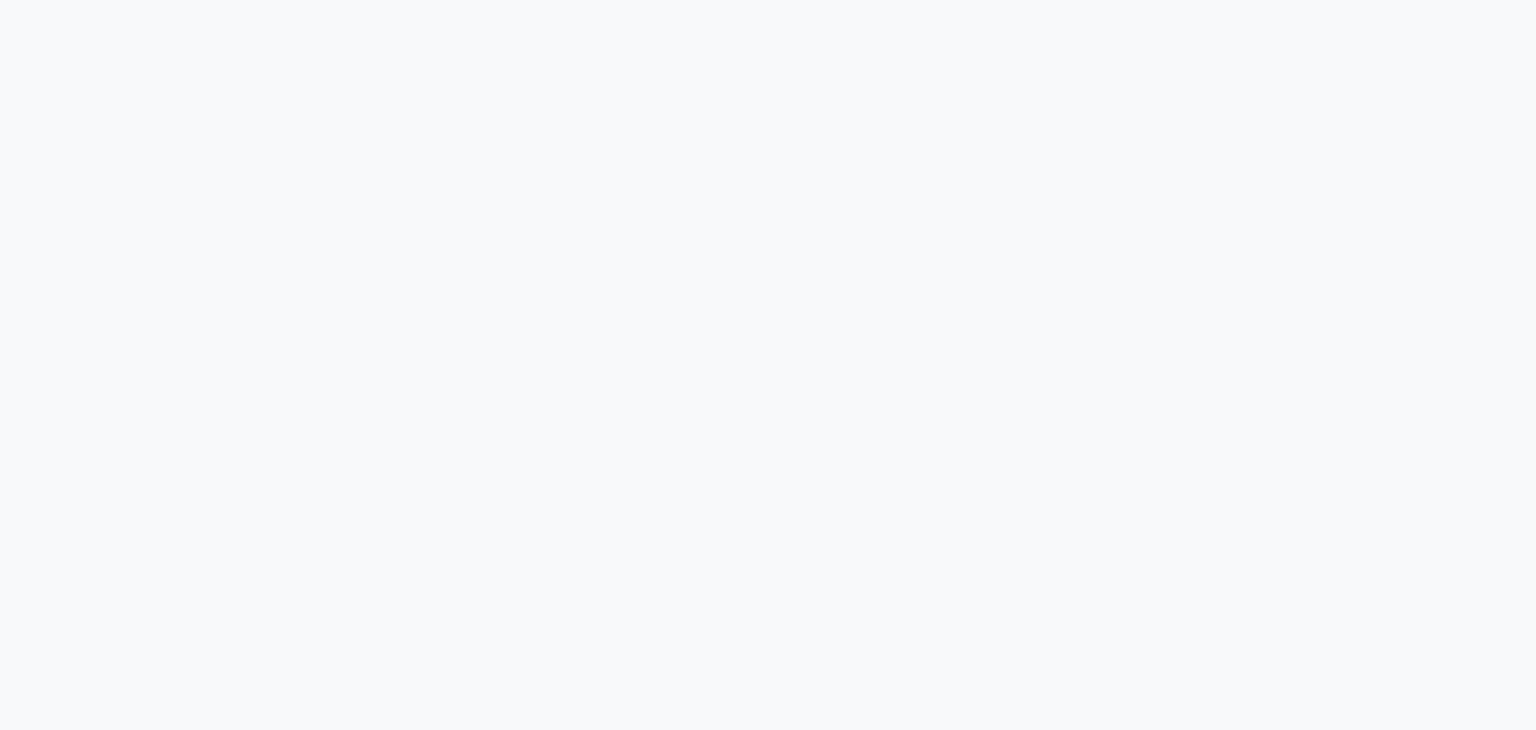 select on "5619" 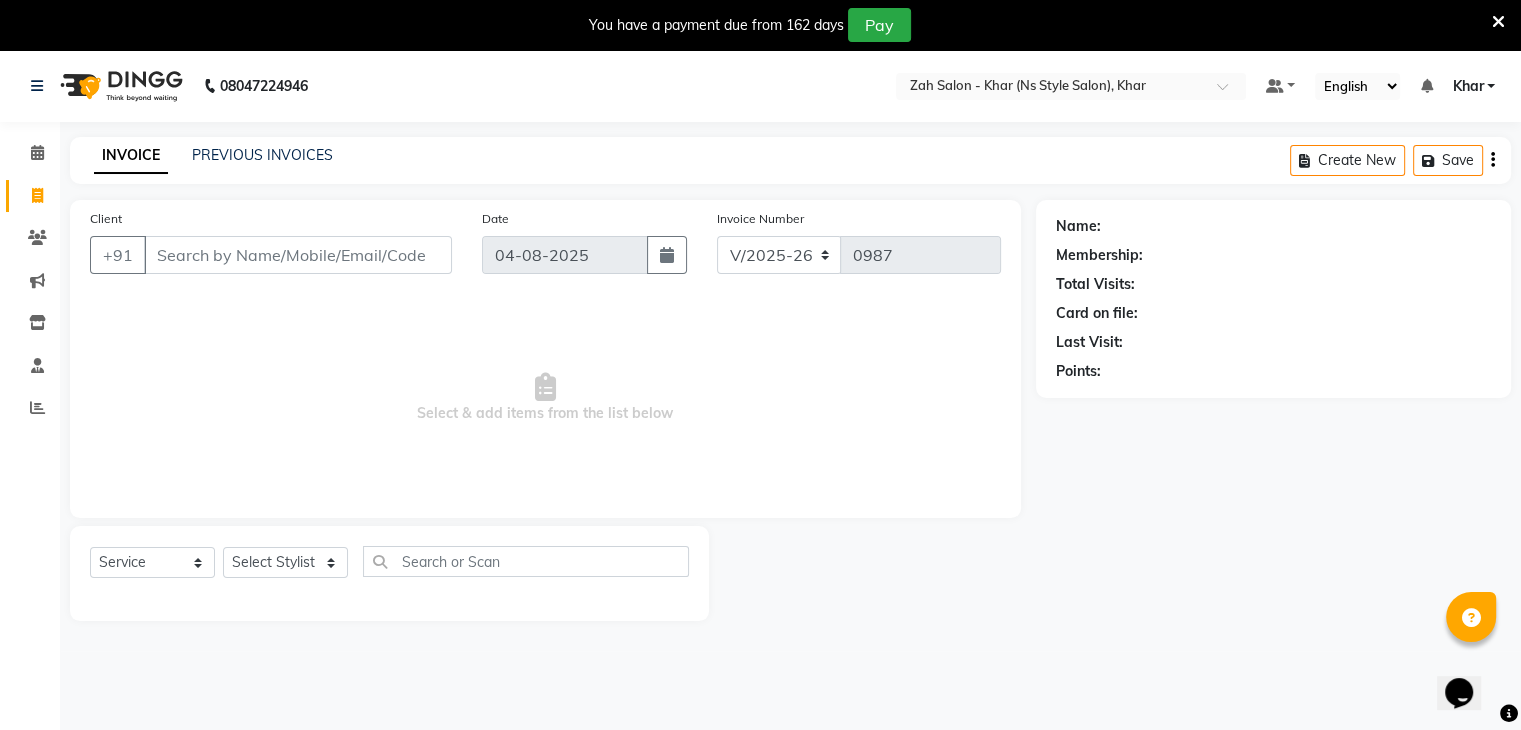 scroll, scrollTop: 0, scrollLeft: 0, axis: both 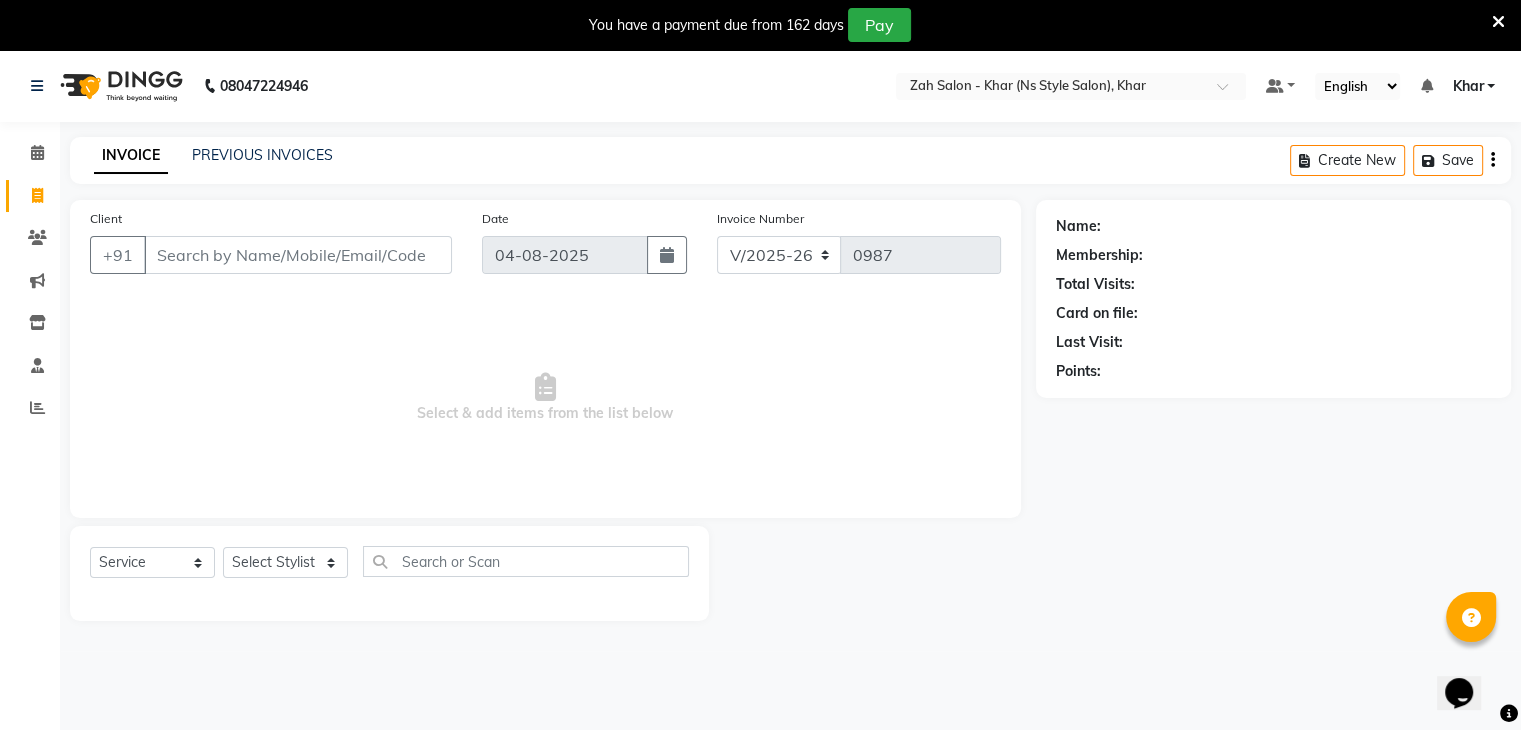 click on "Client" at bounding box center (298, 255) 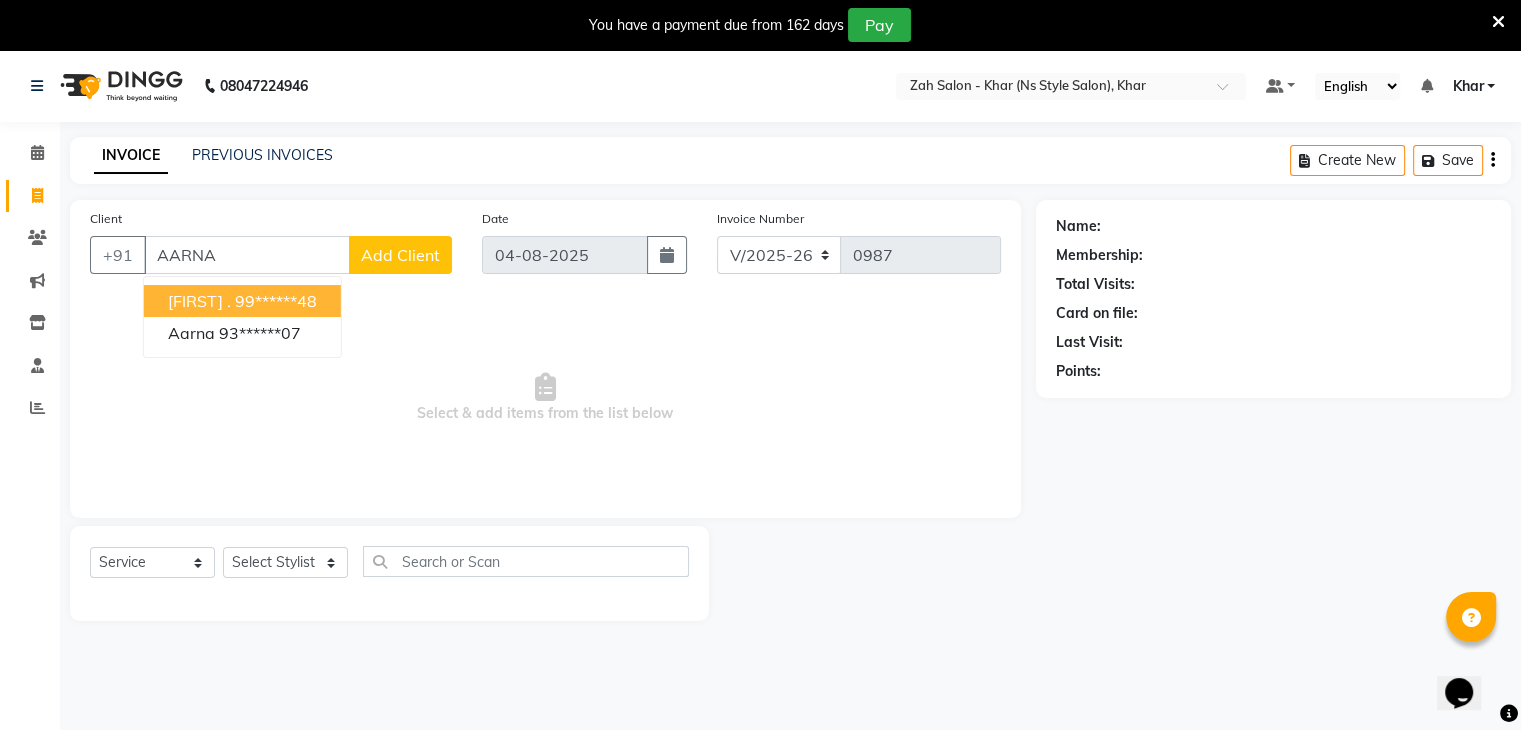 click on "99******48" at bounding box center (276, 301) 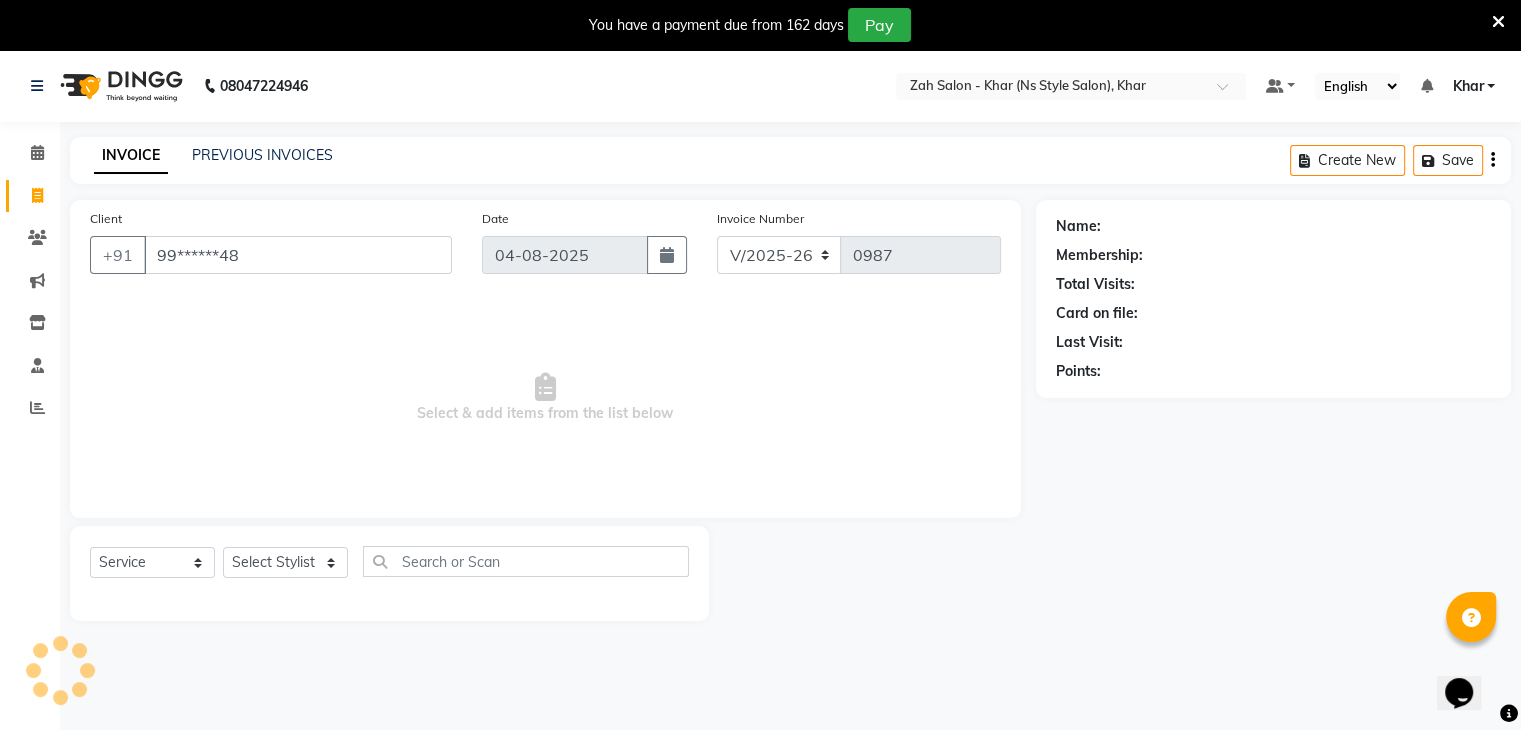 type on "99******48" 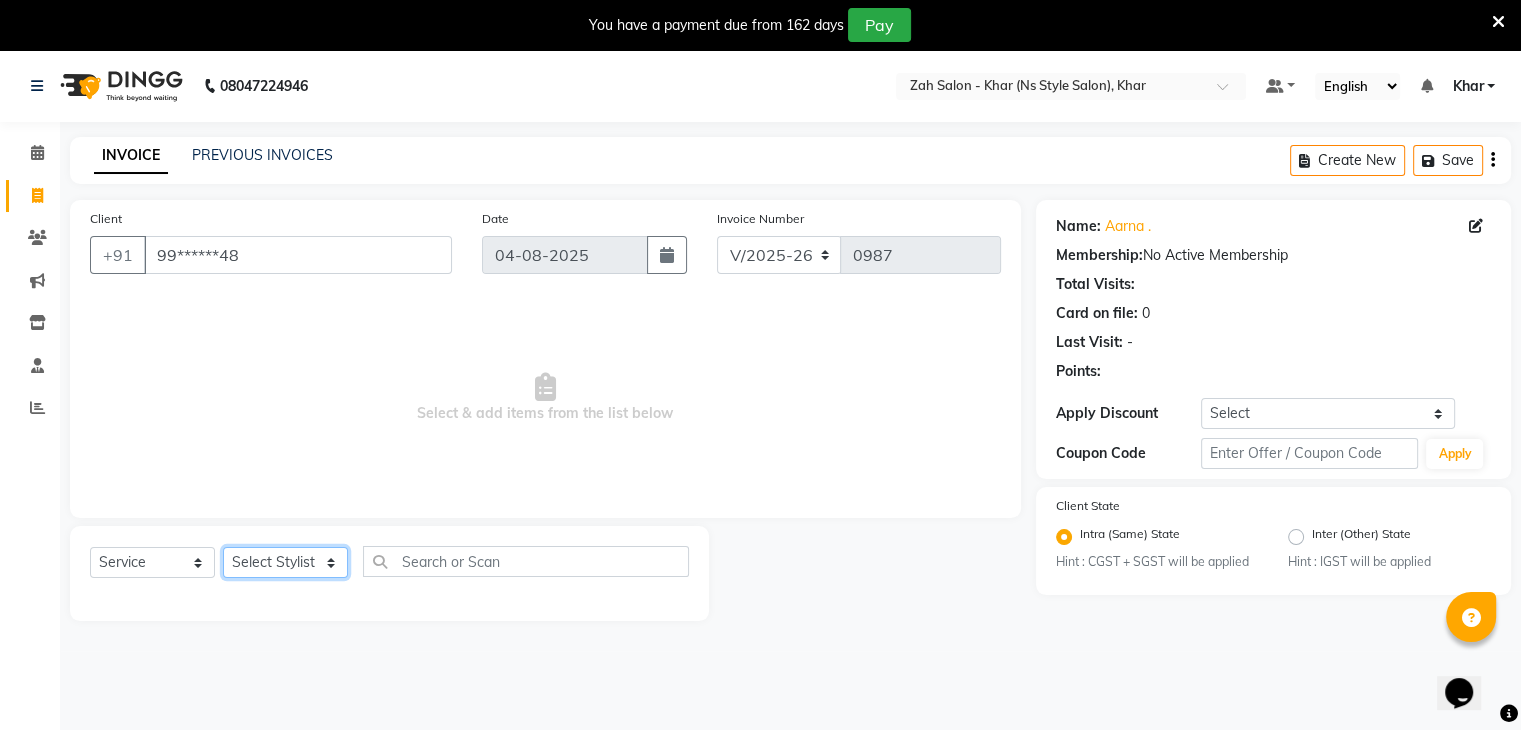 click on "Select Stylist Bharti Gurun [FIRST] [LAST] [FIRST] [LAST] [FIRST] [LAST] [FIRST] [LAST] [FIRST] [LAST]" 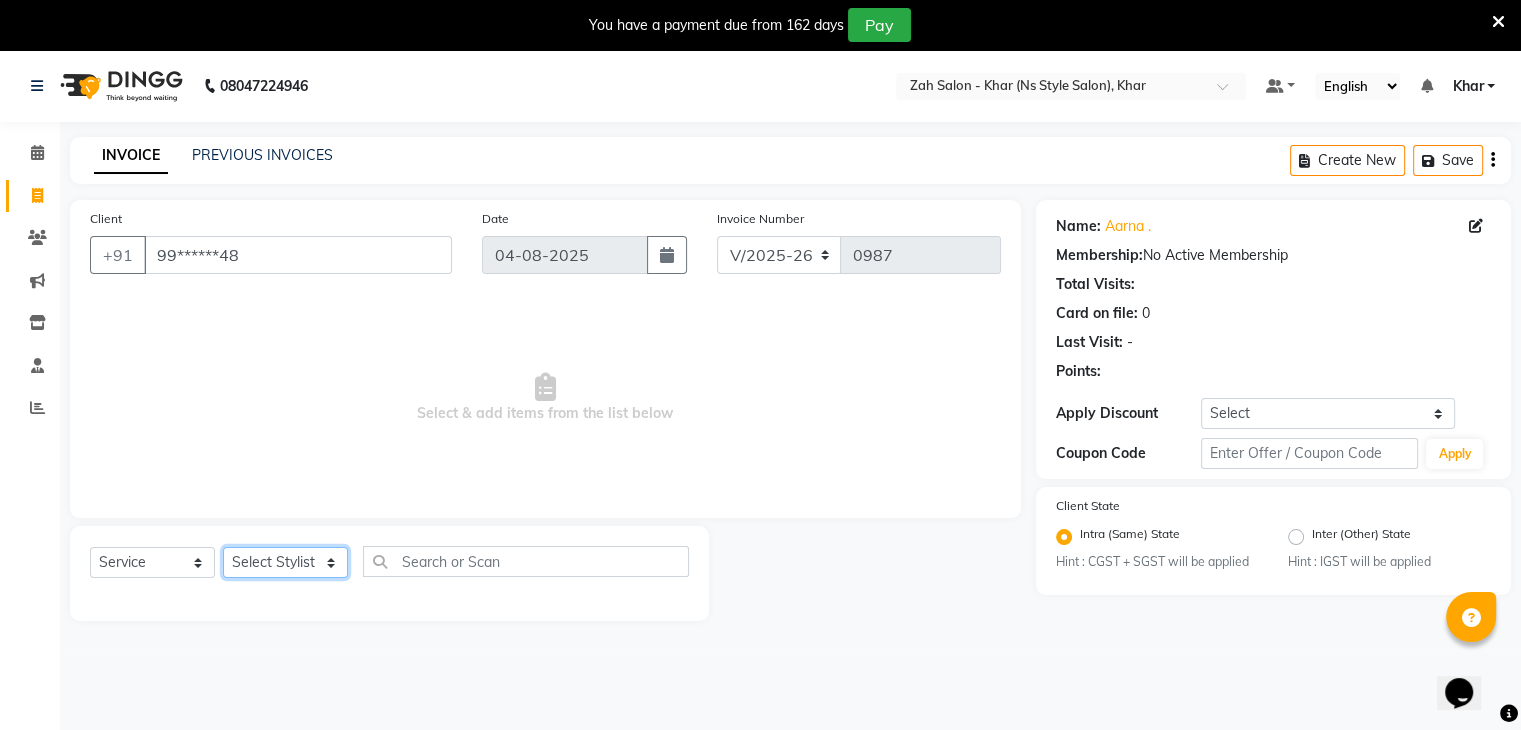 select on "38402" 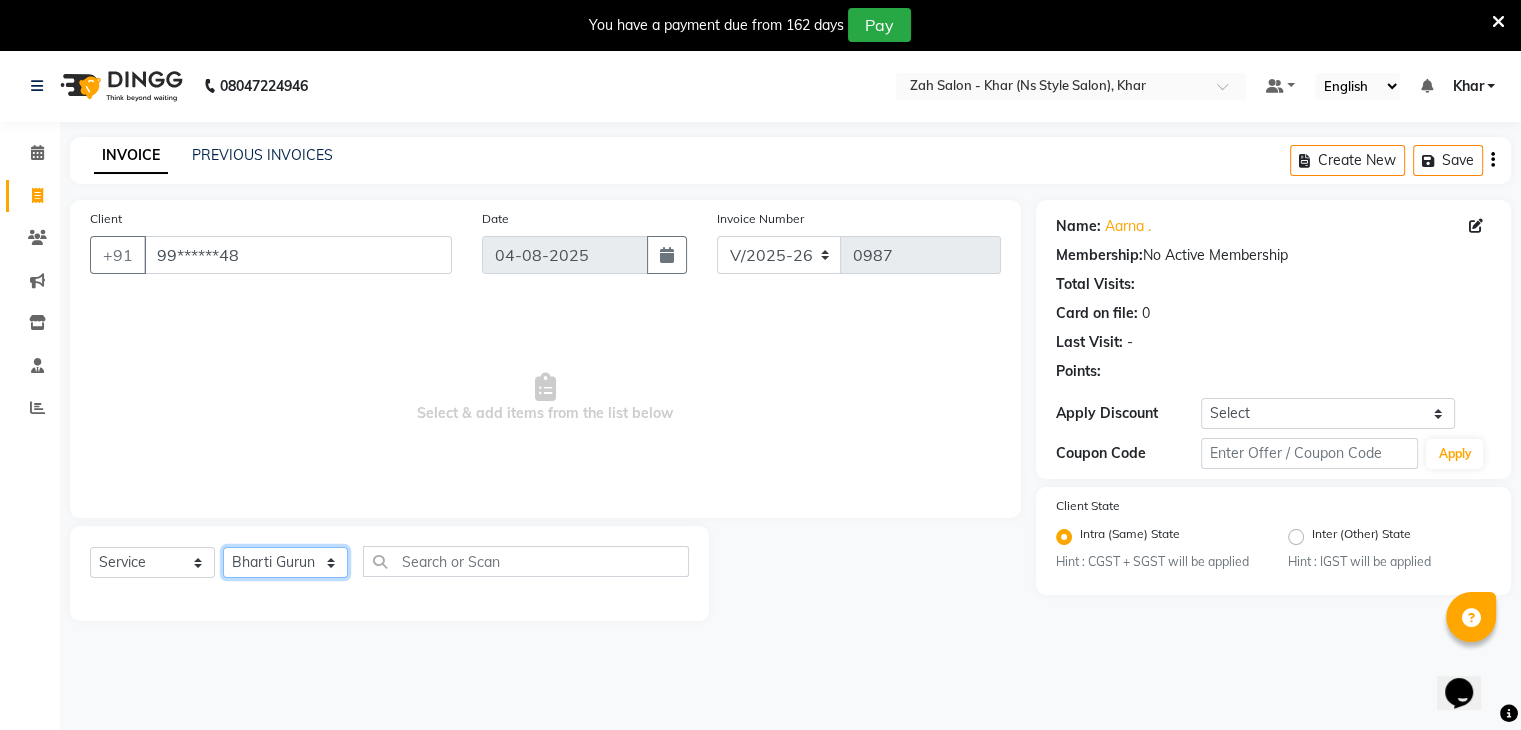 click on "Select Stylist Bharti Gurun [FIRST] [LAST] [FIRST] [LAST] [FIRST] [LAST] [FIRST] [LAST] [FIRST] [LAST]" 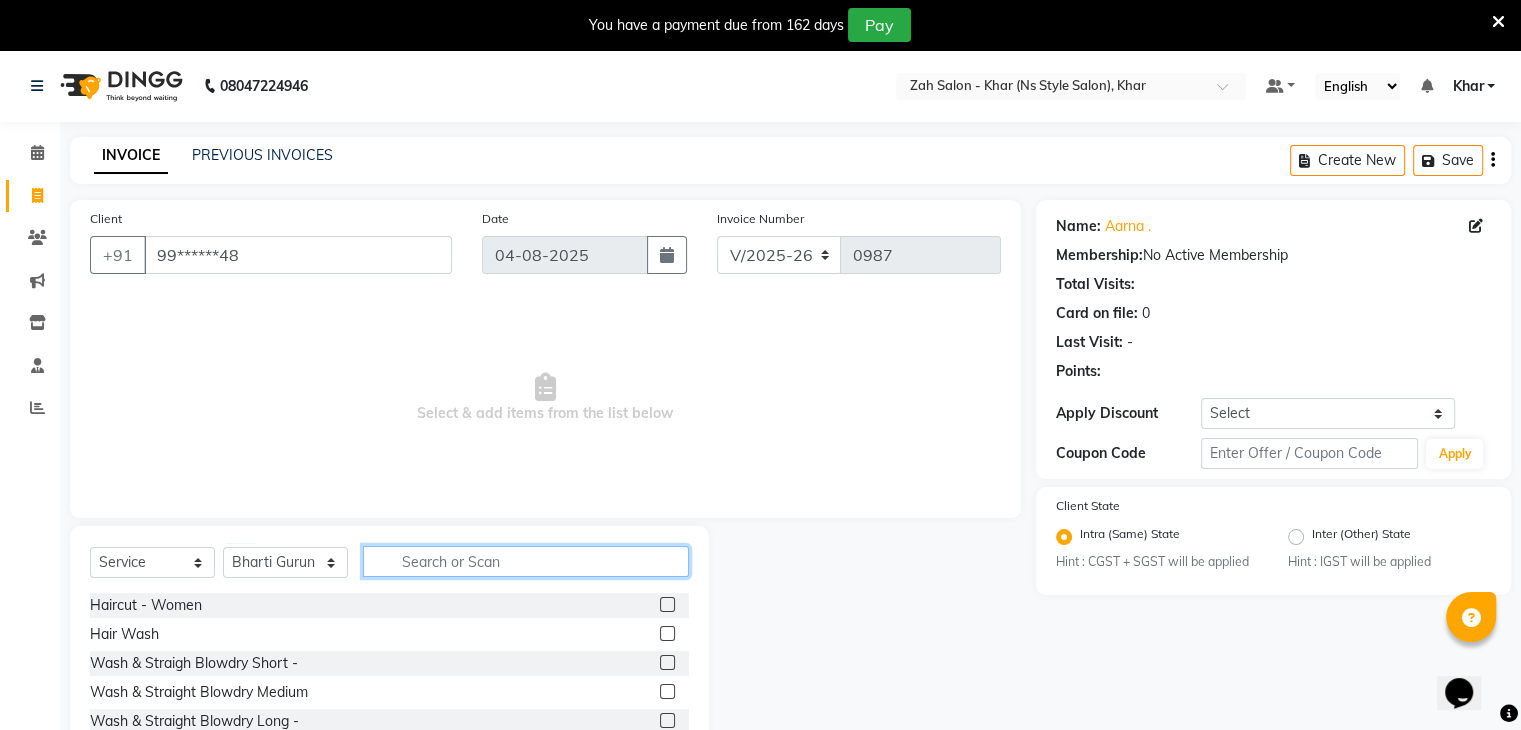 click 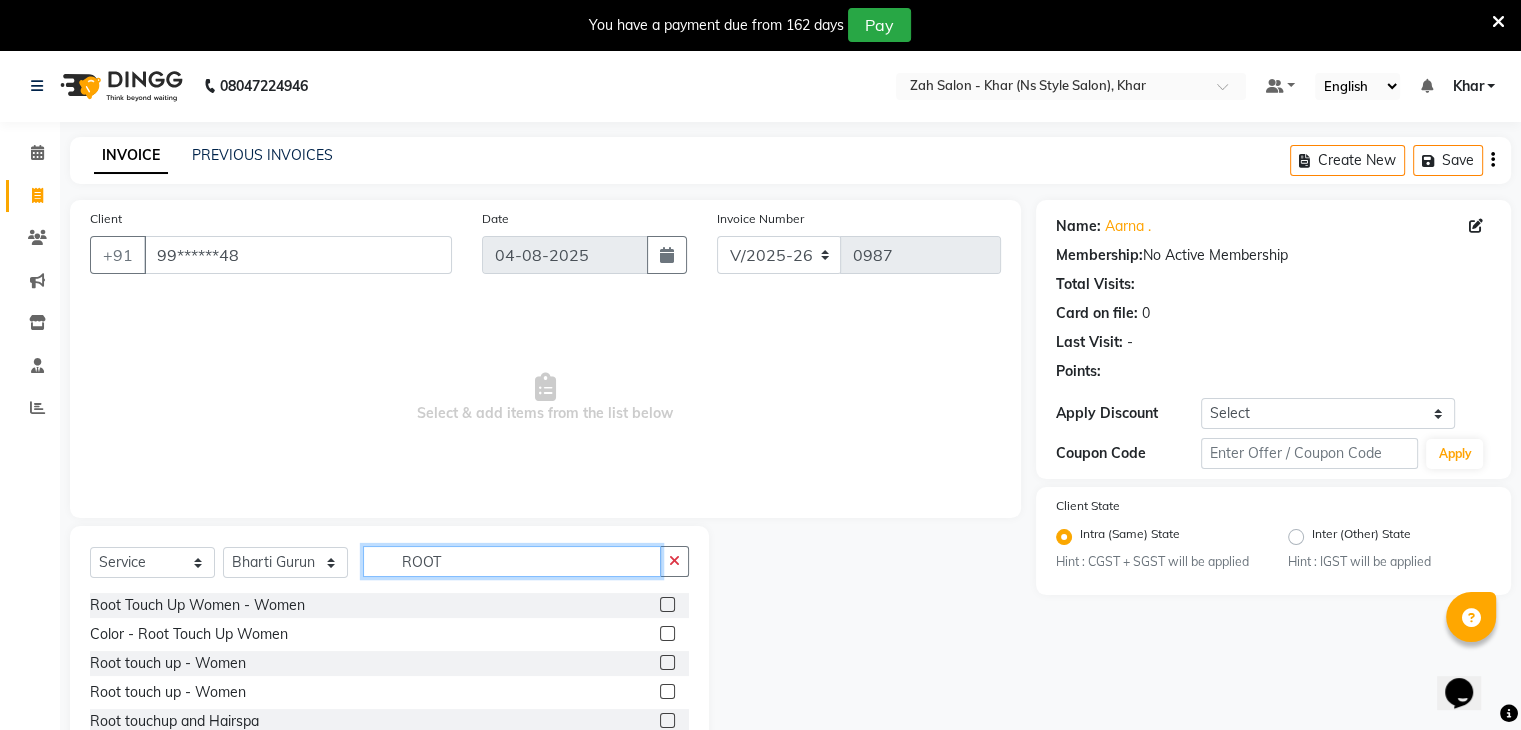 type on "ROOT" 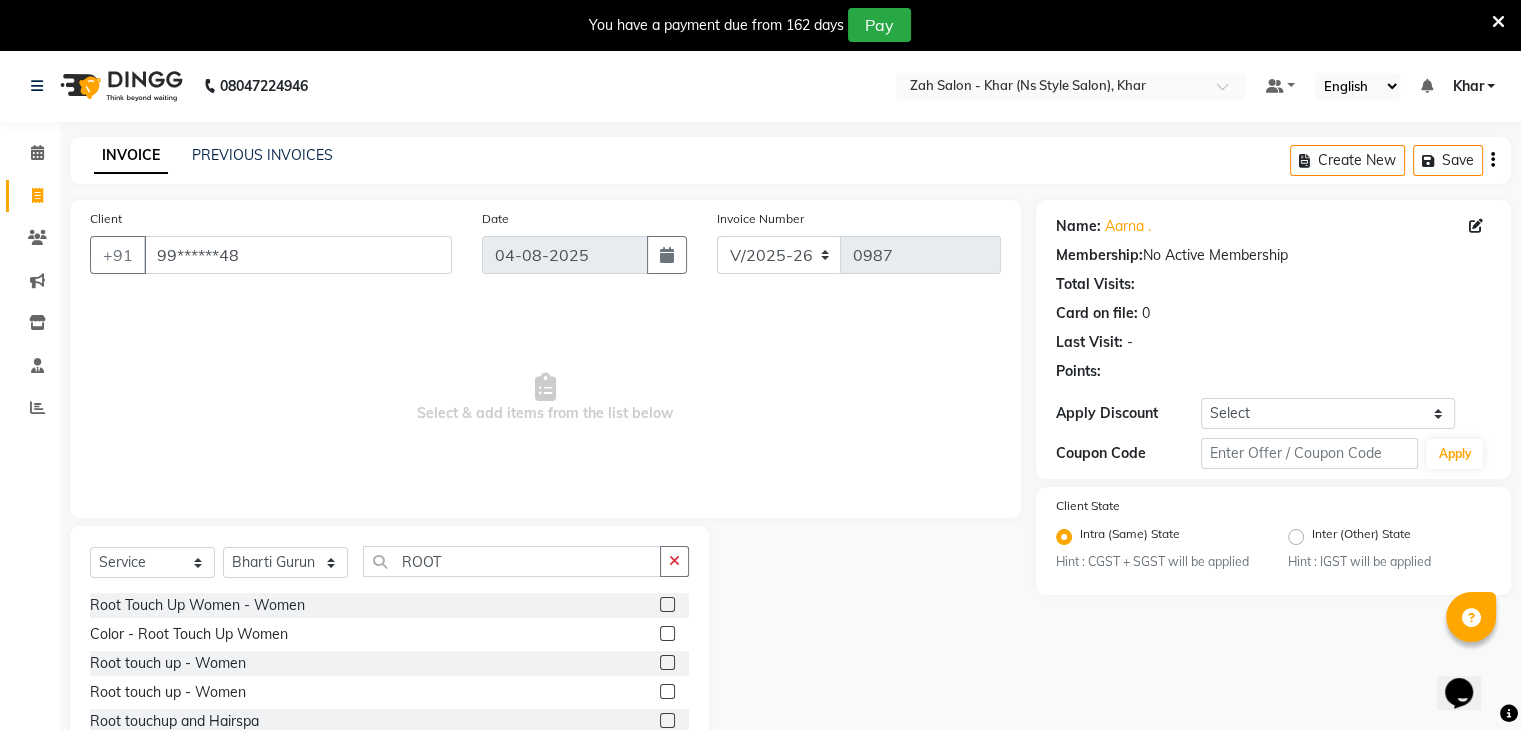 click 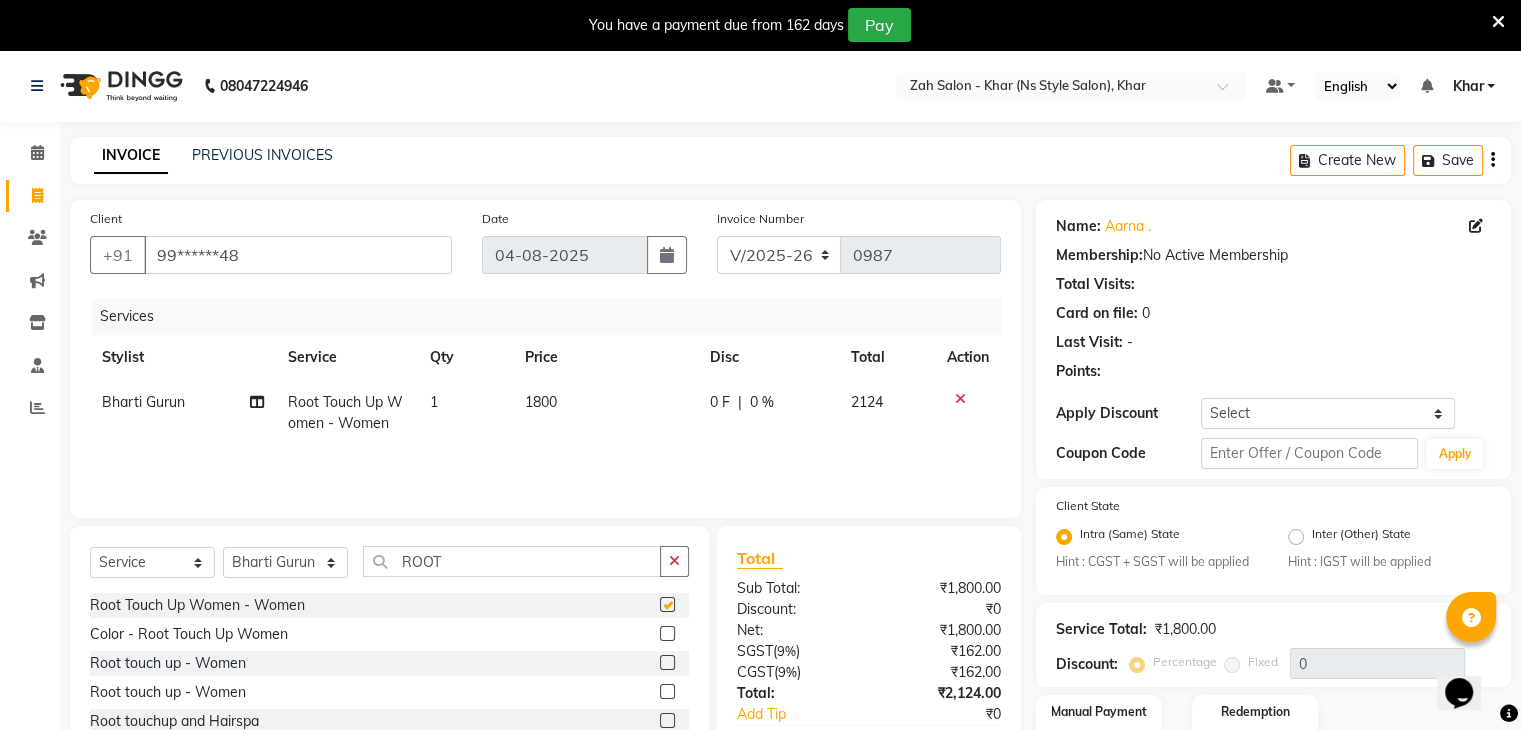 checkbox on "false" 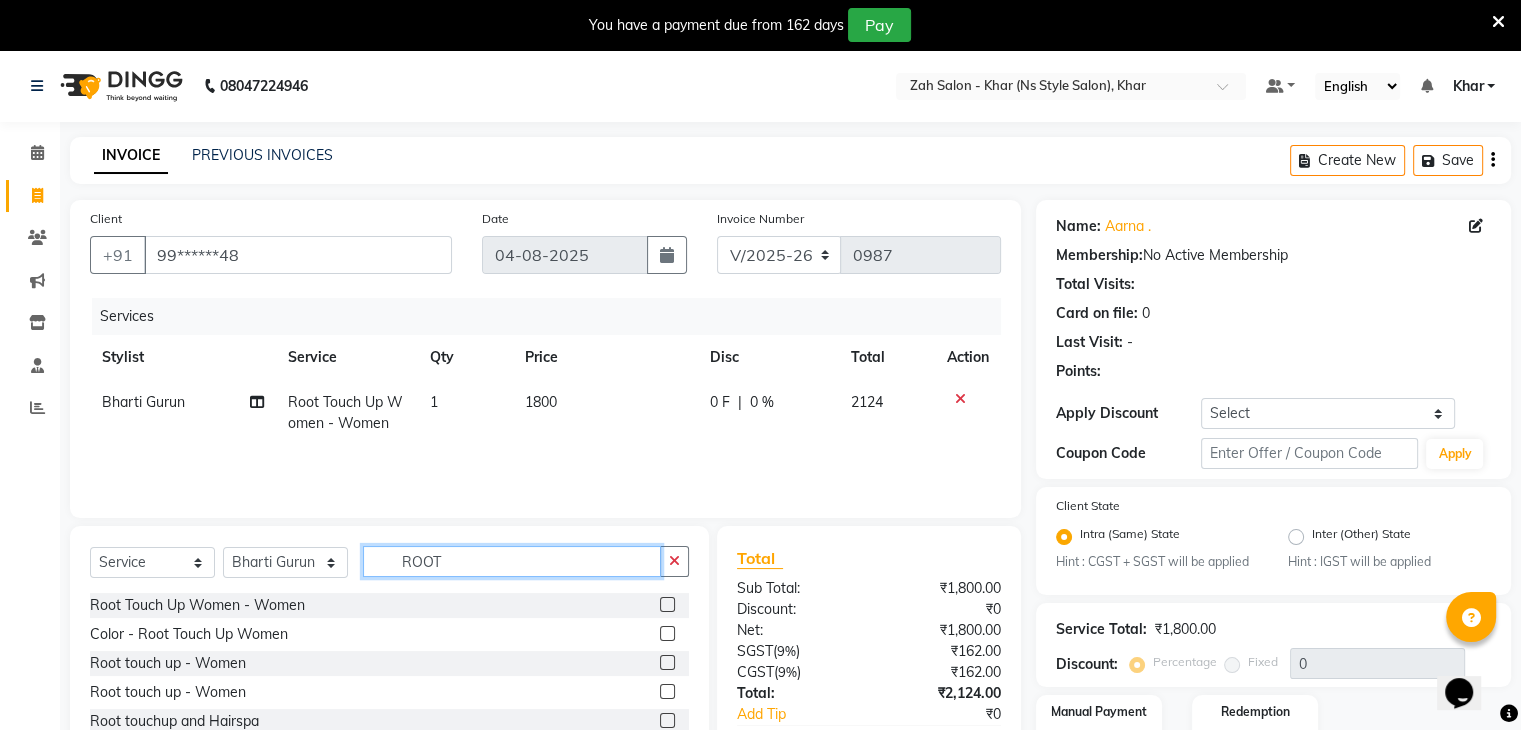 click on "ROOT" 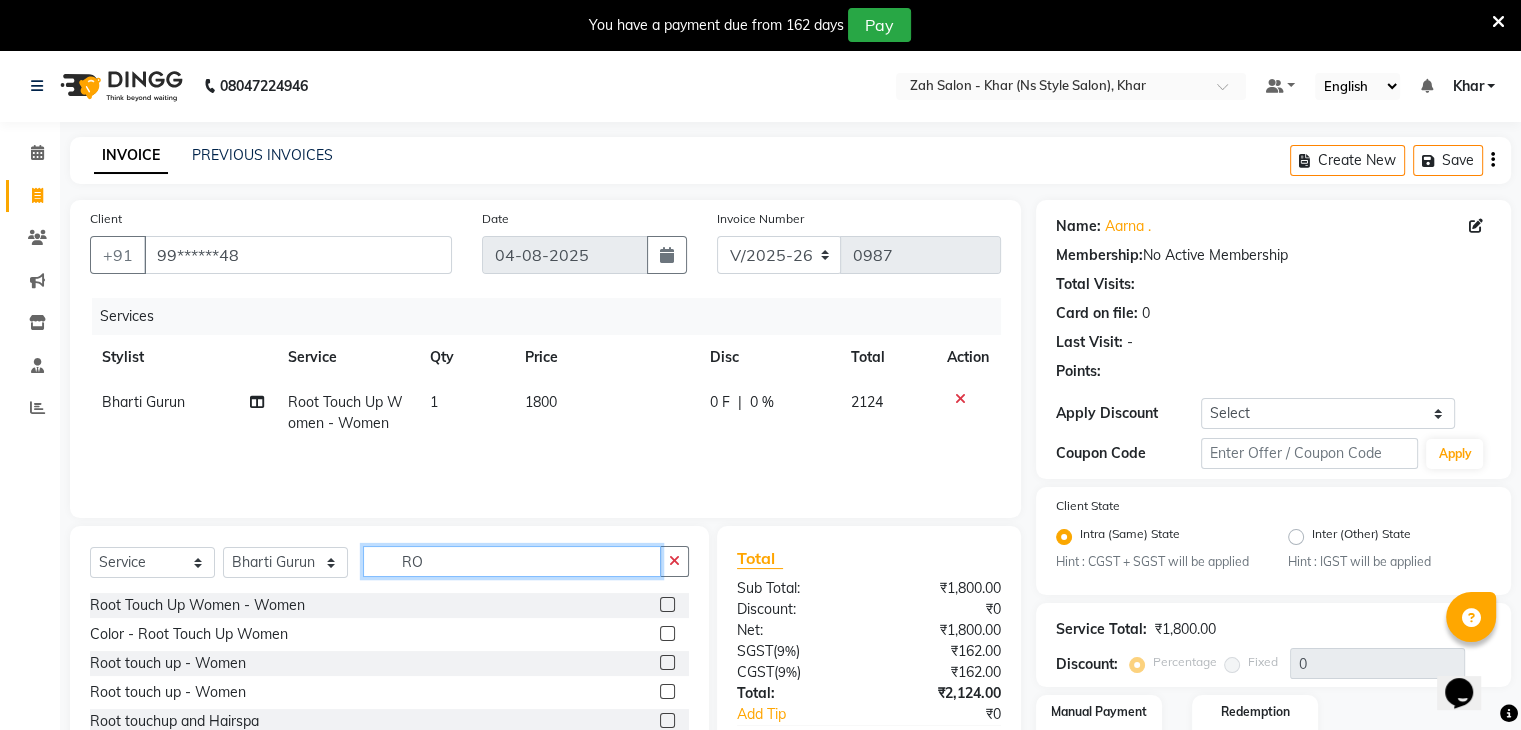 type on "R" 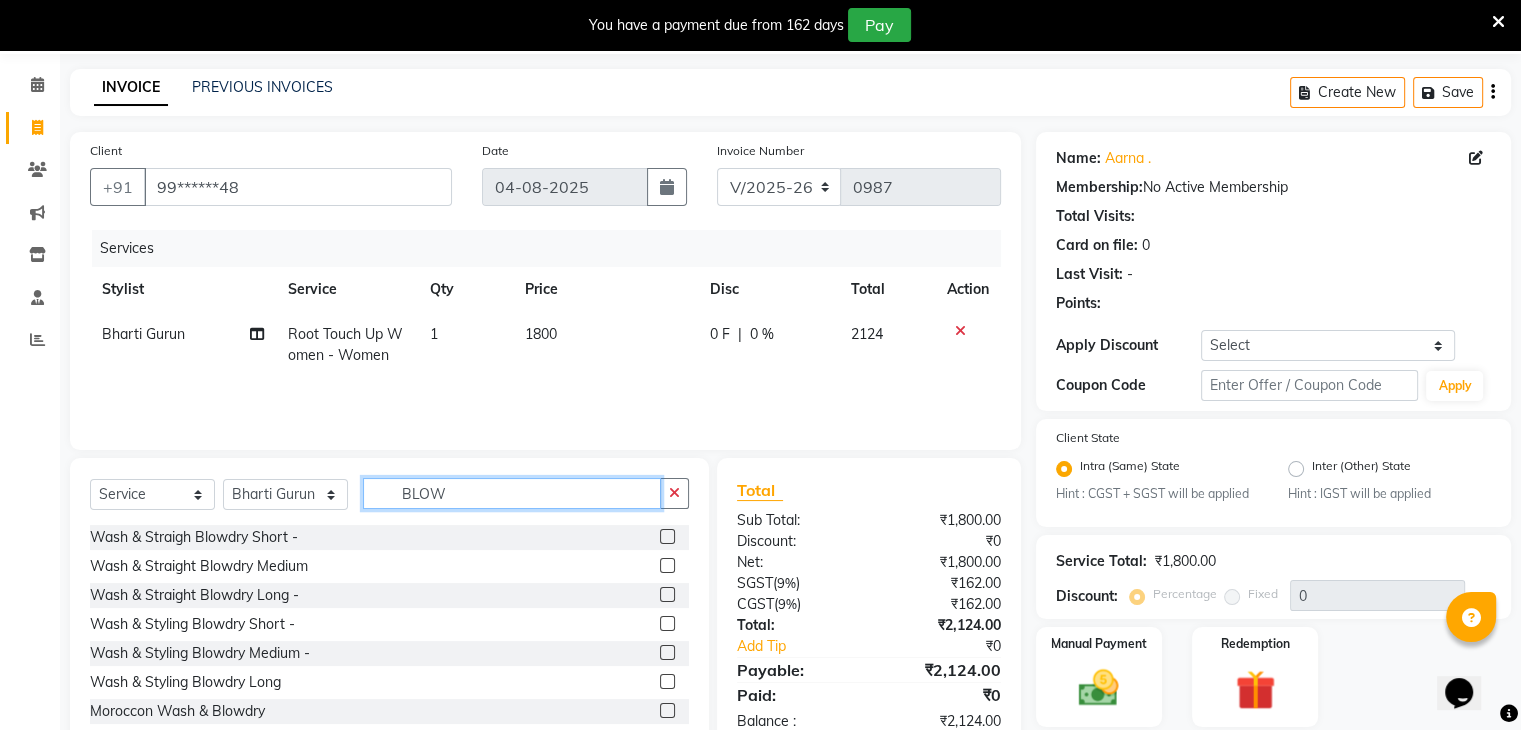 scroll, scrollTop: 80, scrollLeft: 0, axis: vertical 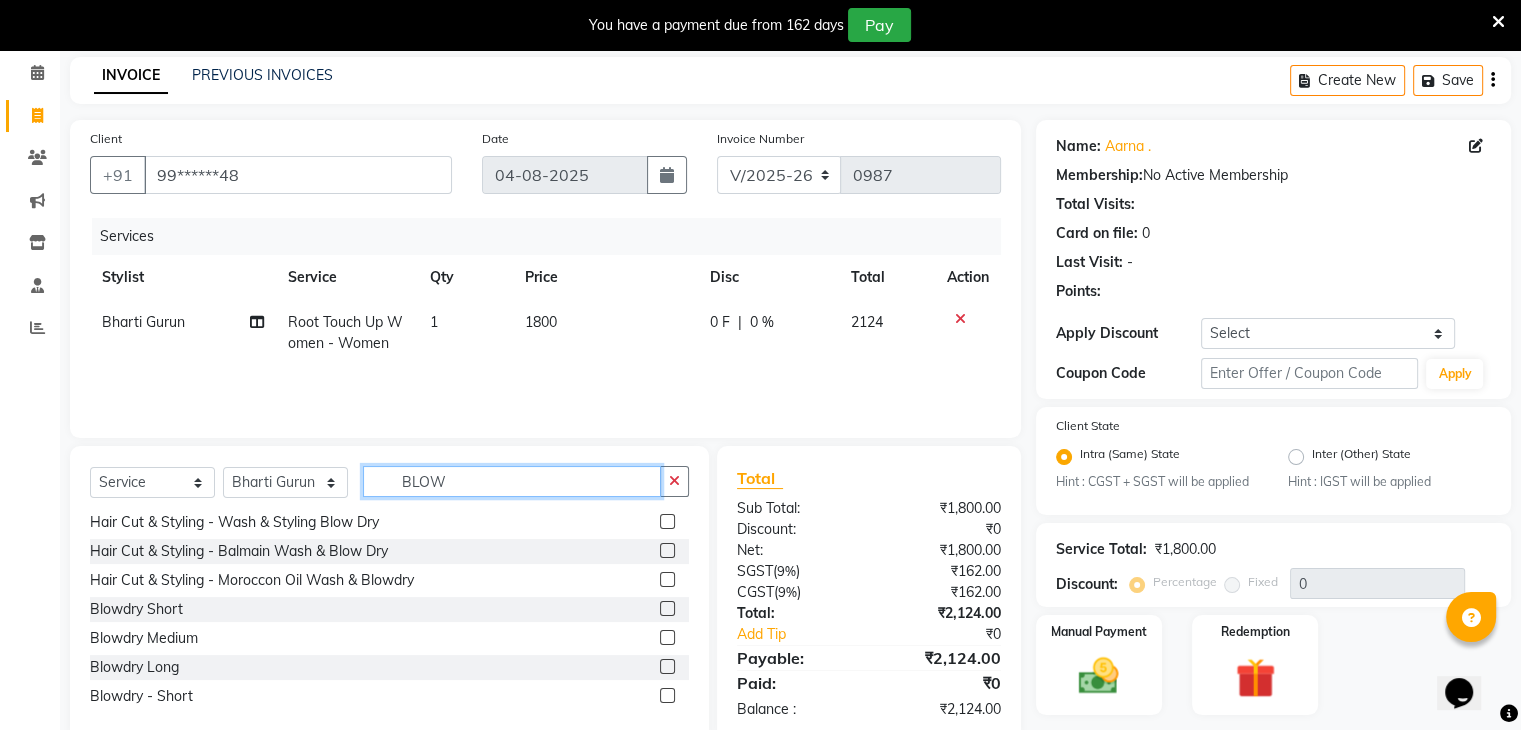 type on "BLOW" 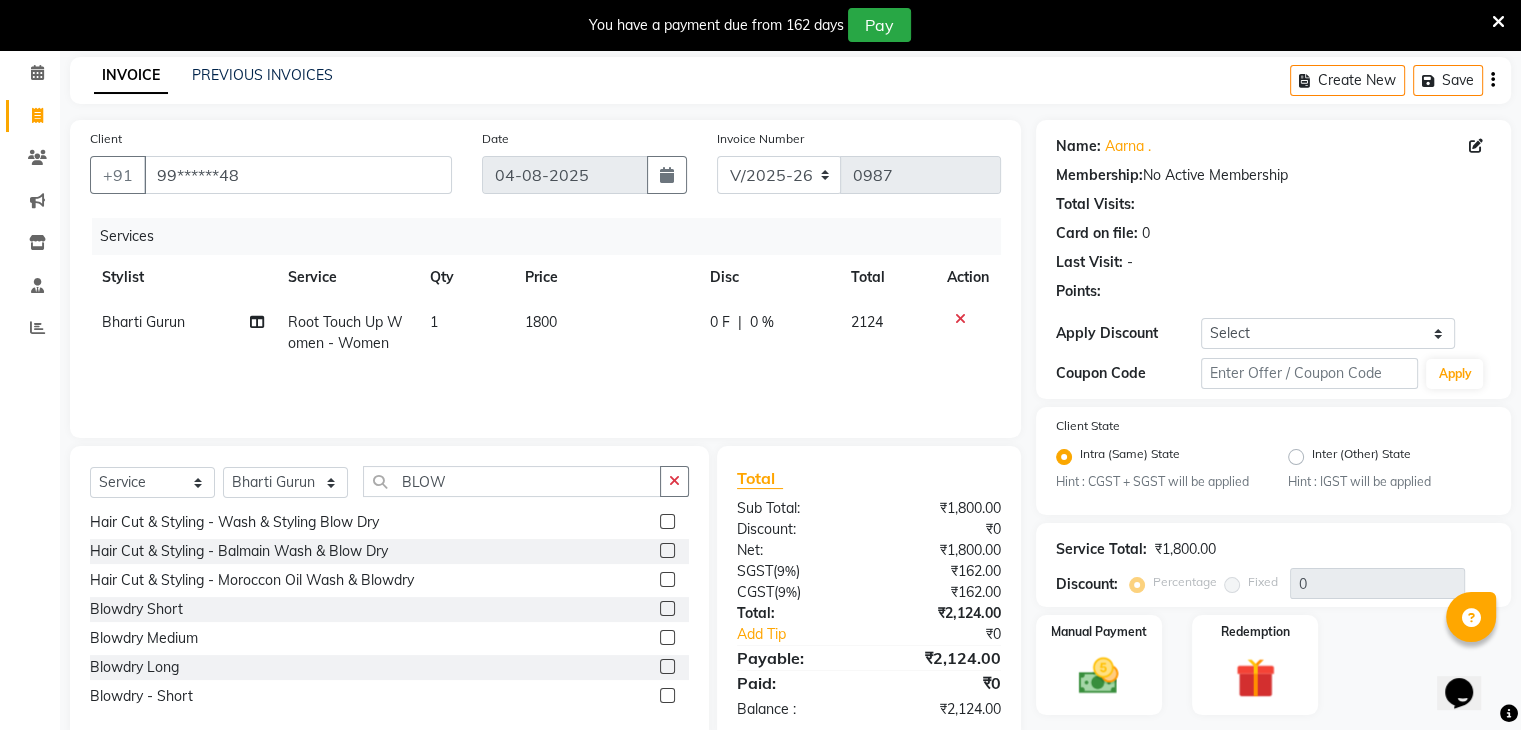 click 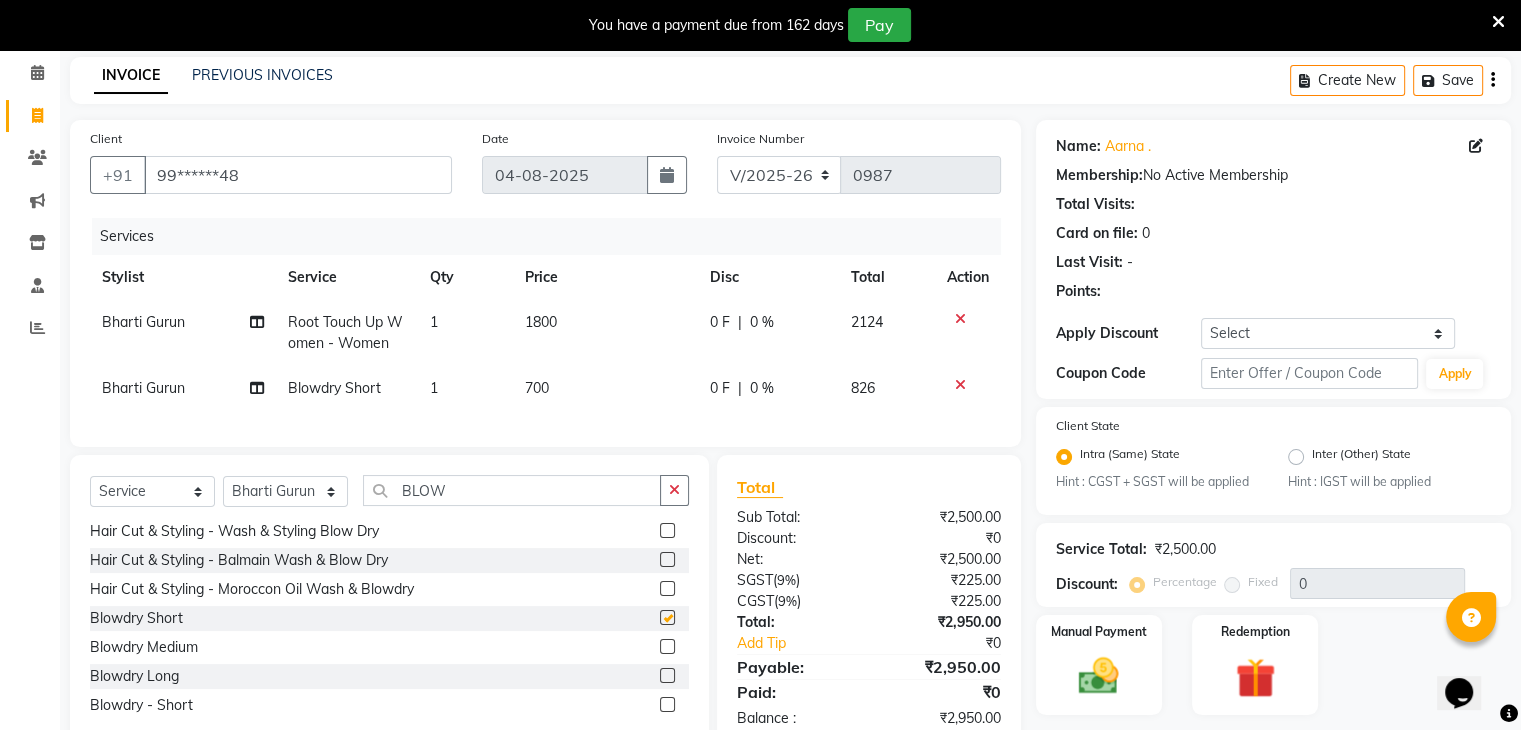 checkbox on "false" 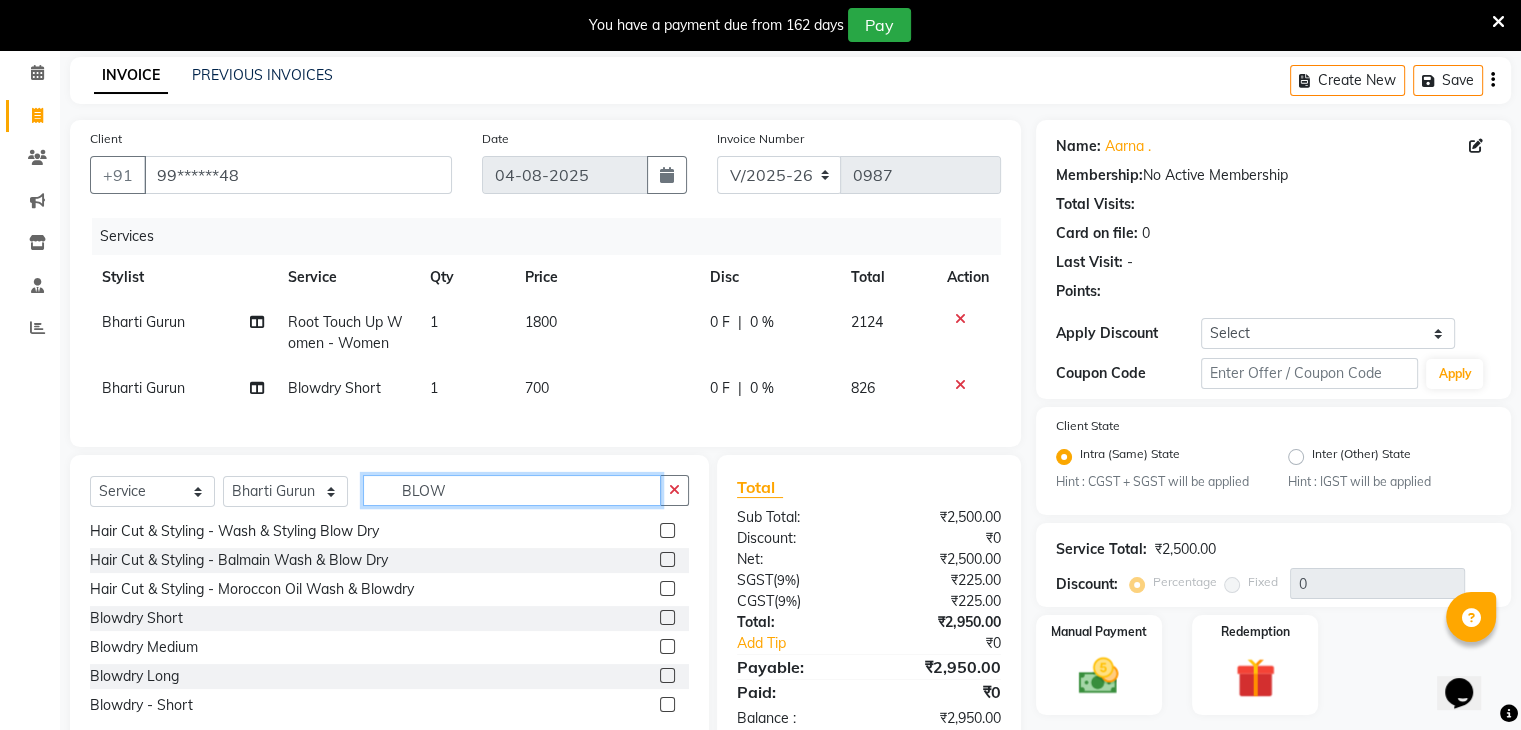 click on "BLOW" 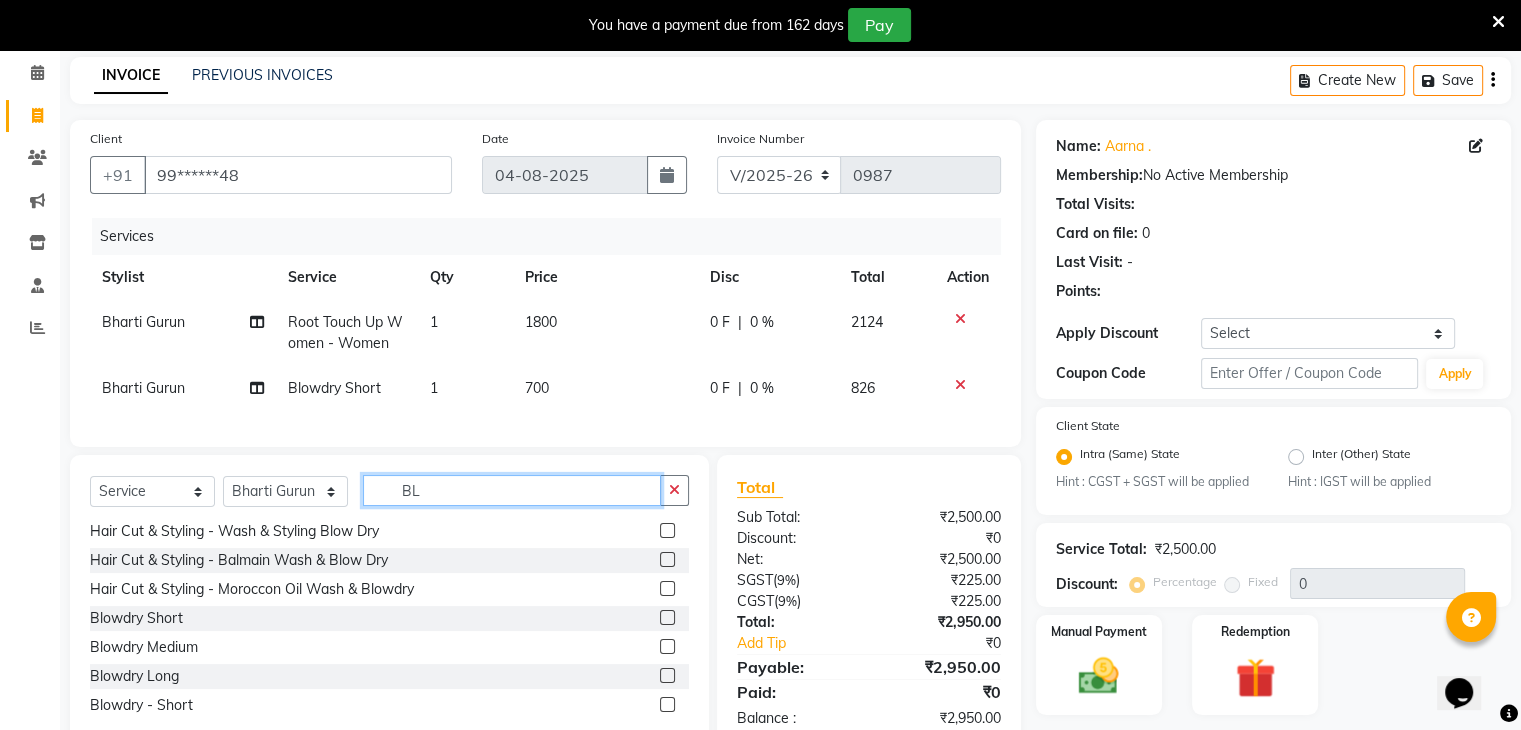 type on "B" 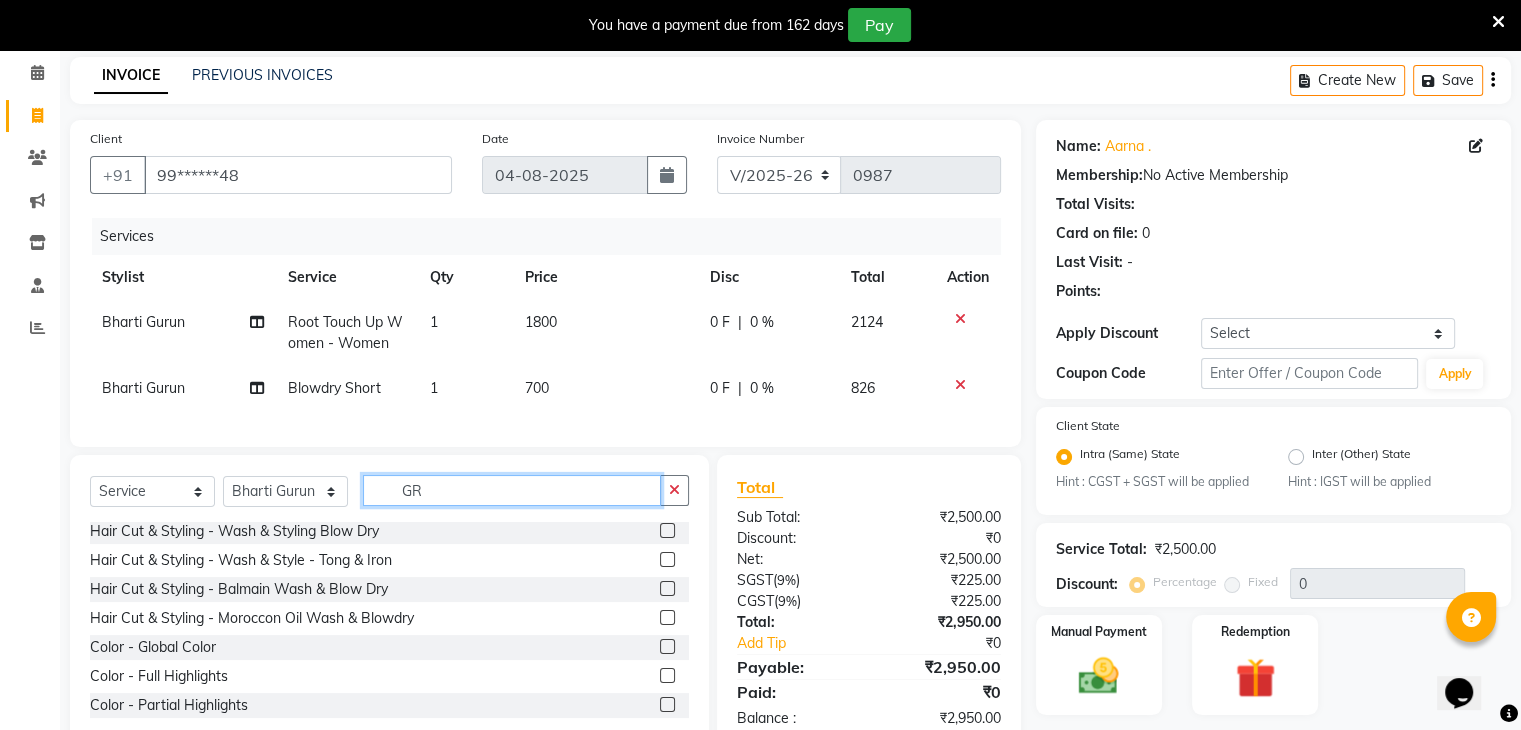 scroll, scrollTop: 0, scrollLeft: 0, axis: both 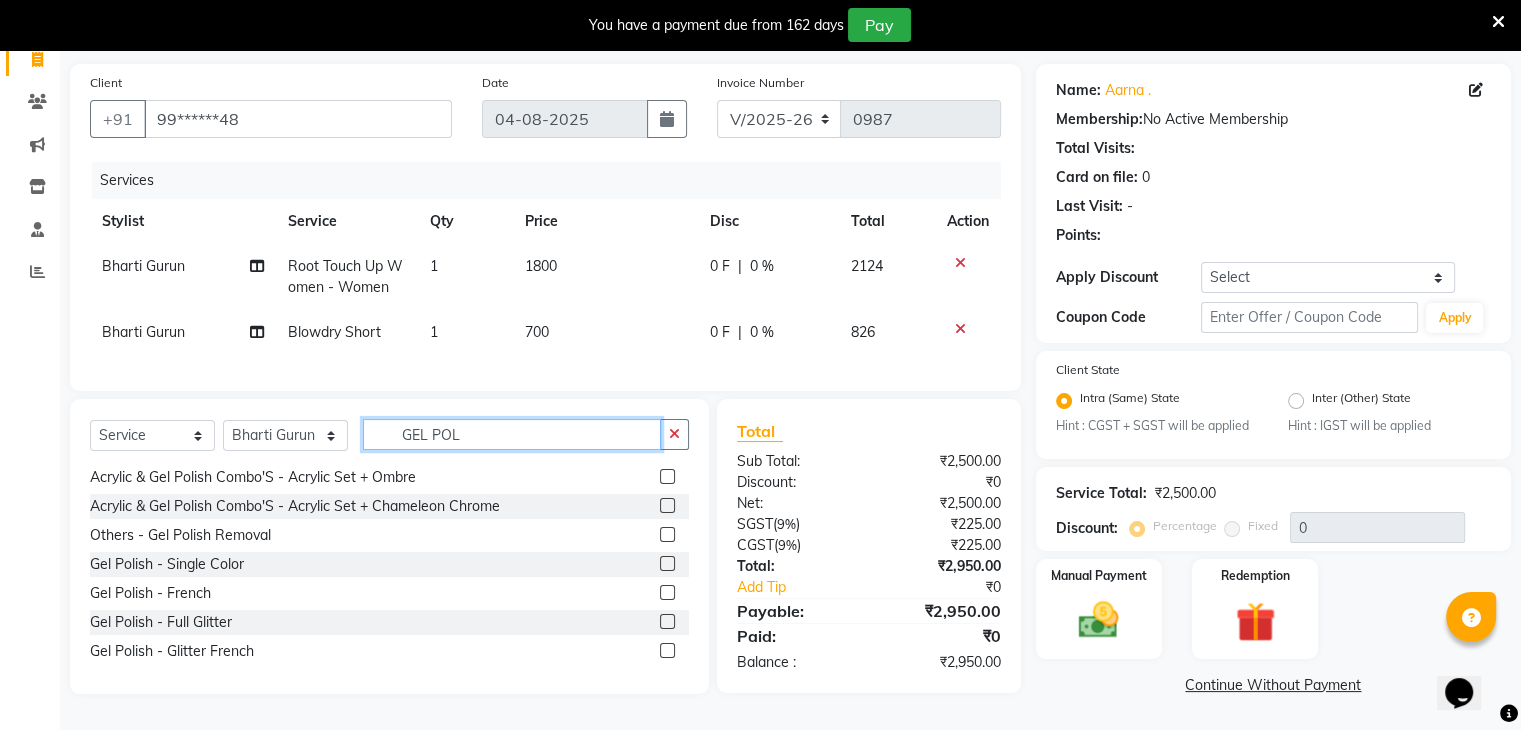 type on "GEL POL" 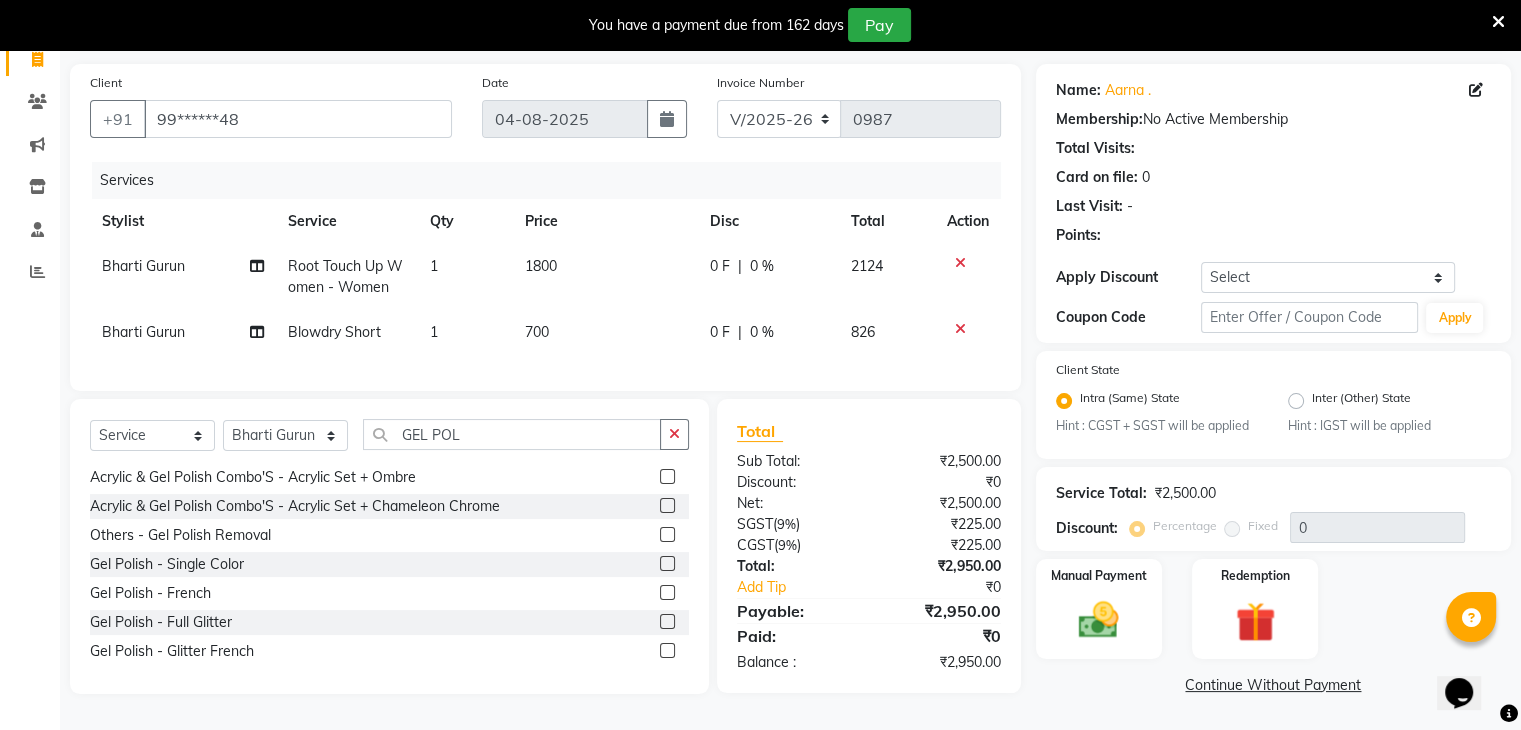 click 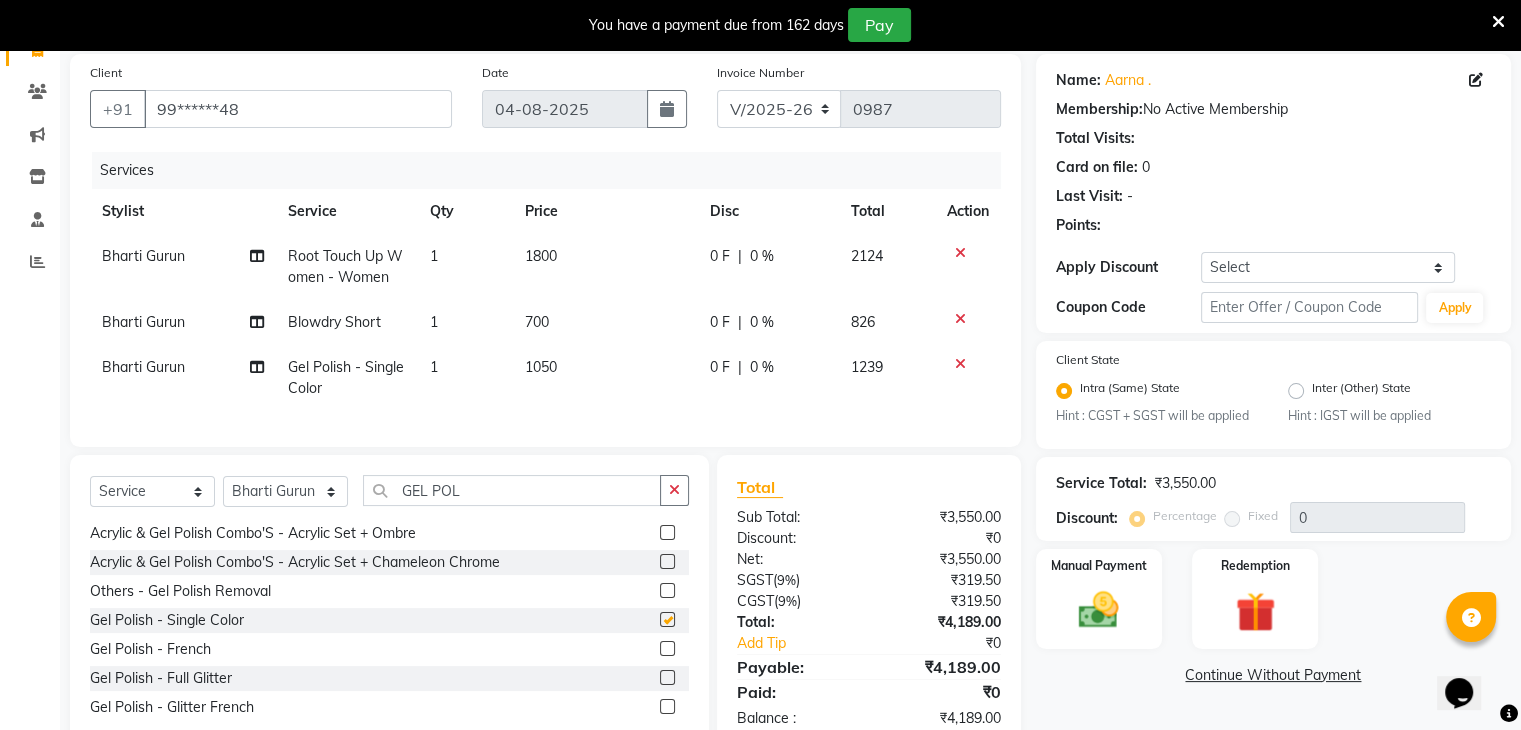 checkbox on "false" 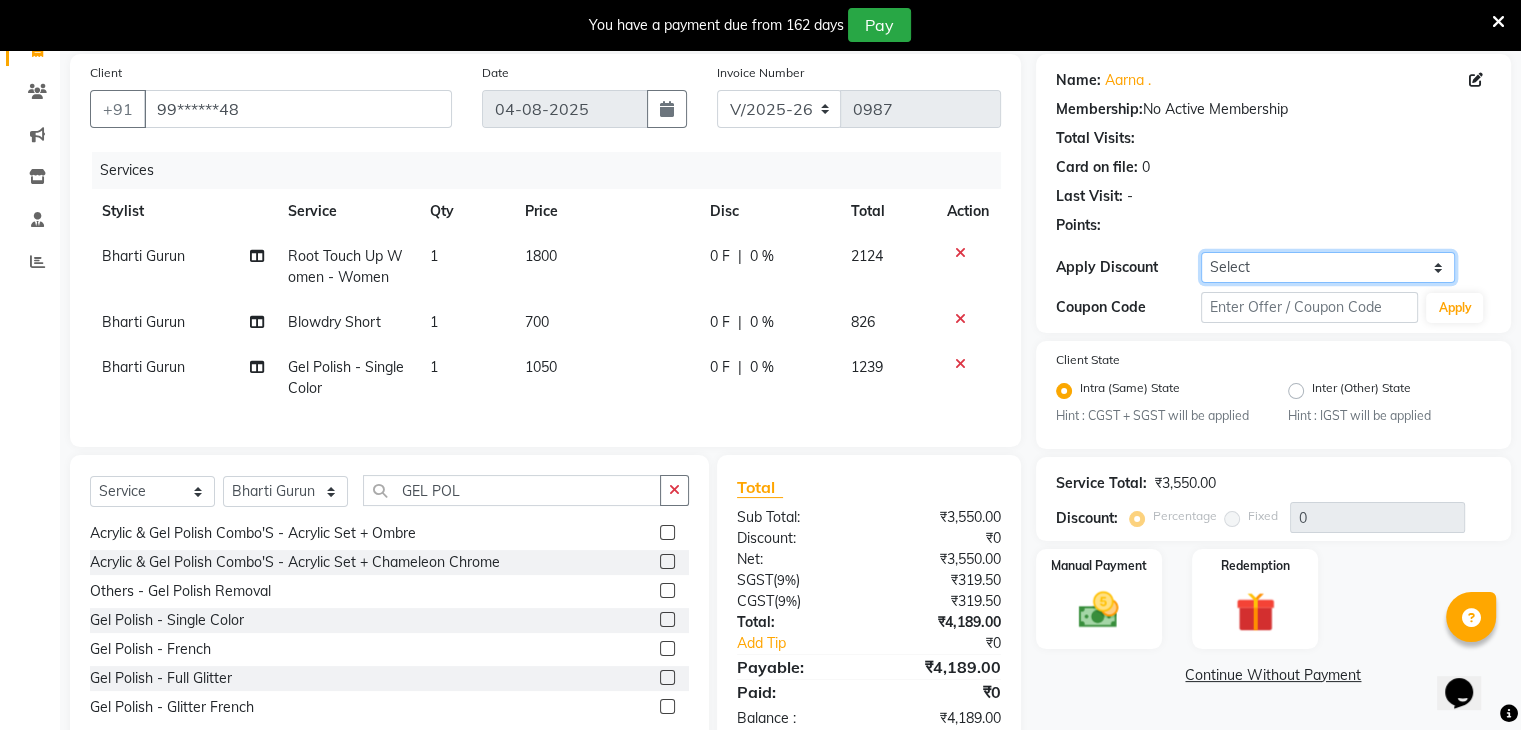 click on "Select Coupon → Daily Discount Coupon → Managers@10 Coupon → Am/bh/acct Coupon → Am/bh/acct Coupon → Manager 15 Coupon → Manager 10" 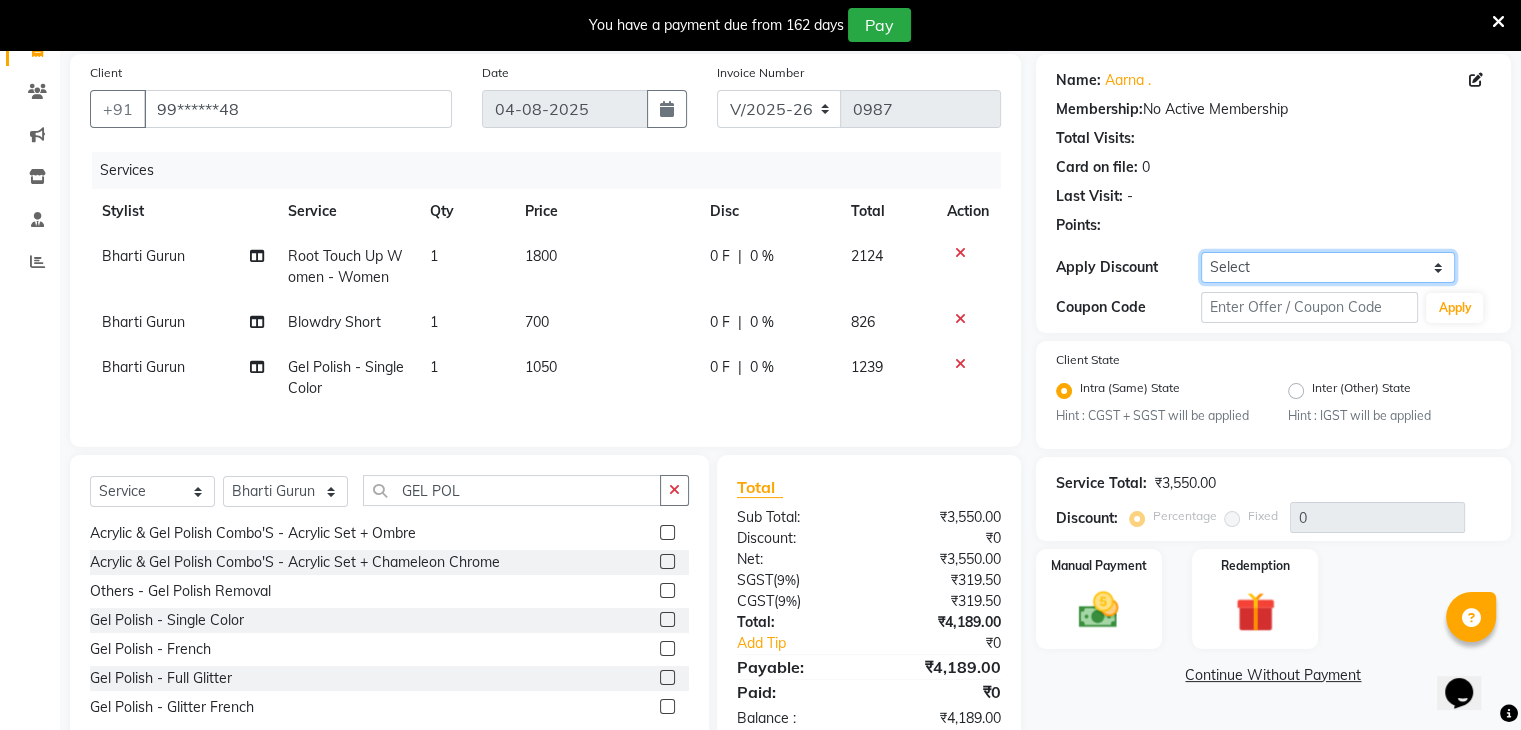 select on "1: Object" 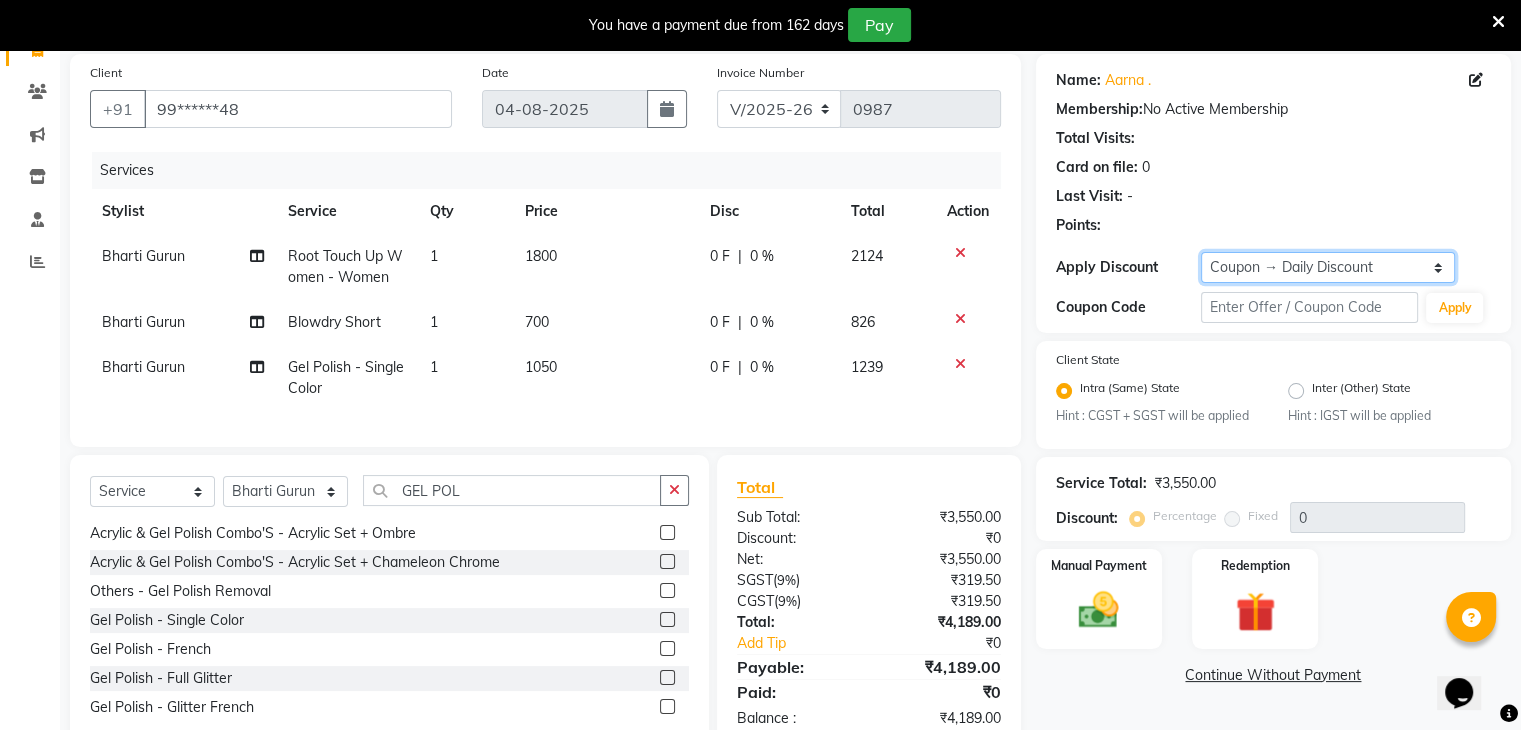click on "Select Coupon → Daily Discount Coupon → Managers@10 Coupon → Am/bh/acct Coupon → Am/bh/acct Coupon → Manager 15 Coupon → Manager 10" 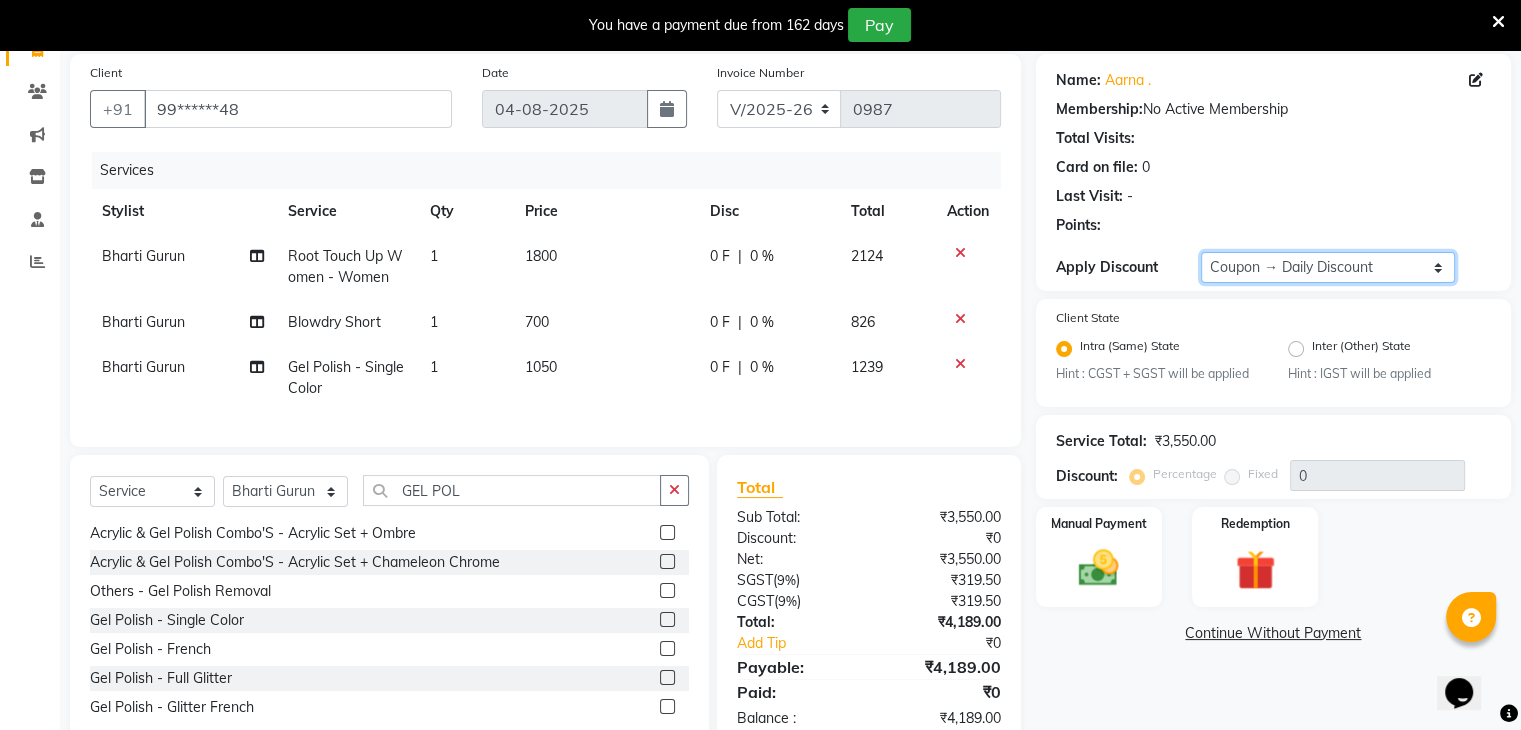 type on "10" 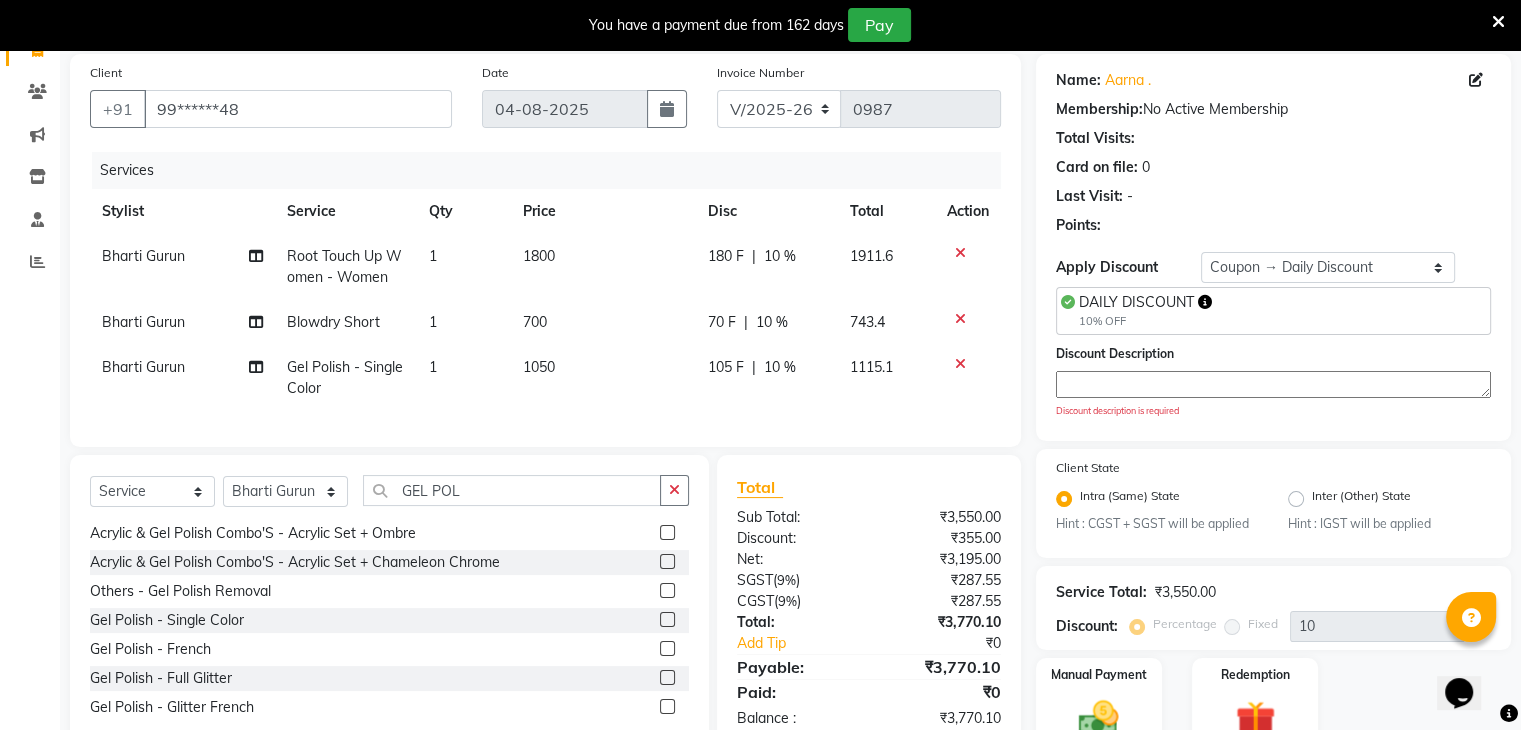 click 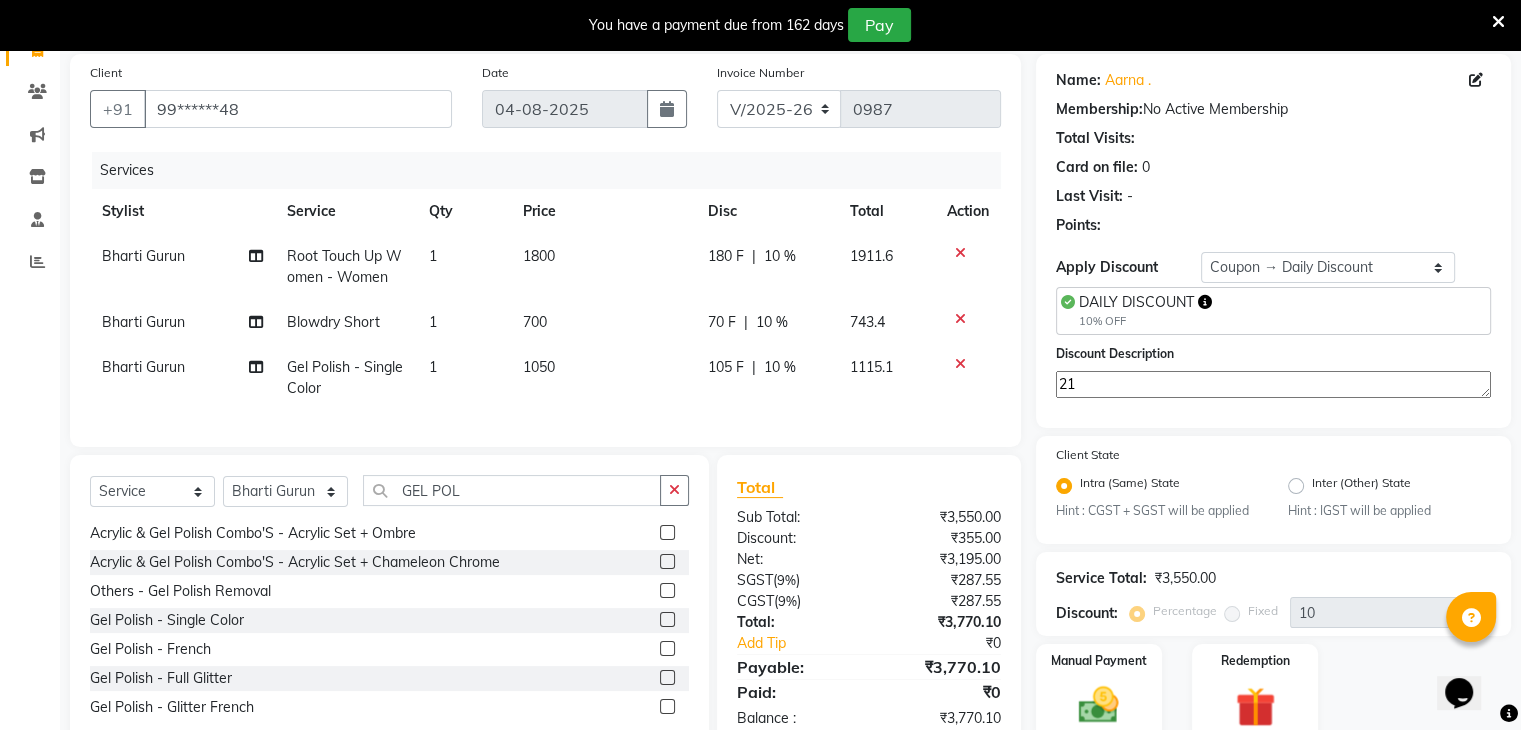 type on "2" 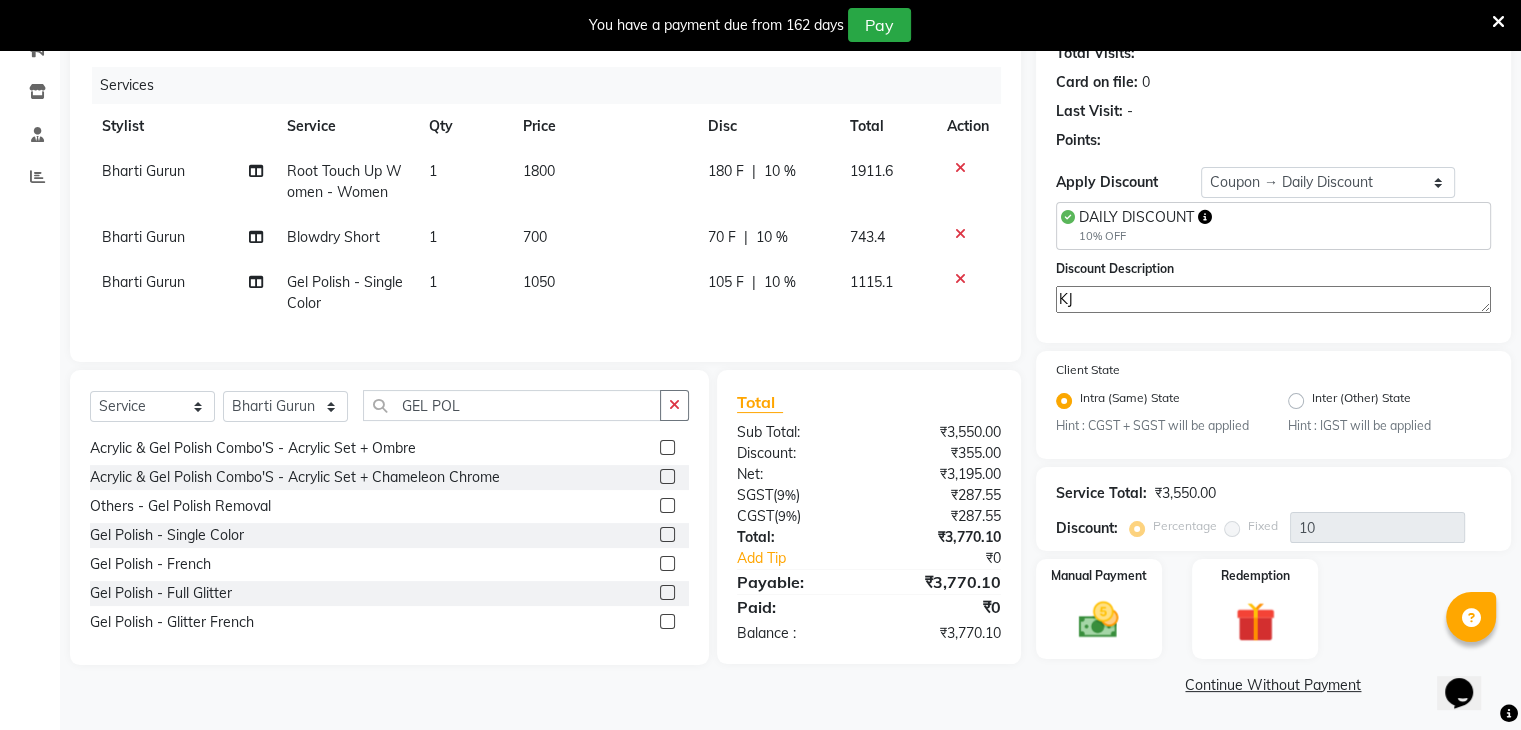 scroll, scrollTop: 232, scrollLeft: 0, axis: vertical 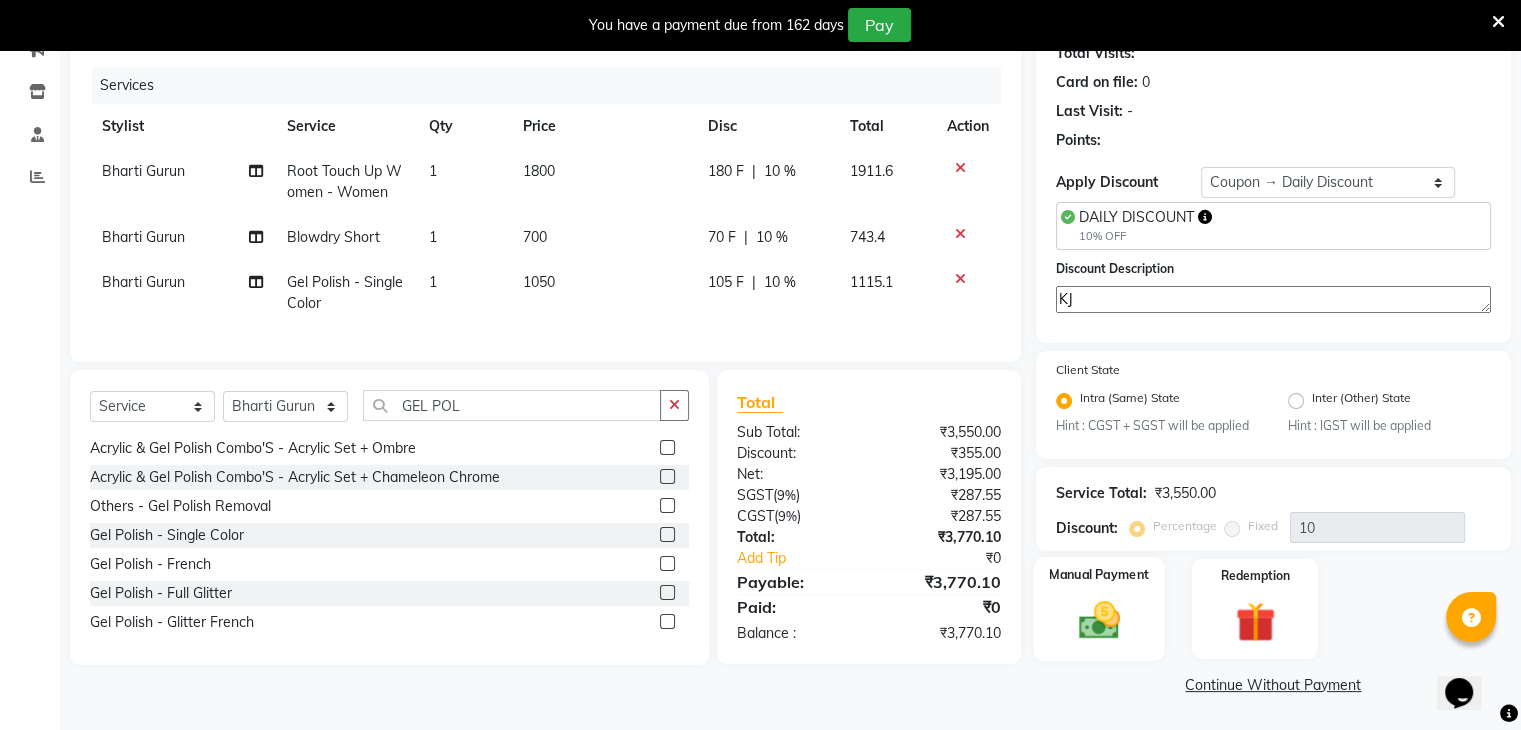 type on "KJ" 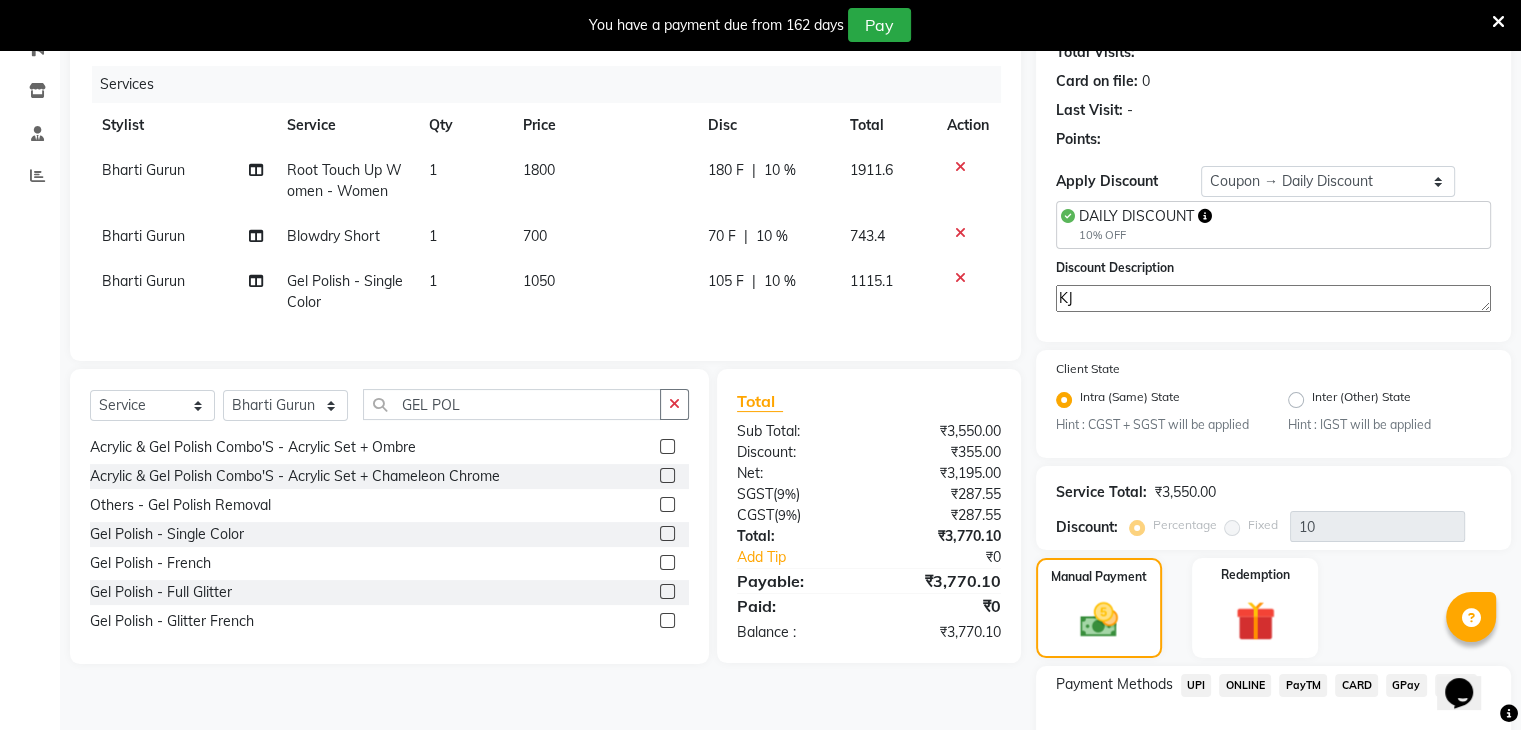 click on "CARD" 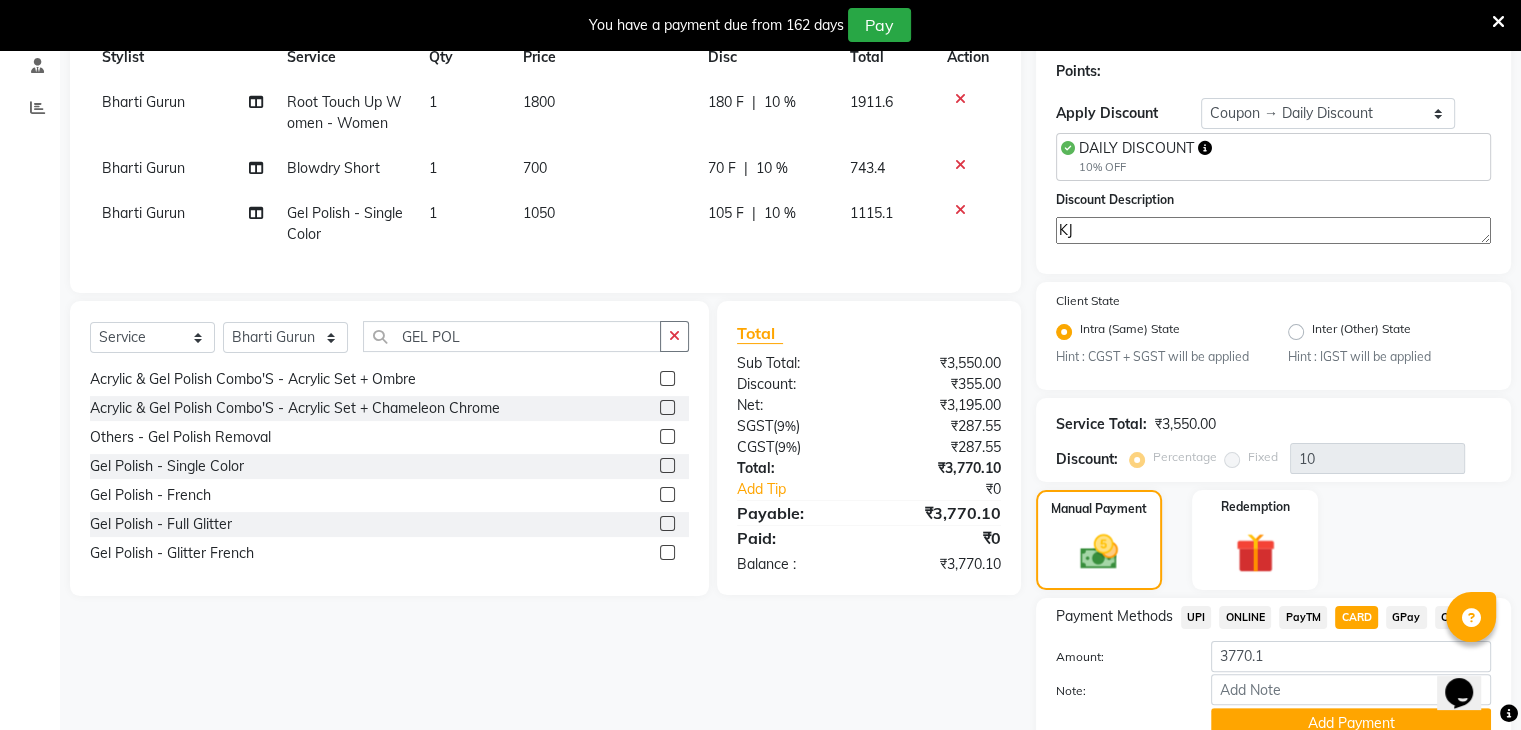 scroll, scrollTop: 312, scrollLeft: 0, axis: vertical 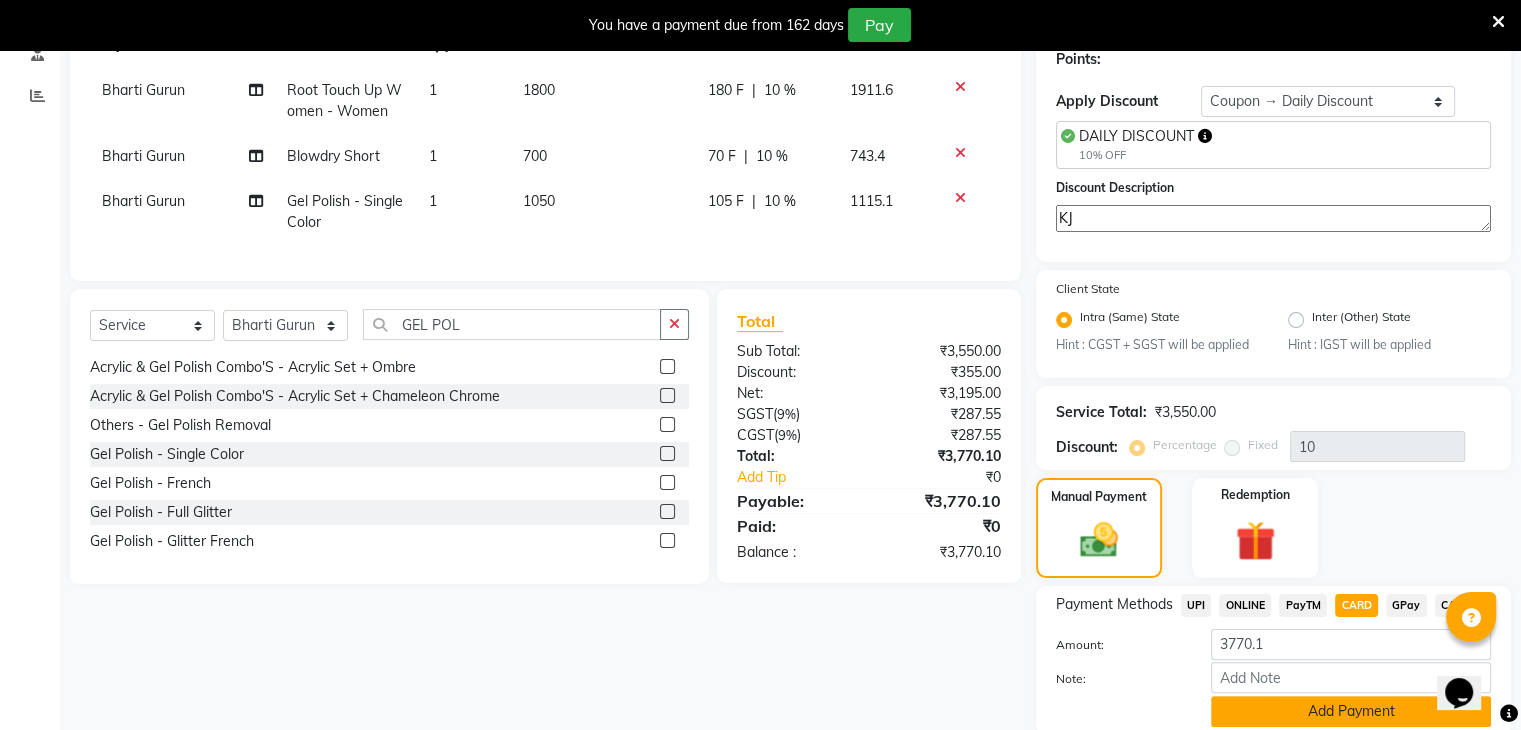 click on "Add Payment" 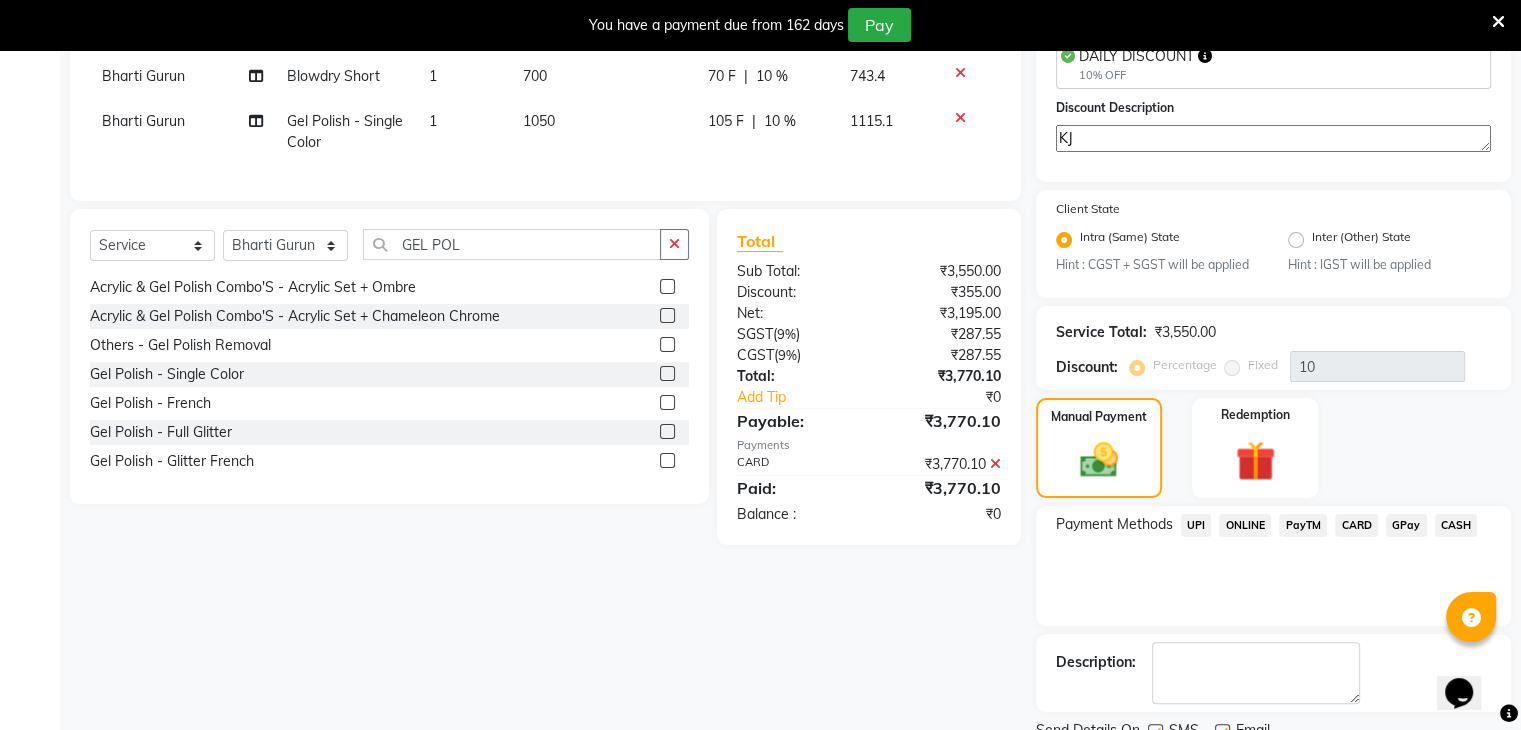 scroll, scrollTop: 472, scrollLeft: 0, axis: vertical 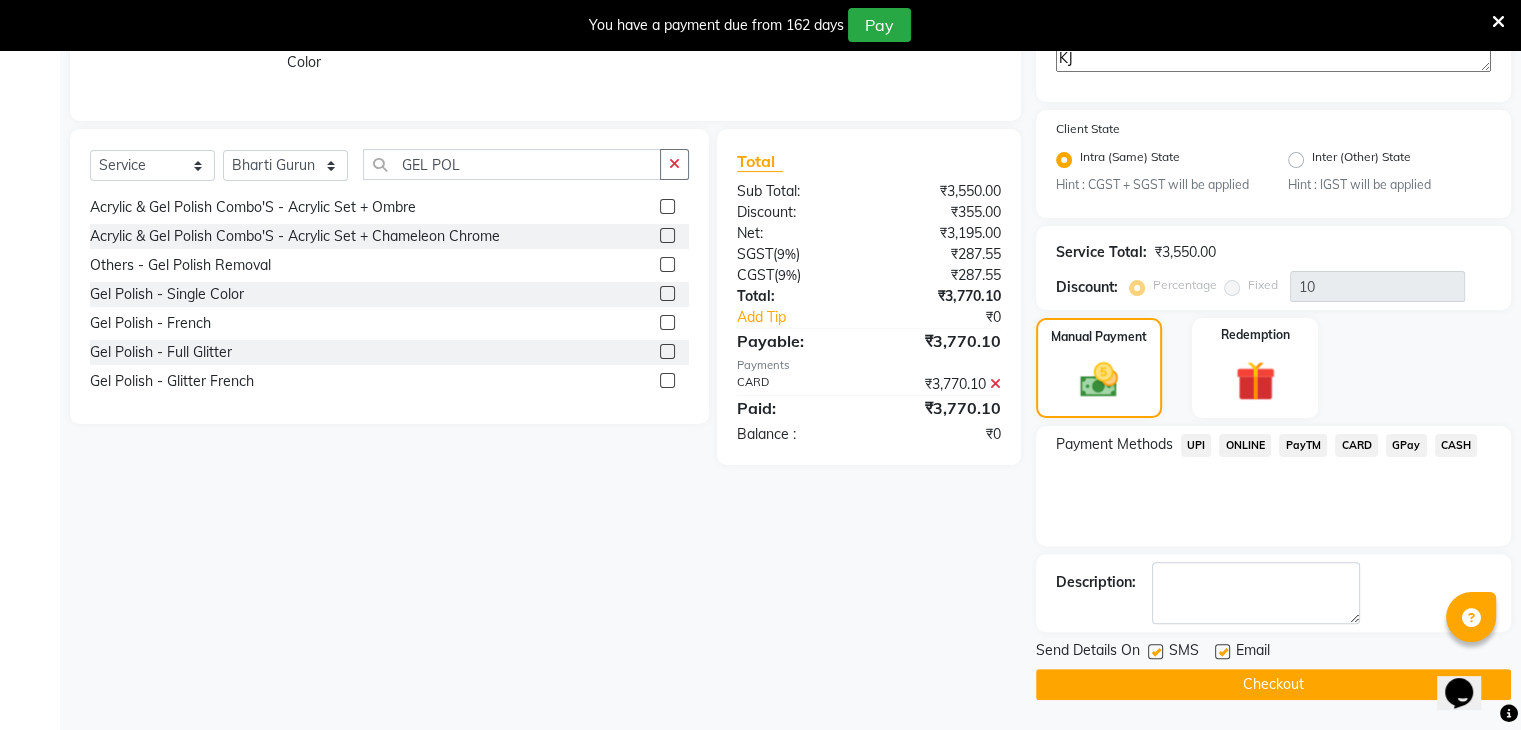 click on "Checkout" 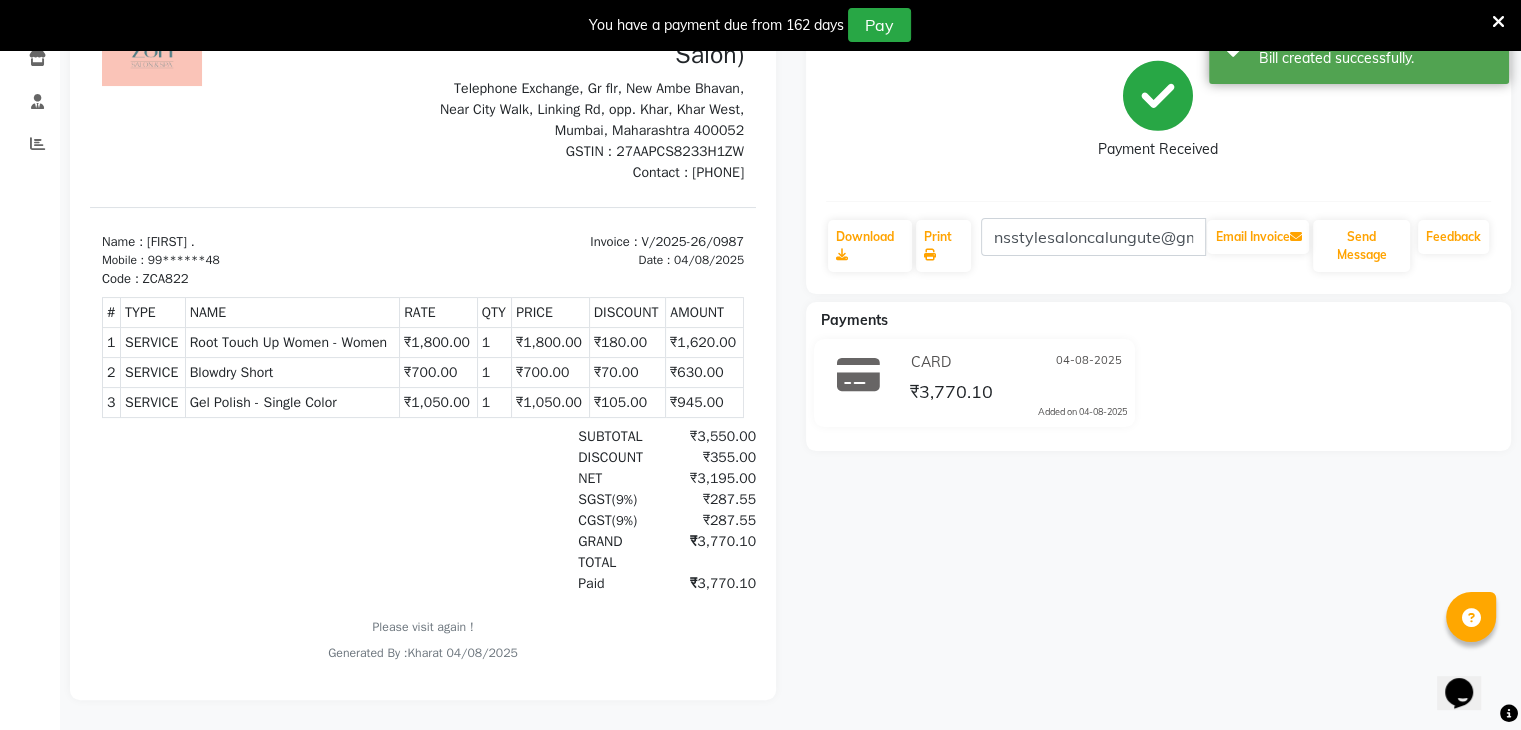 scroll, scrollTop: 0, scrollLeft: 0, axis: both 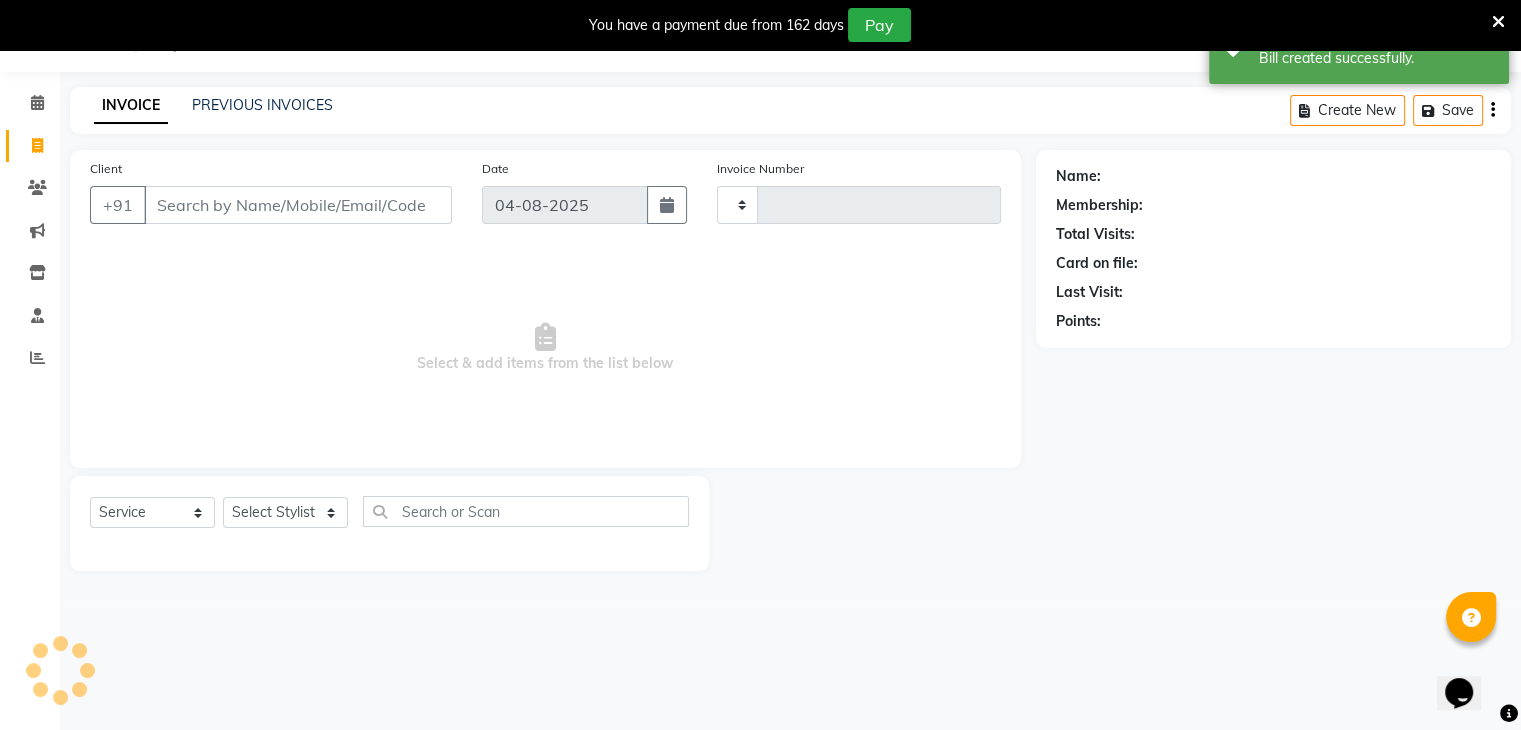 type on "0988" 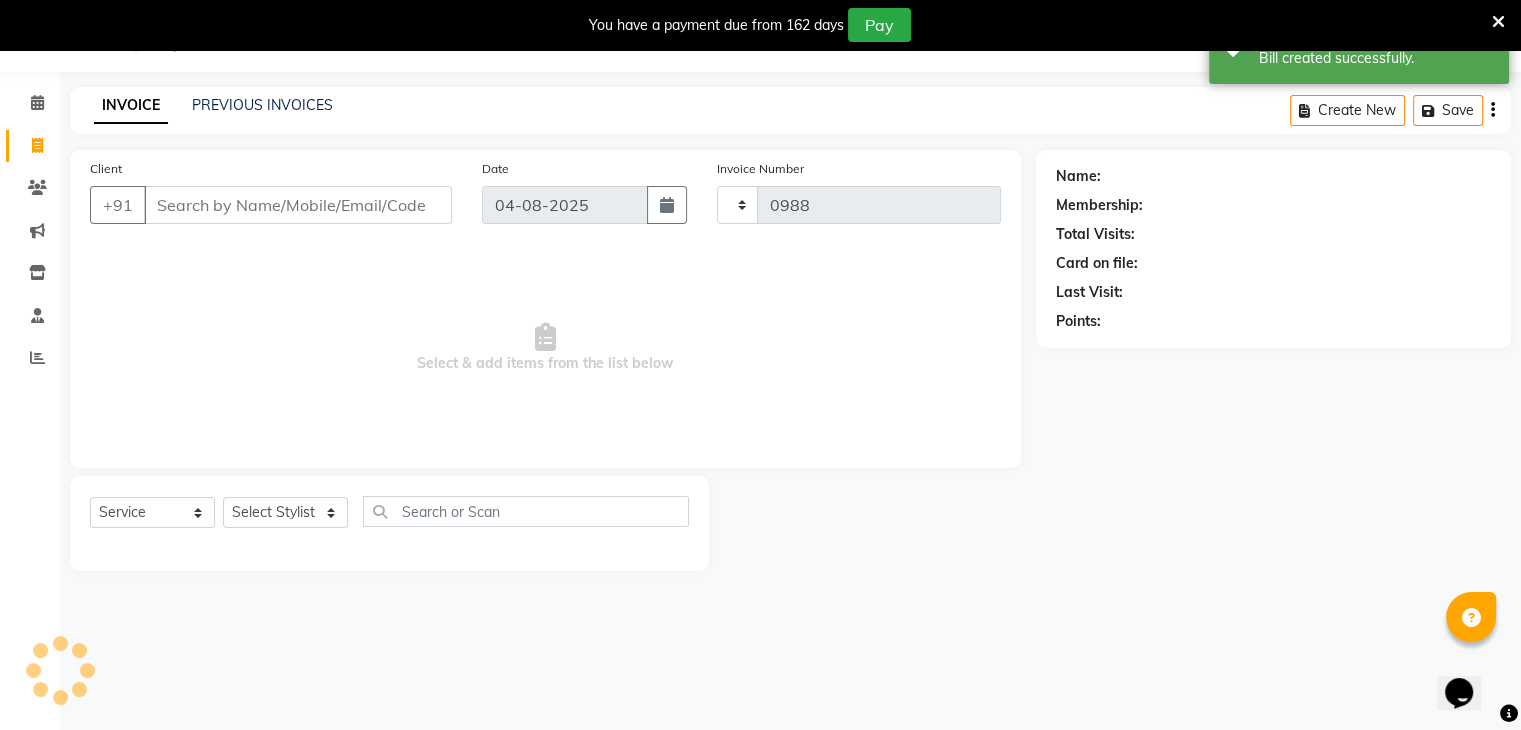 select on "5619" 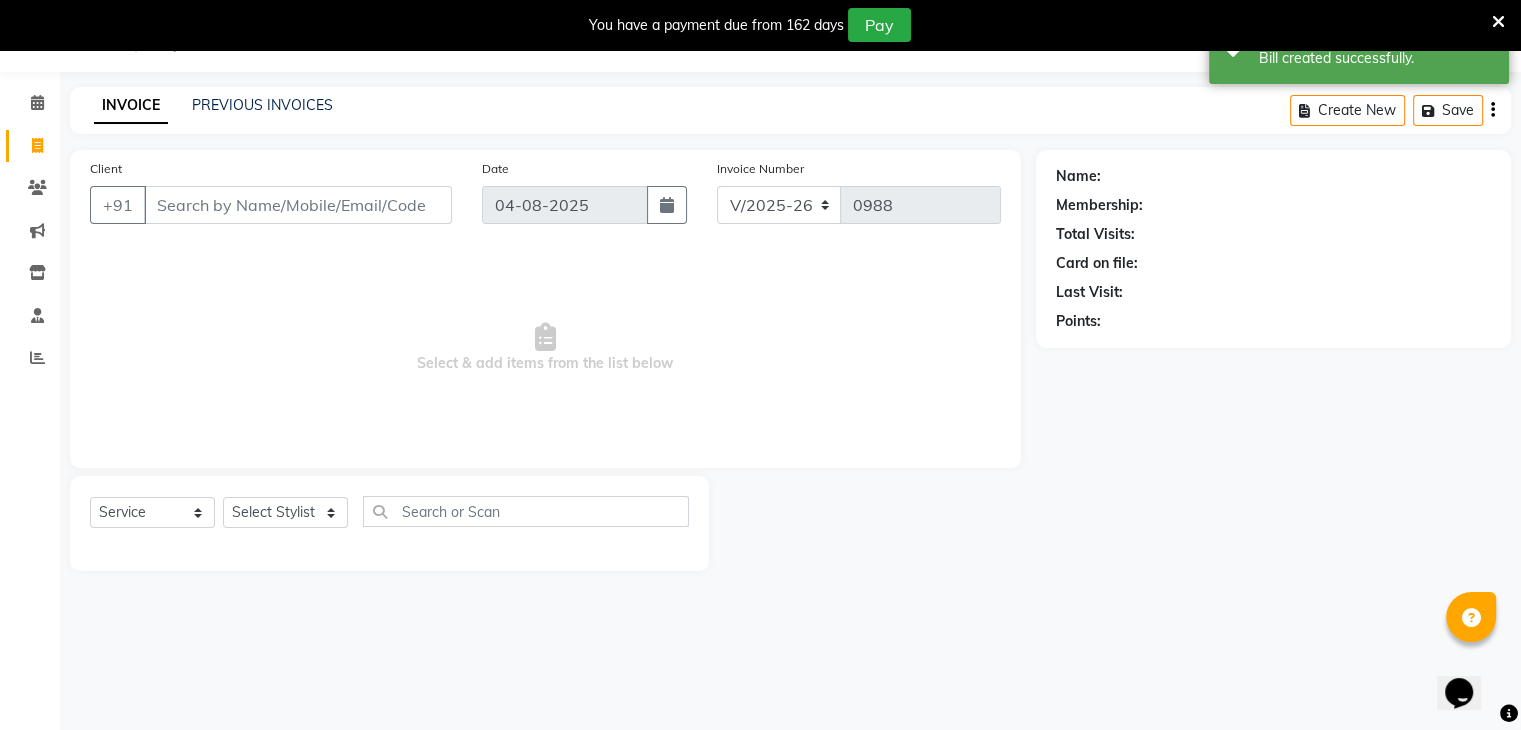 click on "Client" at bounding box center (298, 205) 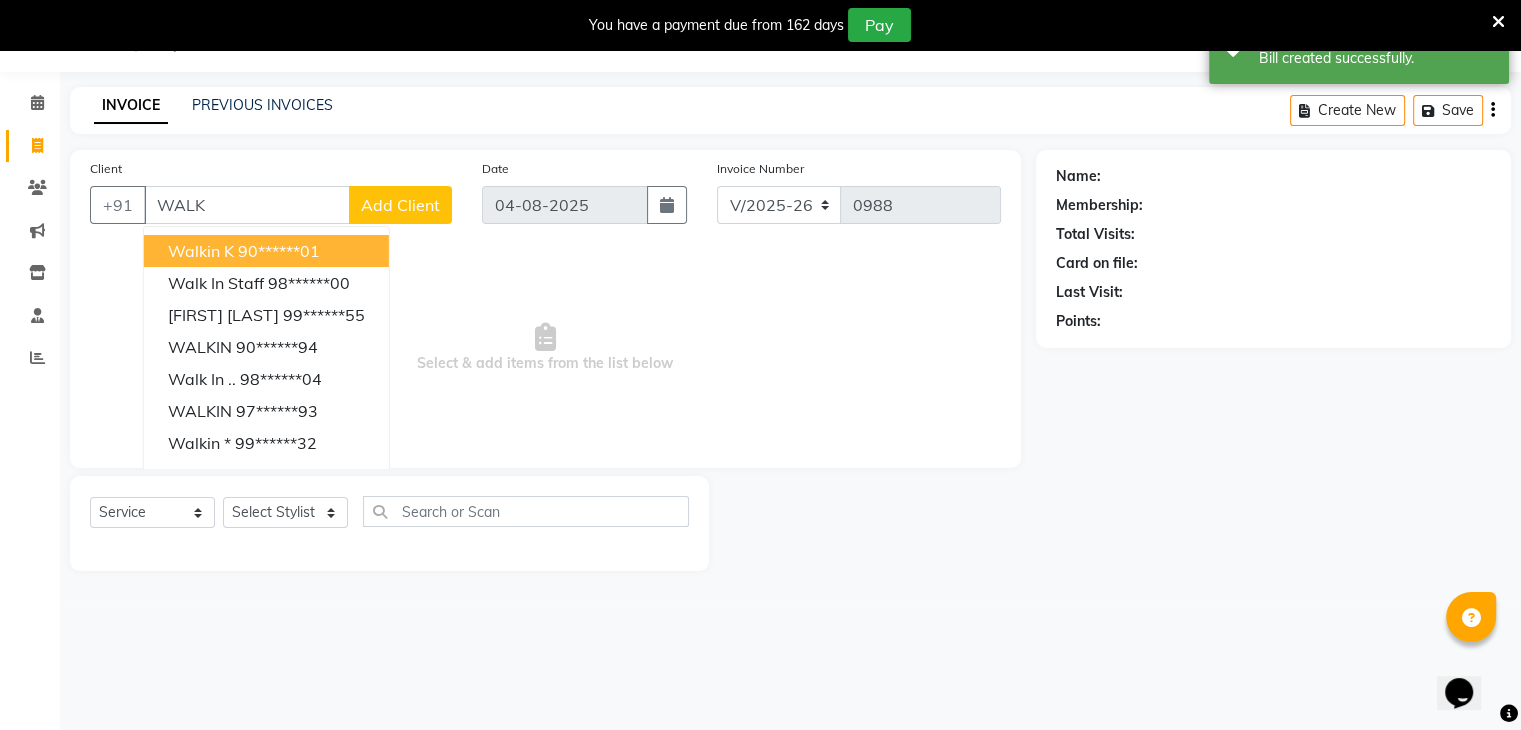 click on "90******01" at bounding box center [279, 251] 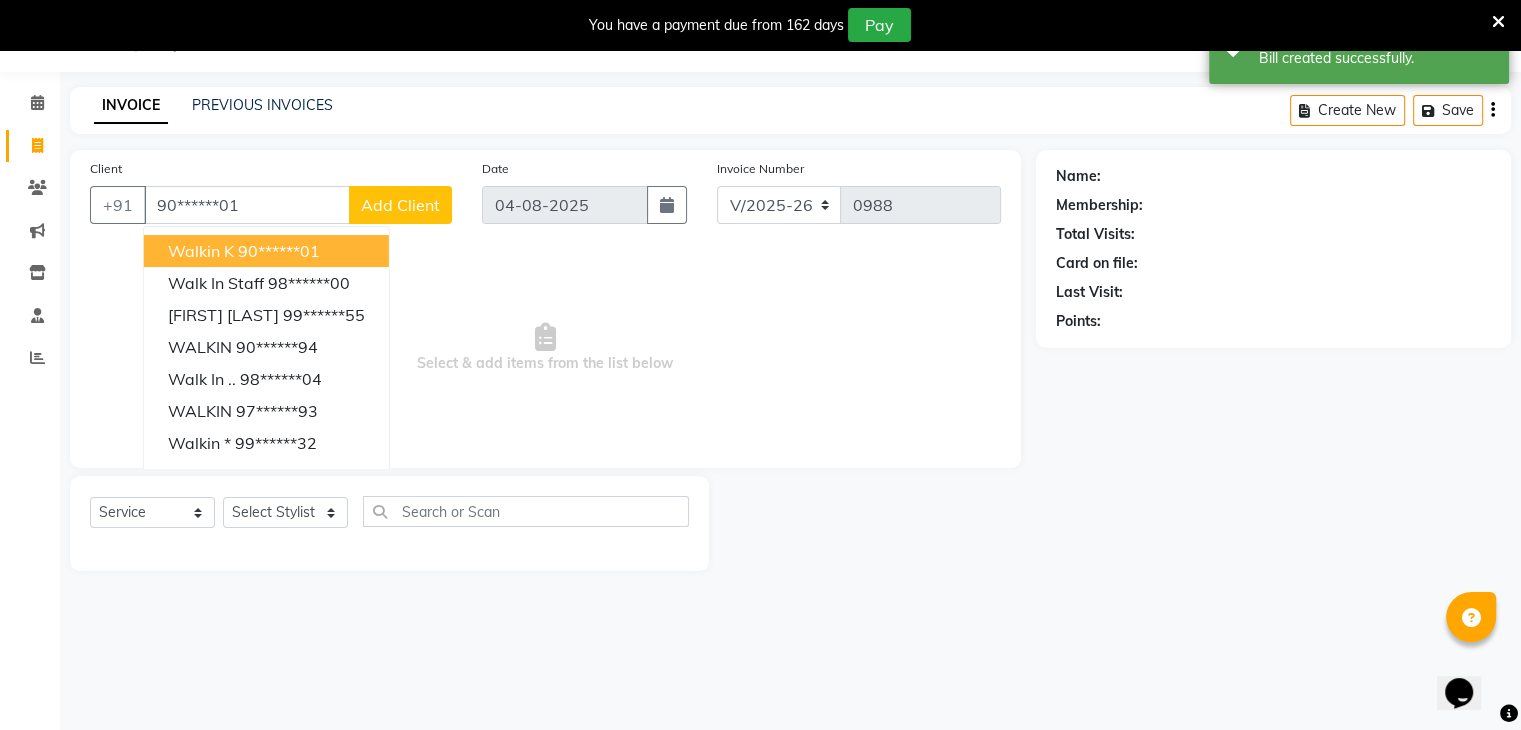 type on "90******01" 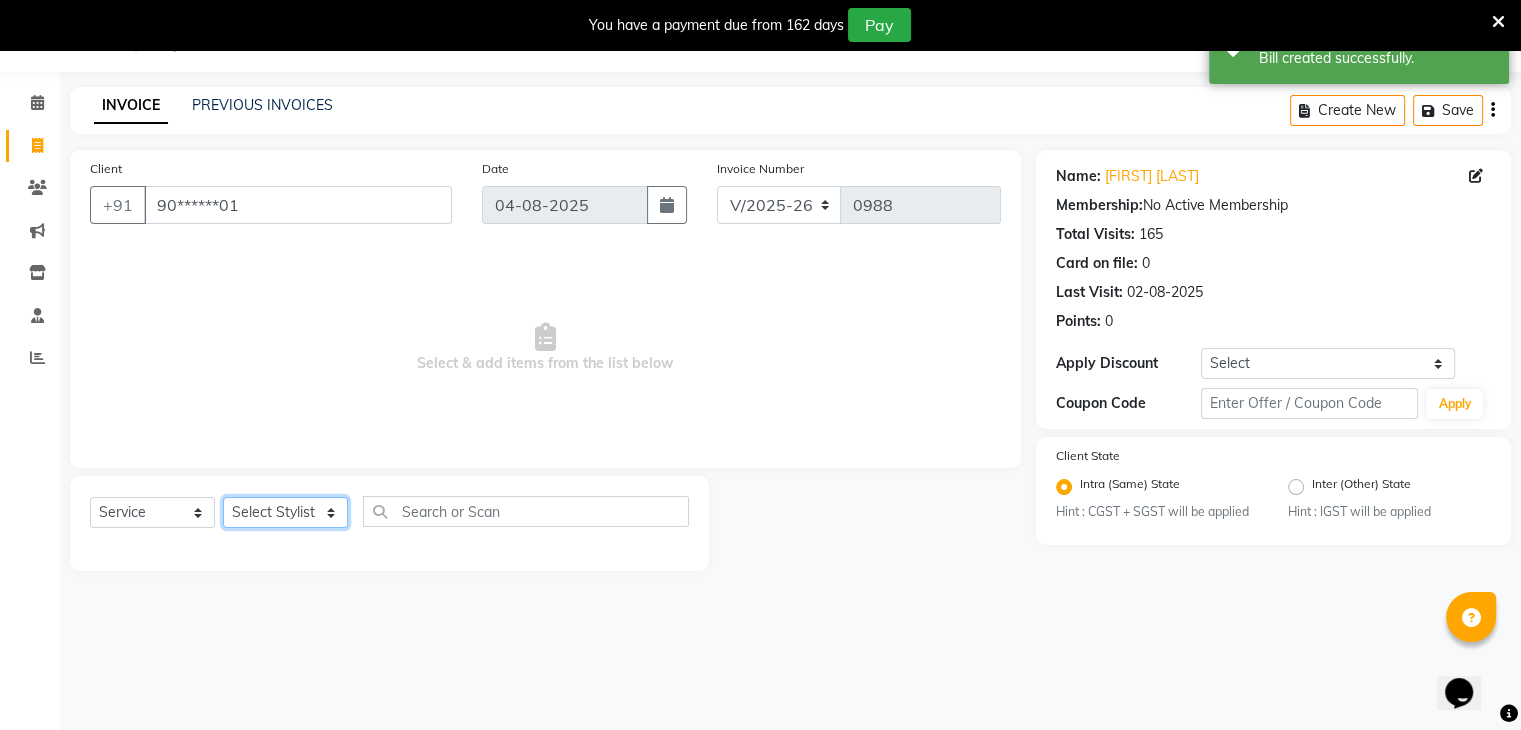 click on "Select Stylist Bharti Gurun [FIRST] [LAST] [FIRST] [LAST] [FIRST] [LAST] [FIRST] [LAST] [FIRST] [LAST]" 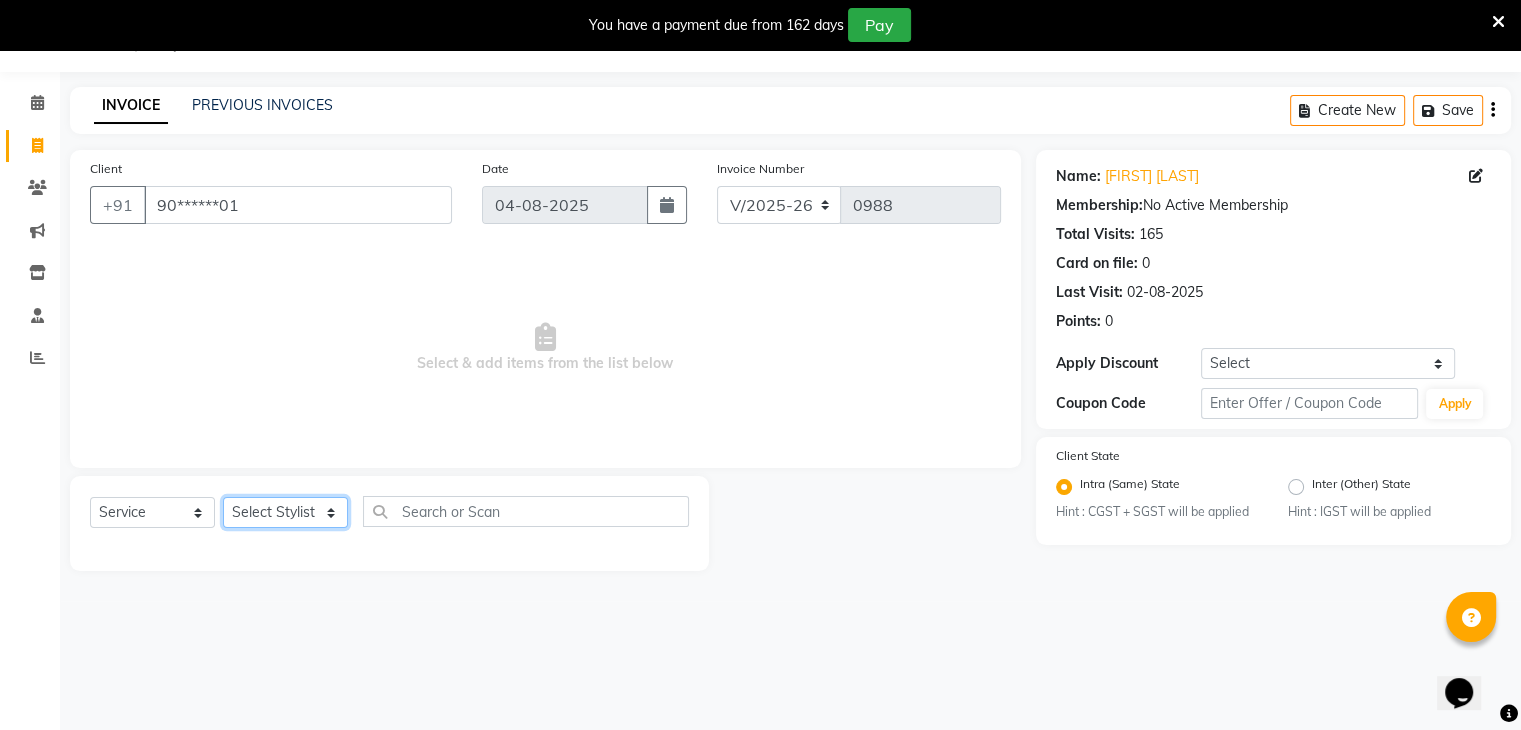 select on "38404" 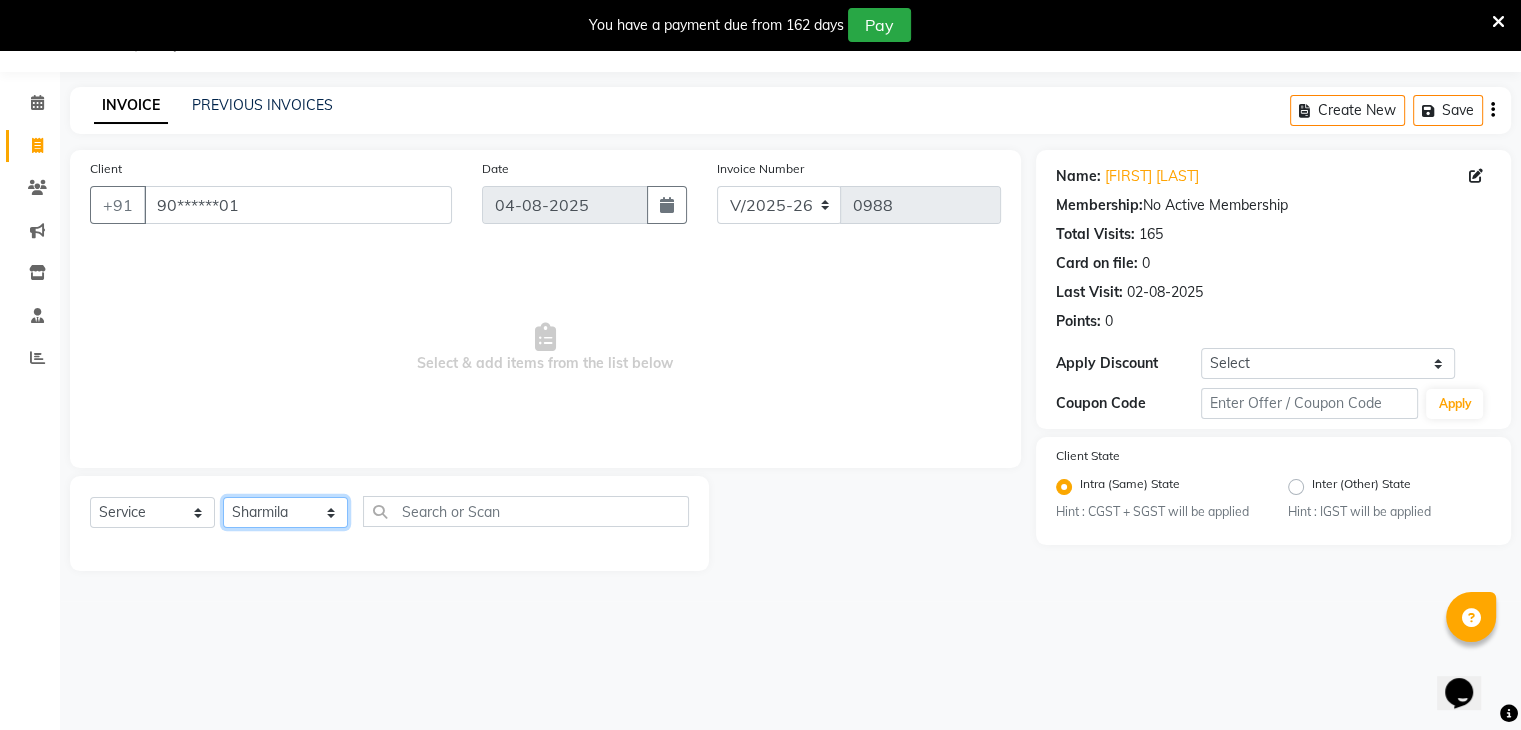 click on "Select Stylist Bharti Gurun [FIRST] [LAST] [FIRST] [LAST] [FIRST] [LAST] [FIRST] [LAST] [FIRST] [LAST]" 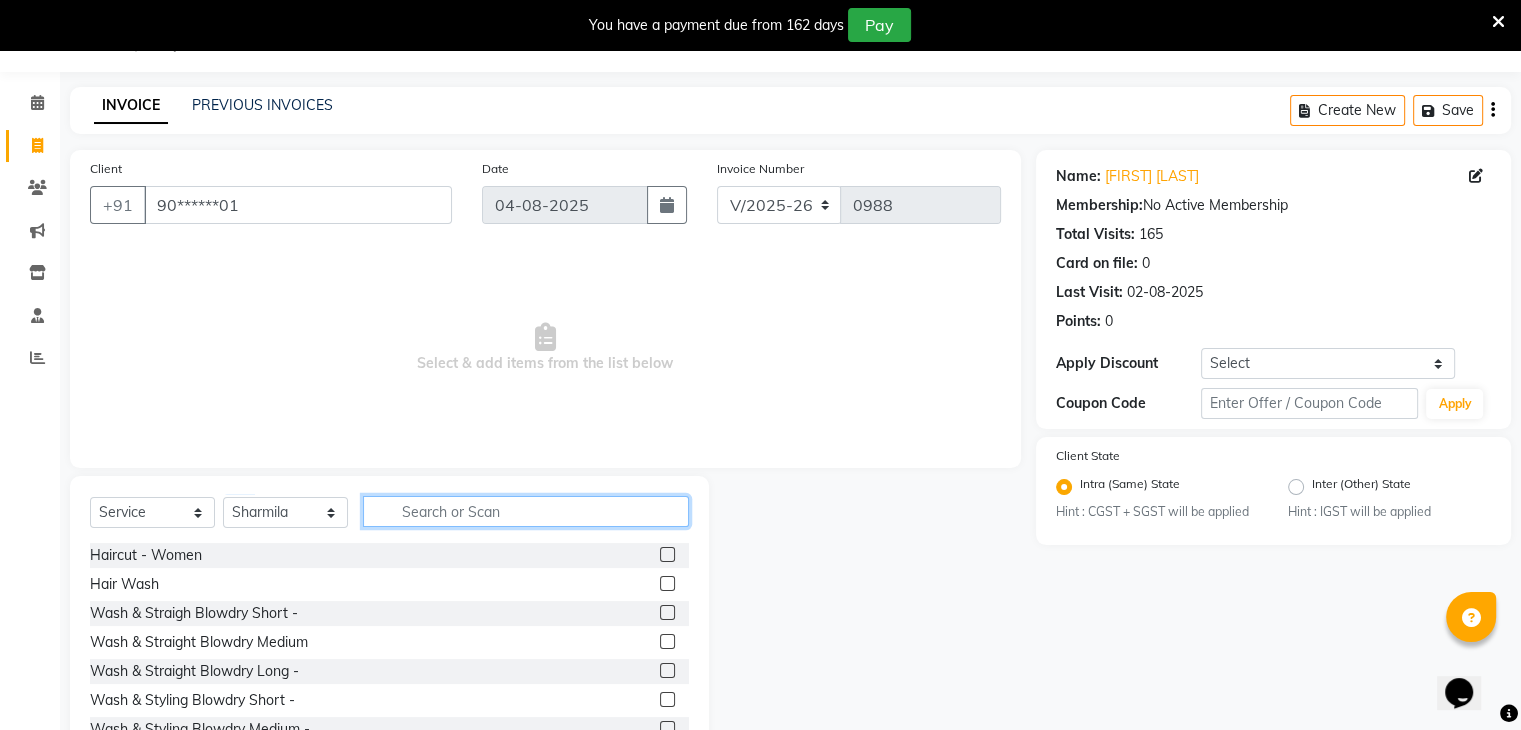 click 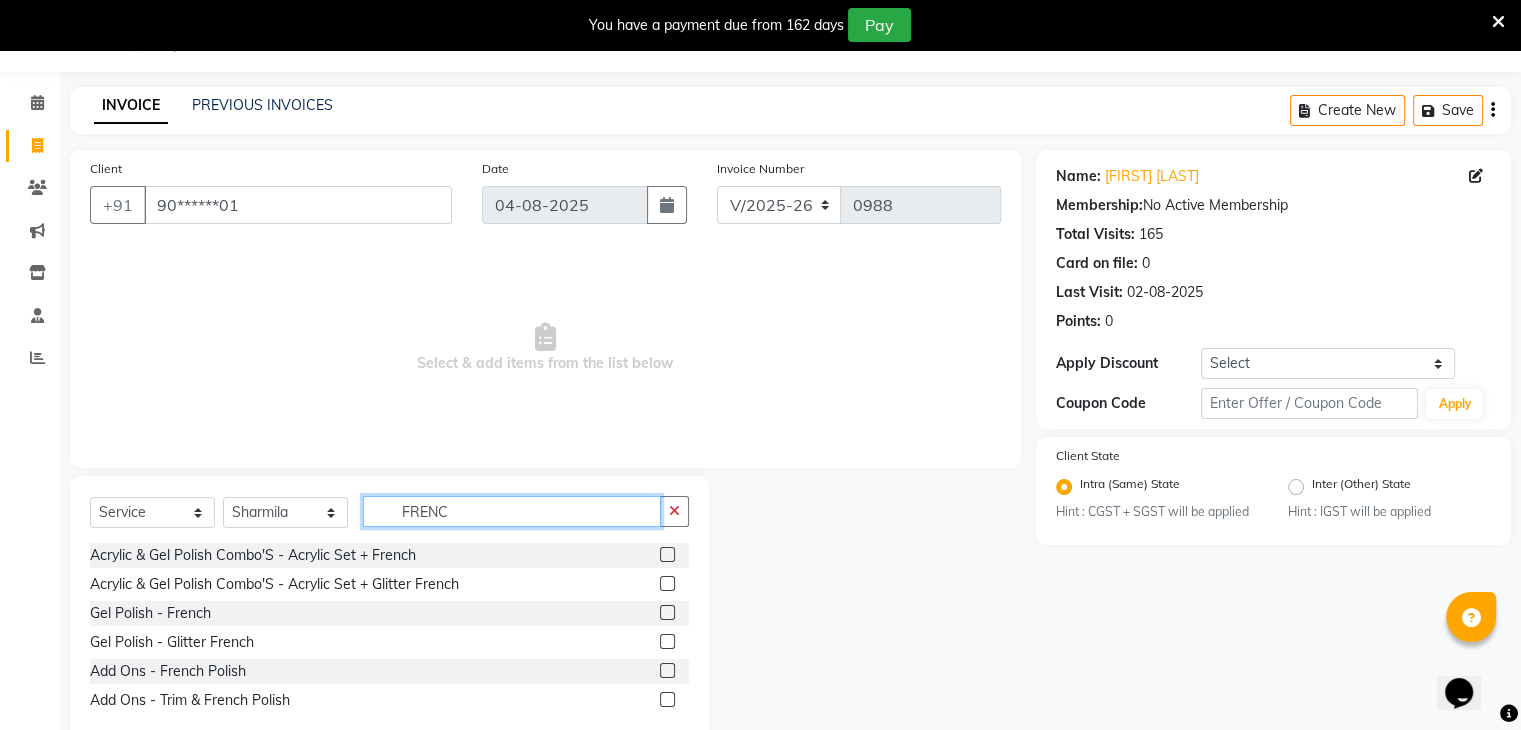 type on "FRENC" 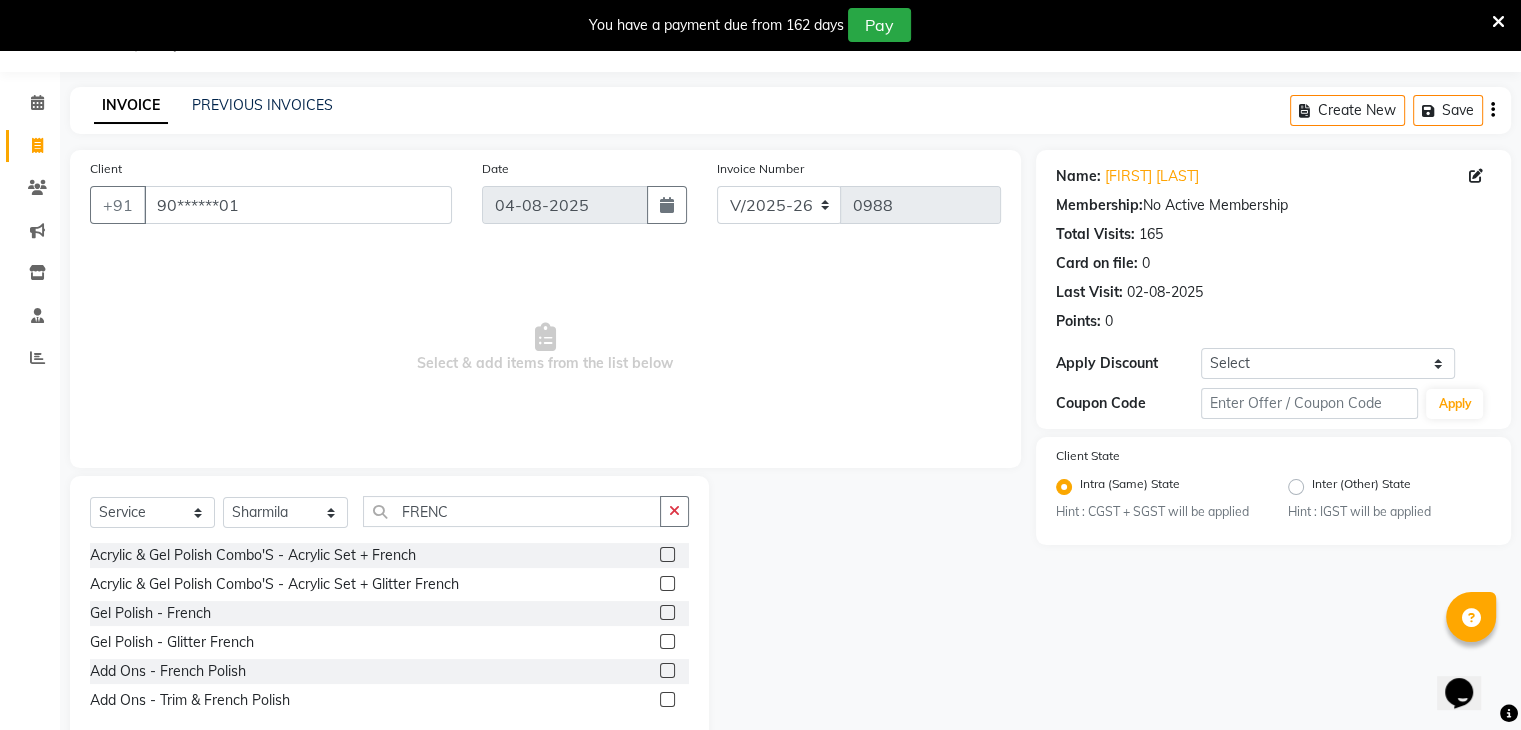 click 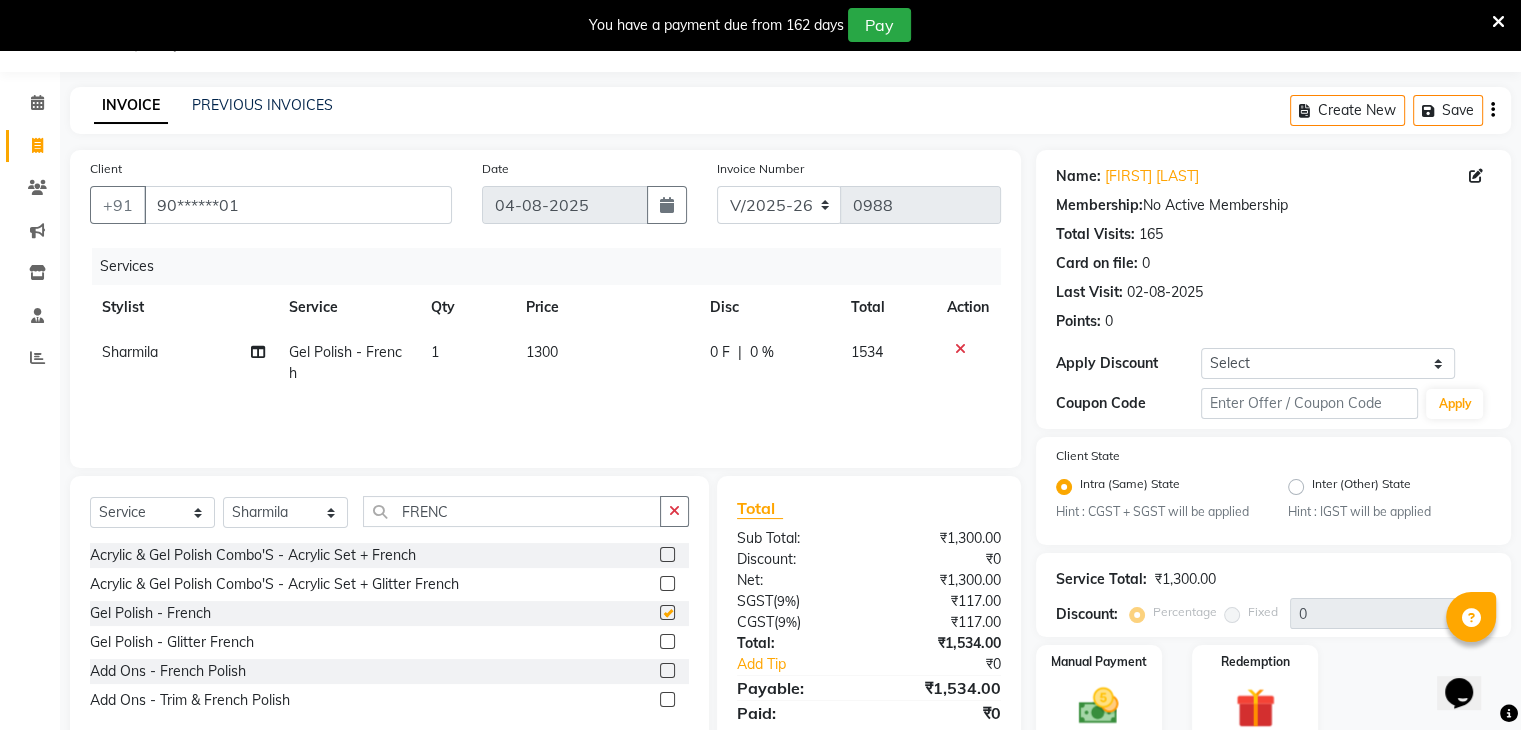 checkbox on "false" 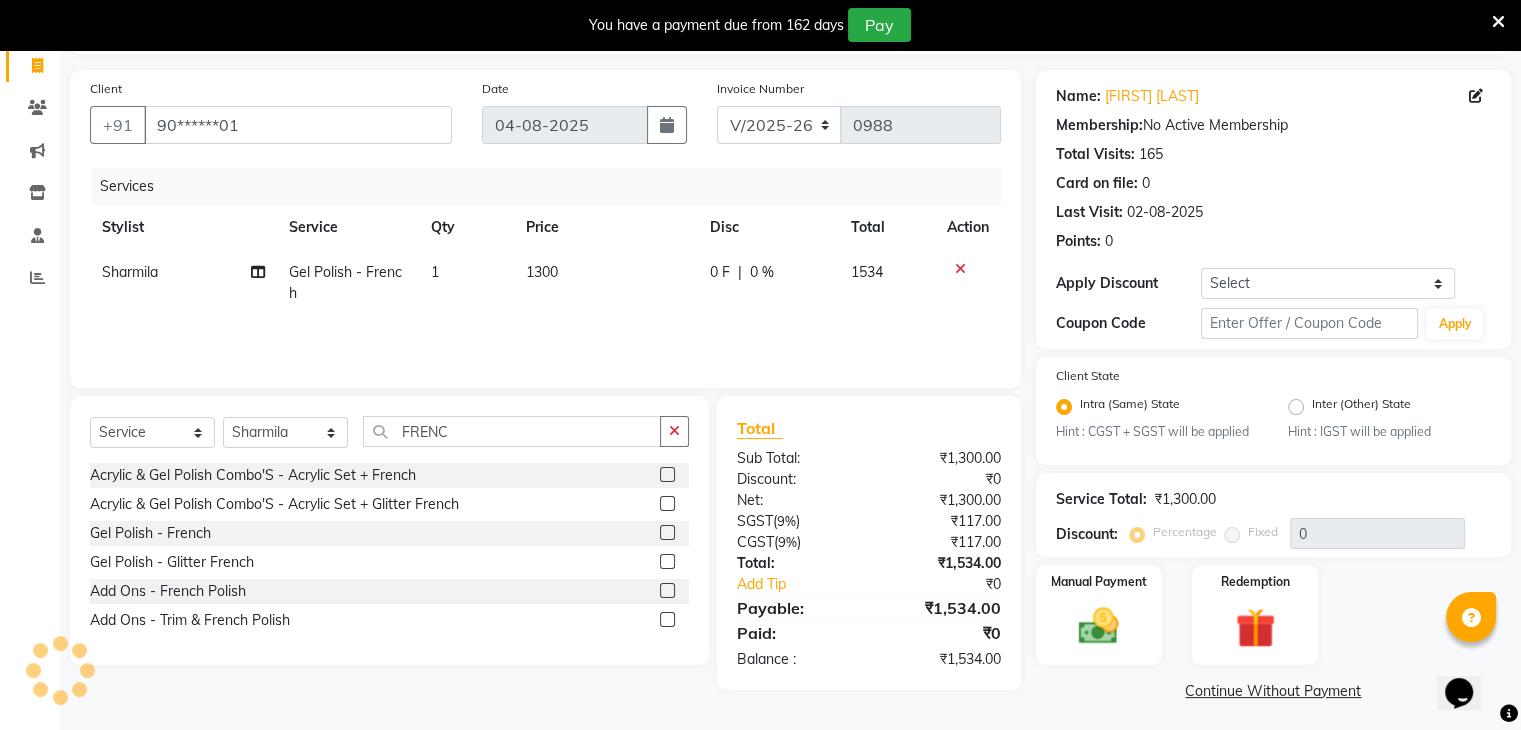 scroll, scrollTop: 138, scrollLeft: 0, axis: vertical 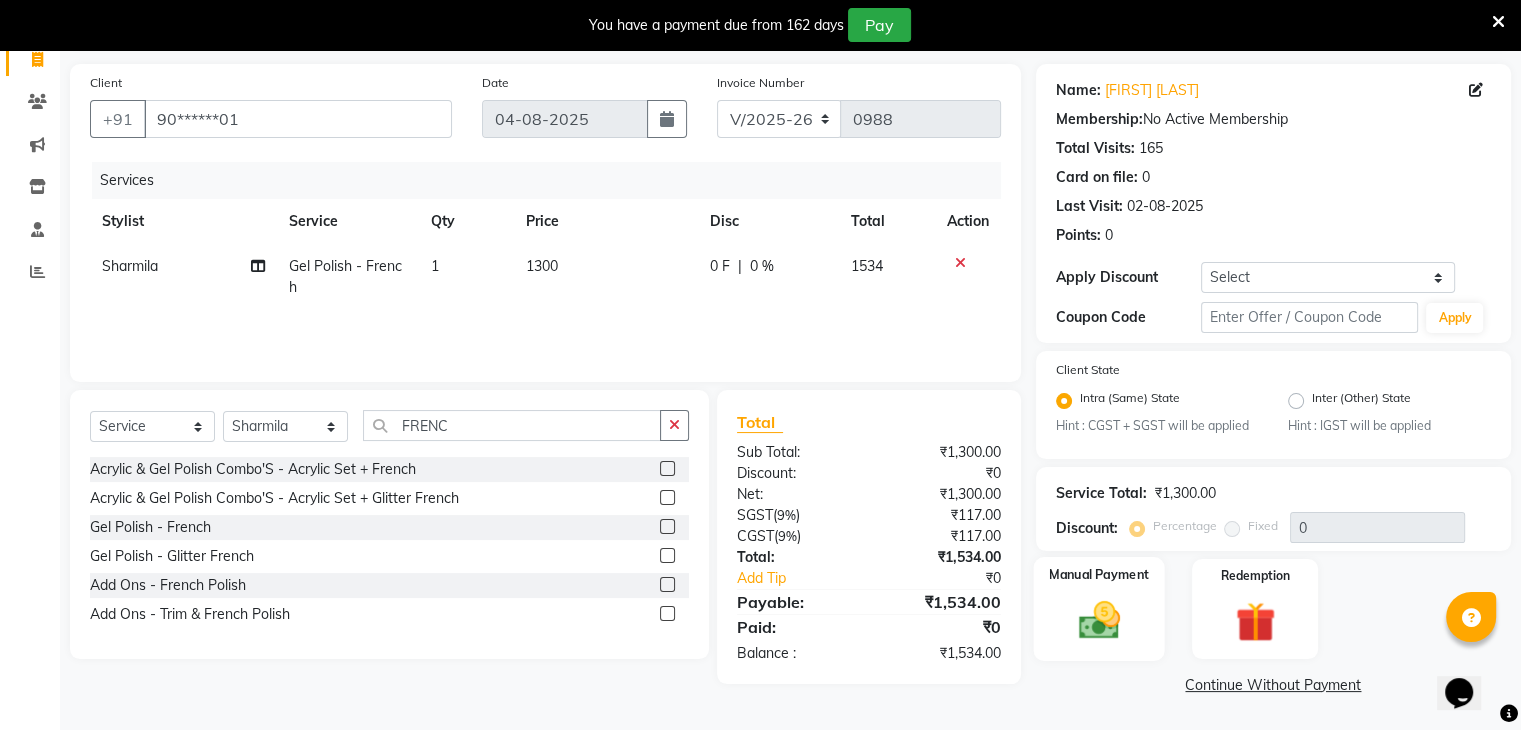 click 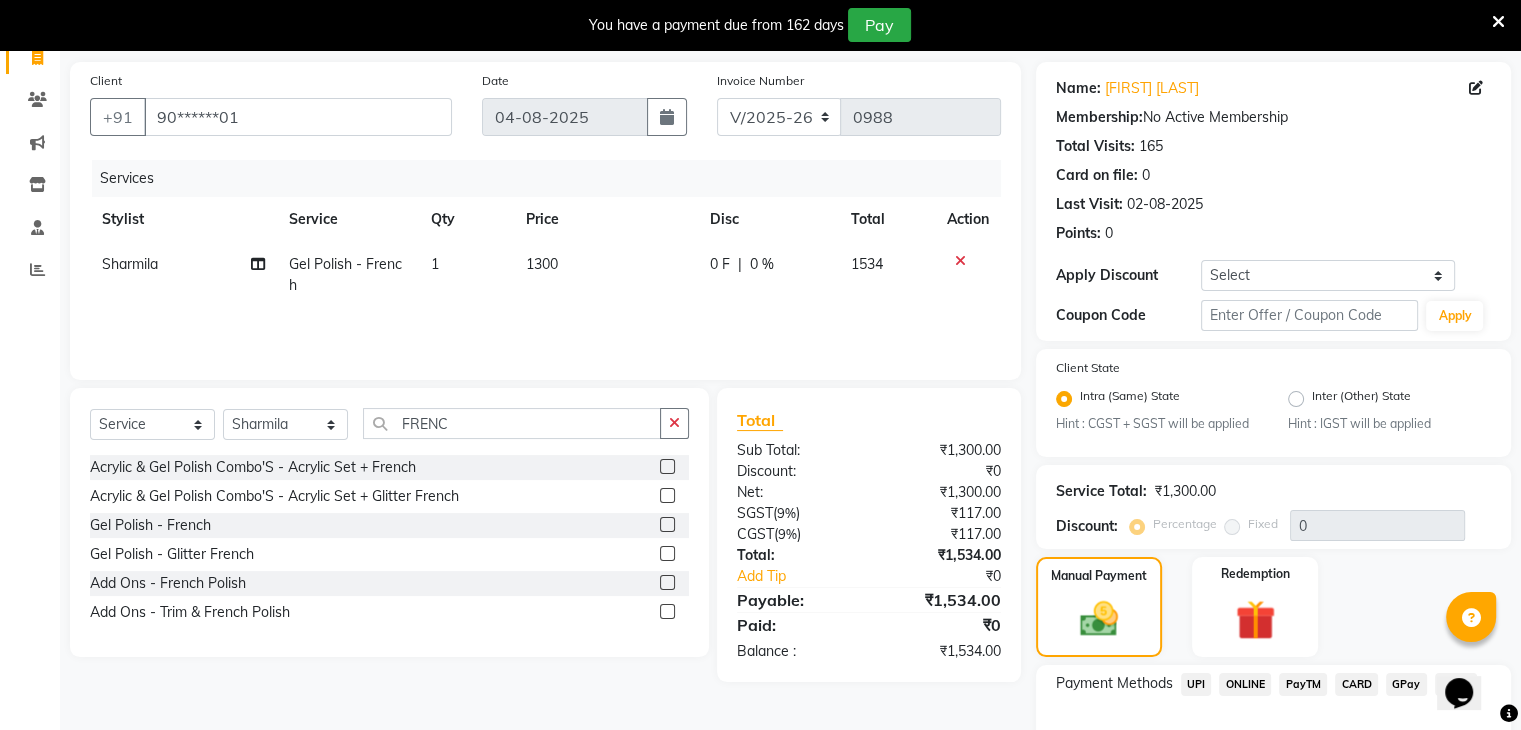 click on "CARD" 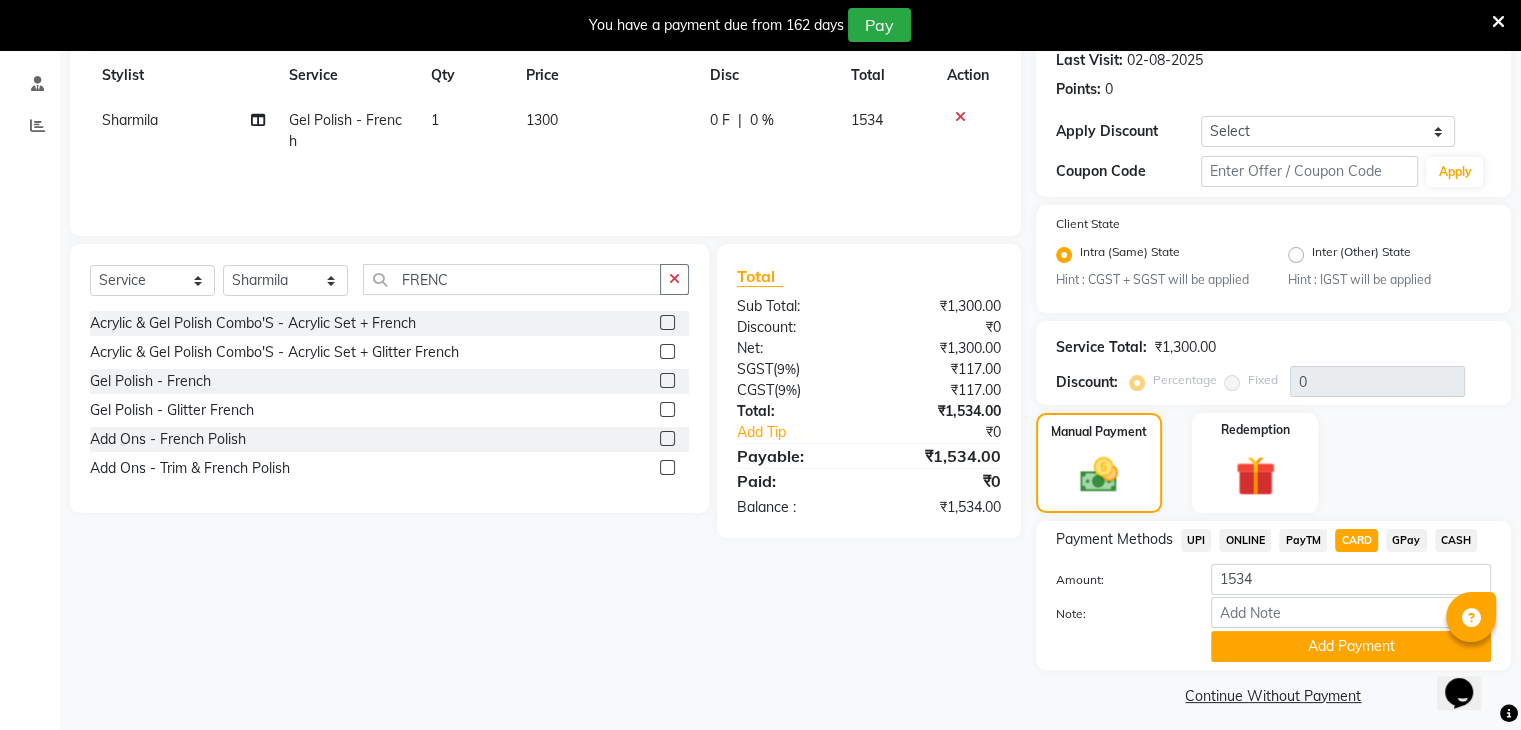 scroll, scrollTop: 297, scrollLeft: 0, axis: vertical 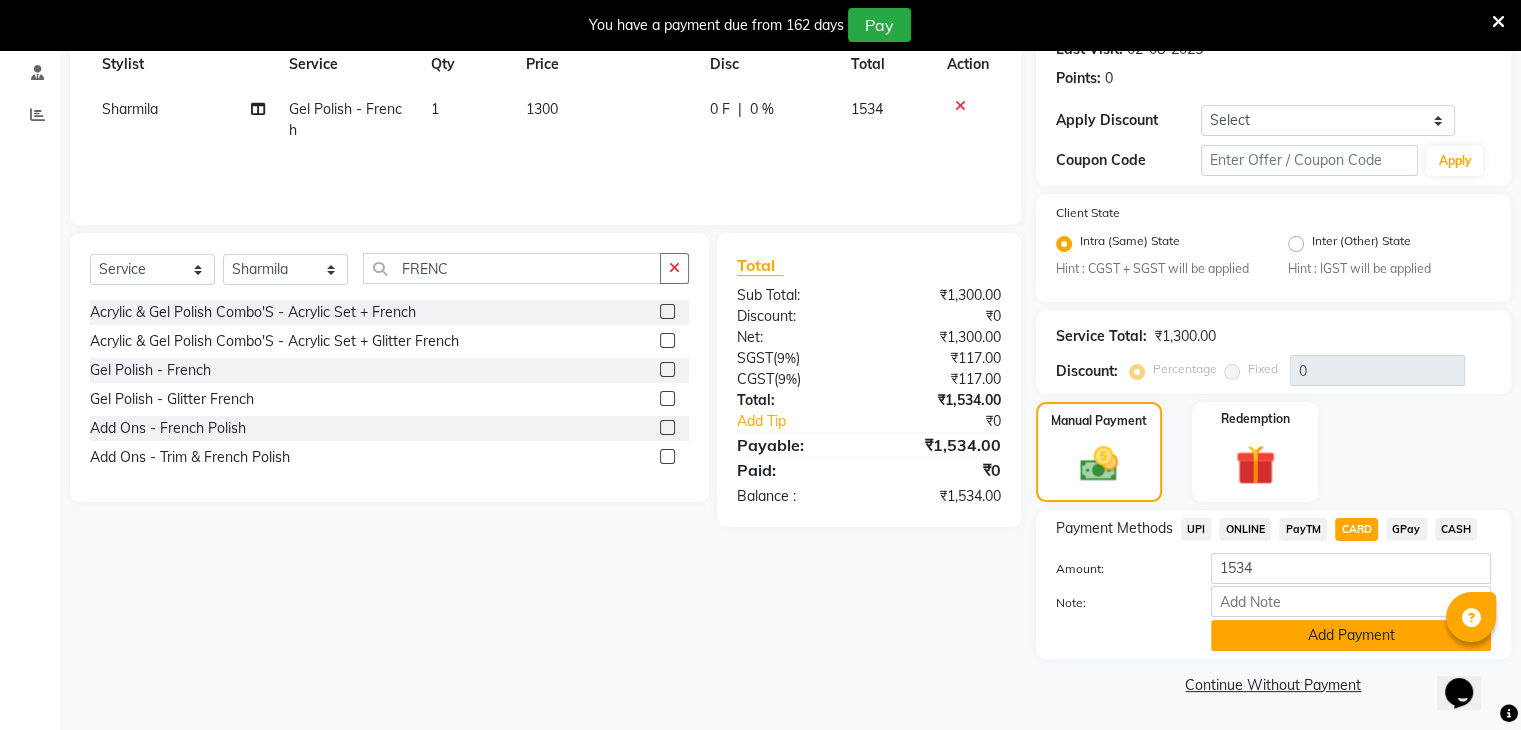 click on "Add Payment" 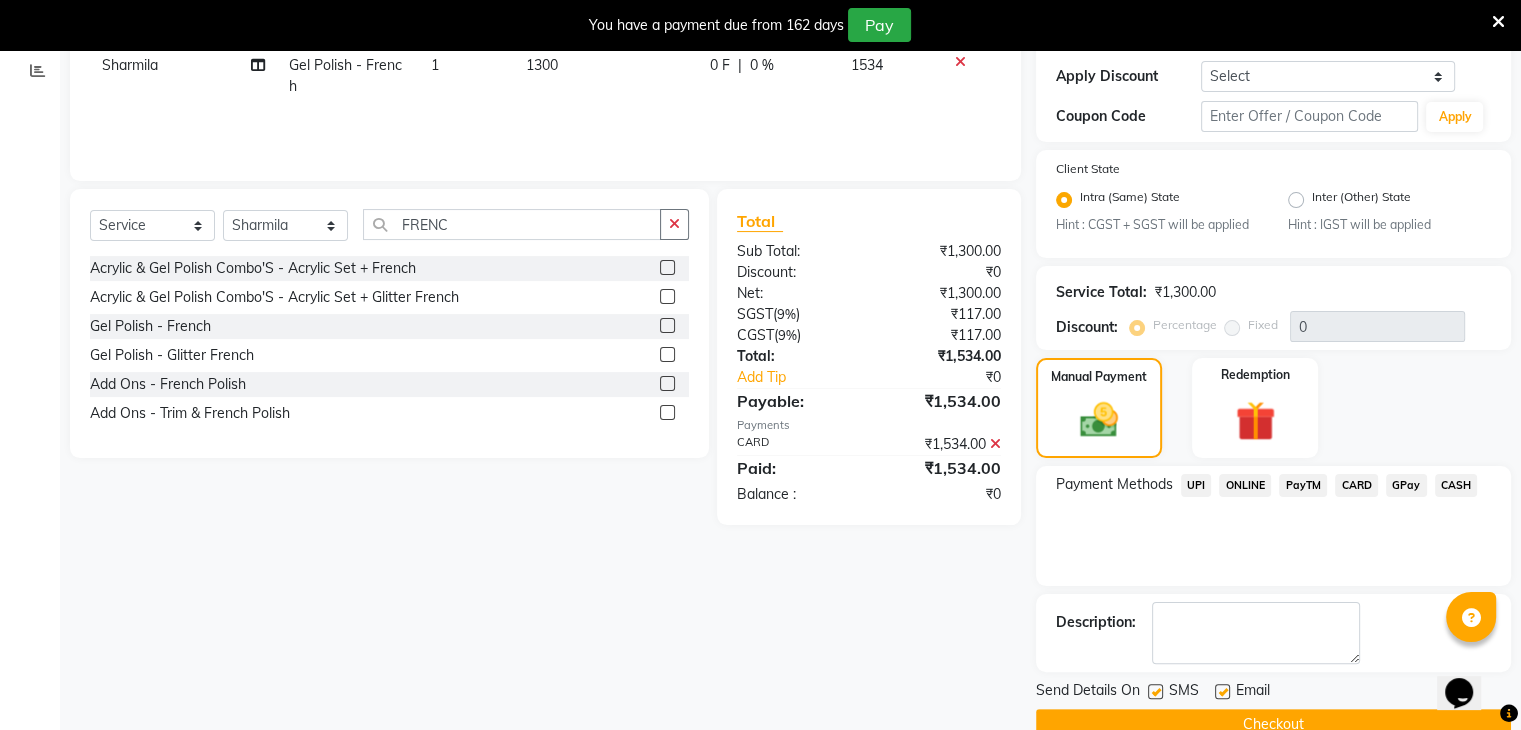 scroll, scrollTop: 378, scrollLeft: 0, axis: vertical 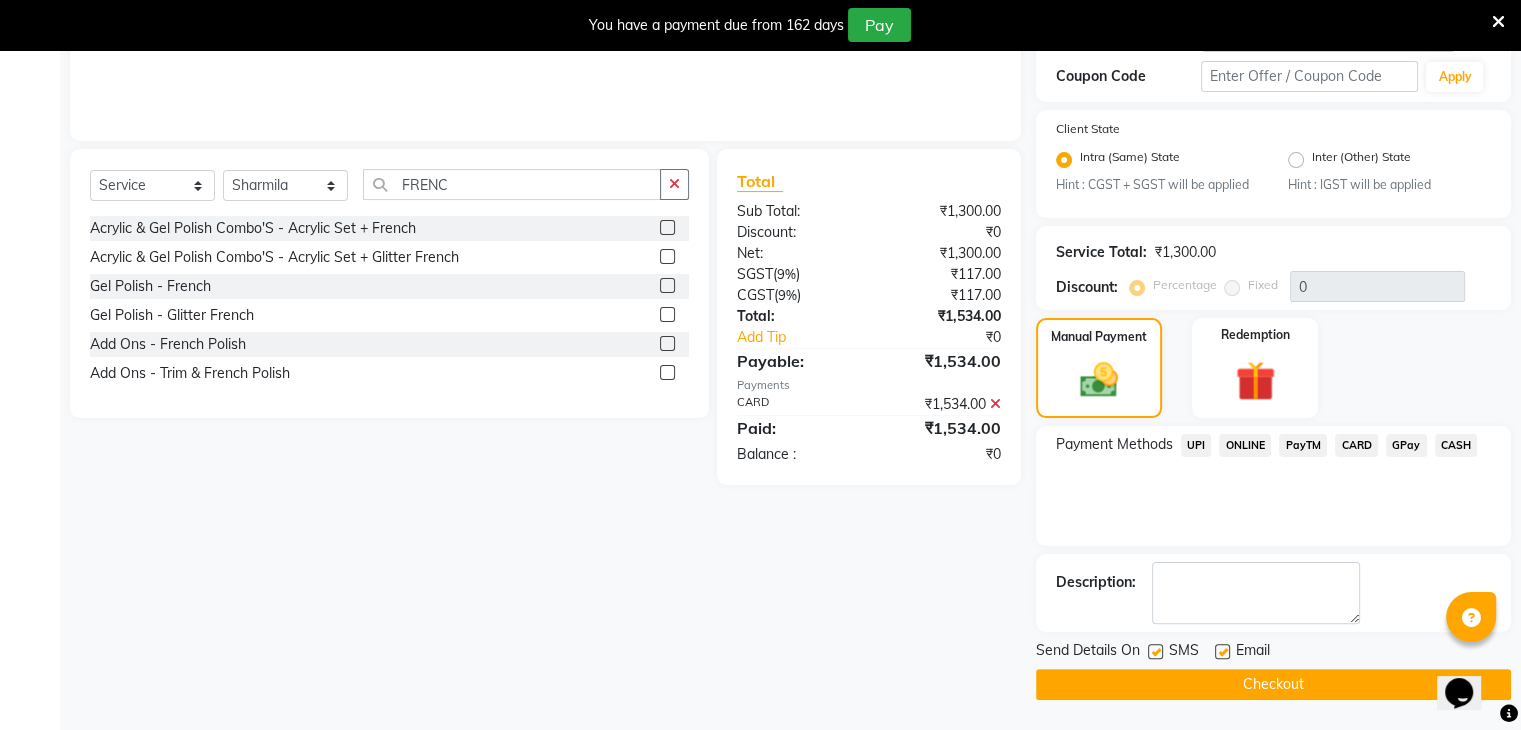 click on "Checkout" 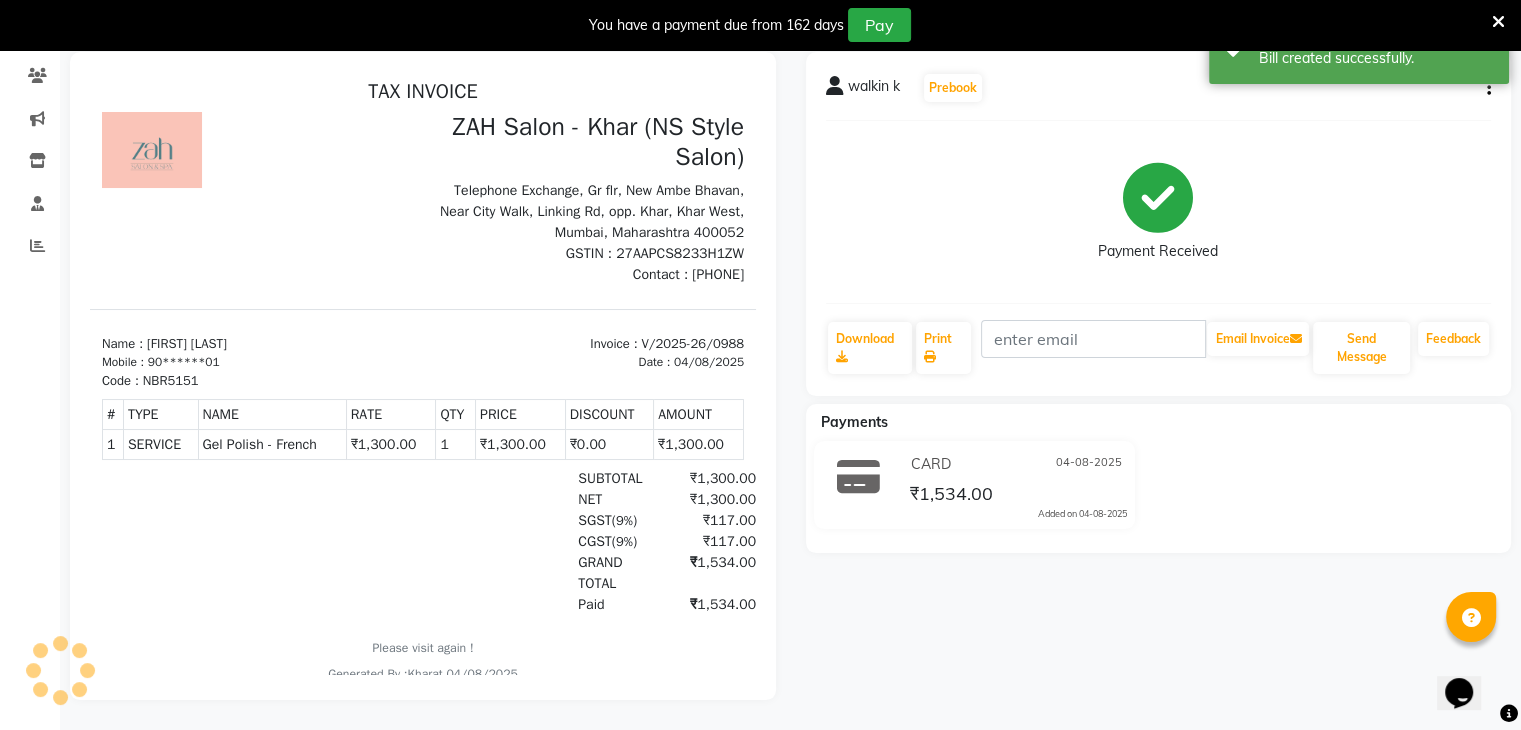 scroll, scrollTop: 0, scrollLeft: 0, axis: both 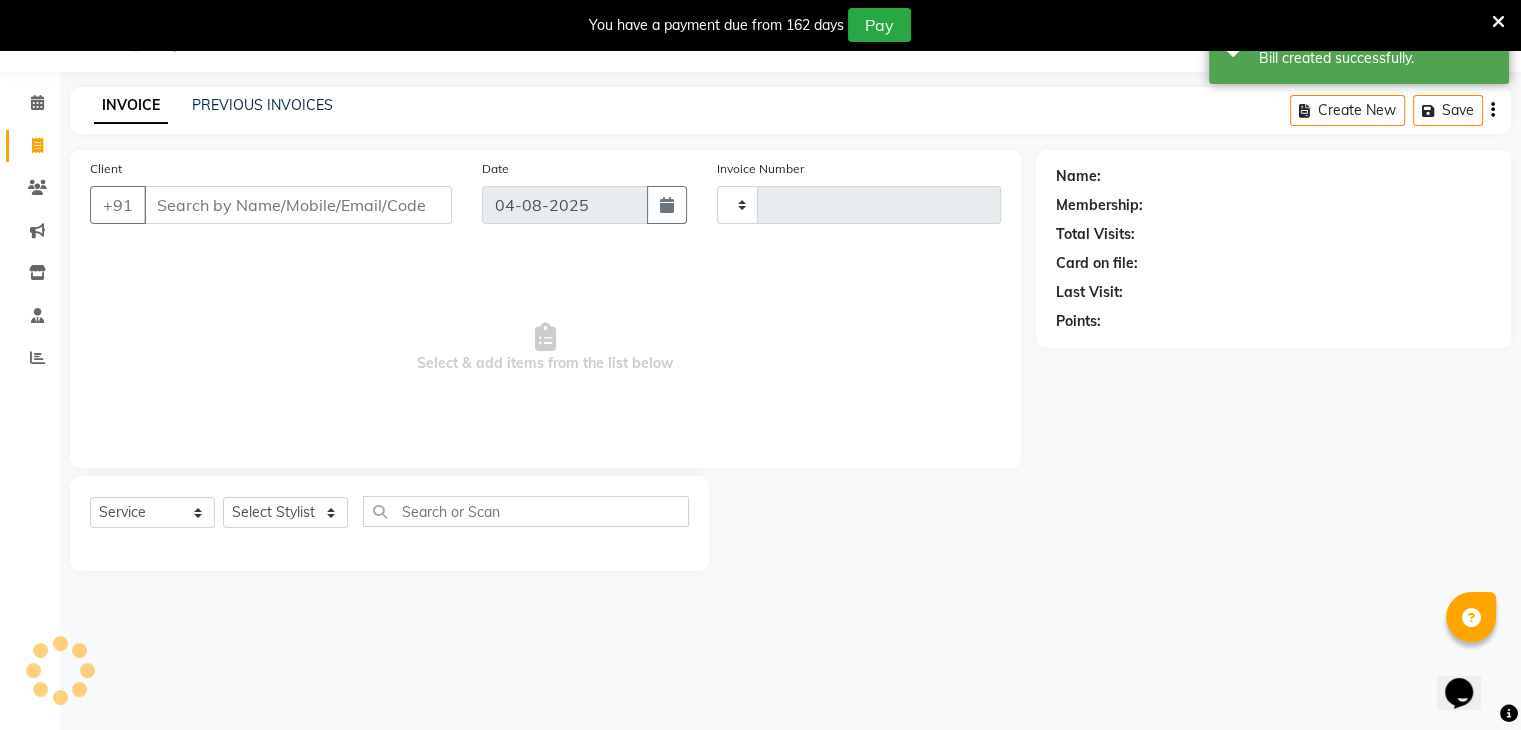 type on "0989" 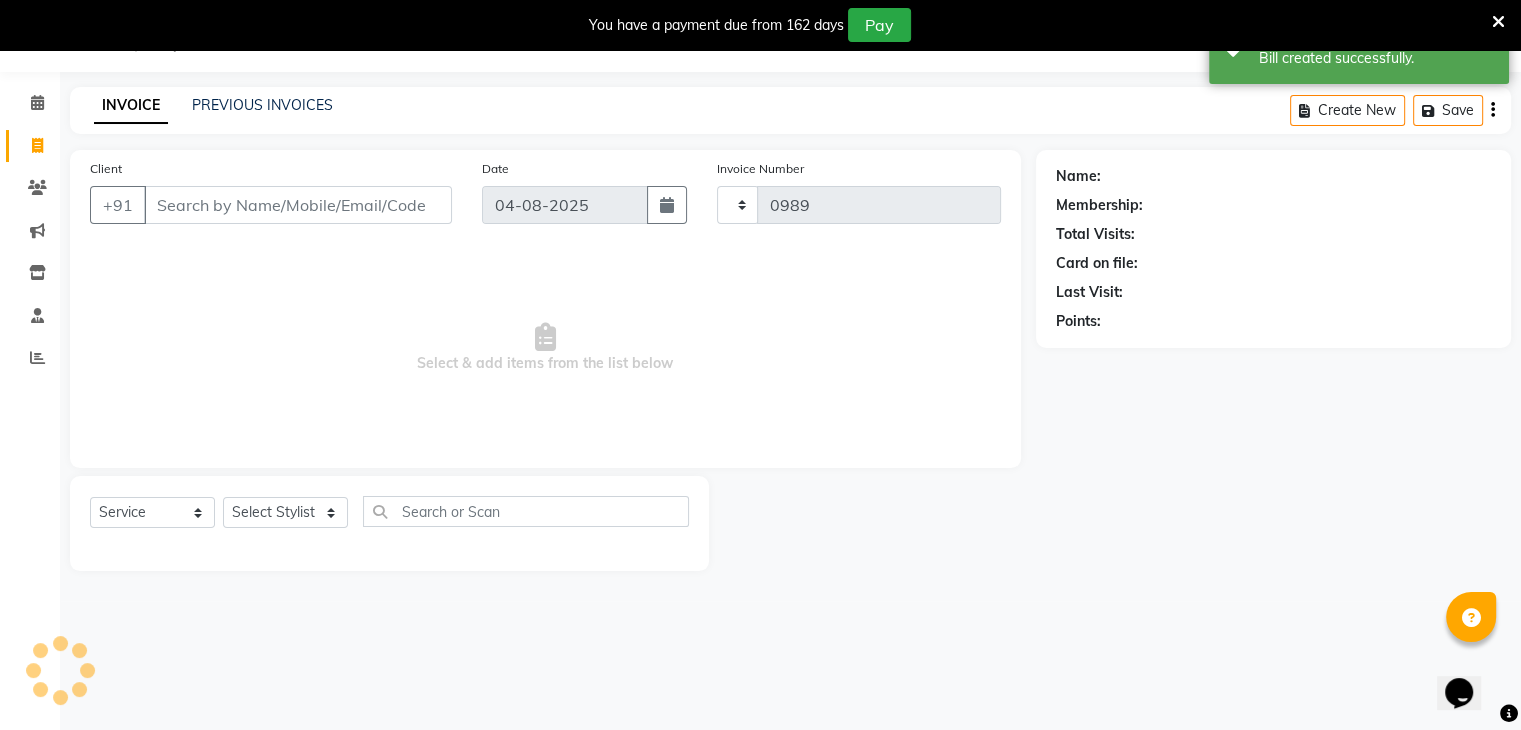 scroll, scrollTop: 50, scrollLeft: 0, axis: vertical 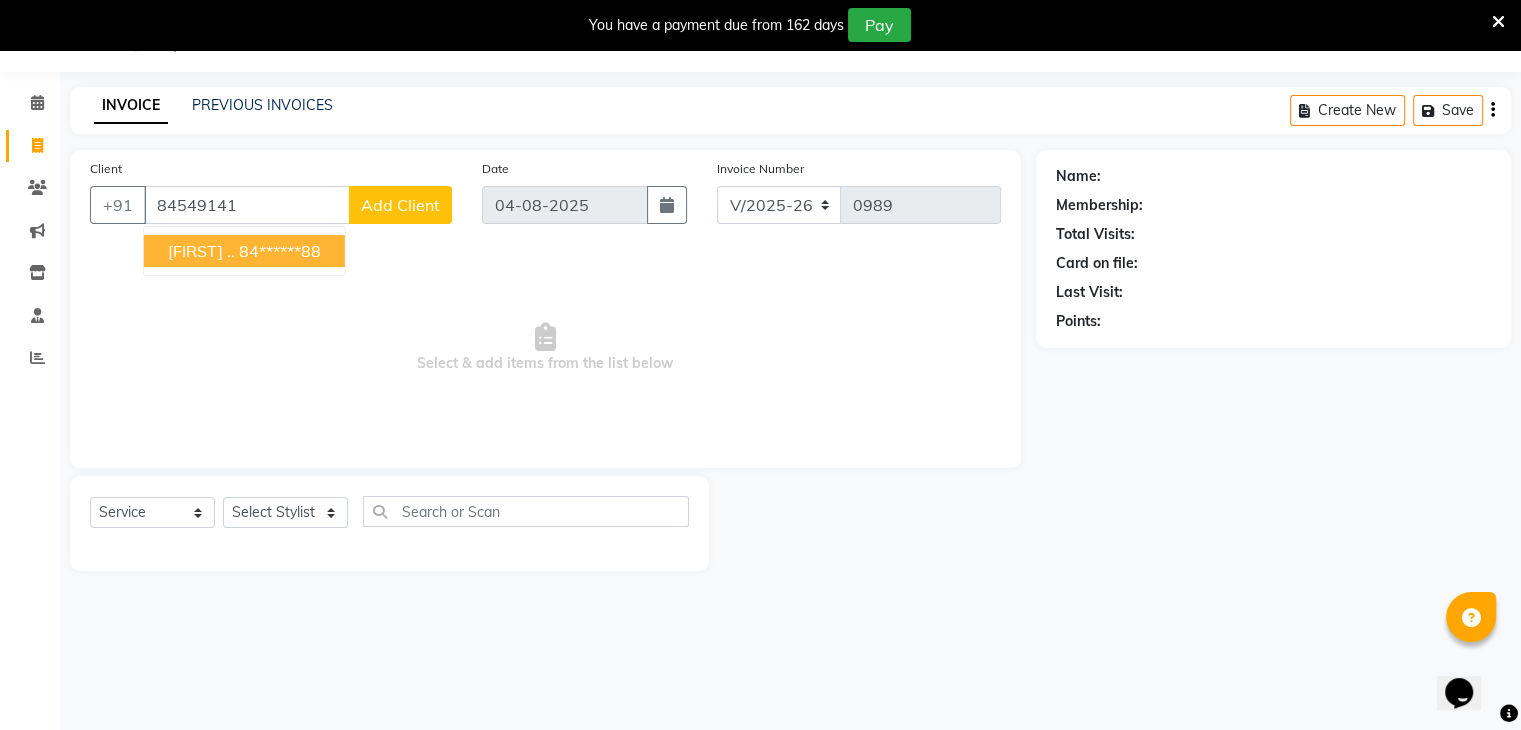 click on "[FIRST] .." at bounding box center [201, 251] 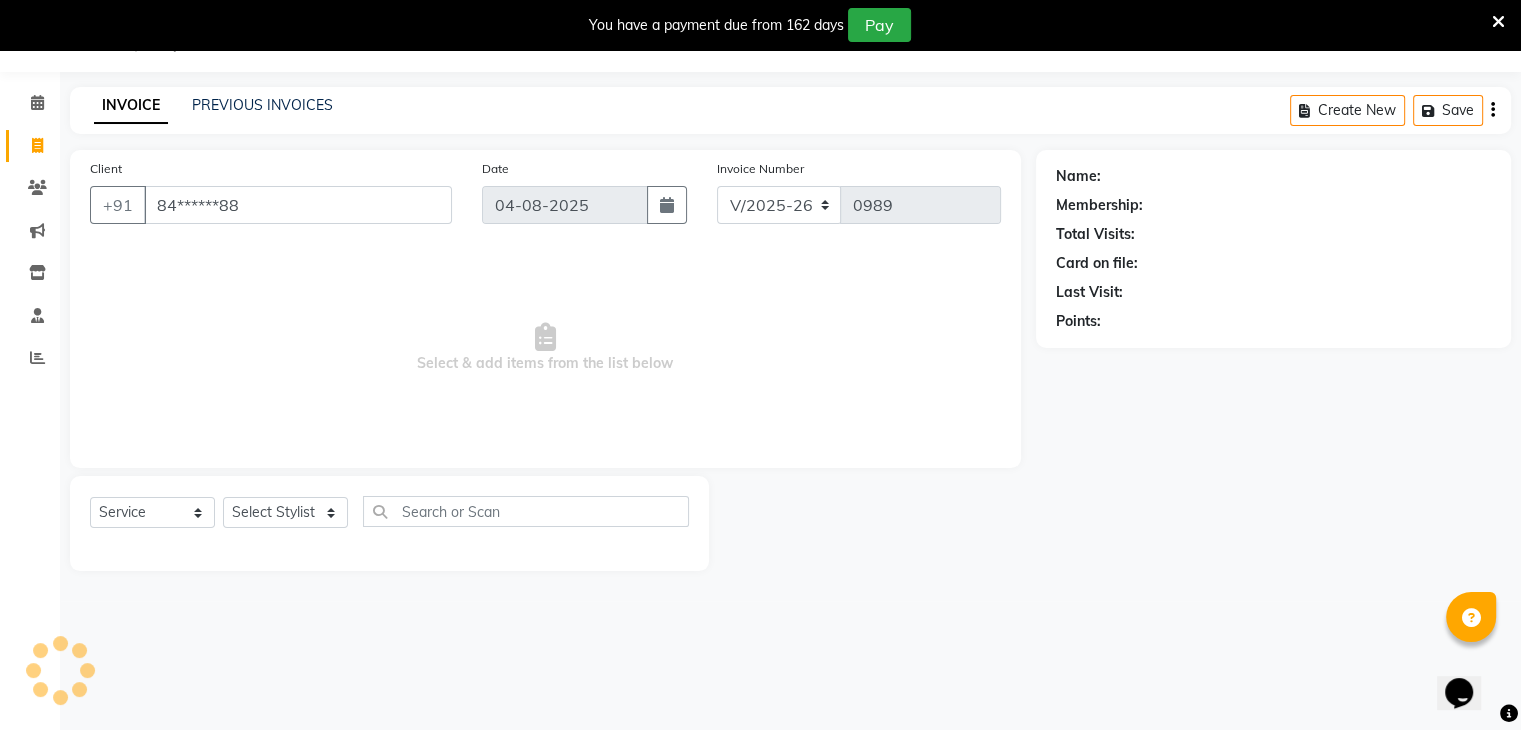 type on "84******88" 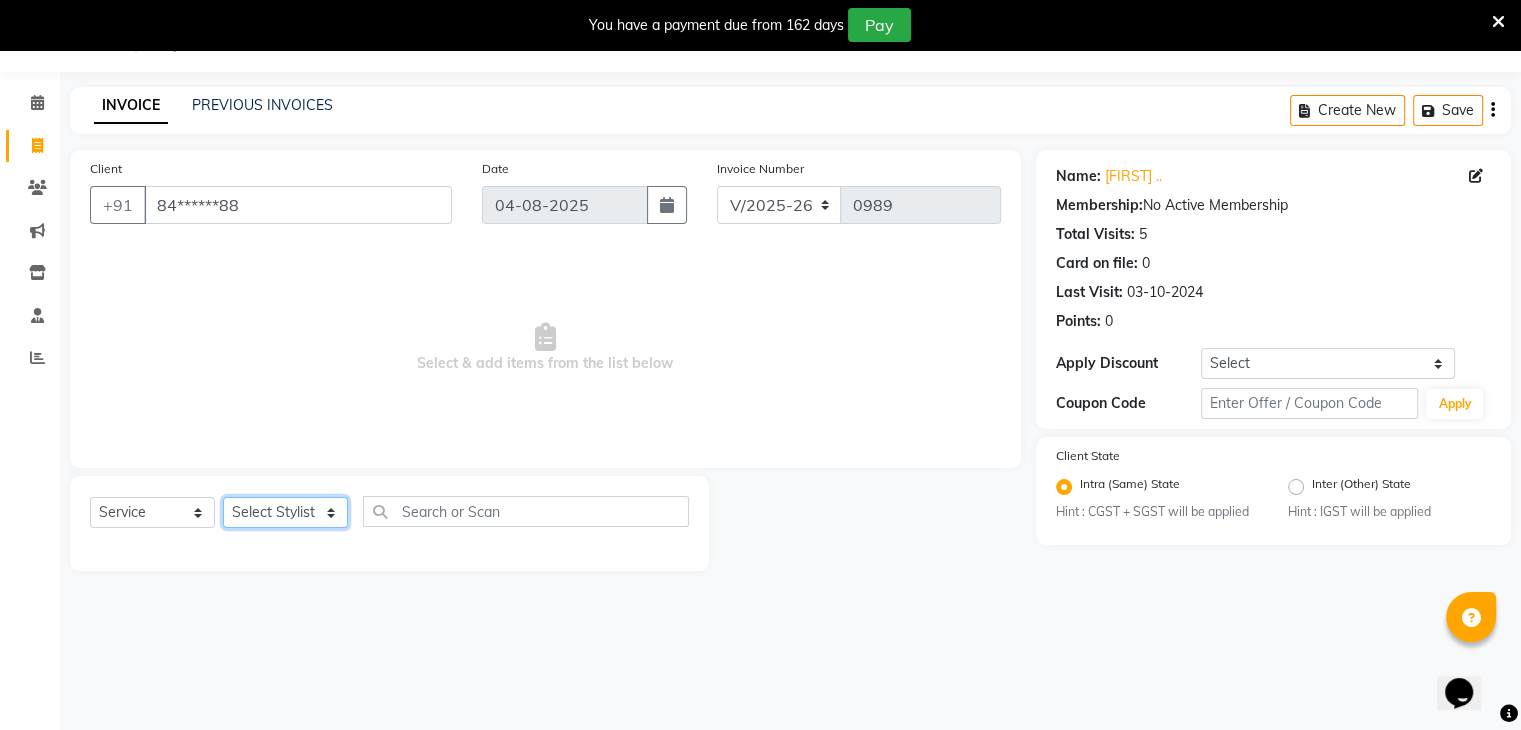 click on "Select Stylist Bharti Gurun [FIRST] [LAST] [FIRST] [LAST] [FIRST] [LAST] [FIRST] [LAST] [FIRST] [LAST]" 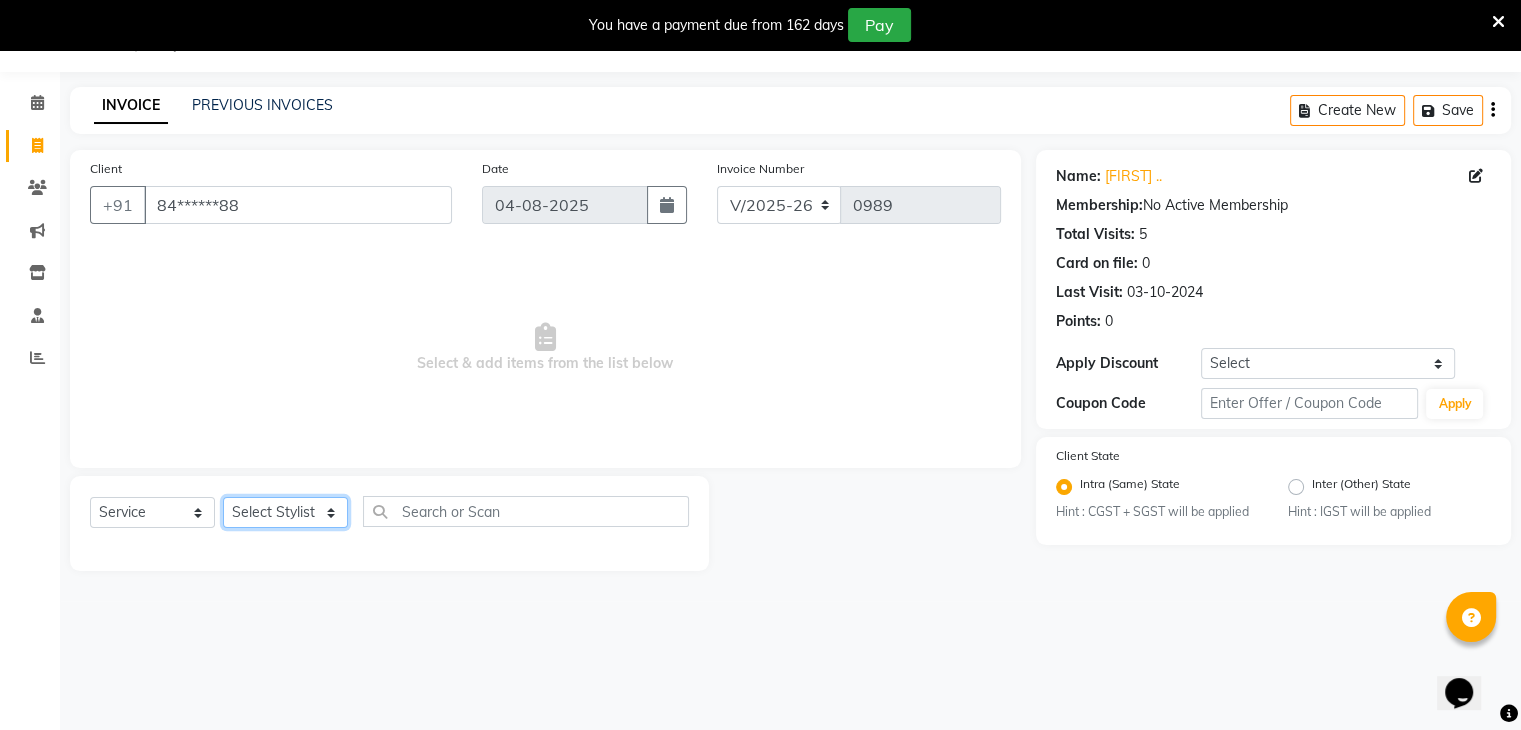 select on "38404" 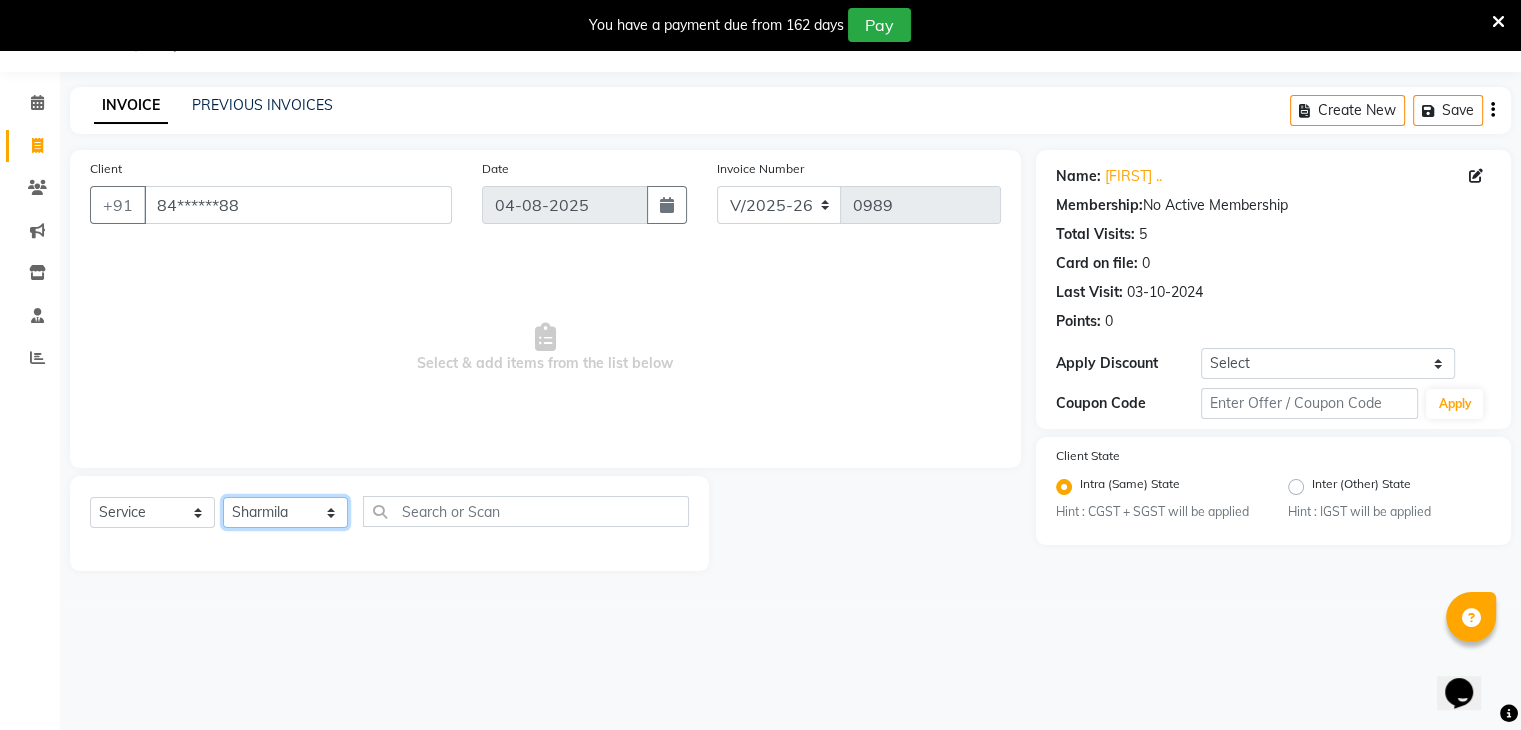 click on "Select Stylist Bharti Gurun [FIRST] [LAST] [FIRST] [LAST] [FIRST] [LAST] [FIRST] [LAST] [FIRST] [LAST]" 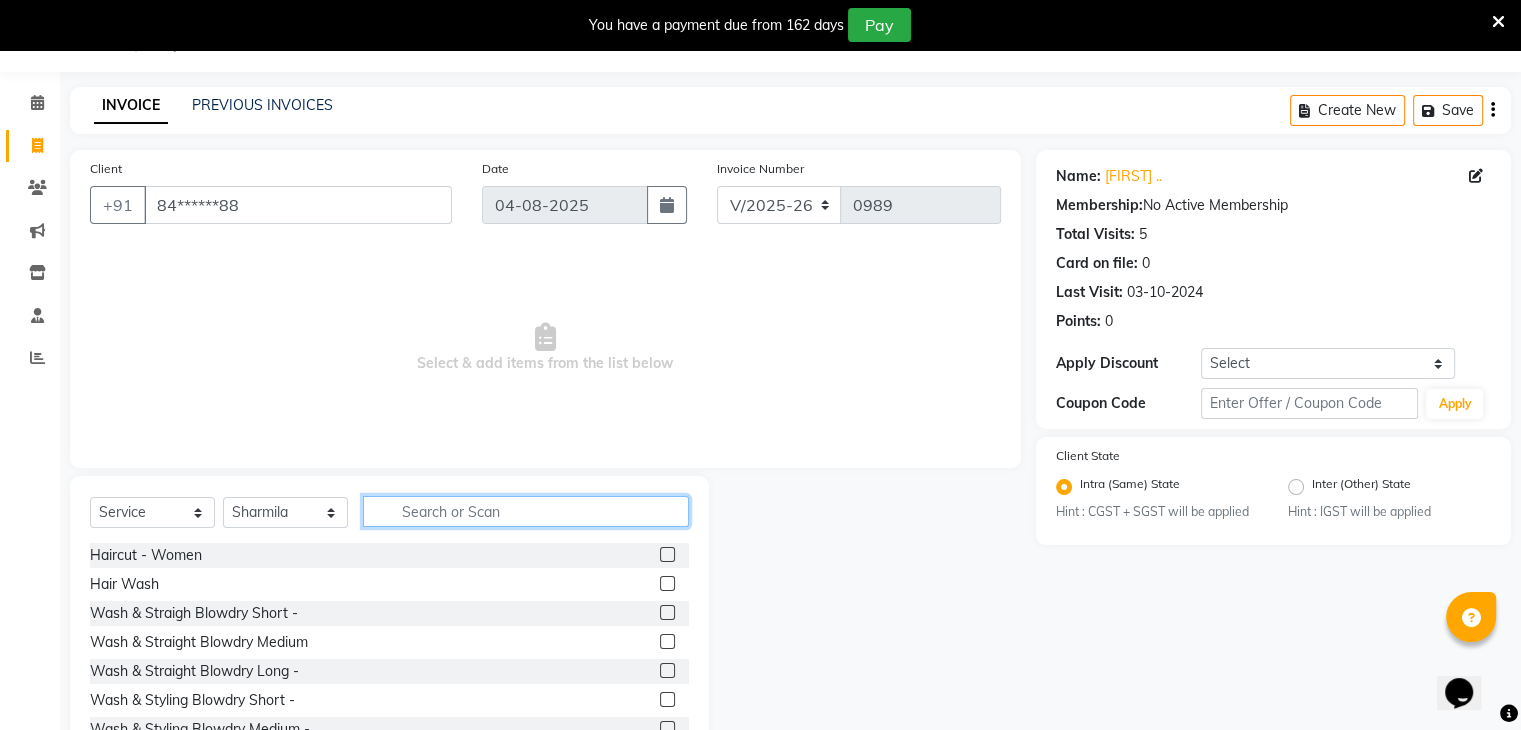 click 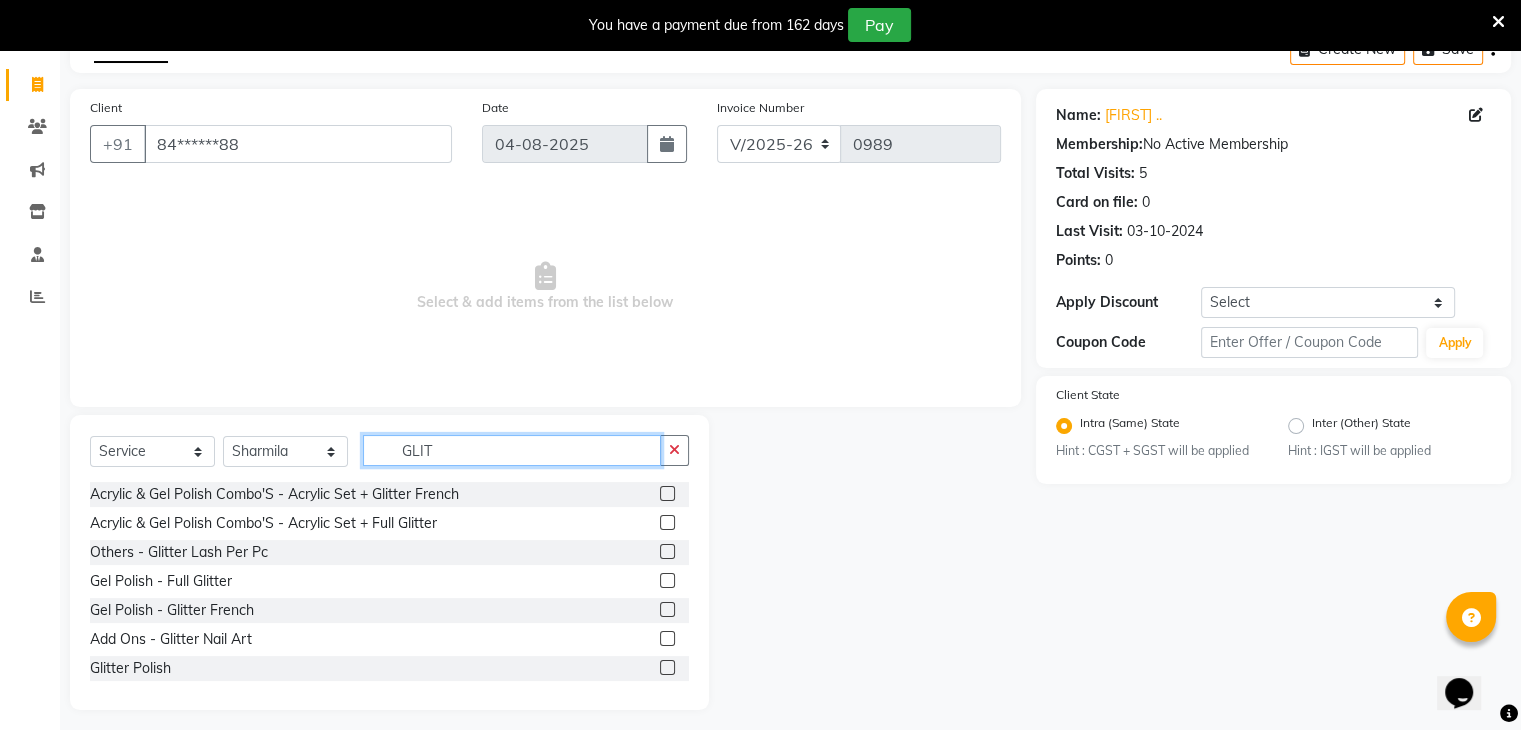 scroll, scrollTop: 122, scrollLeft: 0, axis: vertical 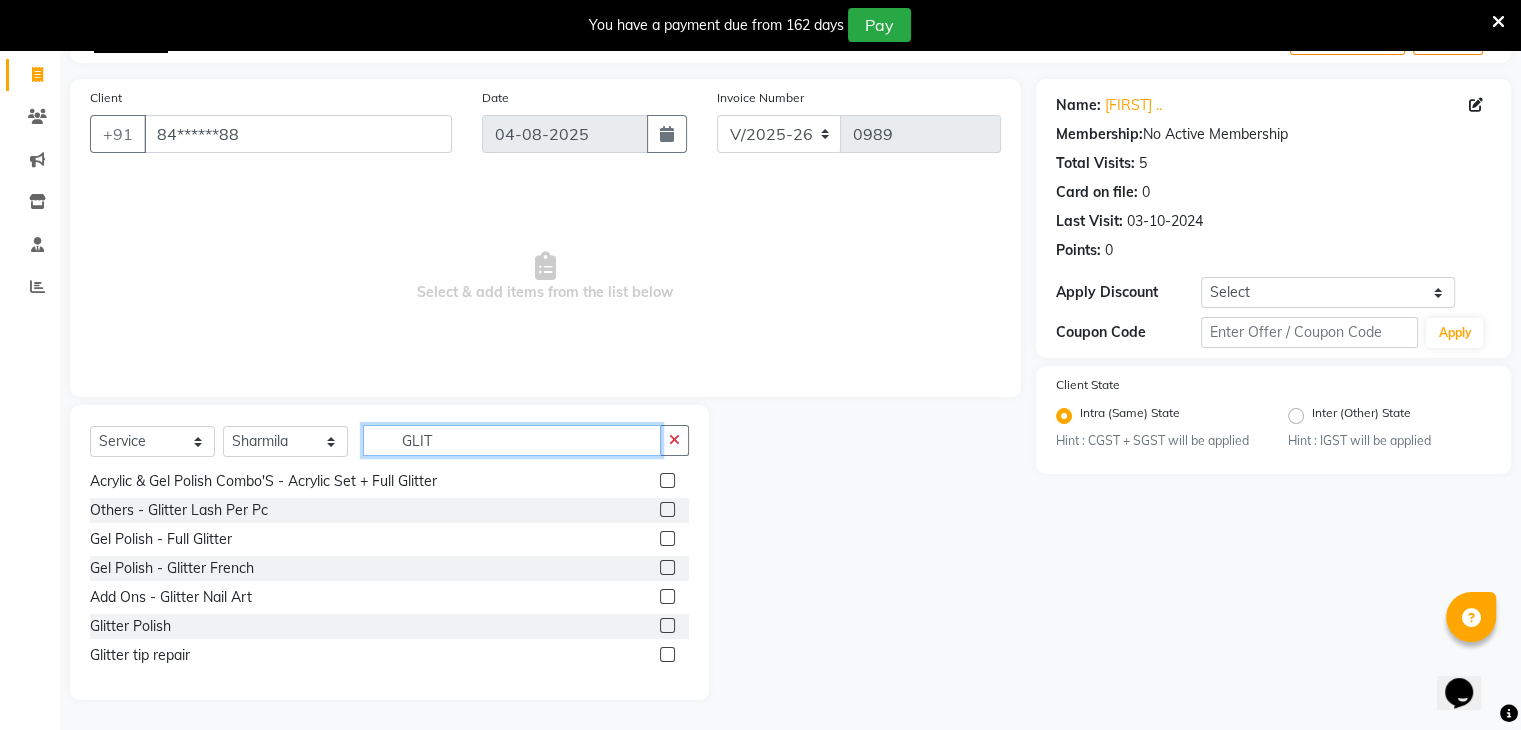 type on "GLIT" 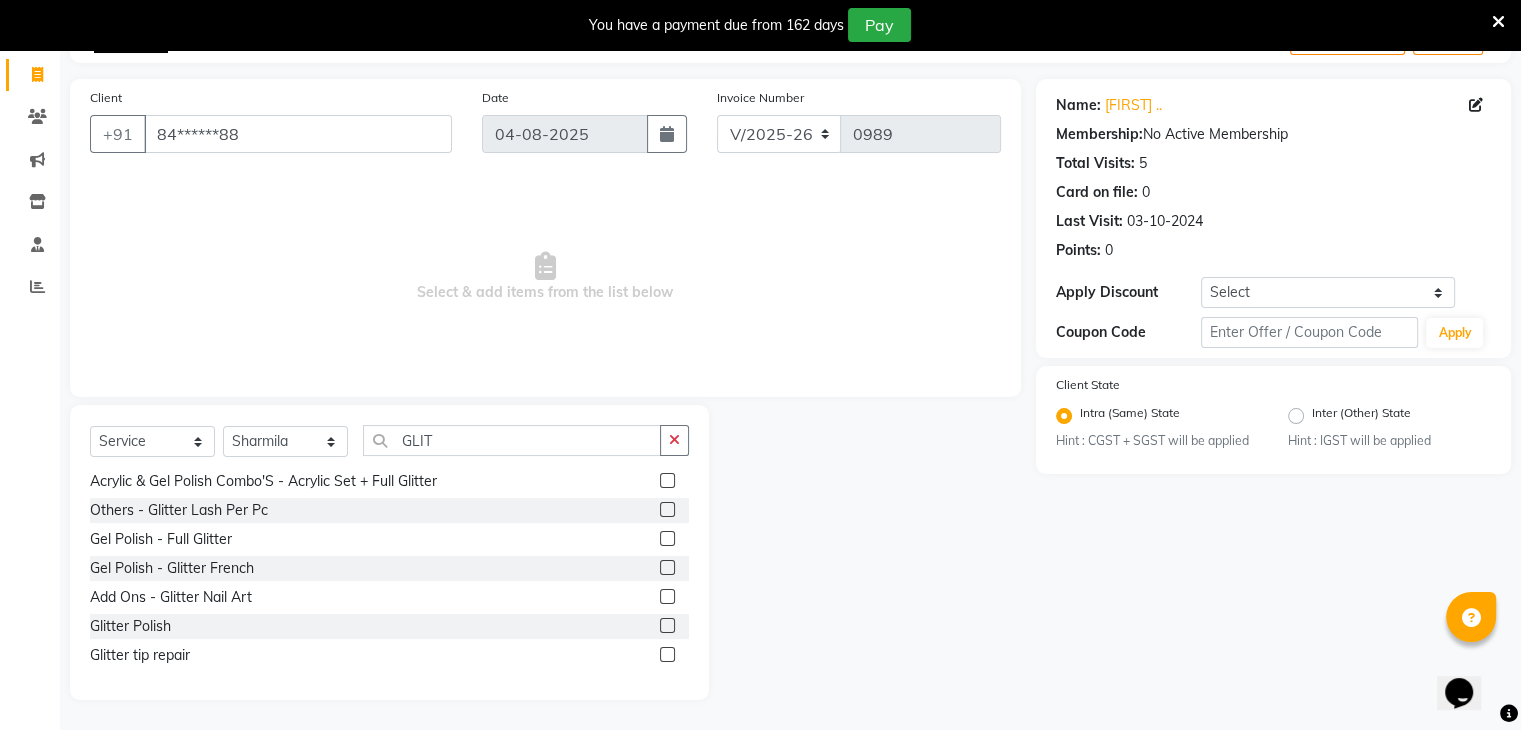 click 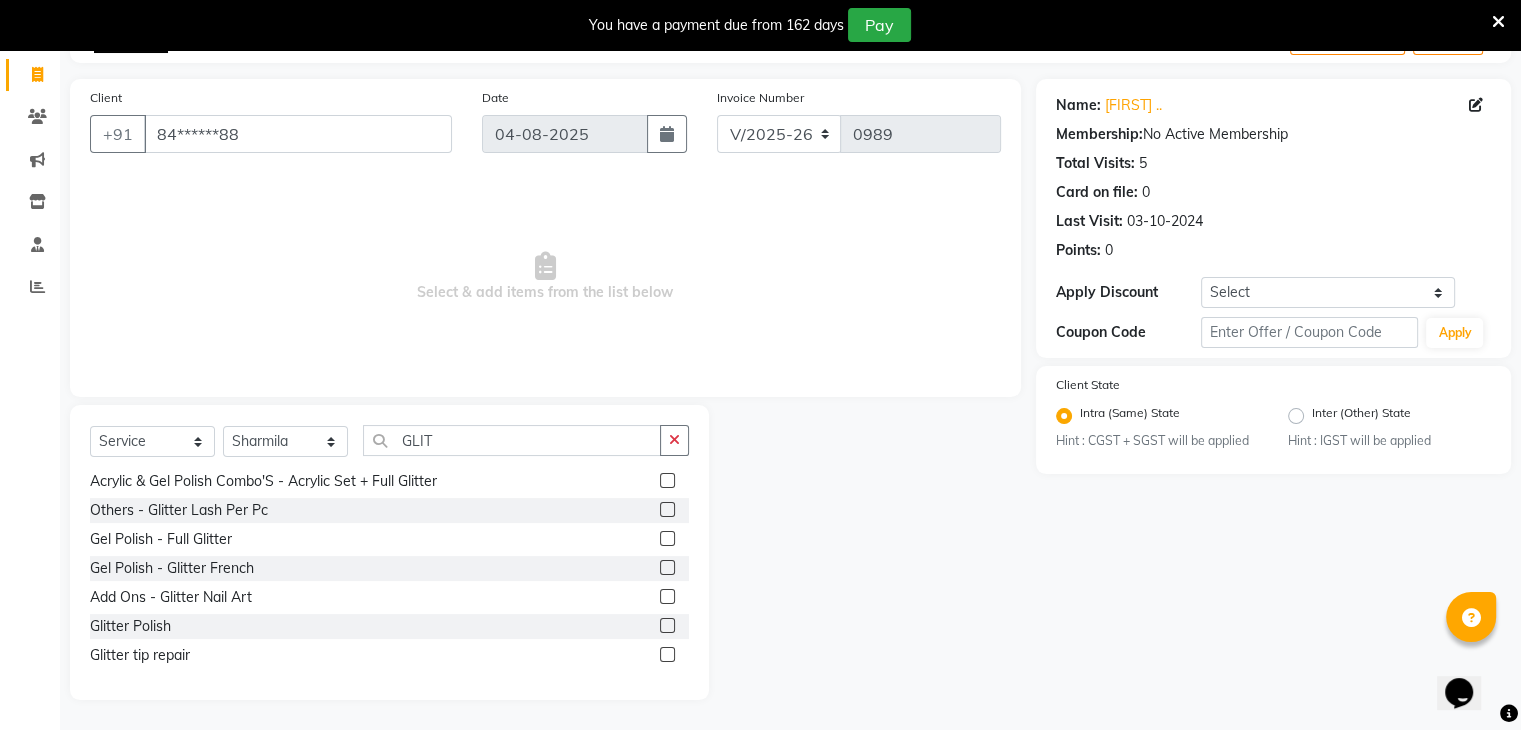 click at bounding box center [666, 626] 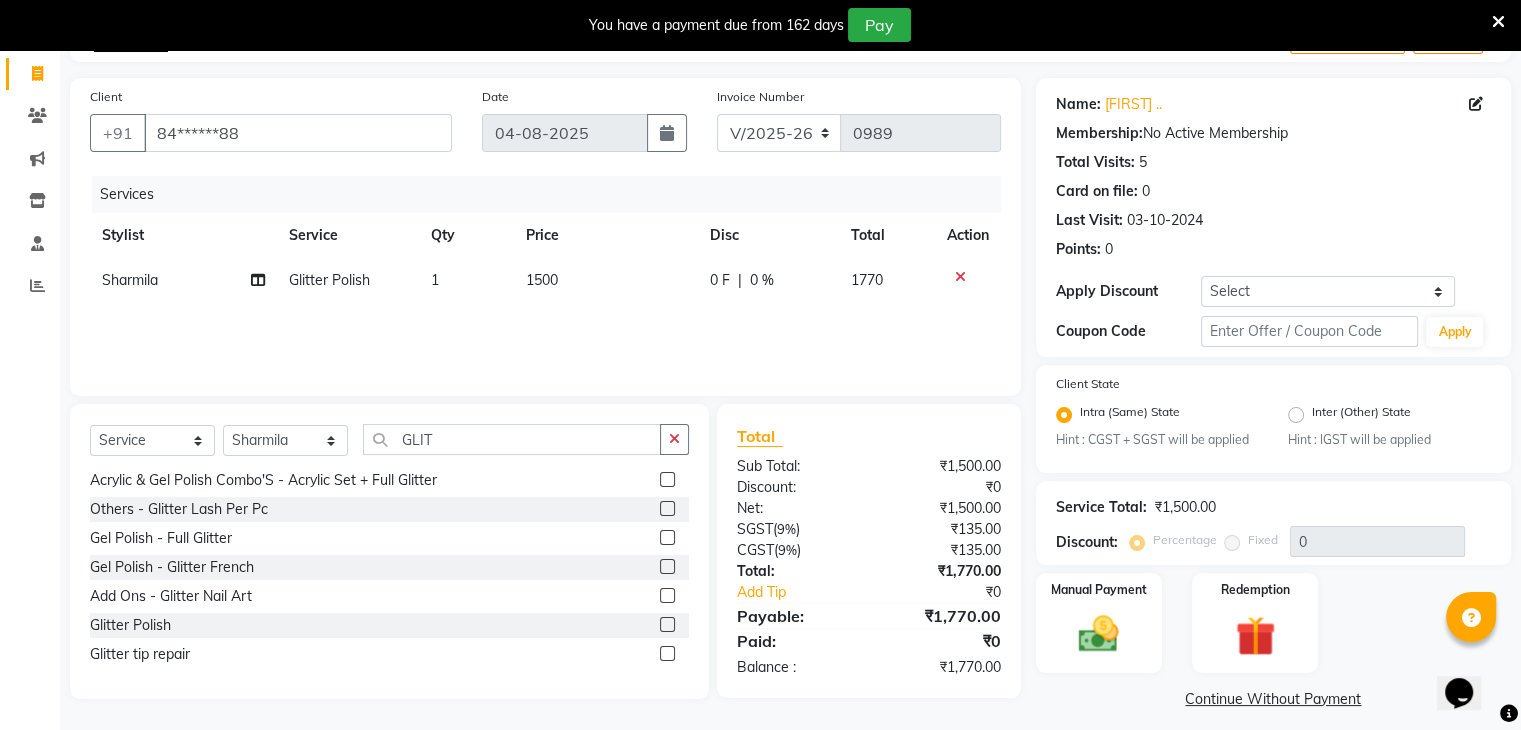 click 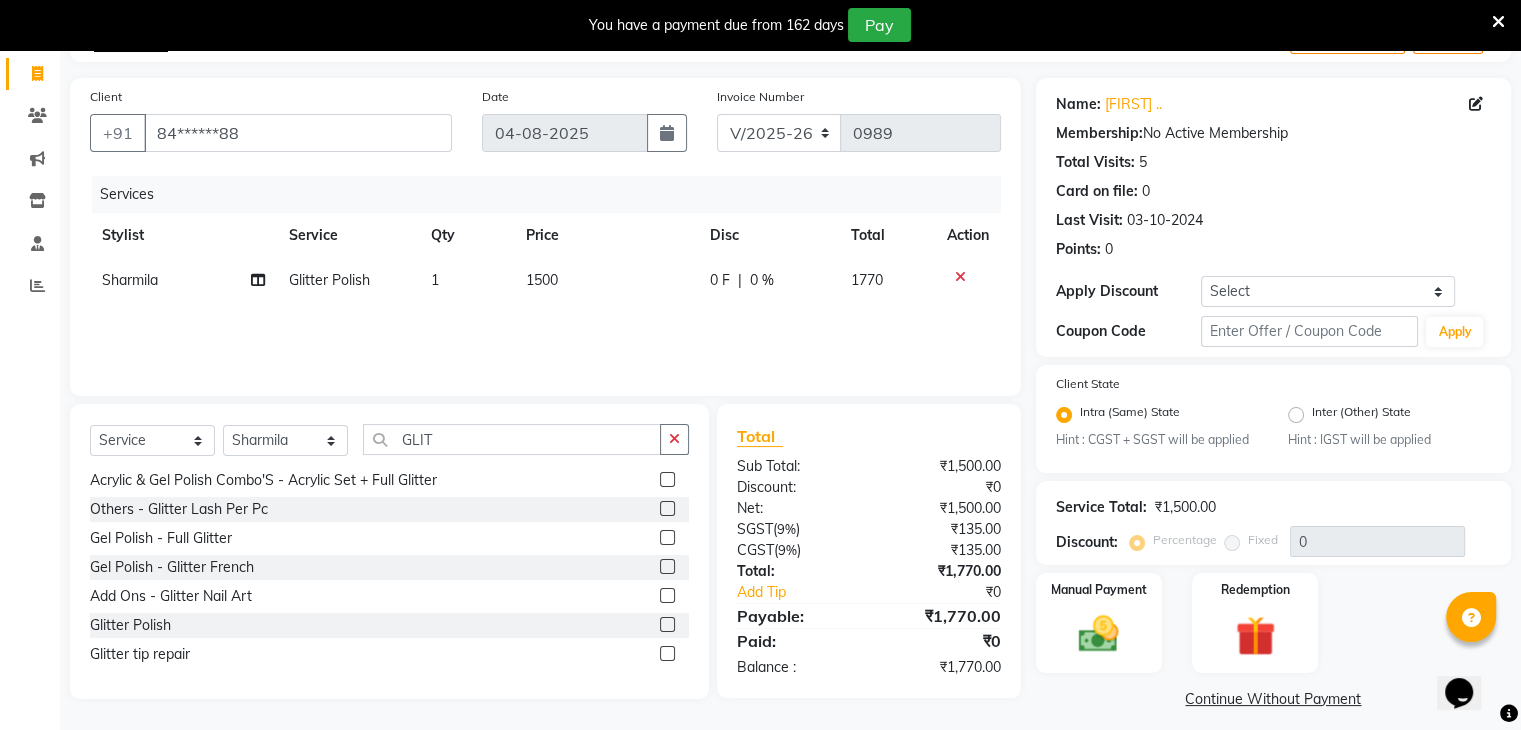 click at bounding box center (666, 625) 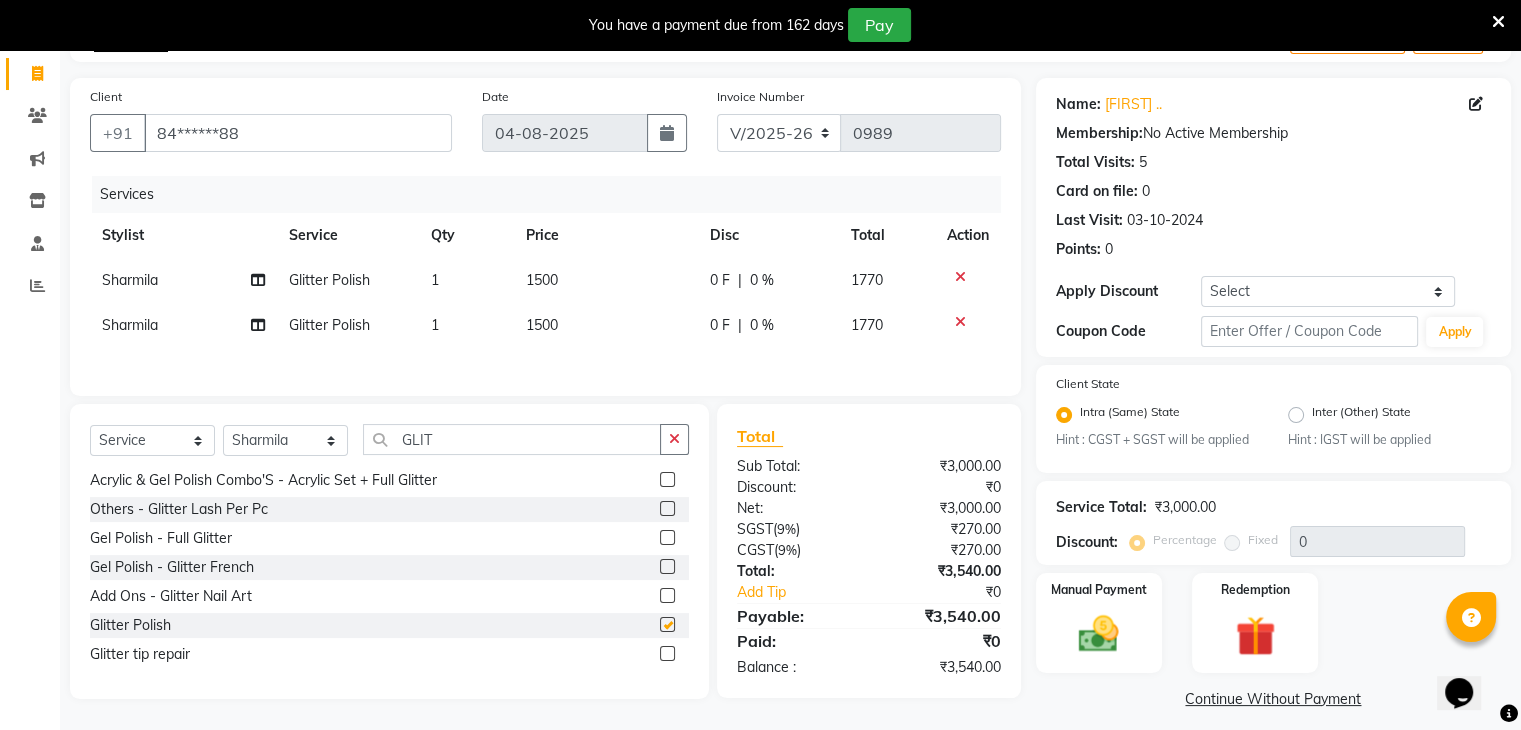 checkbox on "false" 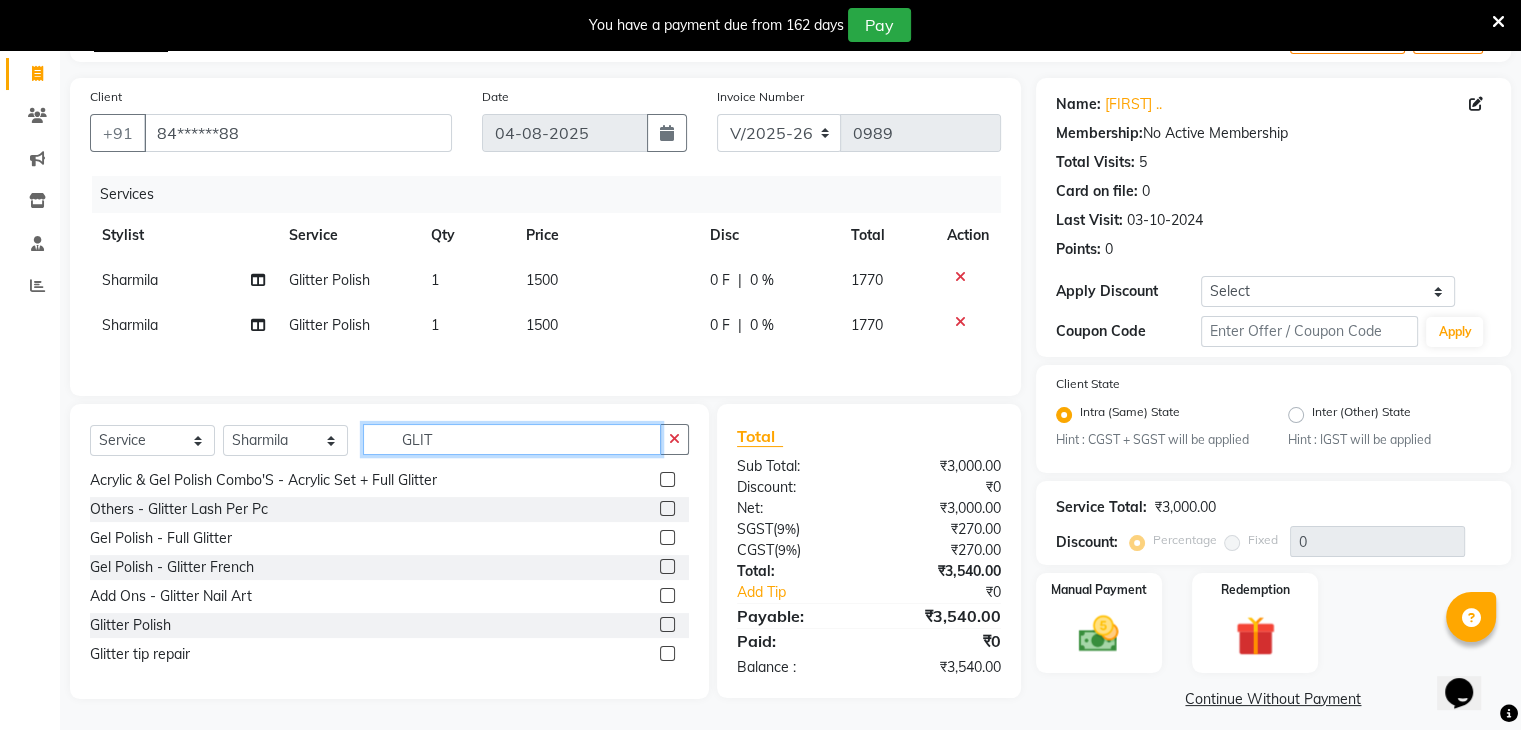 click on "GLIT" 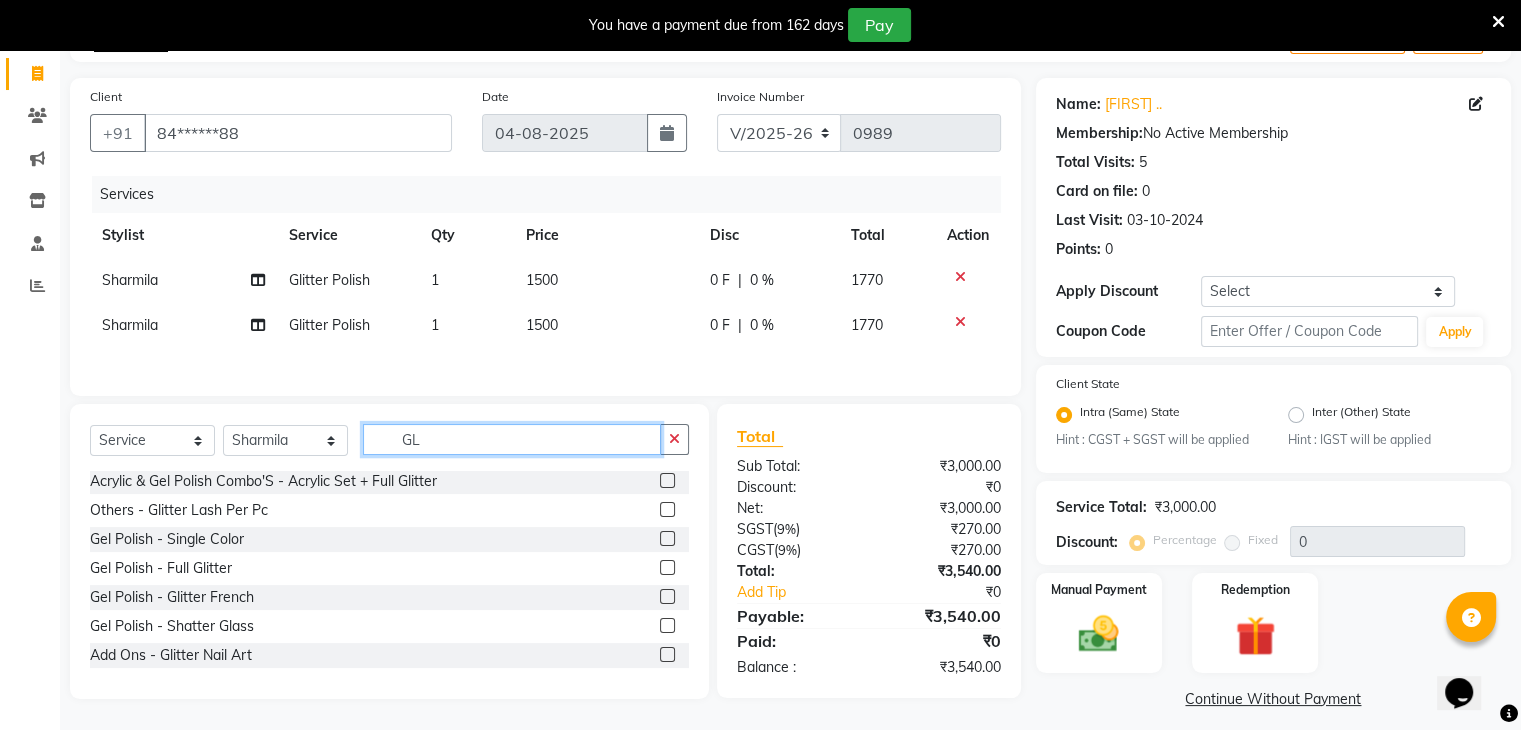 type on "G" 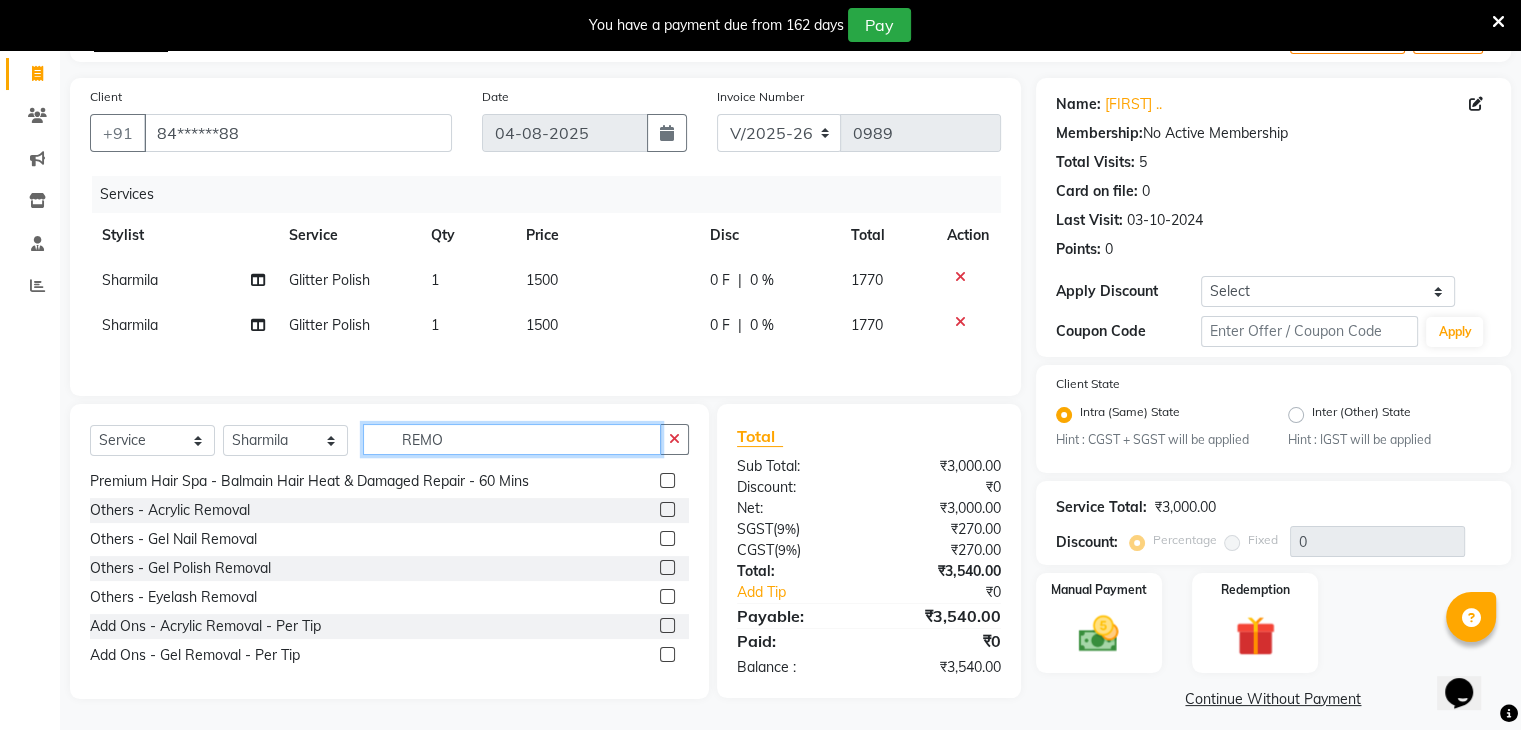 scroll, scrollTop: 0, scrollLeft: 0, axis: both 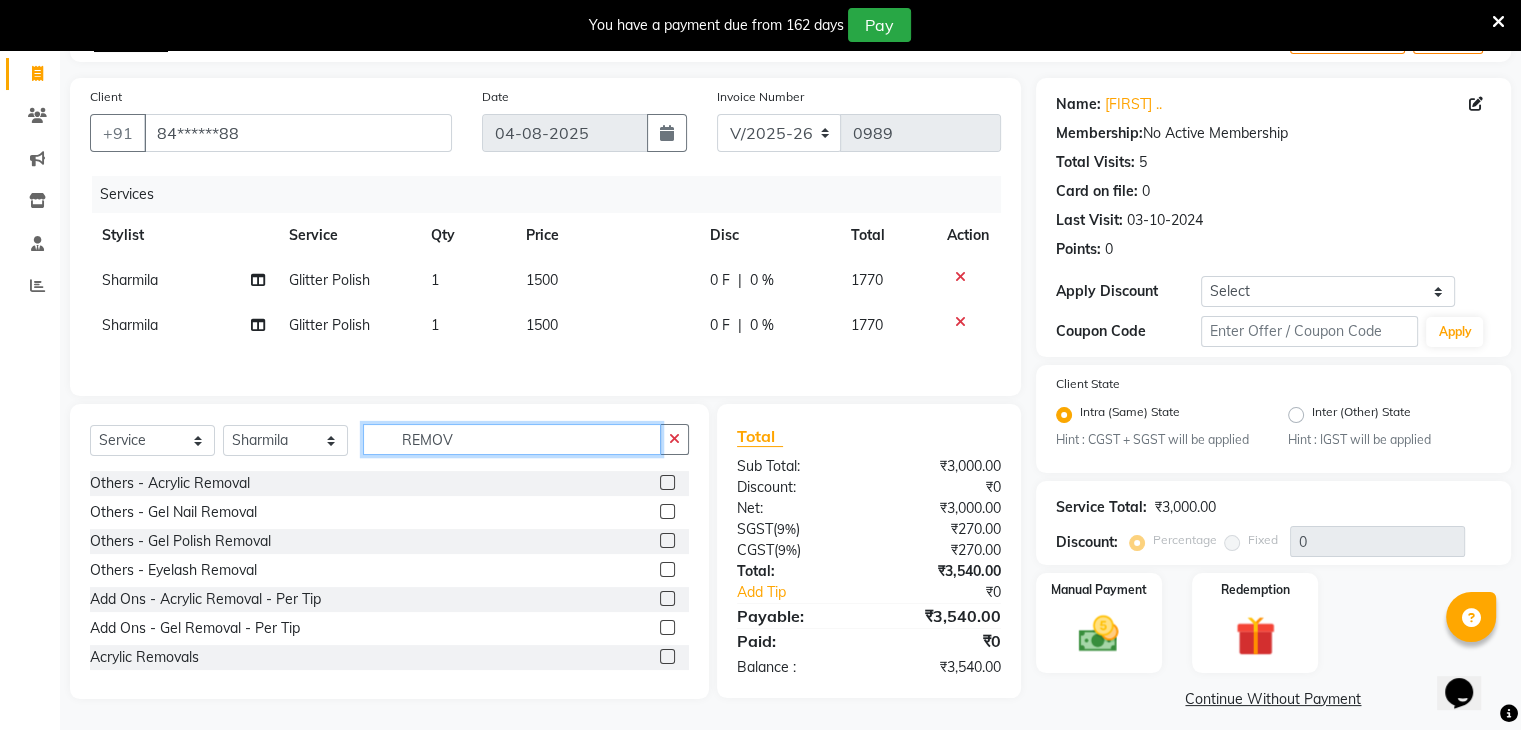 type on "REMOV" 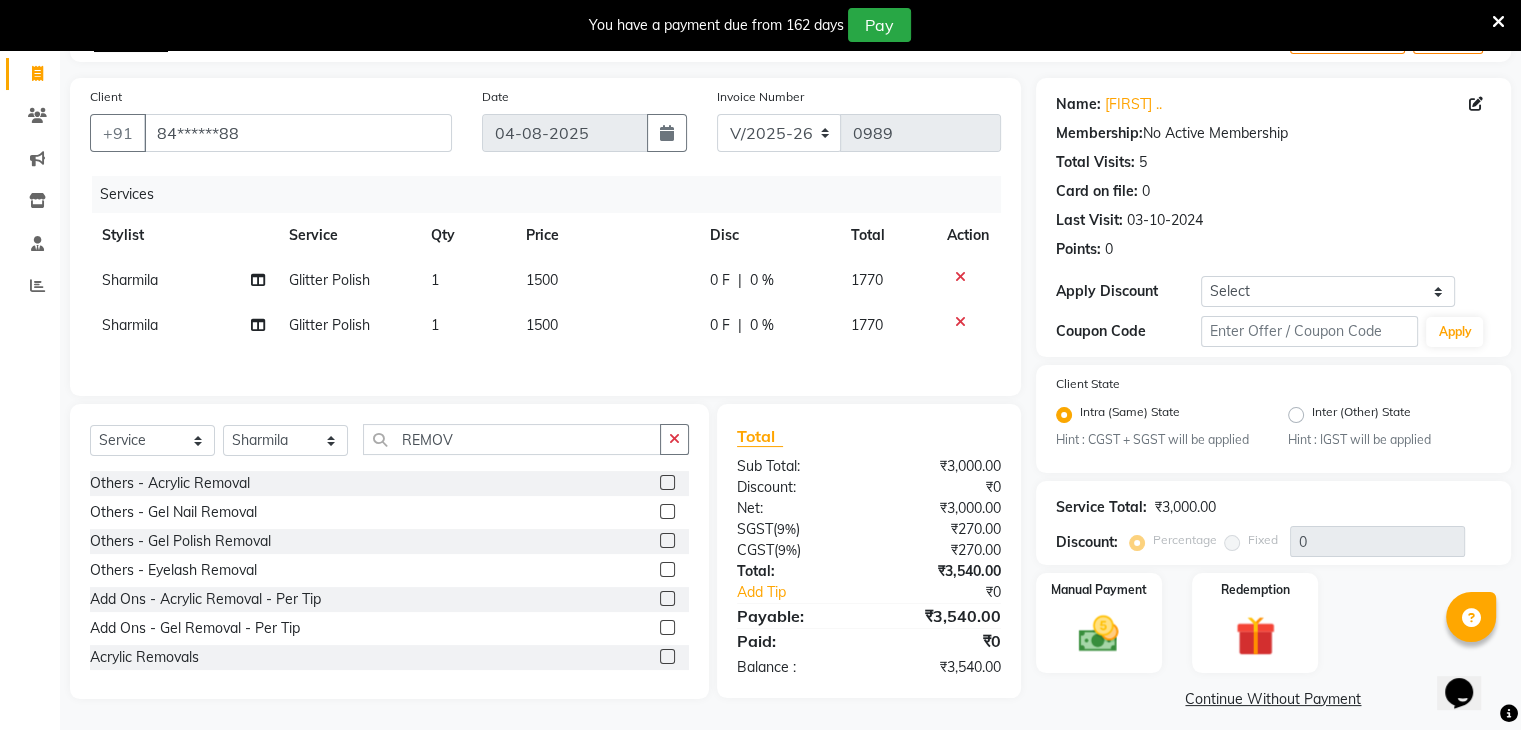 click 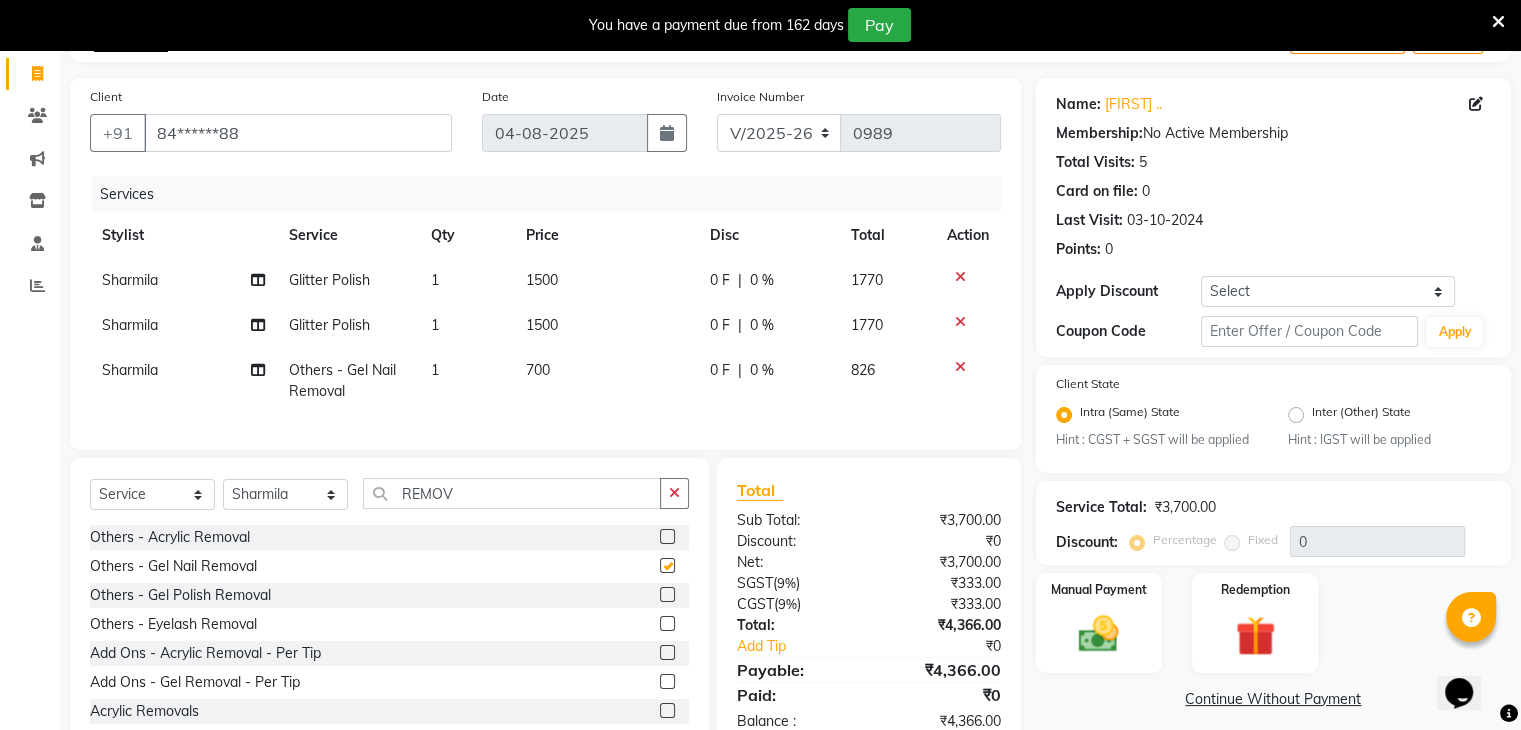 checkbox on "false" 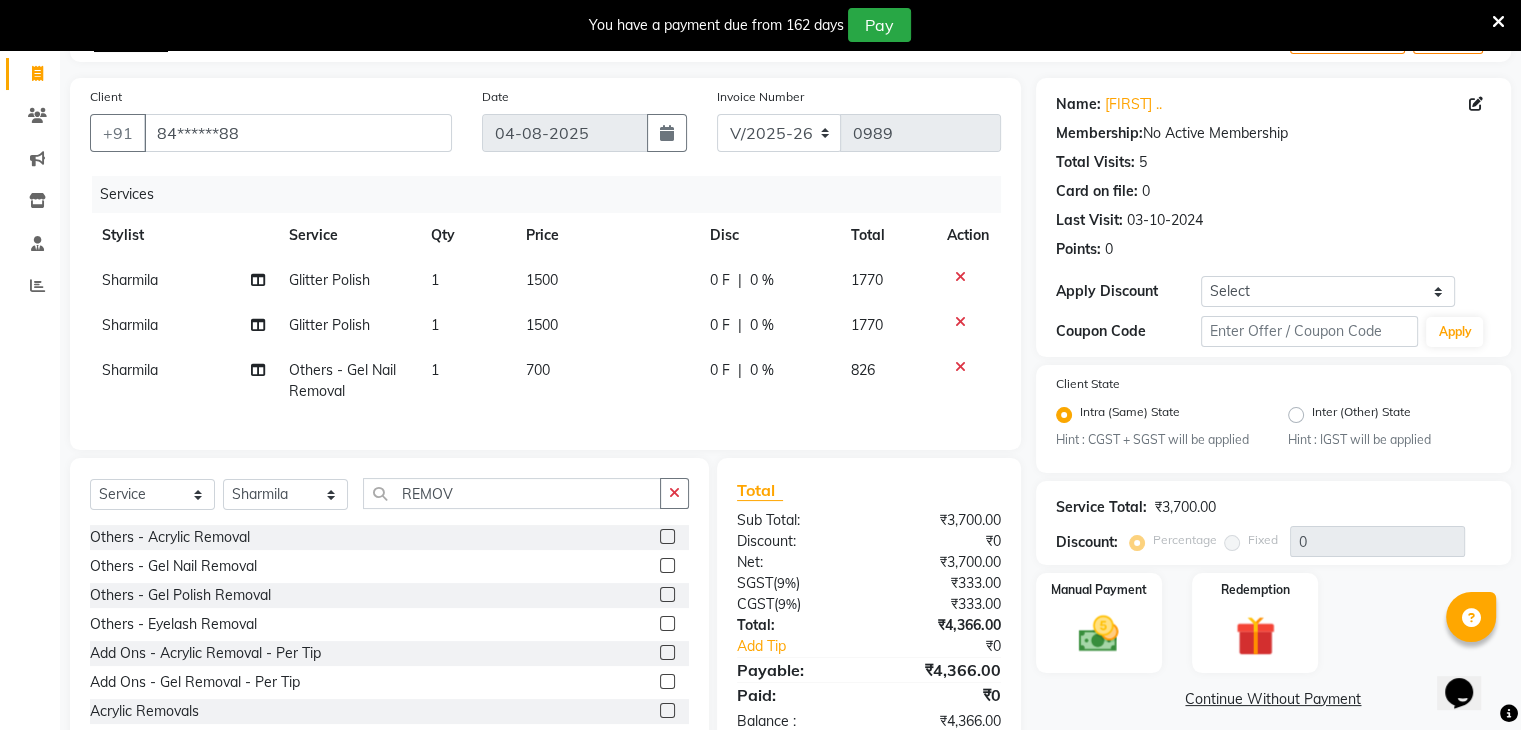 click 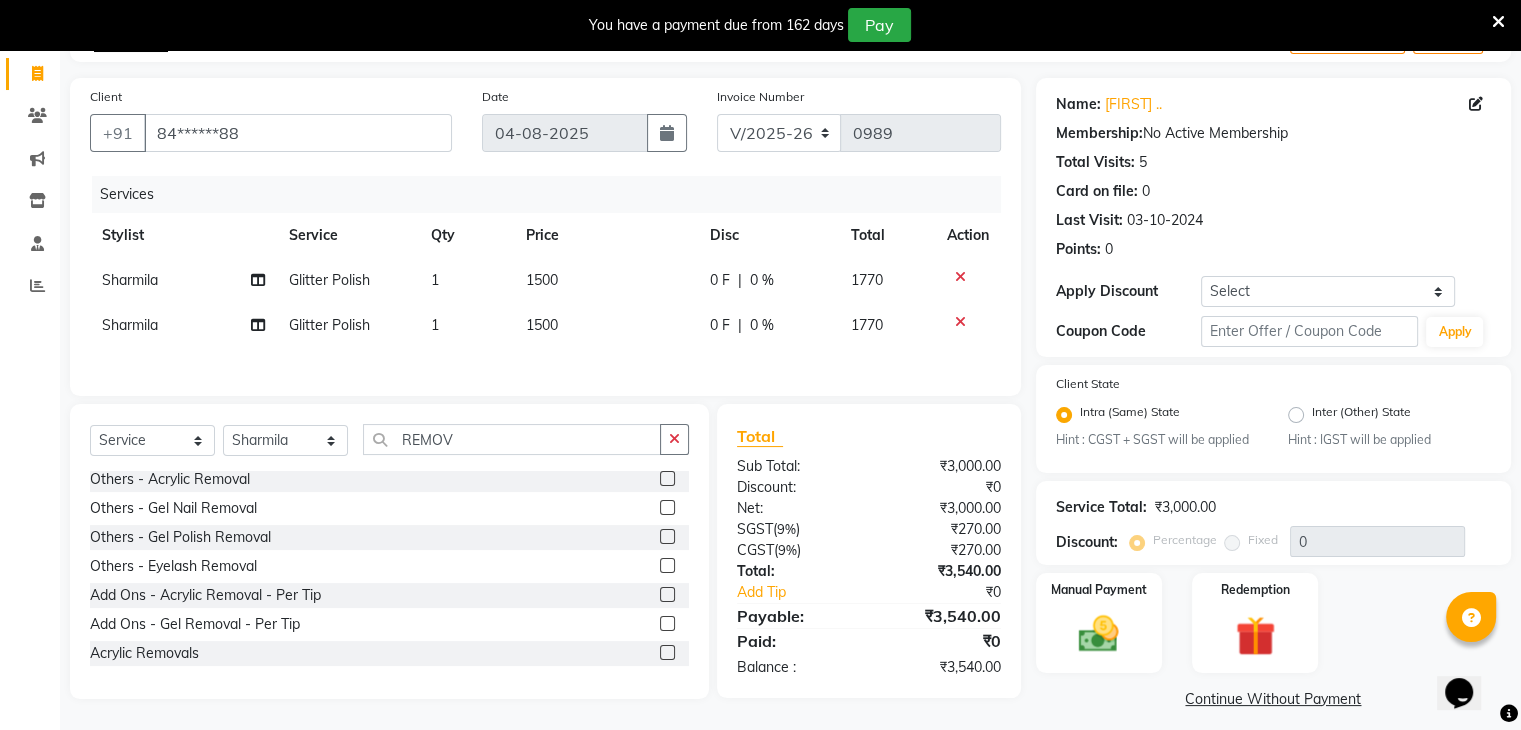 scroll, scrollTop: 0, scrollLeft: 0, axis: both 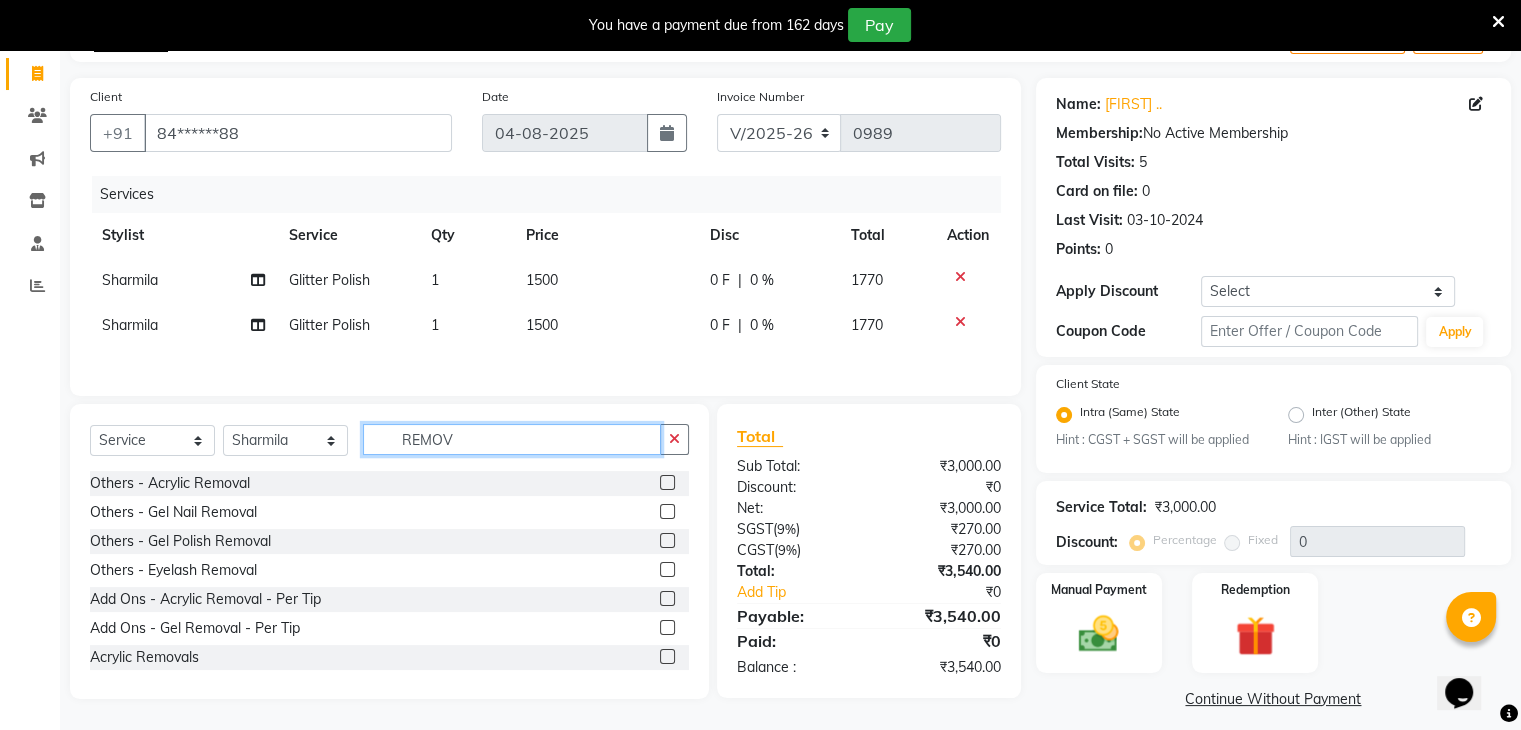 click on "REMOV" 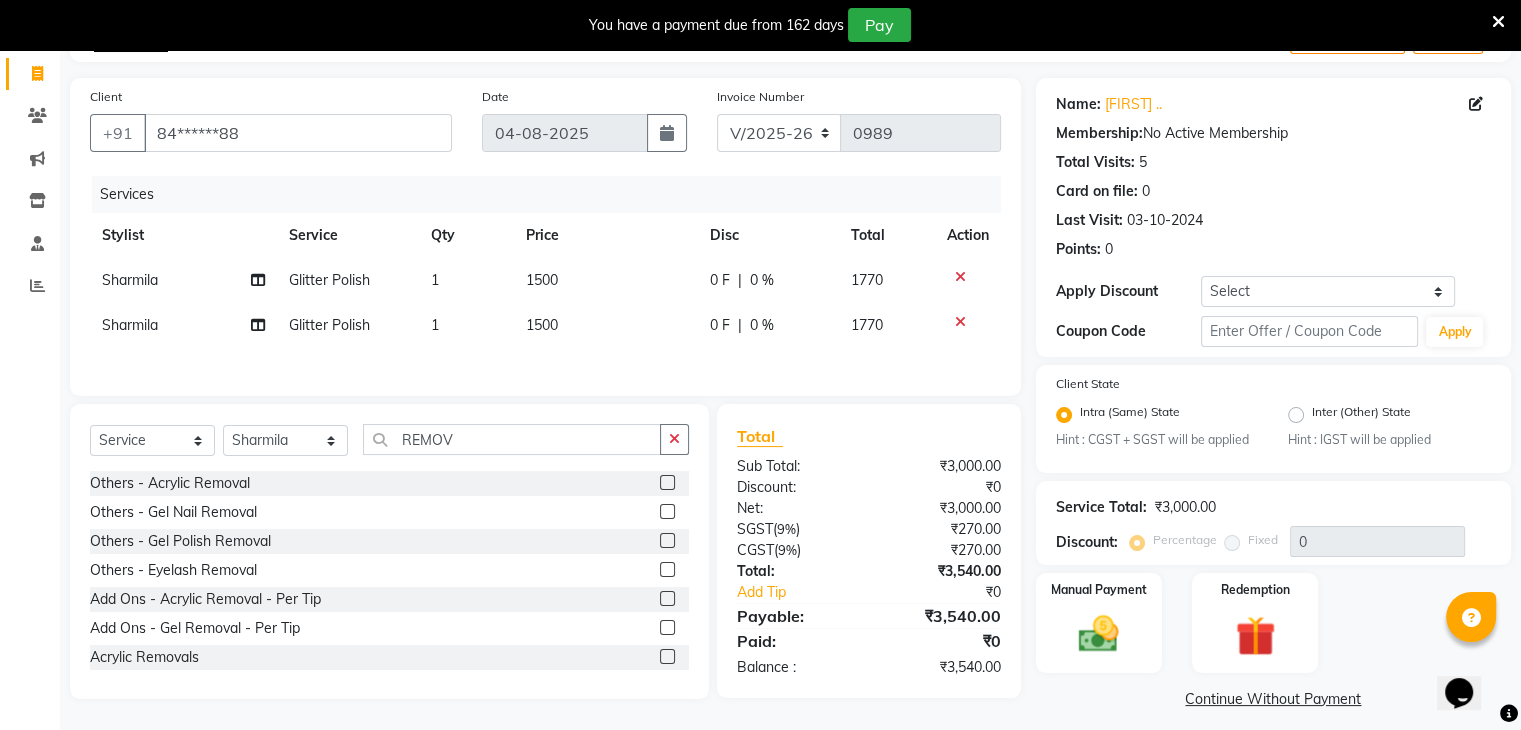 click 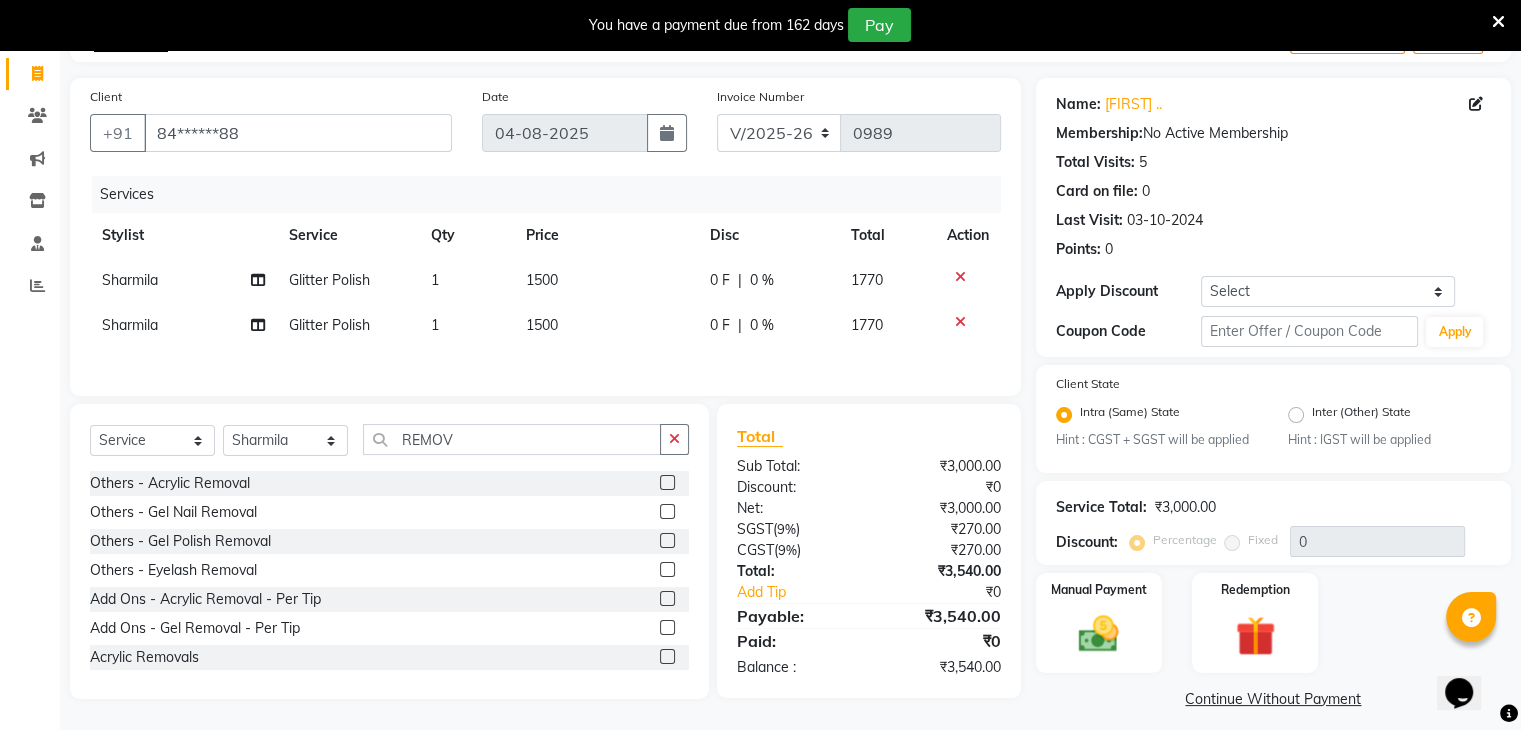 click at bounding box center [666, 541] 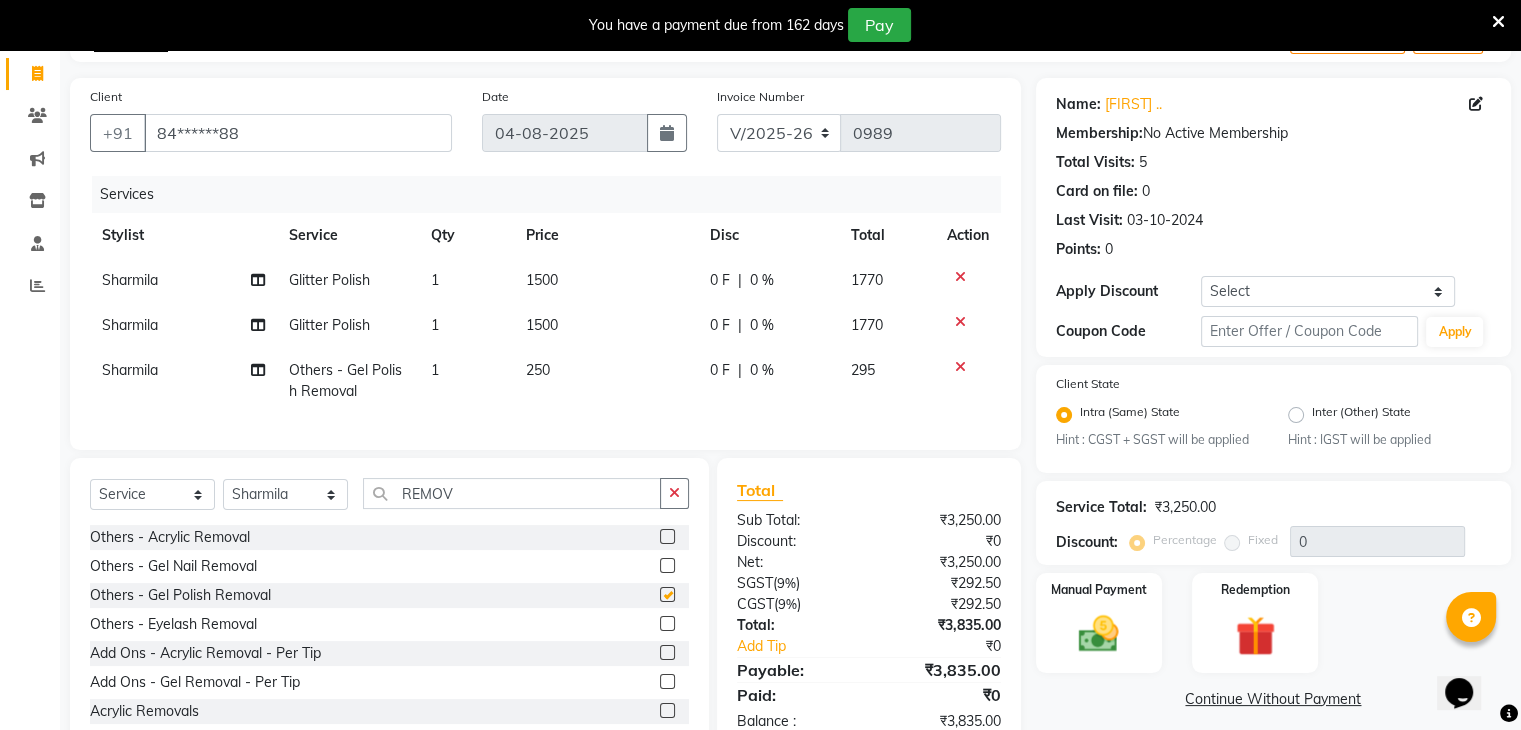 checkbox on "false" 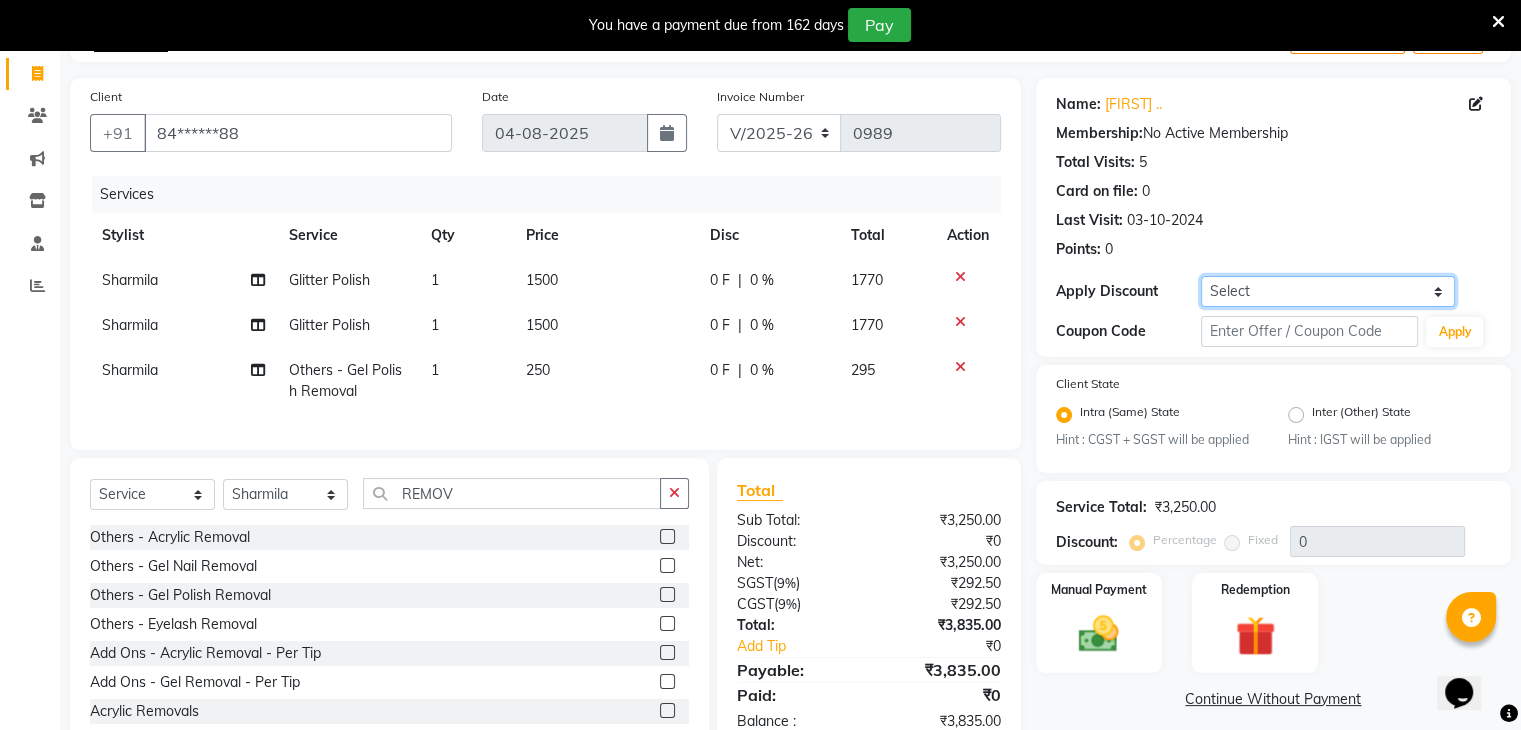 click on "Select Coupon → Daily Discount Coupon → Managers@10 Coupon → Am/bh/acct Coupon → Am/bh/acct Coupon → Manager 15 Coupon → Manager 10" 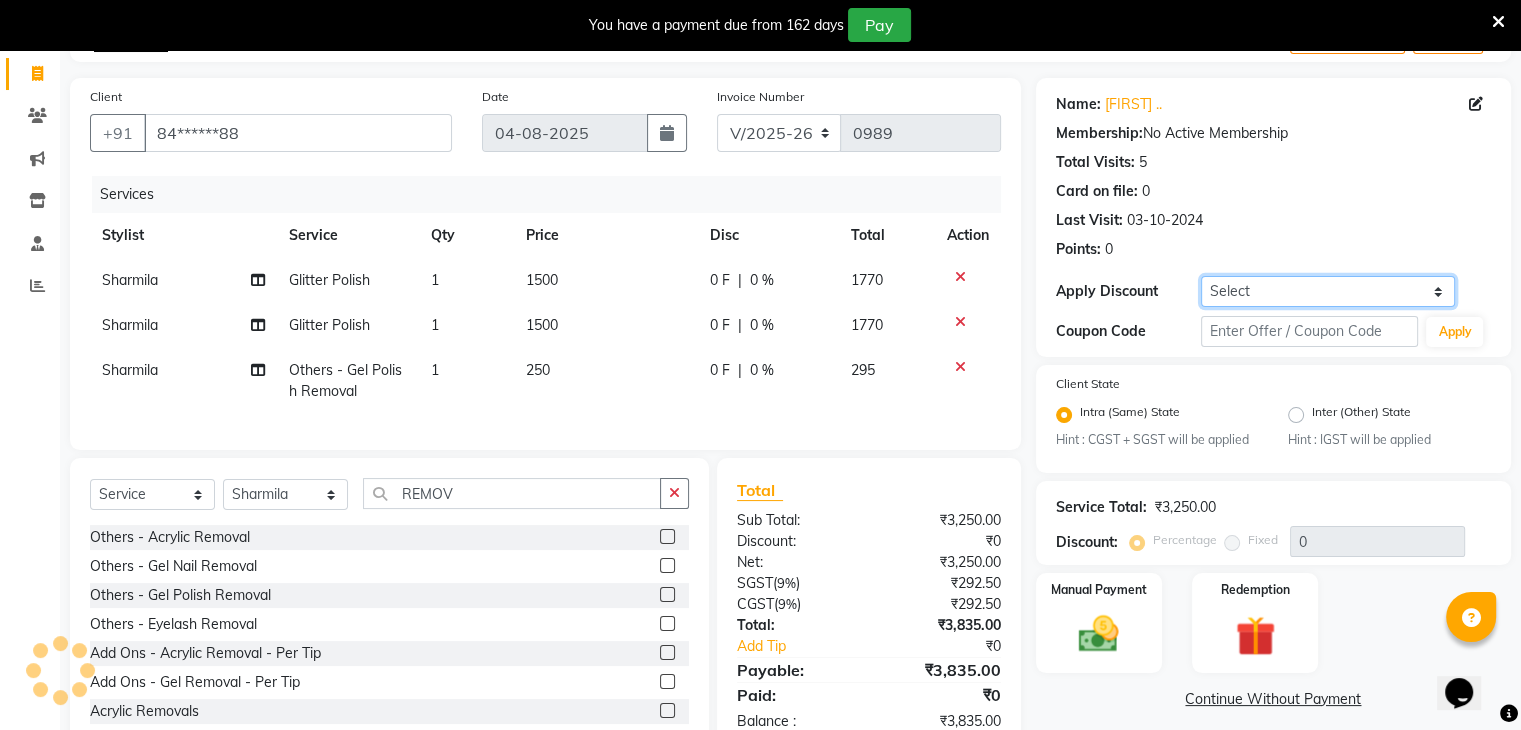 select on "1: Object" 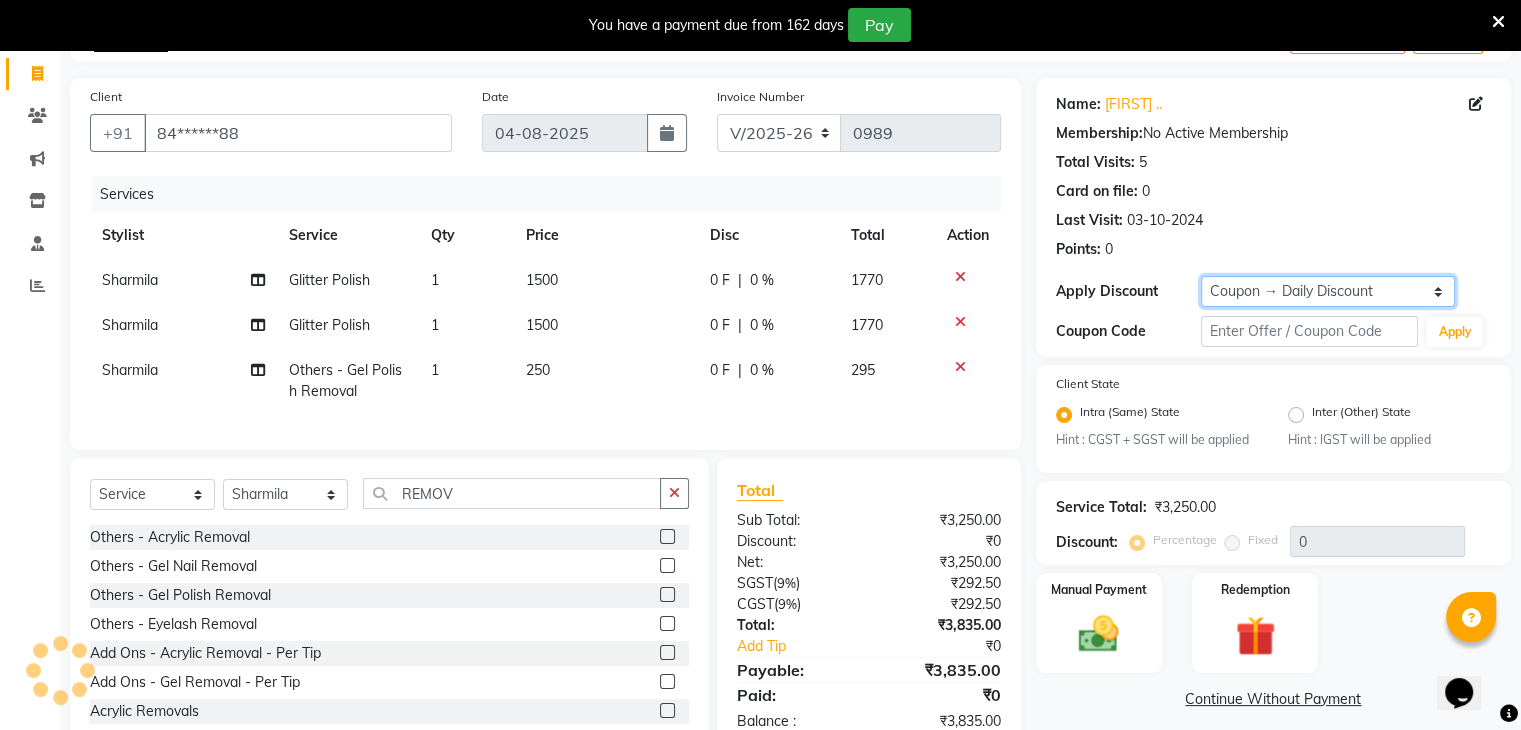 click on "Select Coupon → Daily Discount Coupon → Managers@10 Coupon → Am/bh/acct Coupon → Am/bh/acct Coupon → Manager 15 Coupon → Manager 10" 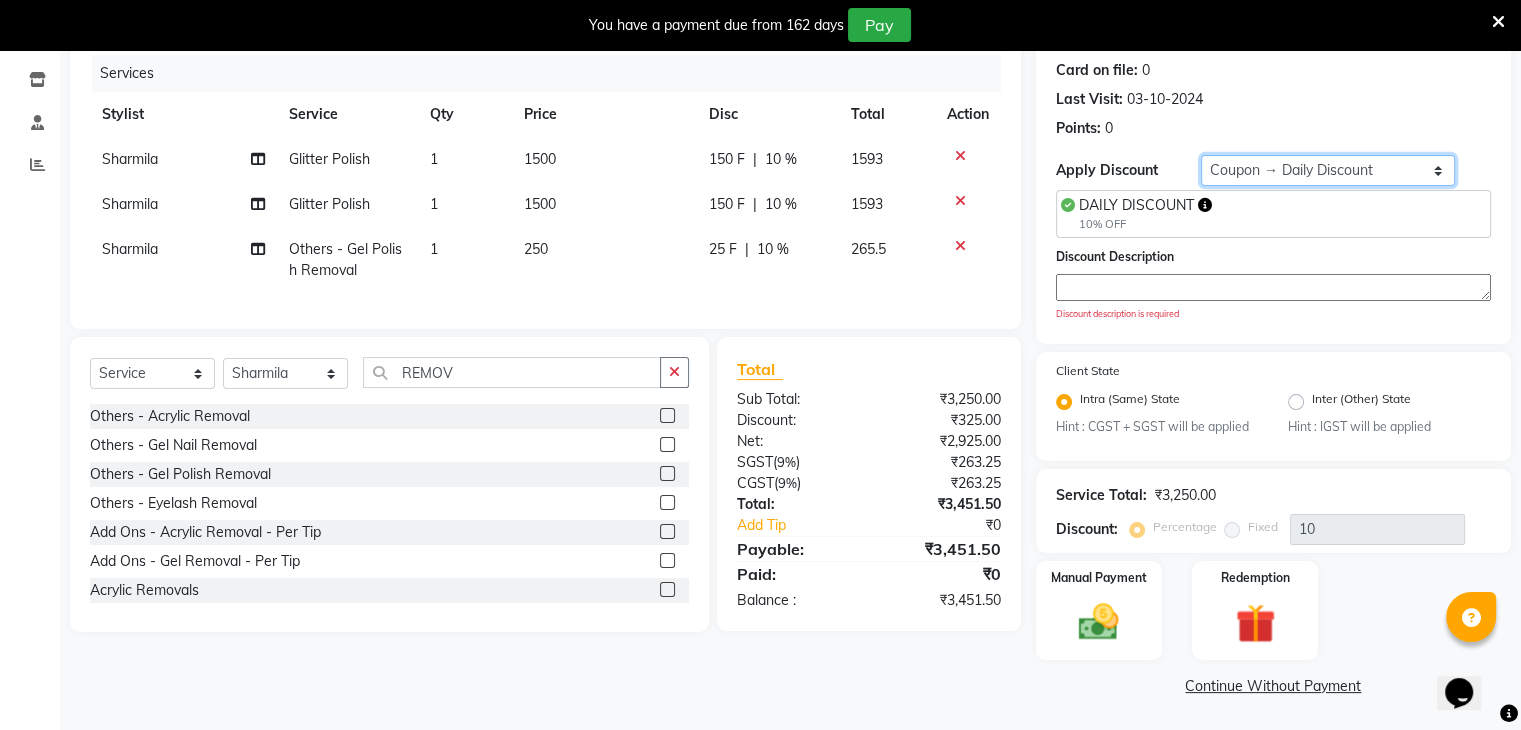 scroll, scrollTop: 245, scrollLeft: 0, axis: vertical 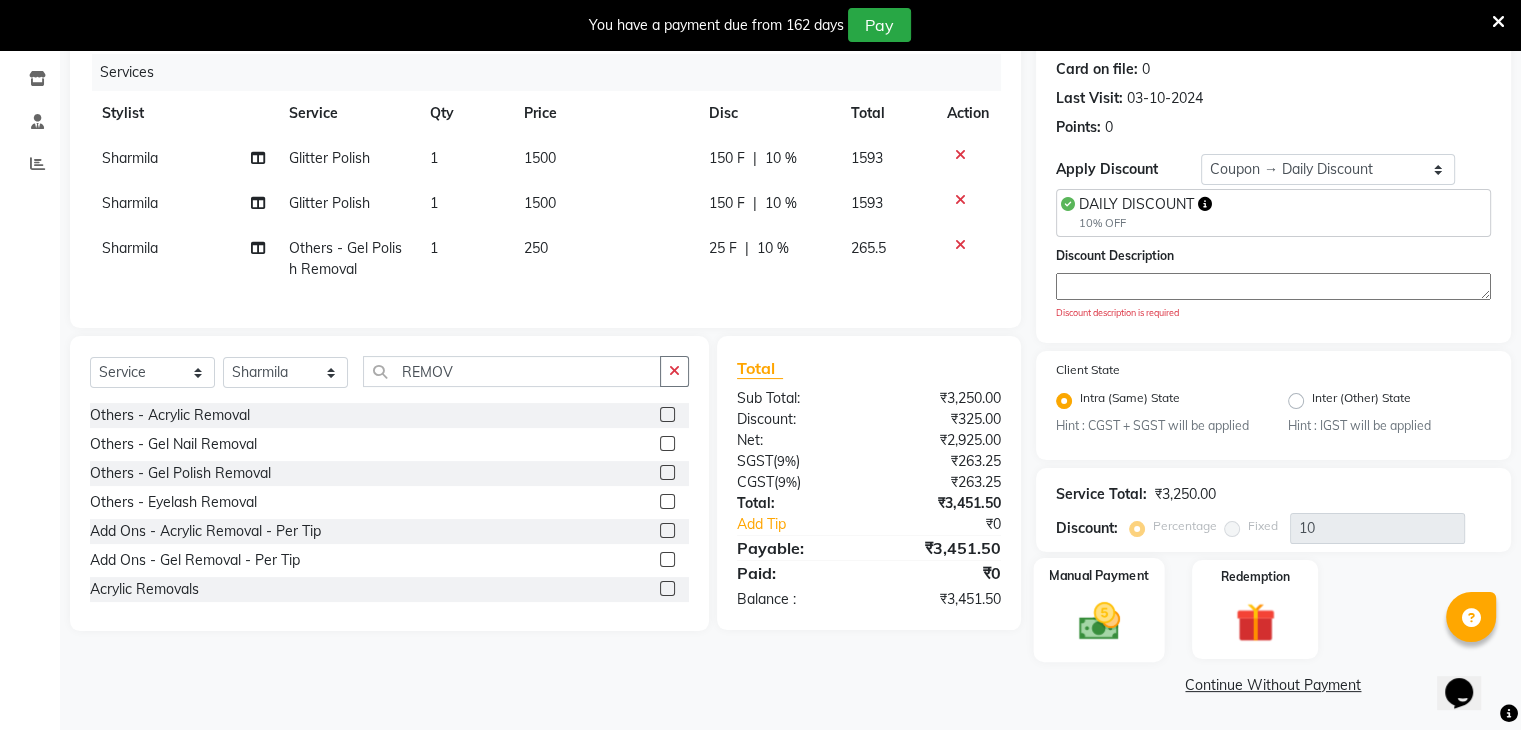 click 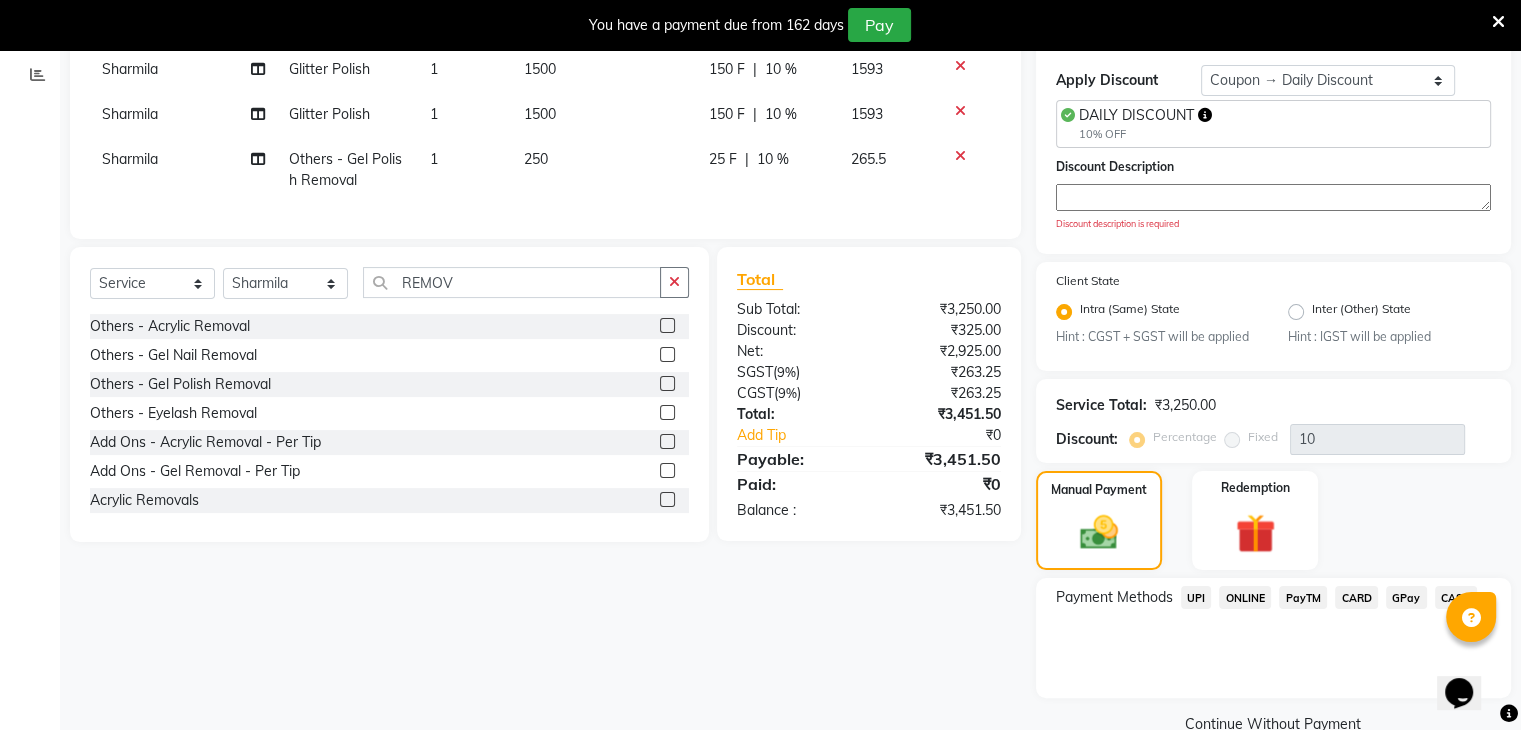 scroll, scrollTop: 365, scrollLeft: 0, axis: vertical 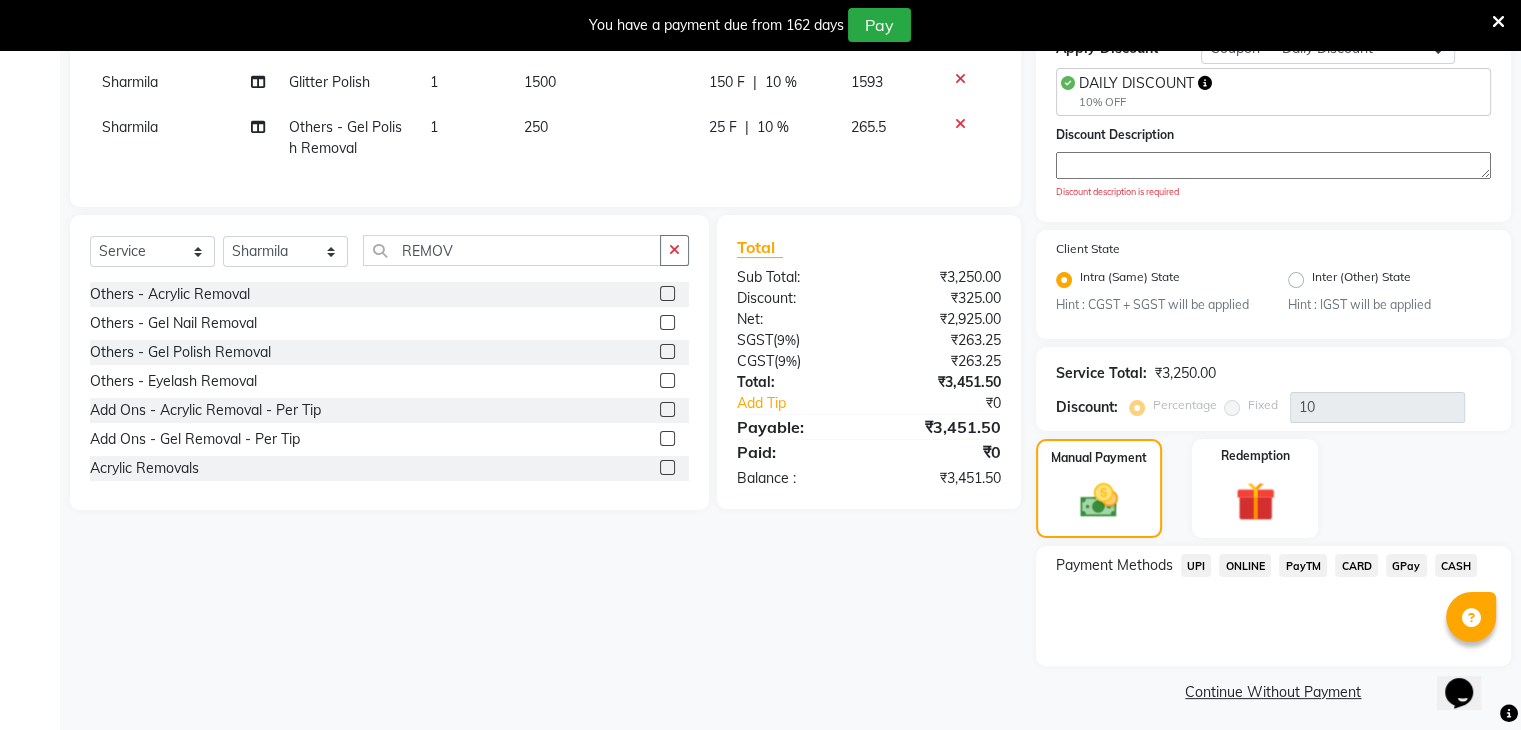 click on "CASH" 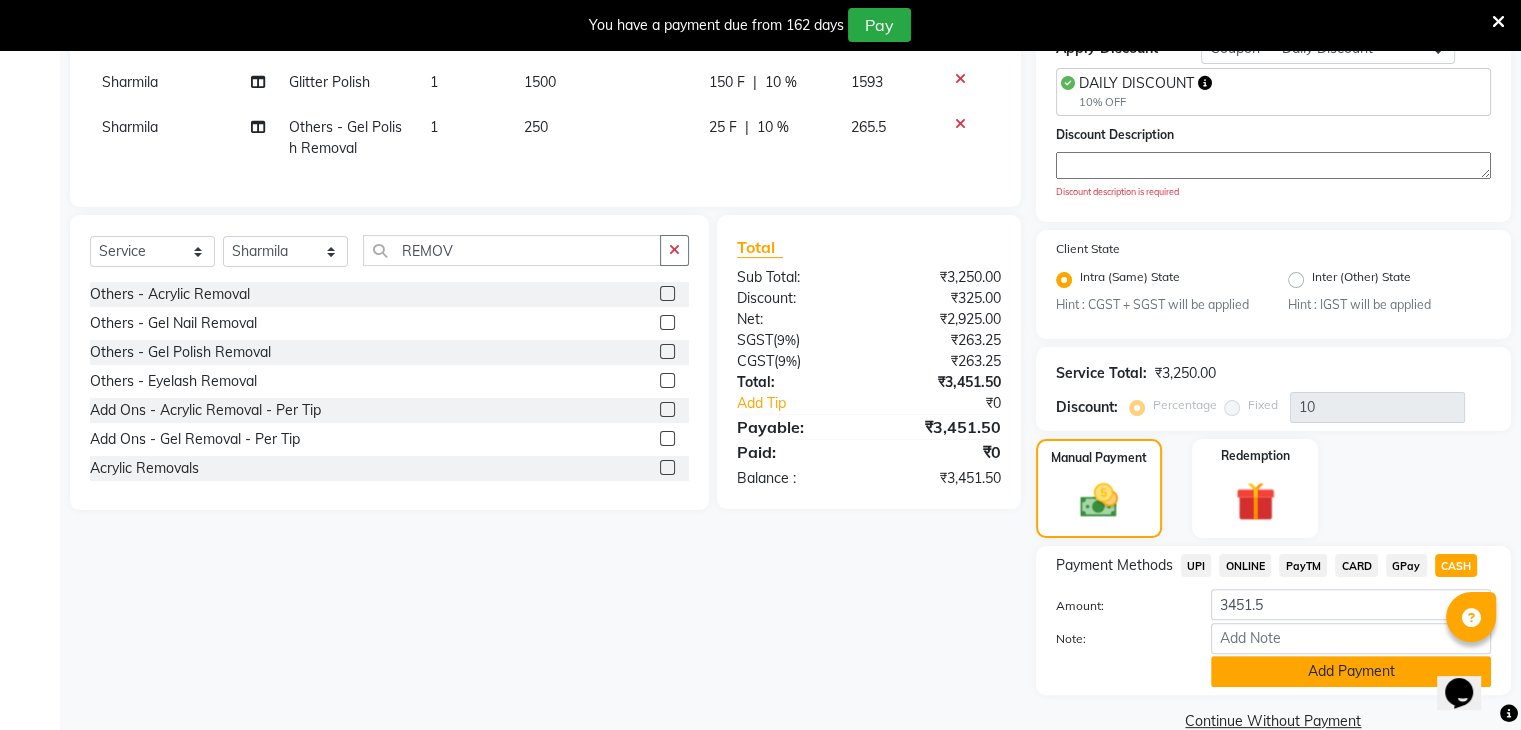 click on "Add Payment" 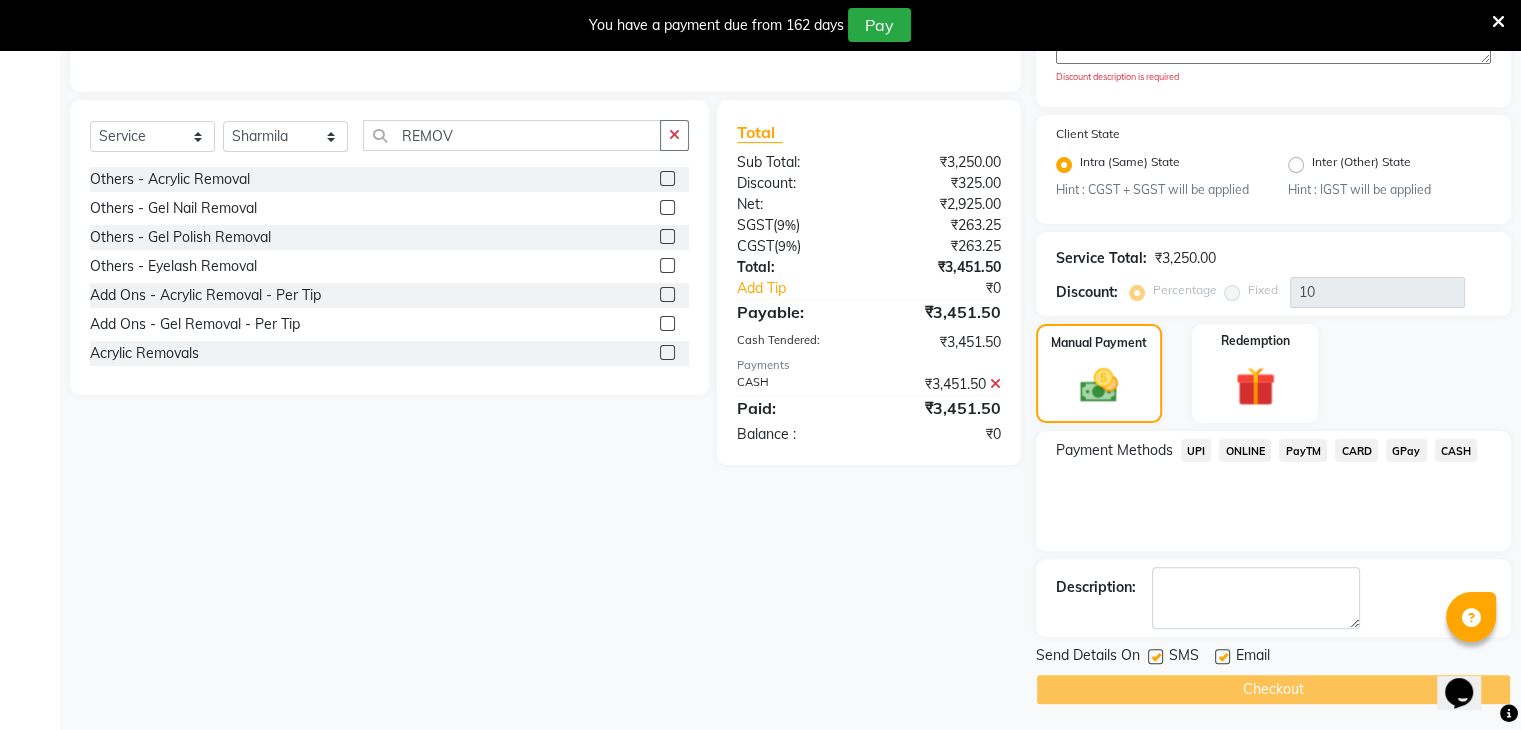 scroll, scrollTop: 485, scrollLeft: 0, axis: vertical 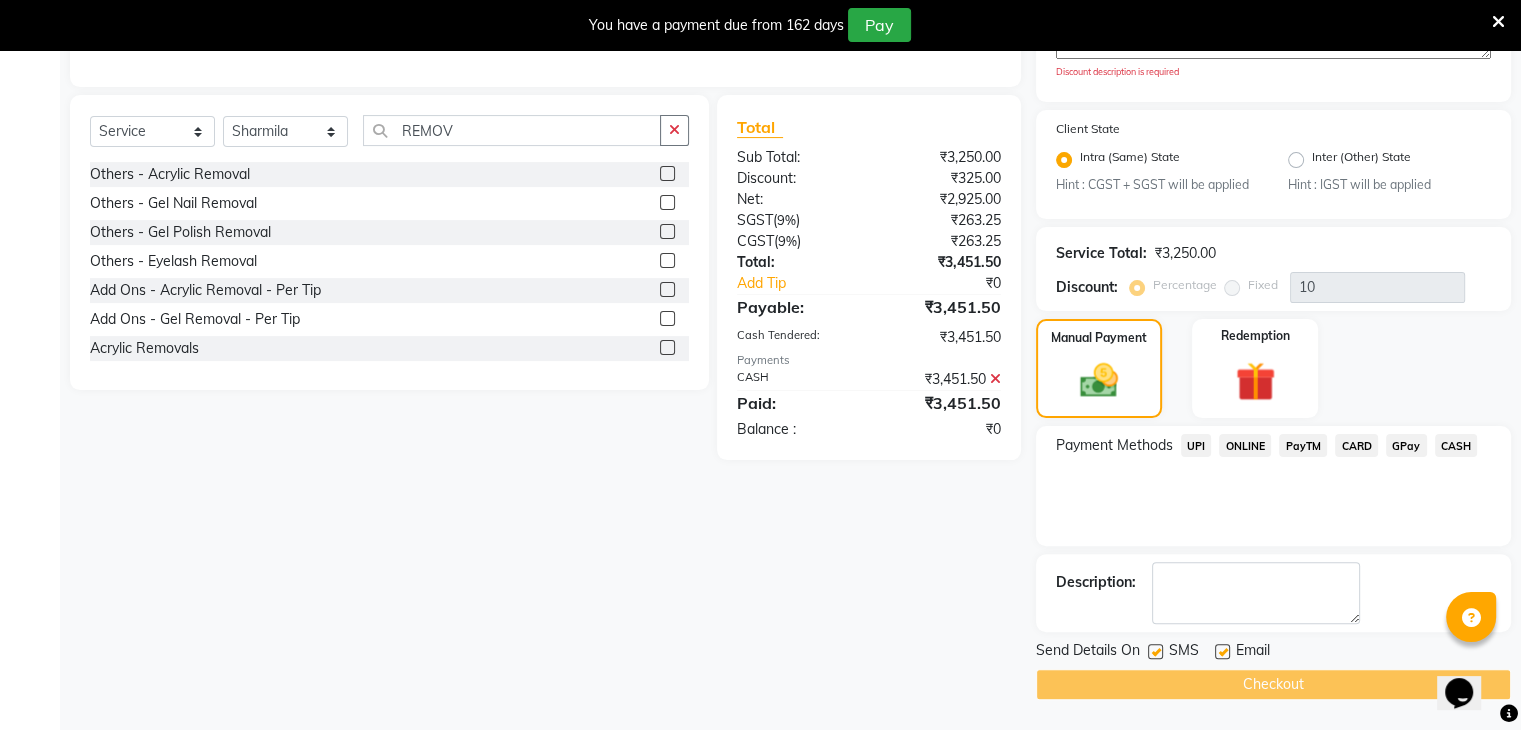click on "CASH" 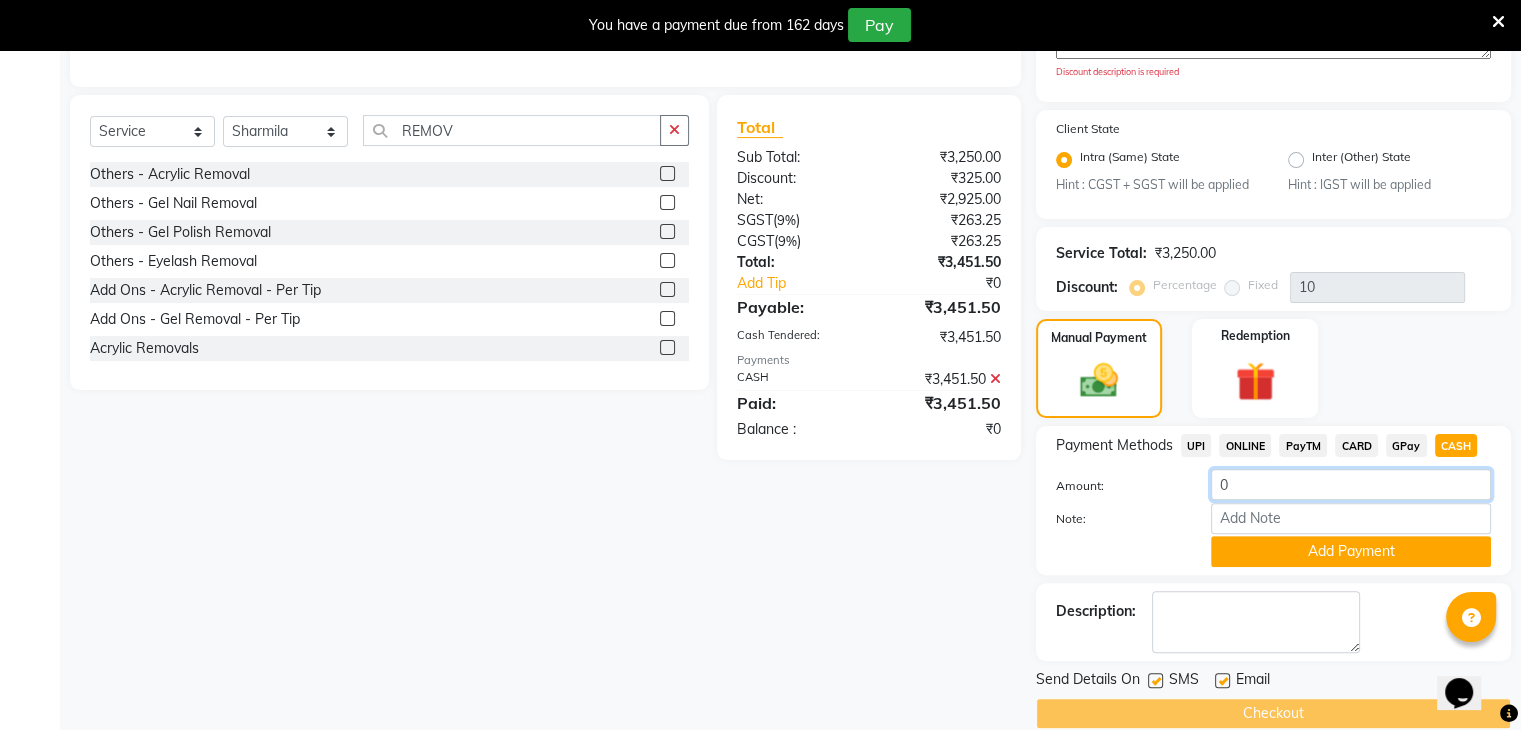 click on "0" 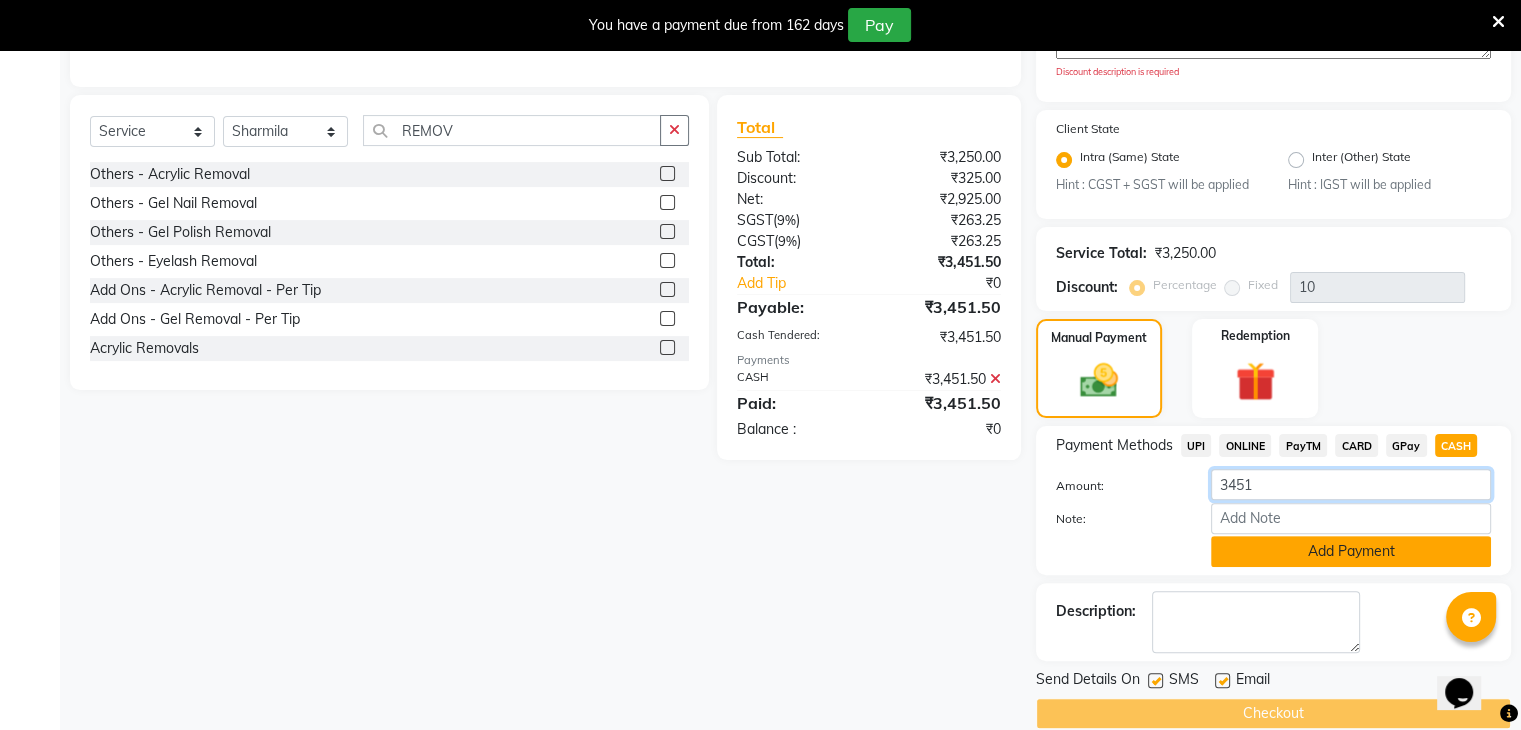 type on "3451" 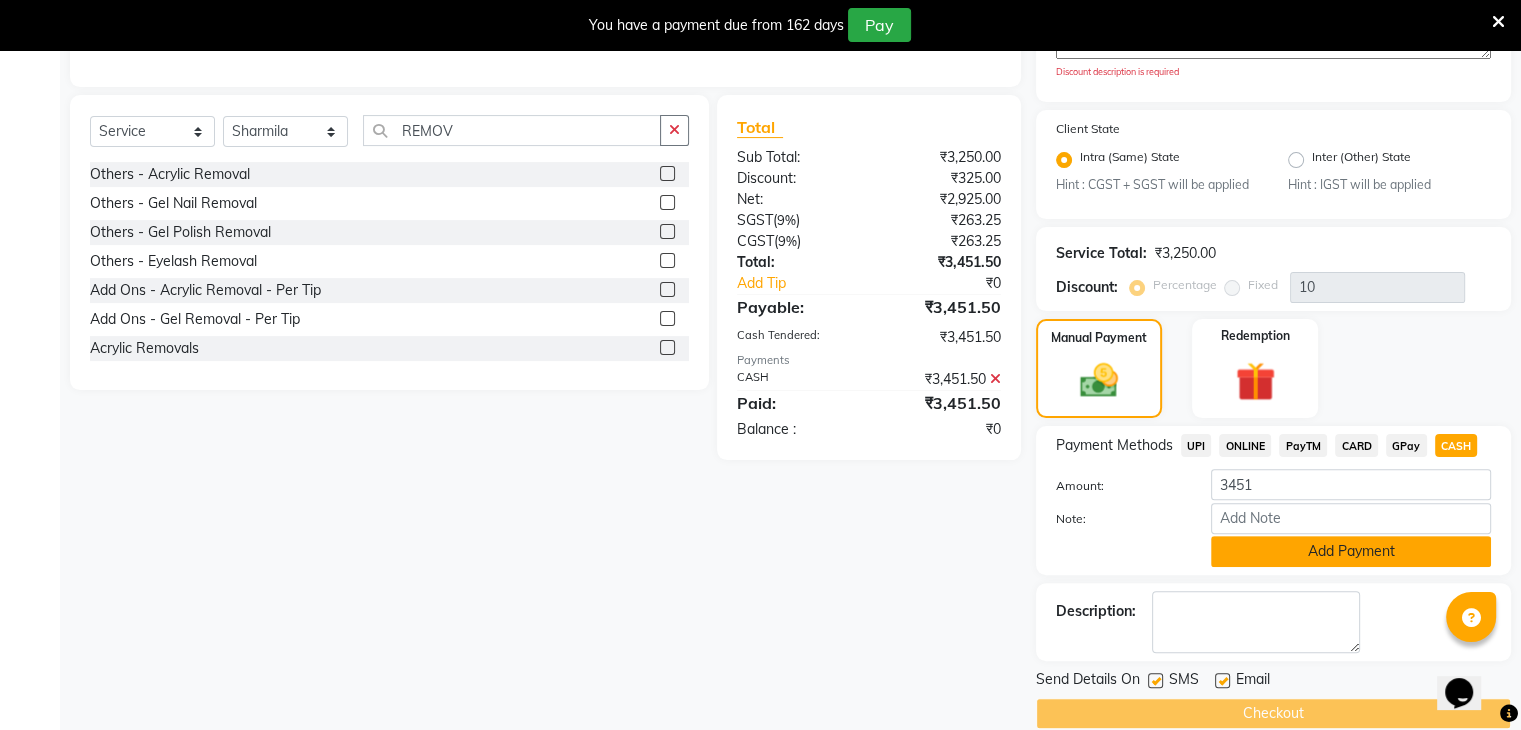 click on "Add Payment" 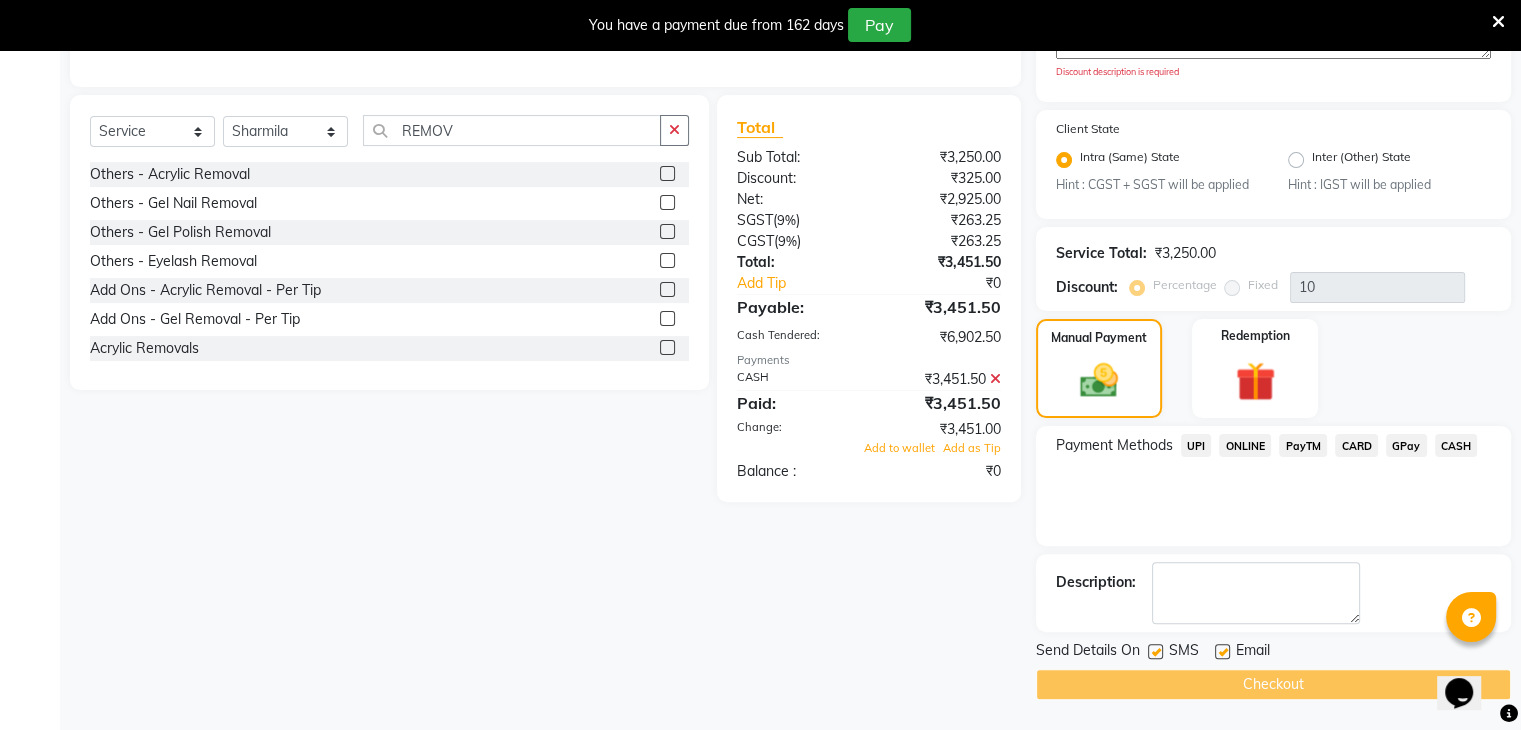 click on "Checkout" 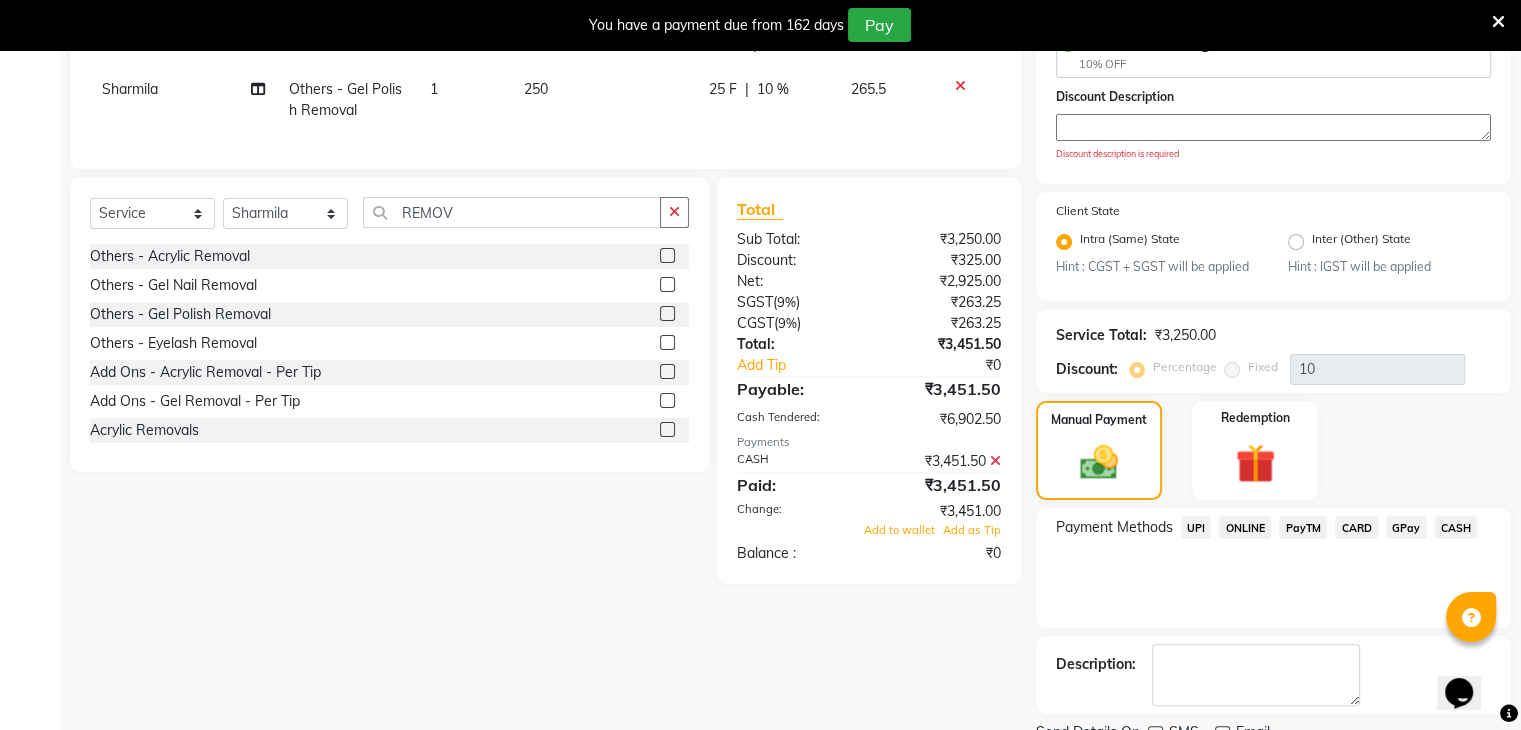 scroll, scrollTop: 365, scrollLeft: 0, axis: vertical 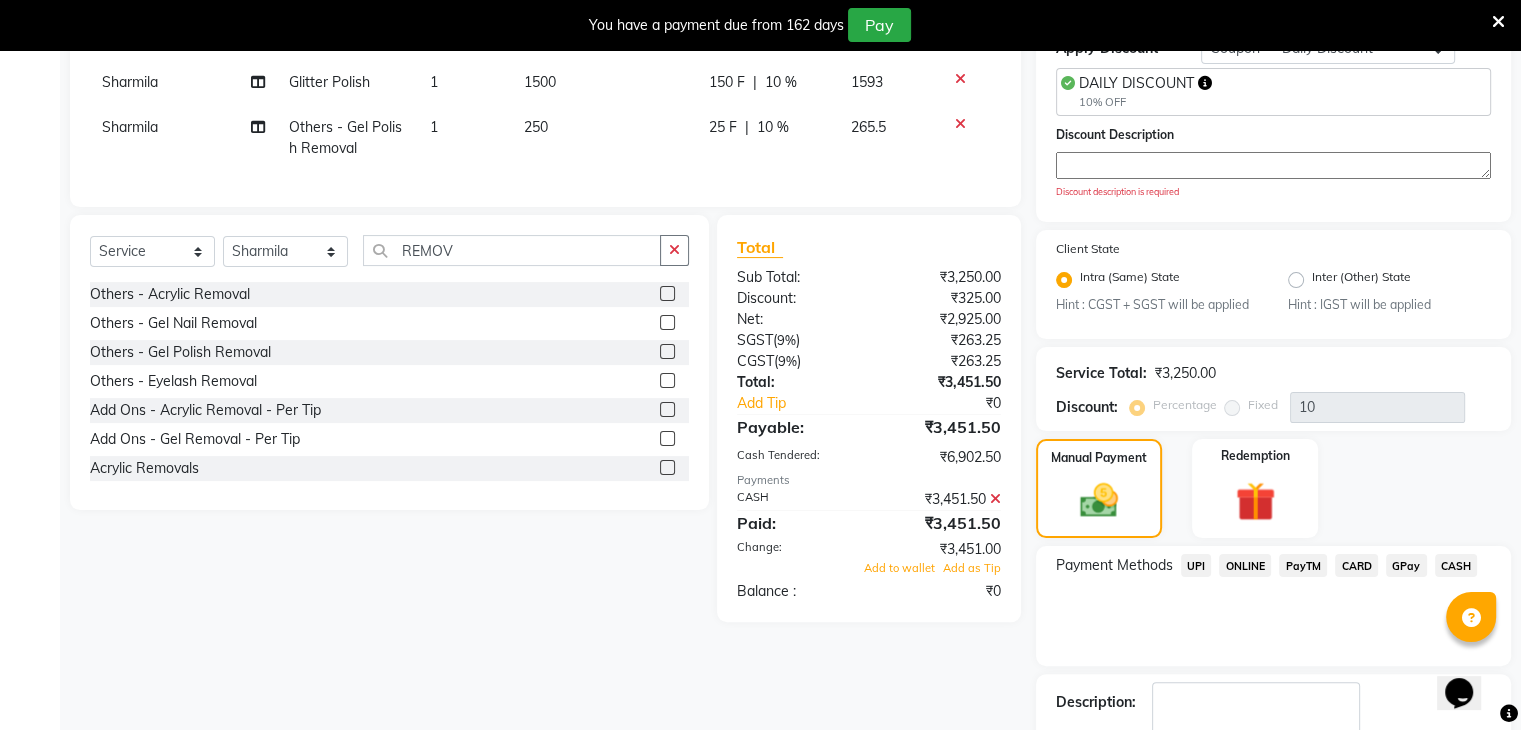 click 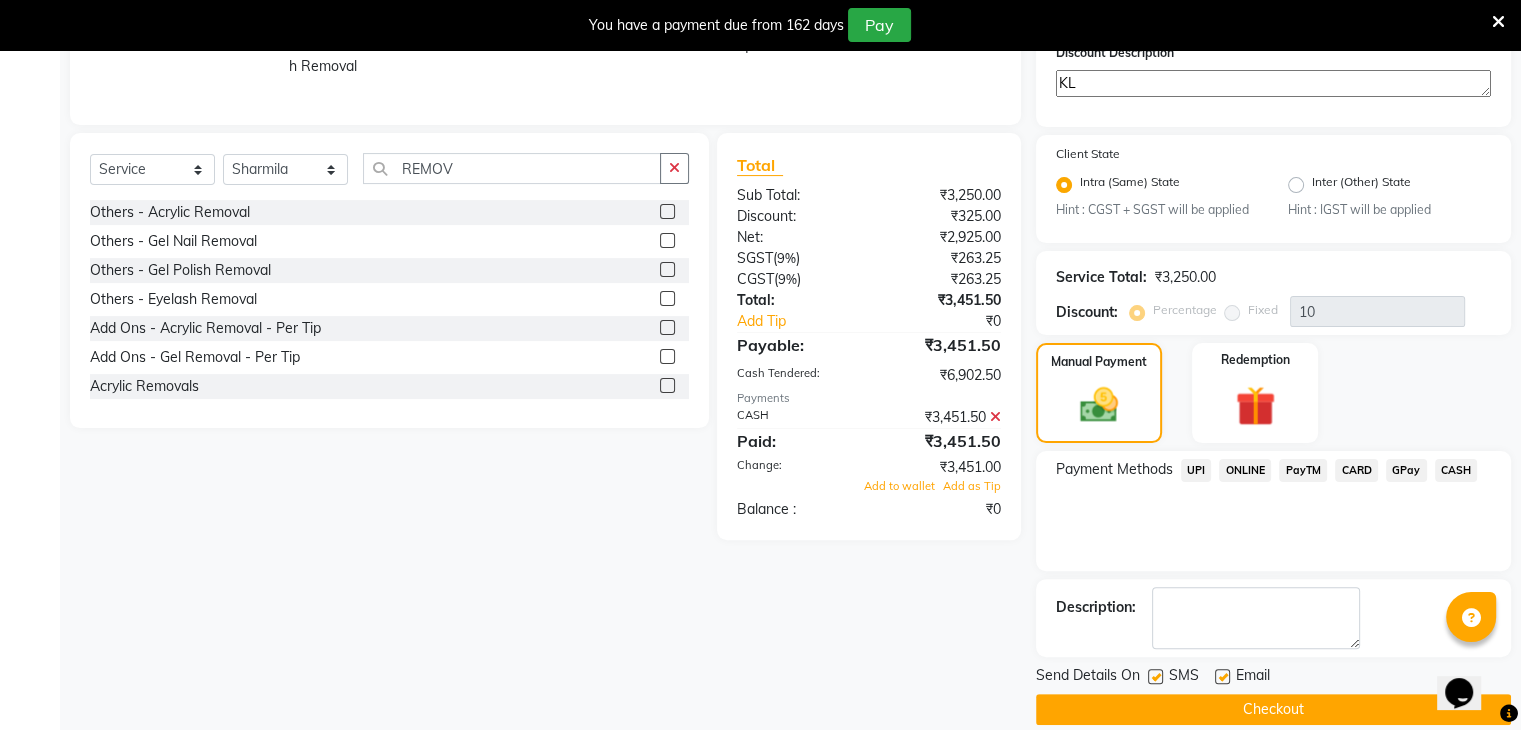 scroll, scrollTop: 472, scrollLeft: 0, axis: vertical 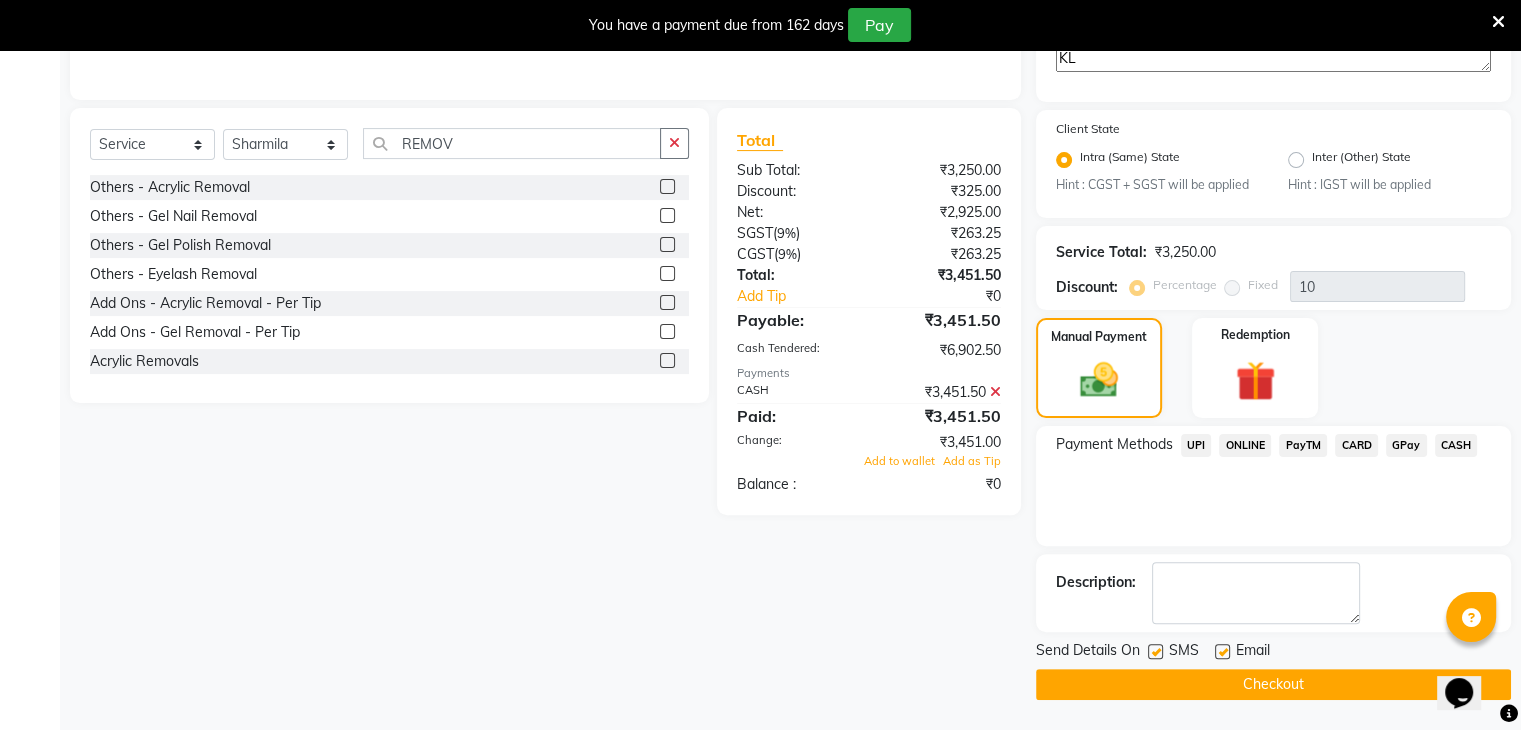 type on "KL" 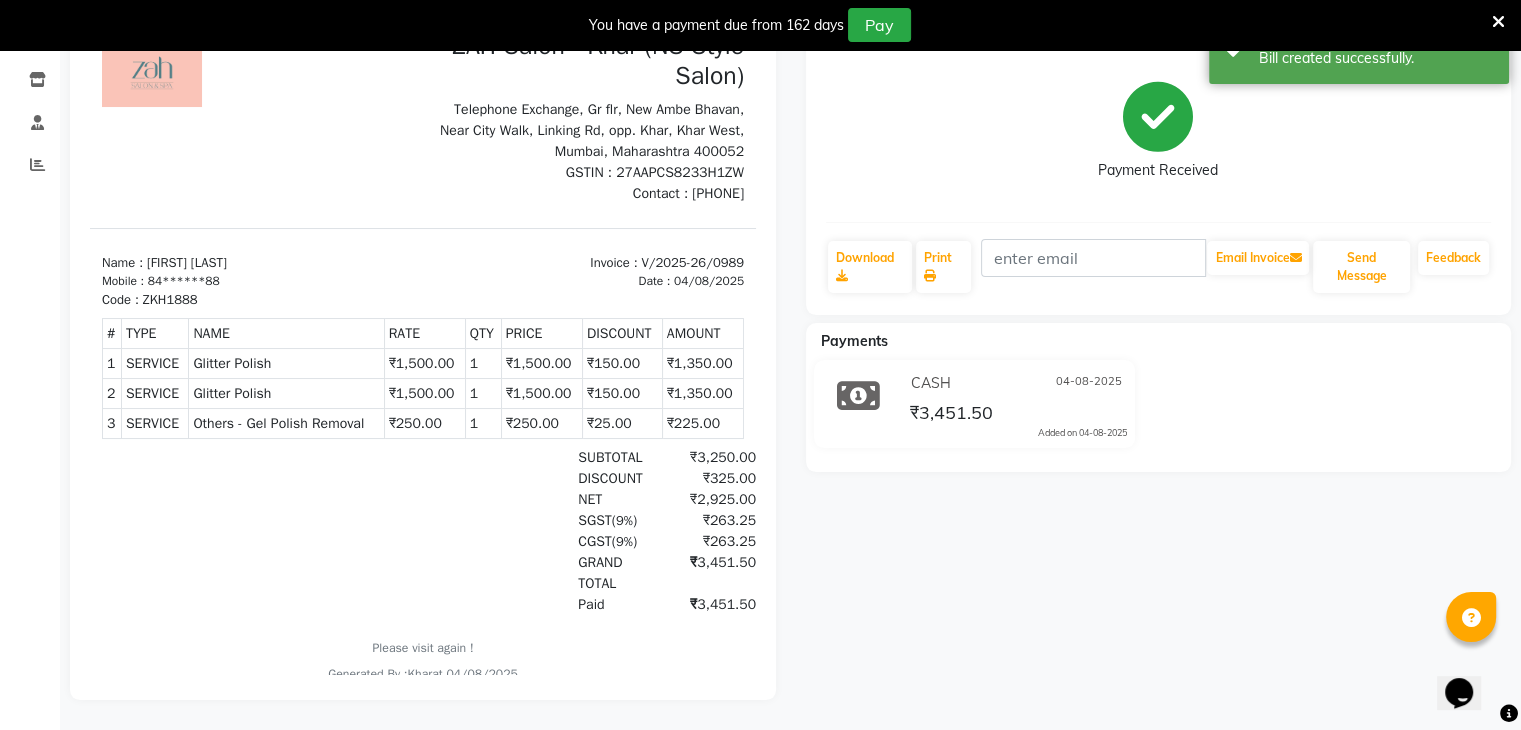 scroll, scrollTop: 0, scrollLeft: 0, axis: both 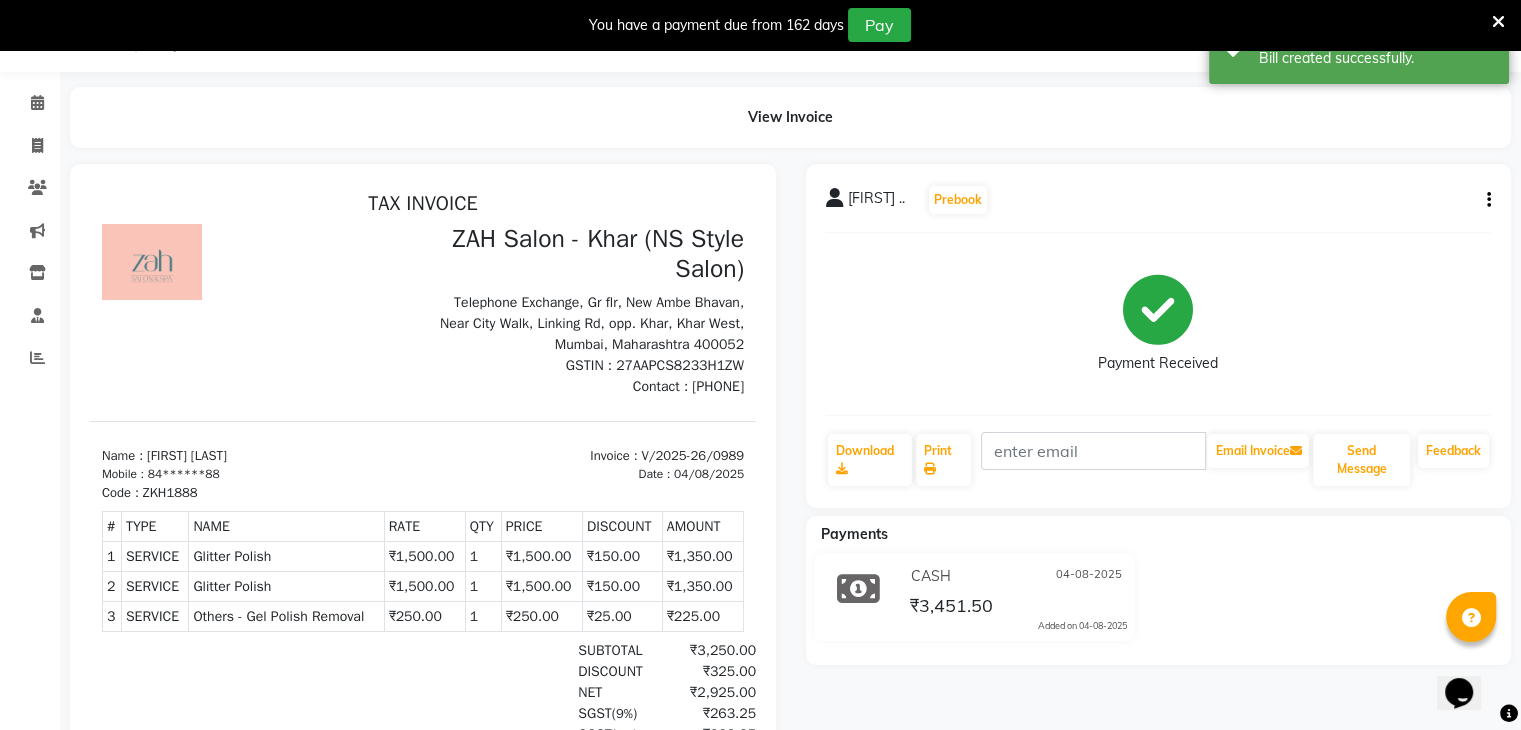 select on "5619" 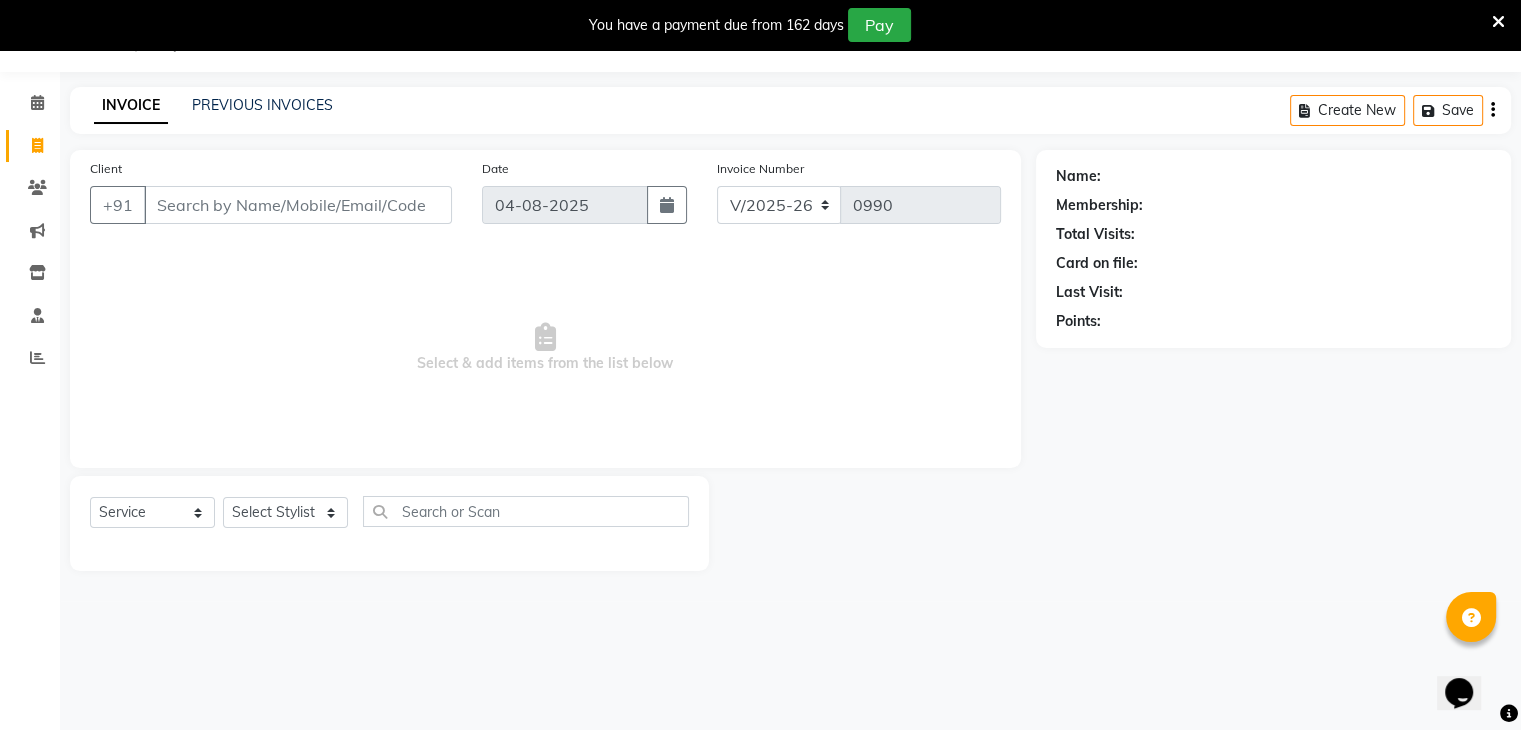 click on "Client" at bounding box center (298, 205) 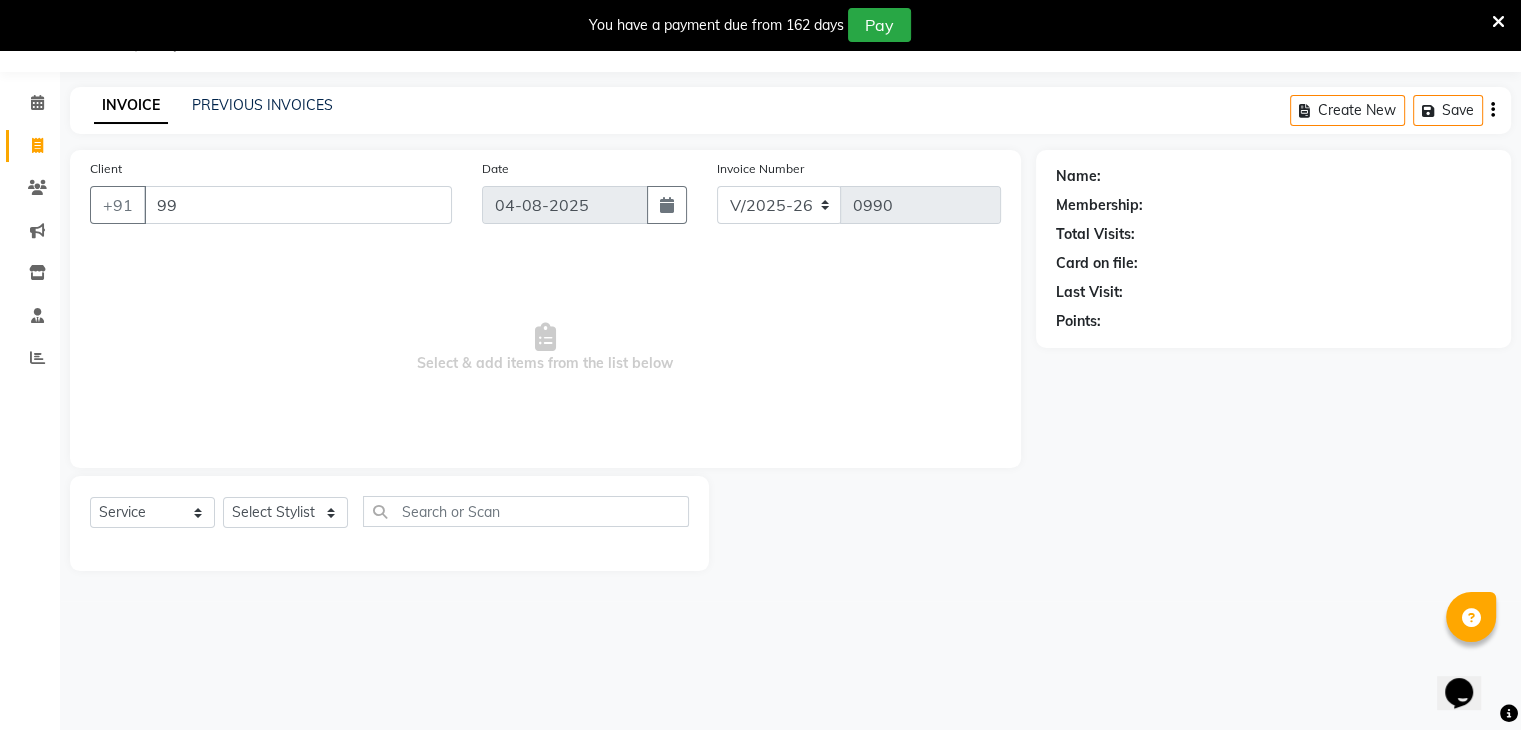 type on "9" 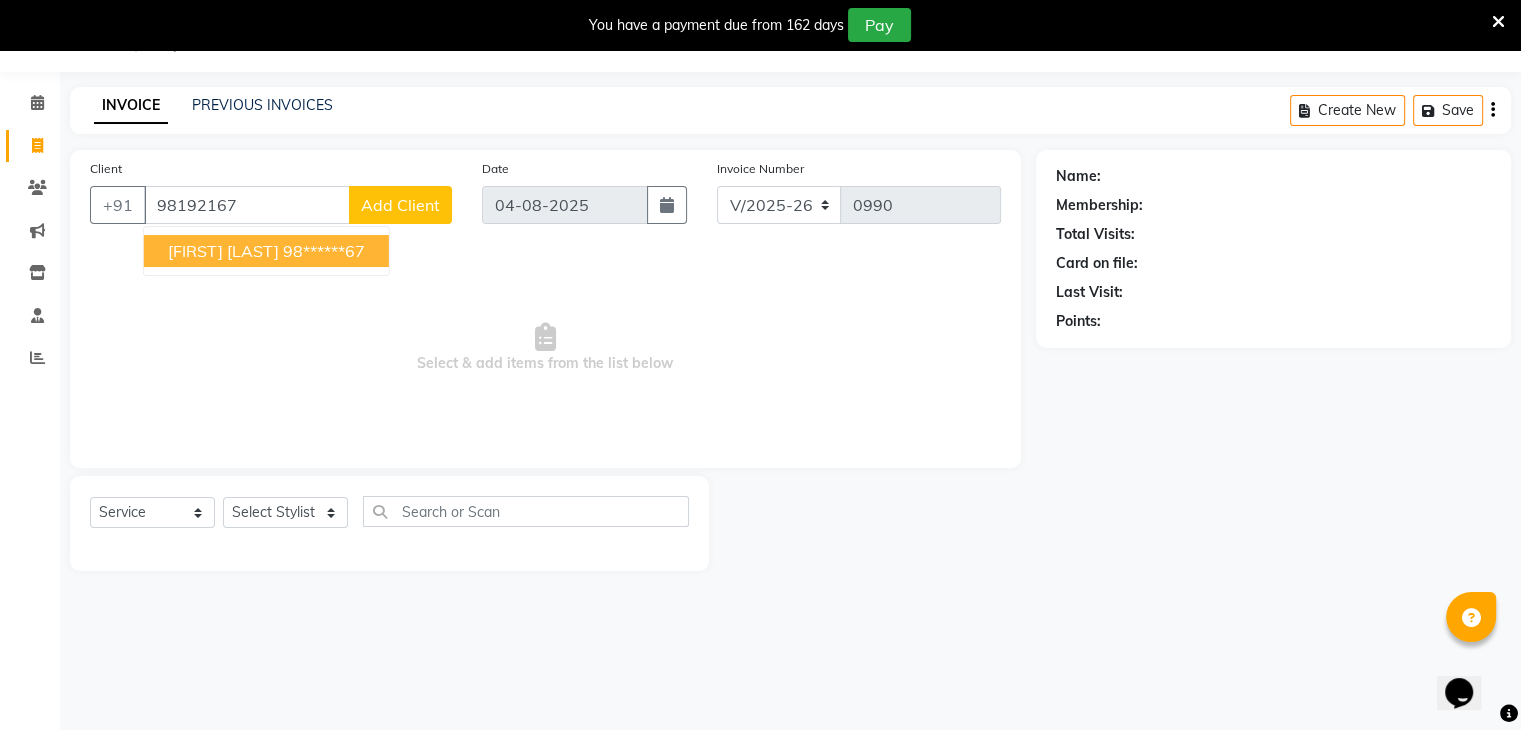 click on "[FIRST] [LAST] 98******67" at bounding box center [266, 251] 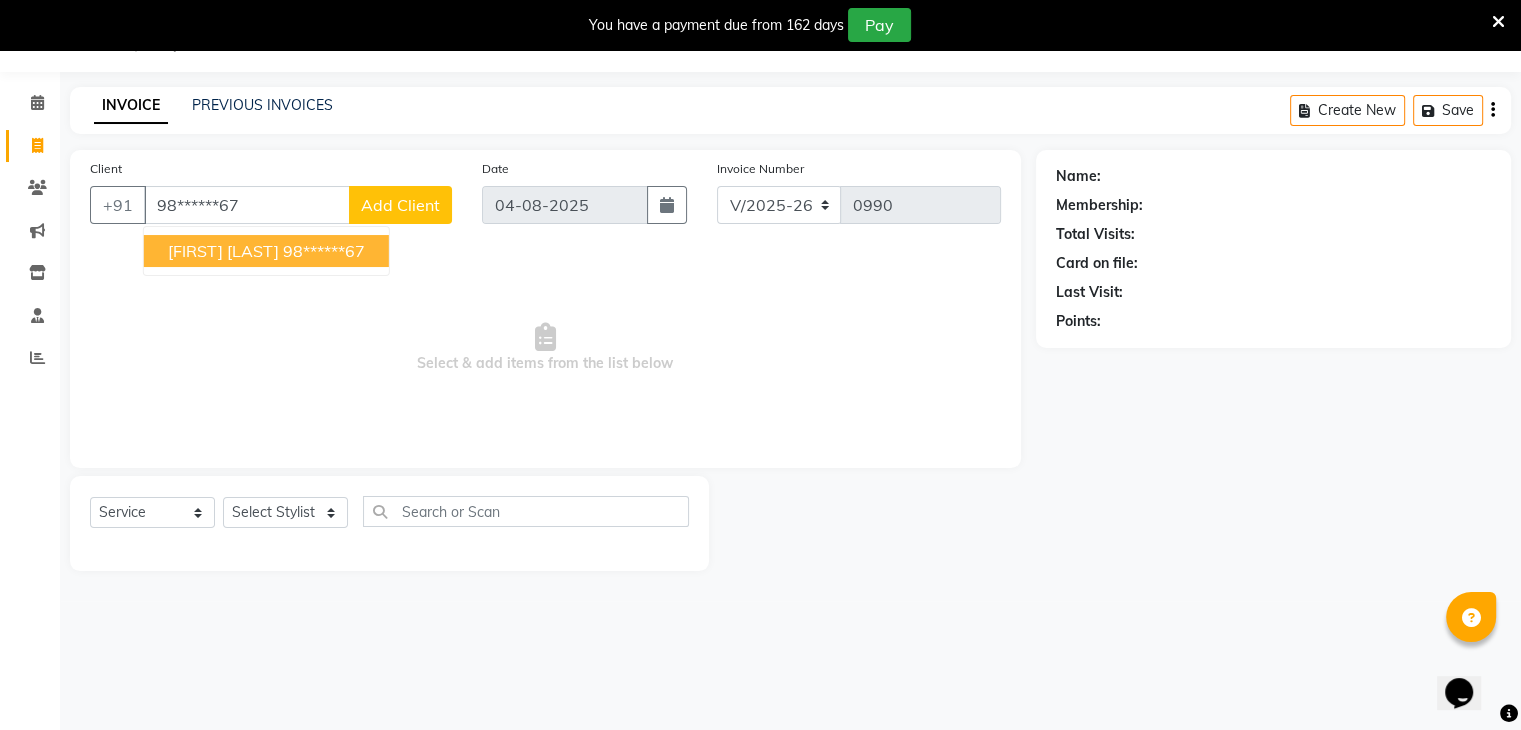 type on "98******67" 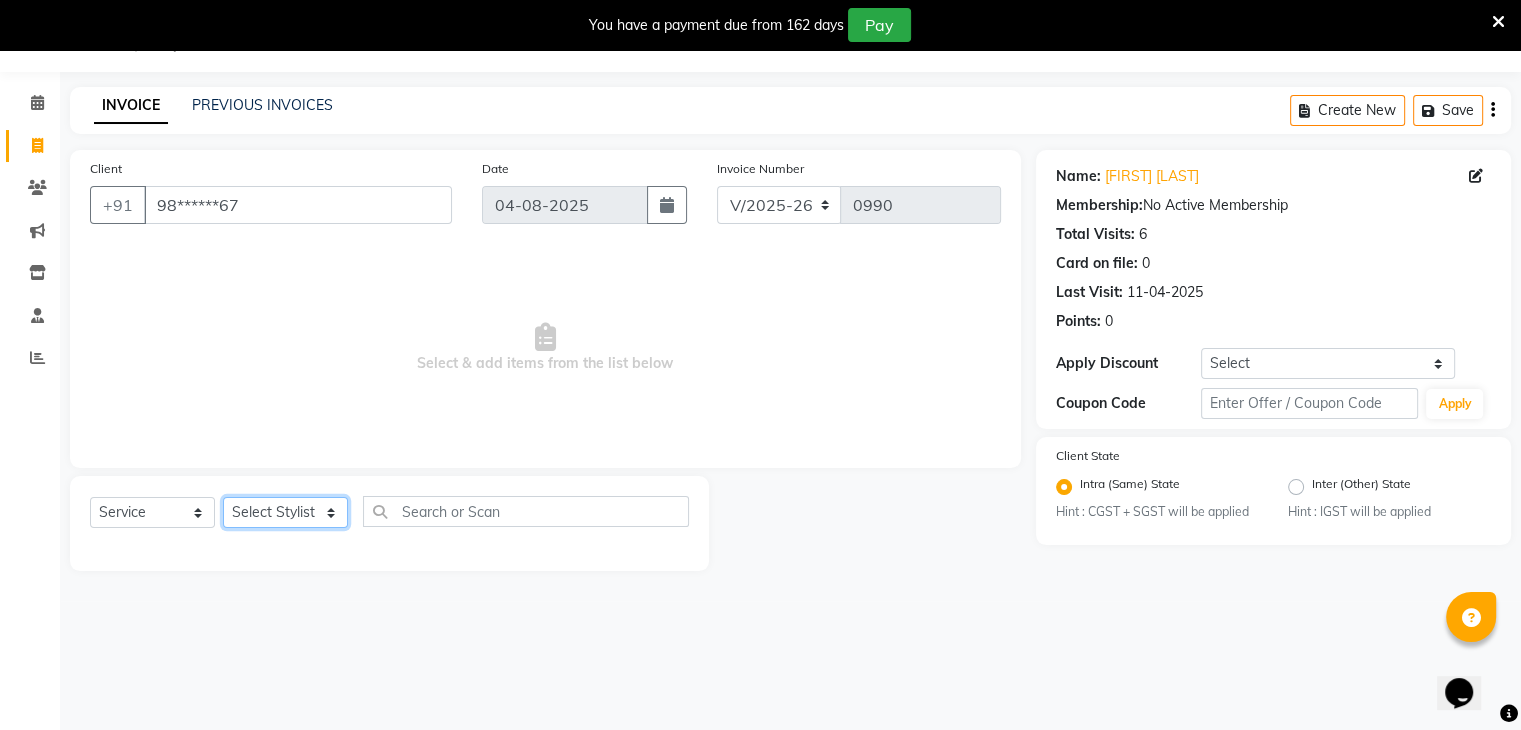 click on "Select Stylist Bharti Gurun [FIRST] [LAST] [FIRST] [LAST] [FIRST] [LAST] [FIRST] [LAST] [FIRST] [LAST]" 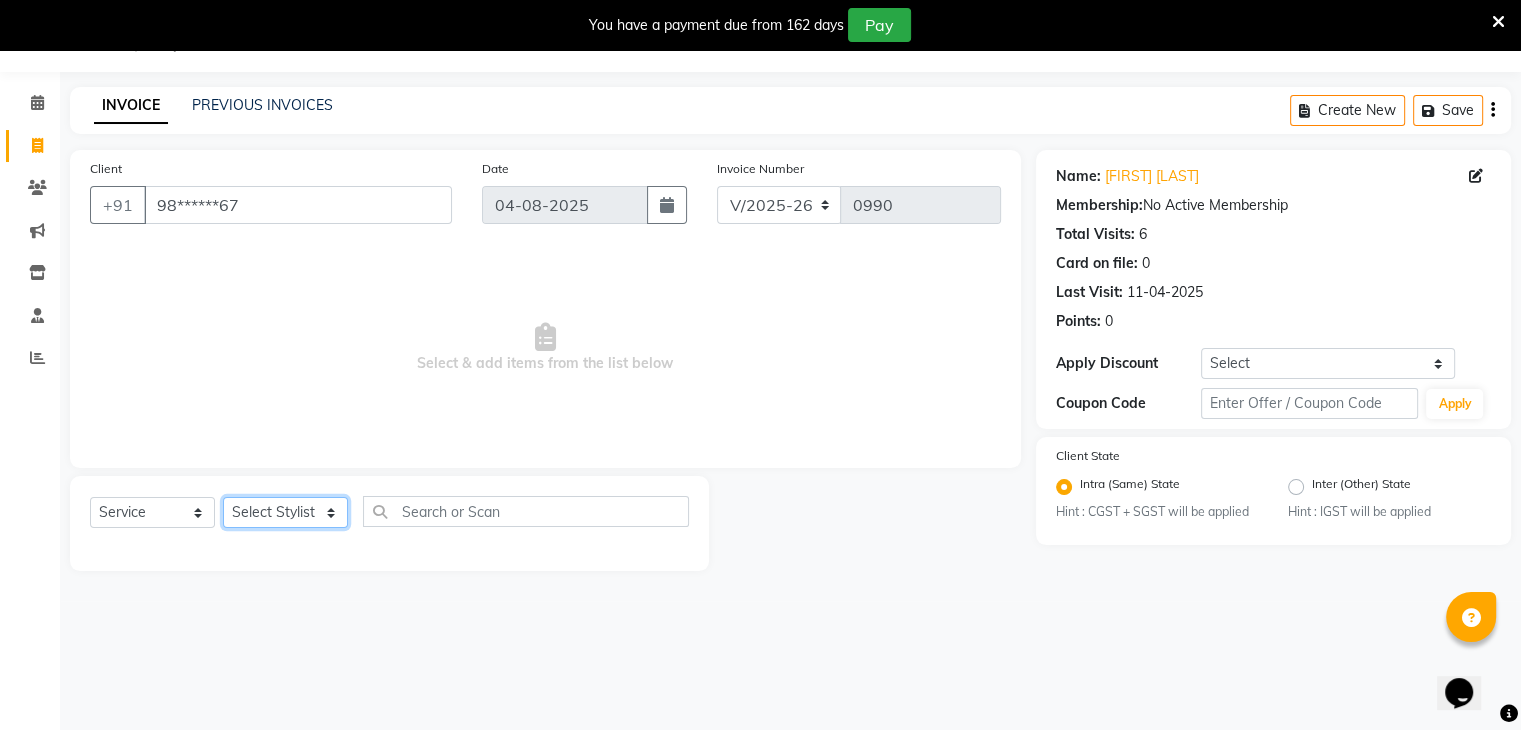 select on "38404" 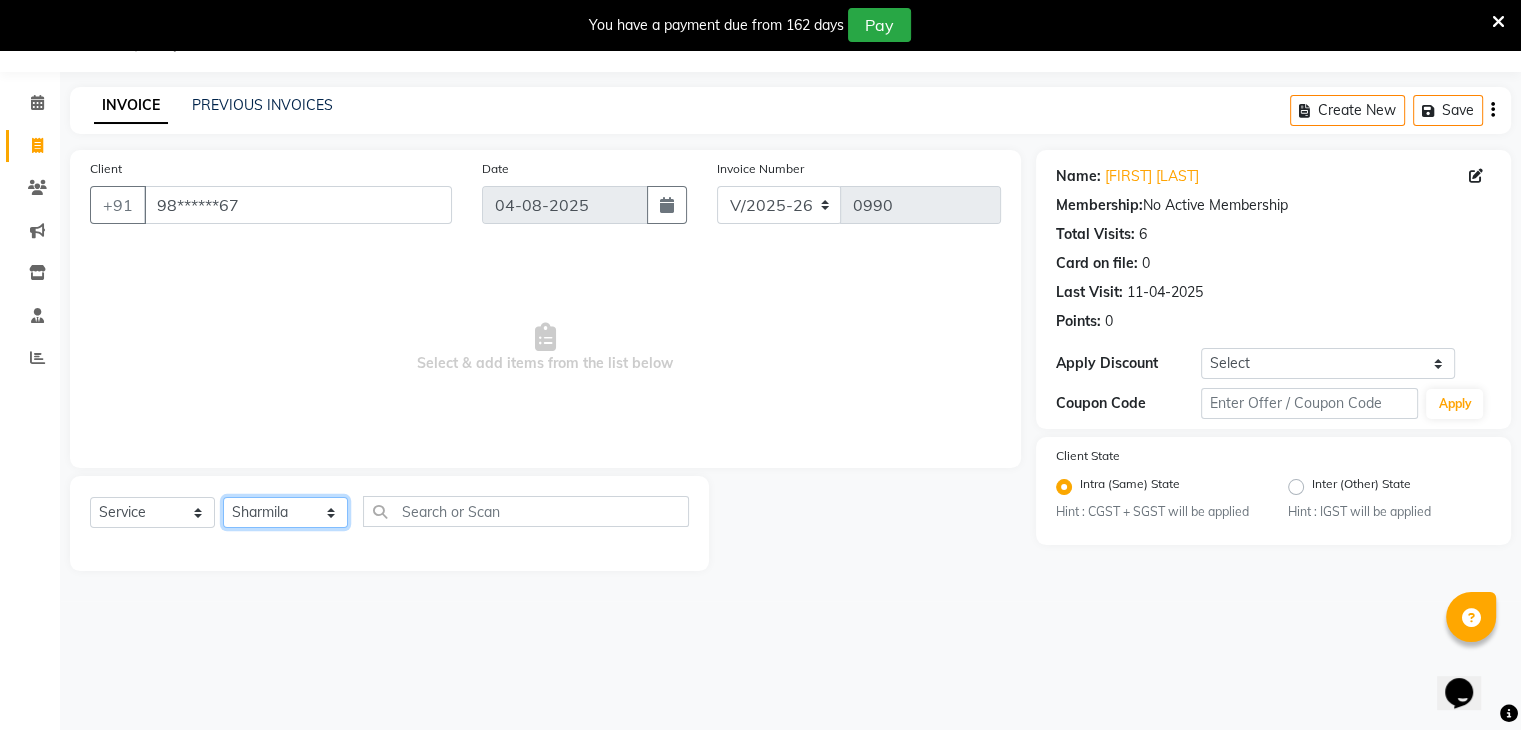 click on "Select Stylist Bharti Gurun [FIRST] [LAST] [FIRST] [LAST] [FIRST] [LAST] [FIRST] [LAST] [FIRST] [LAST]" 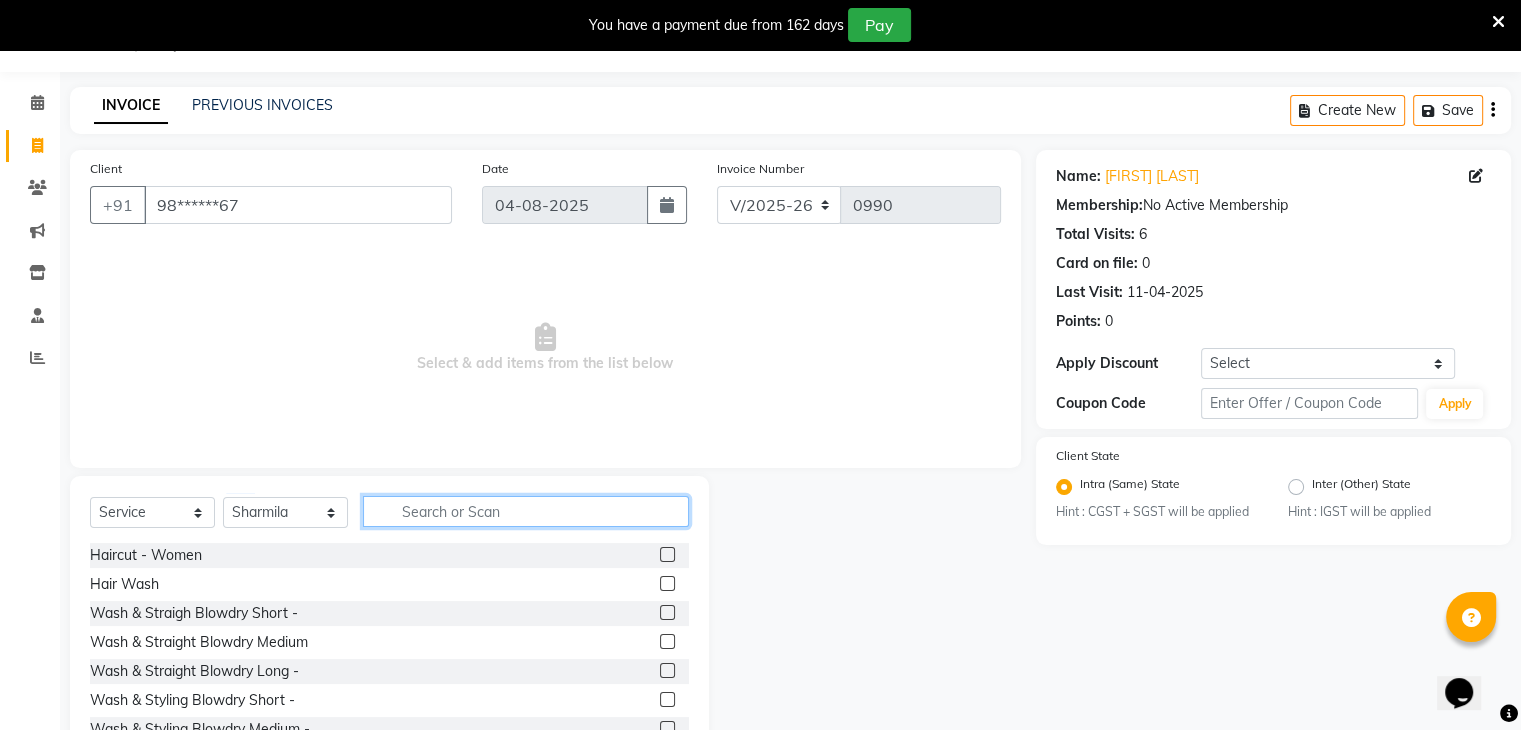 click 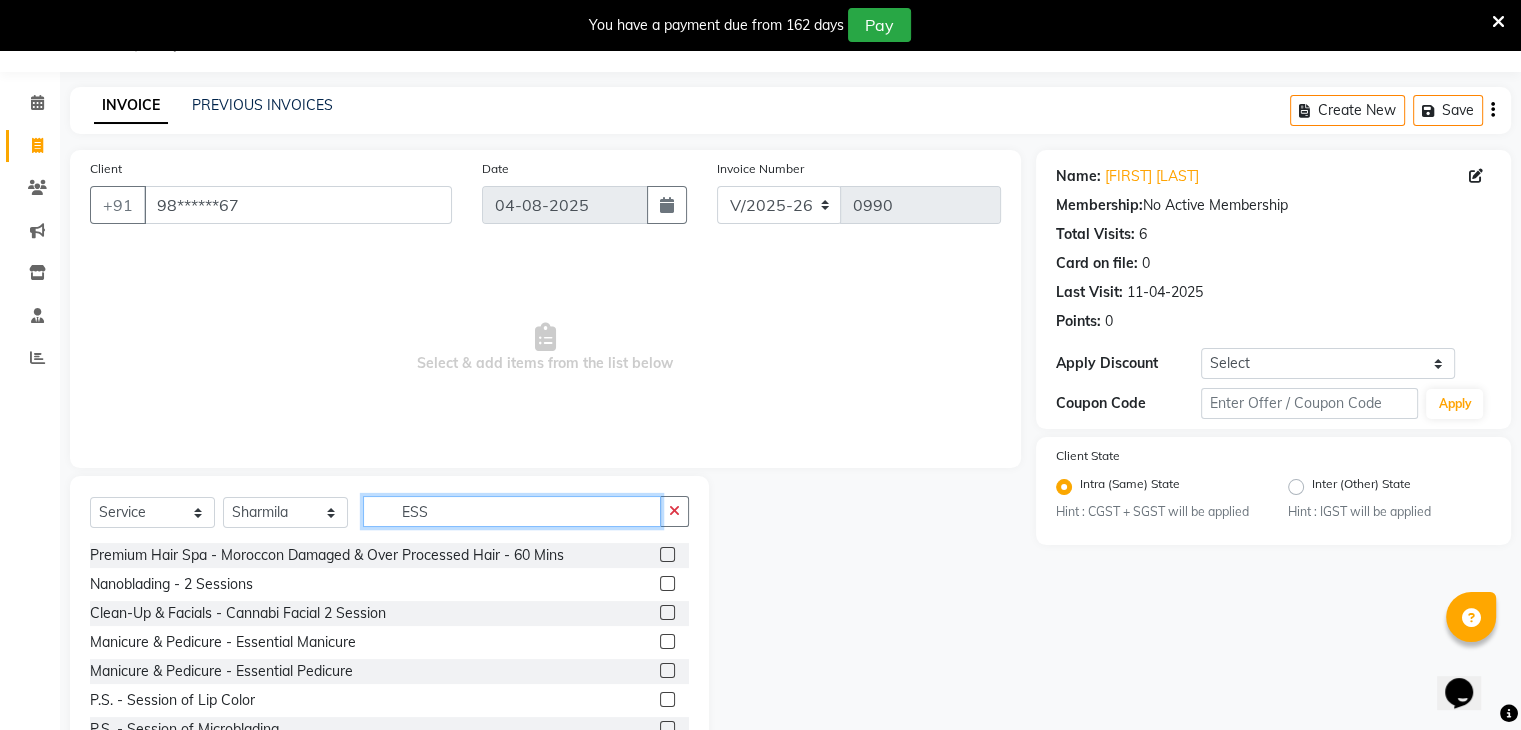 type on "ESS" 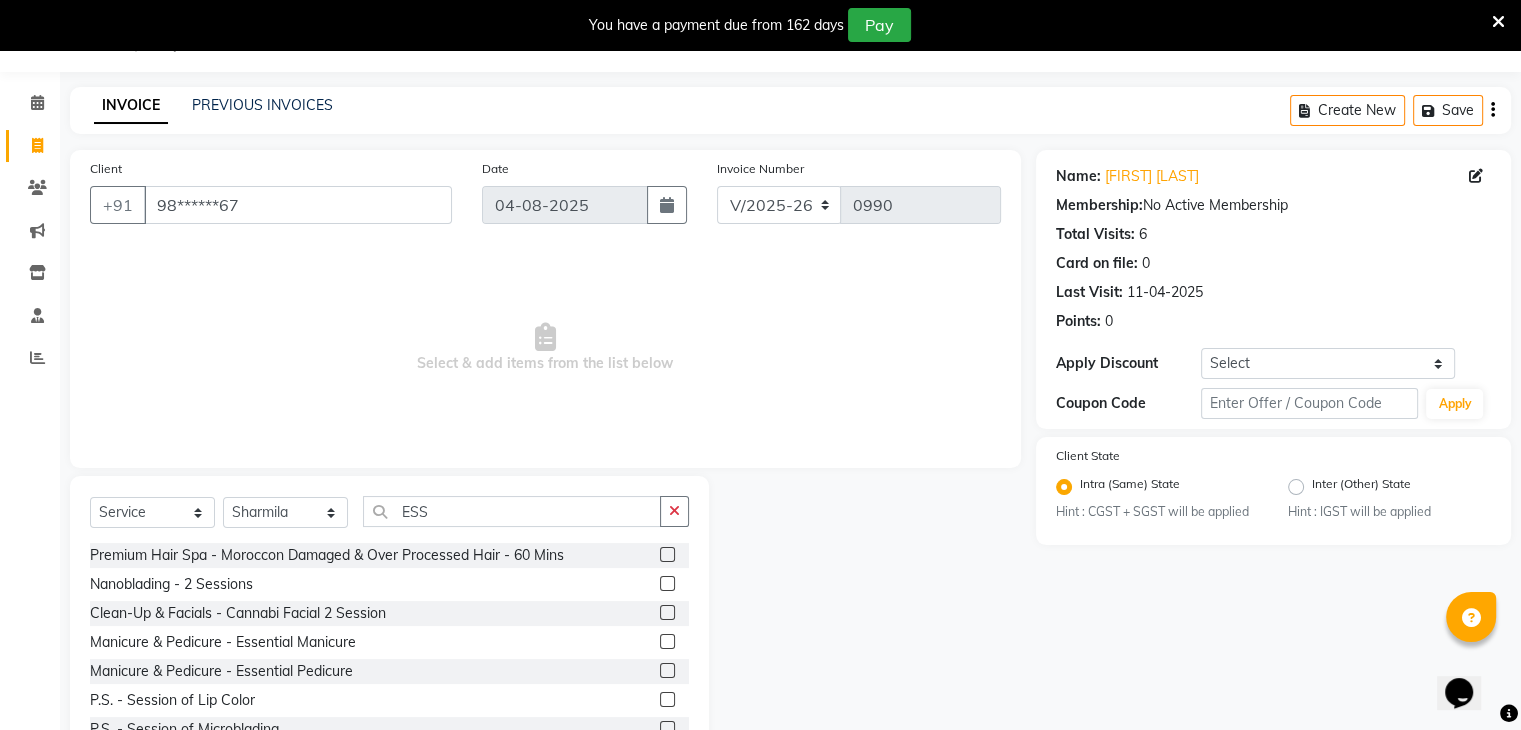 click 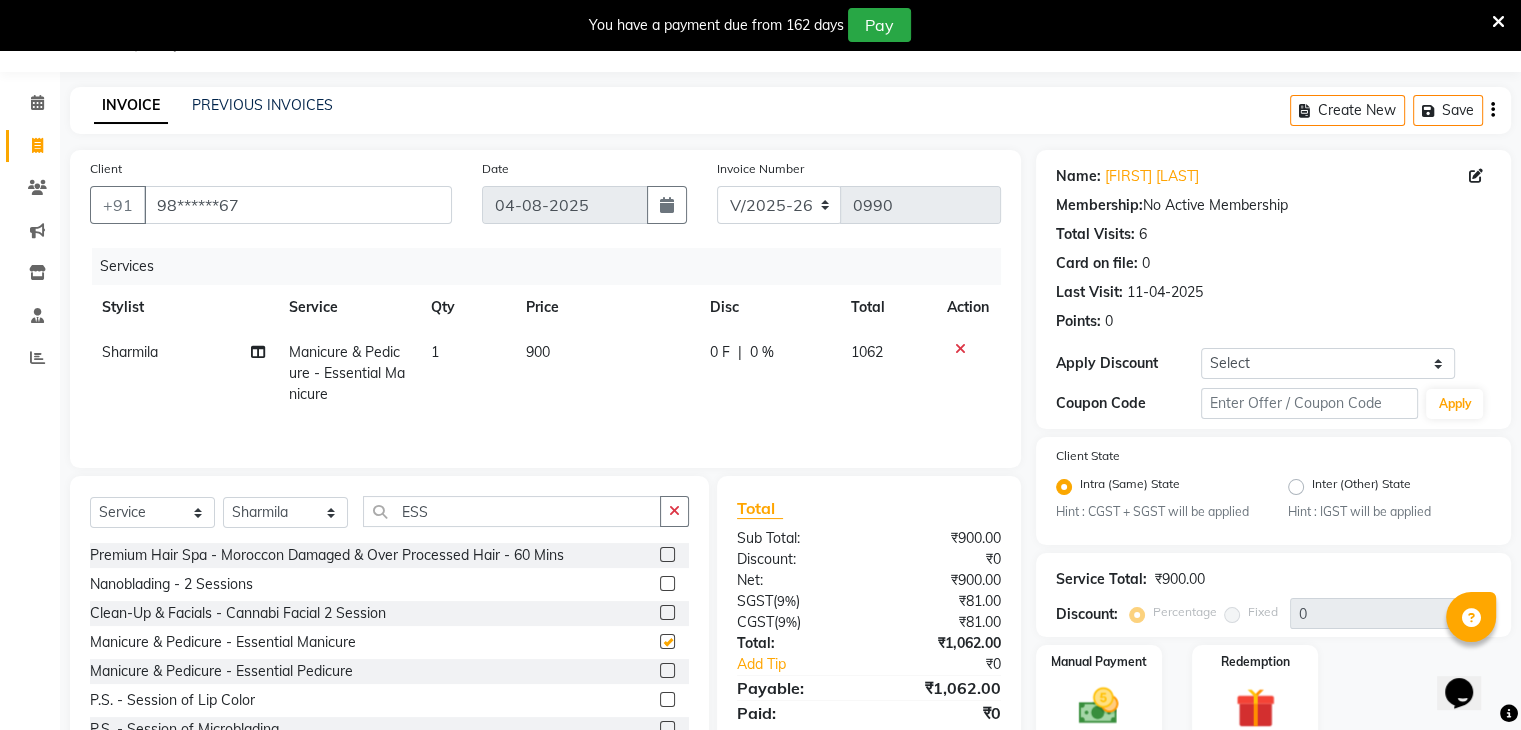 checkbox on "false" 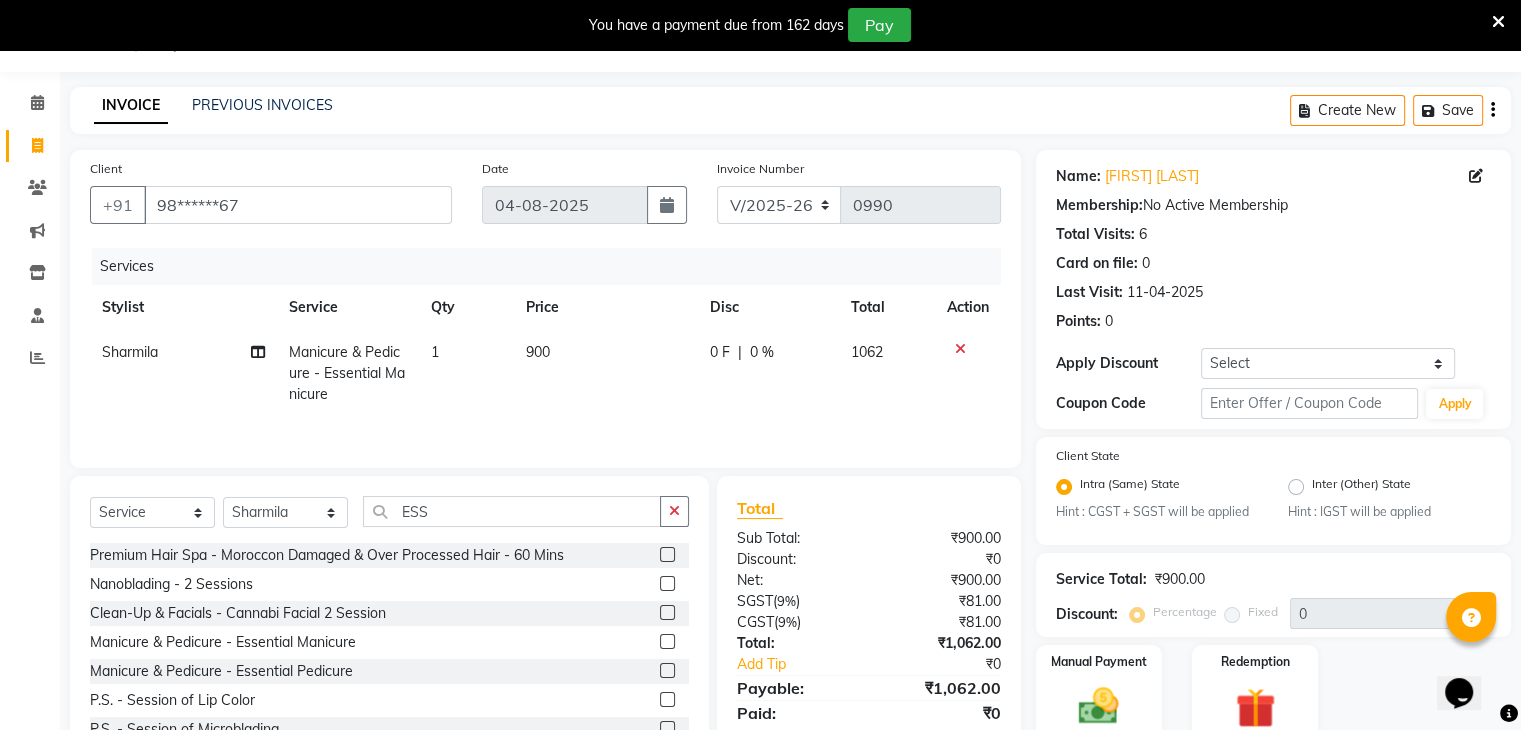 click 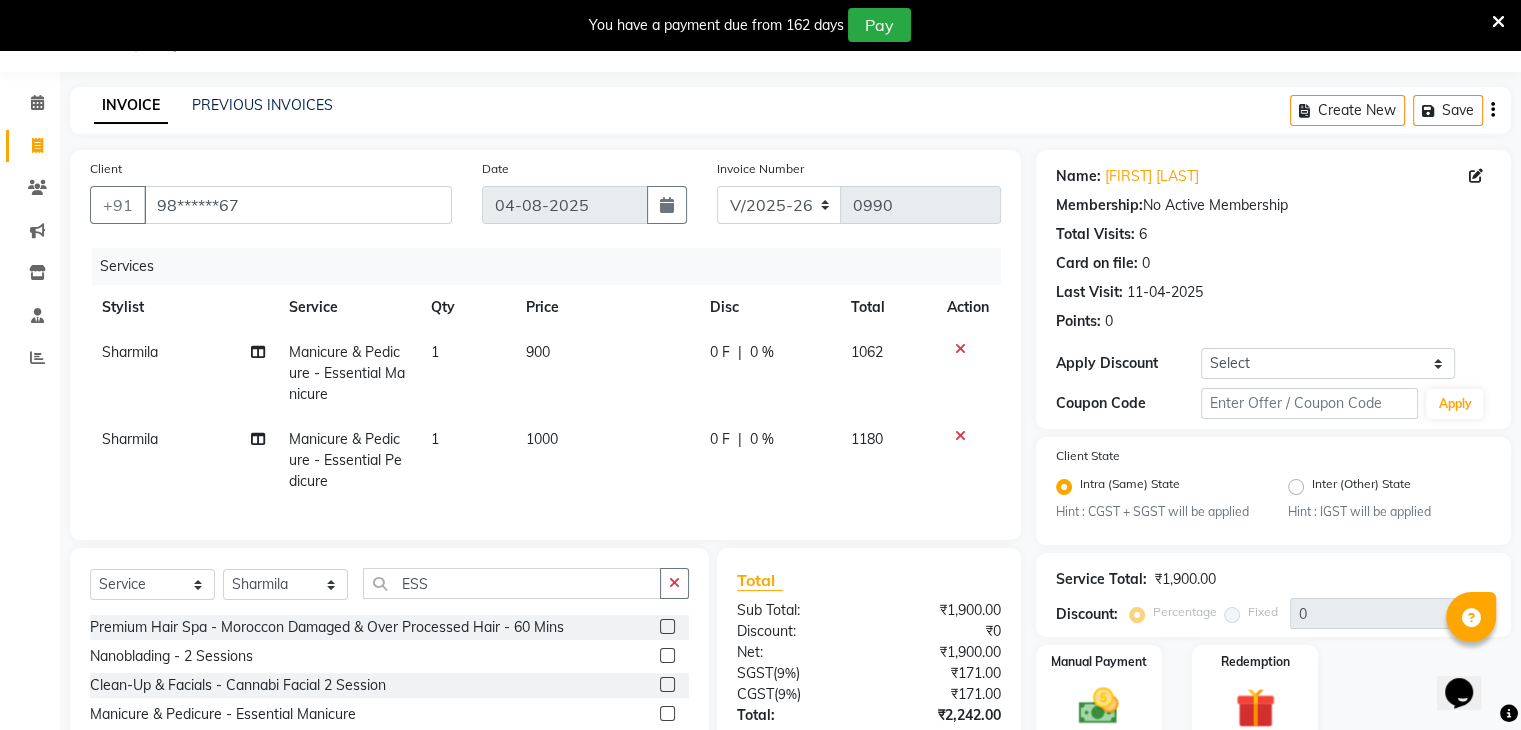 checkbox on "false" 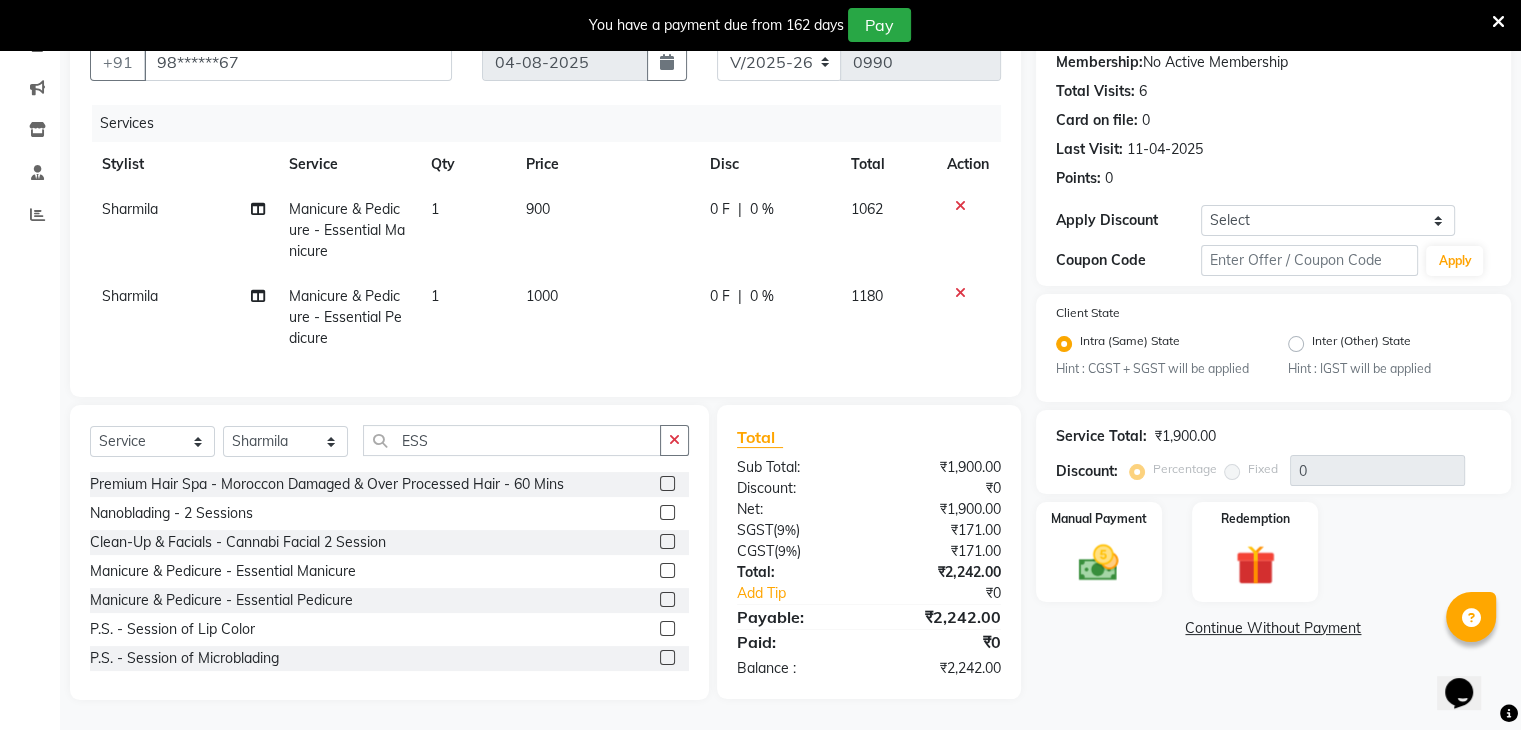 scroll, scrollTop: 209, scrollLeft: 0, axis: vertical 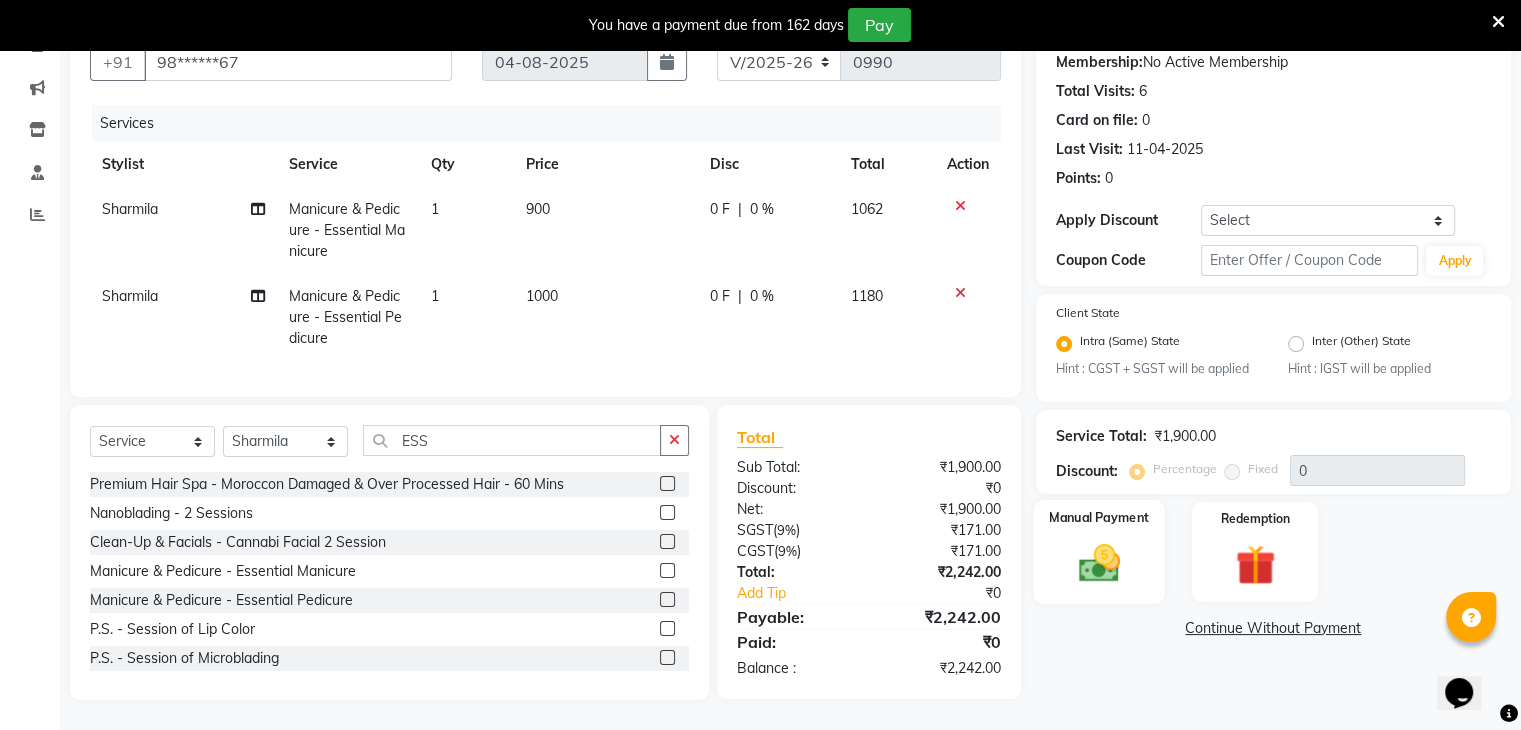 click 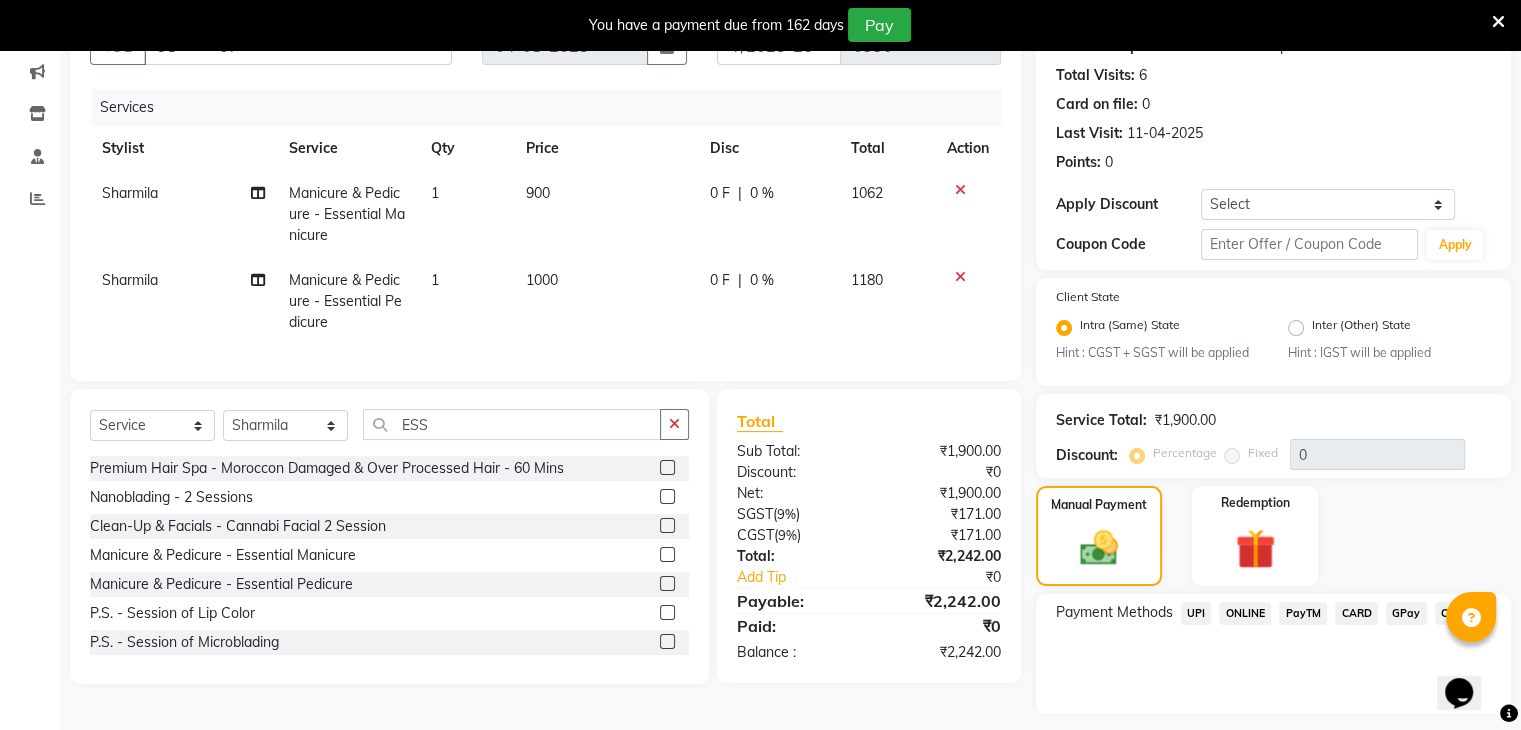 click on "CASH" 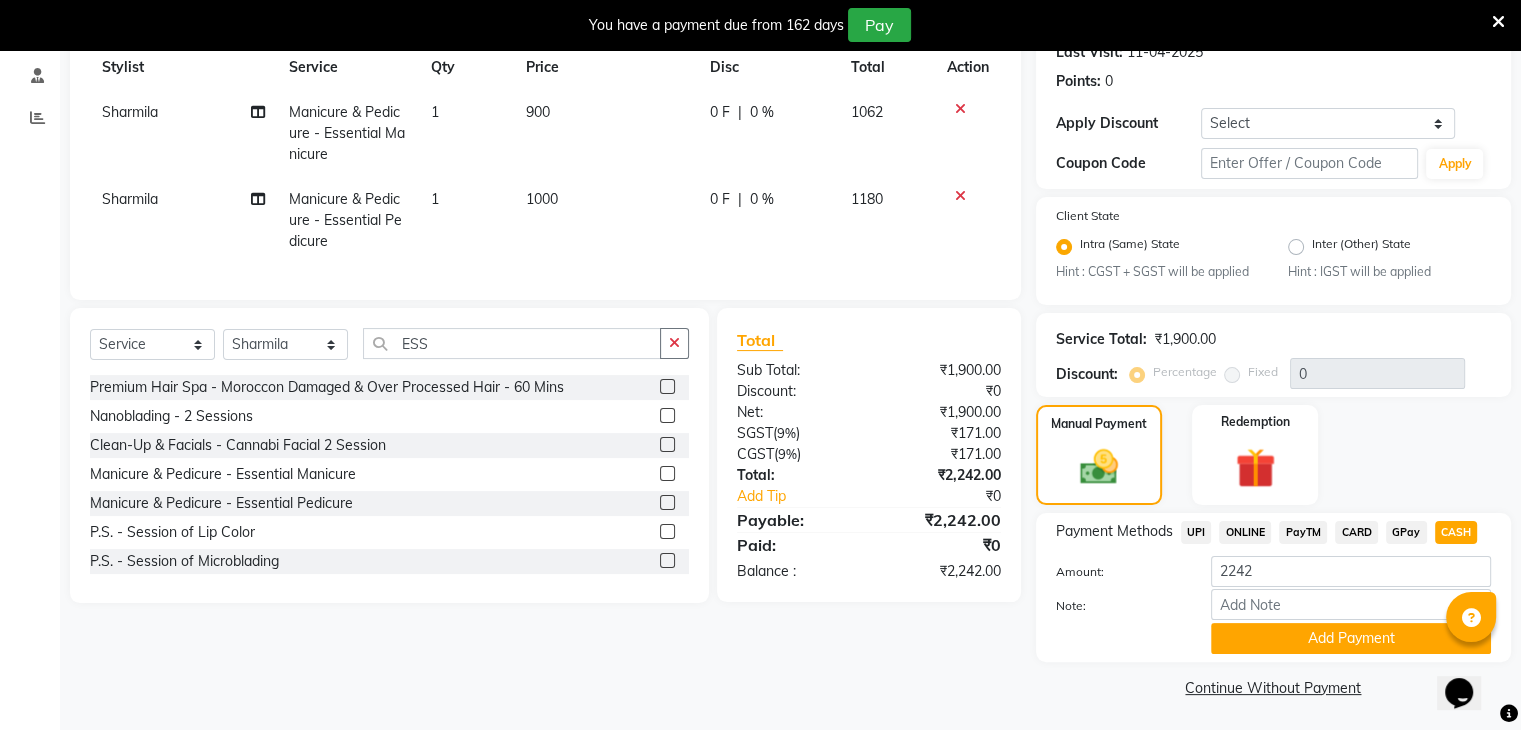 scroll, scrollTop: 297, scrollLeft: 0, axis: vertical 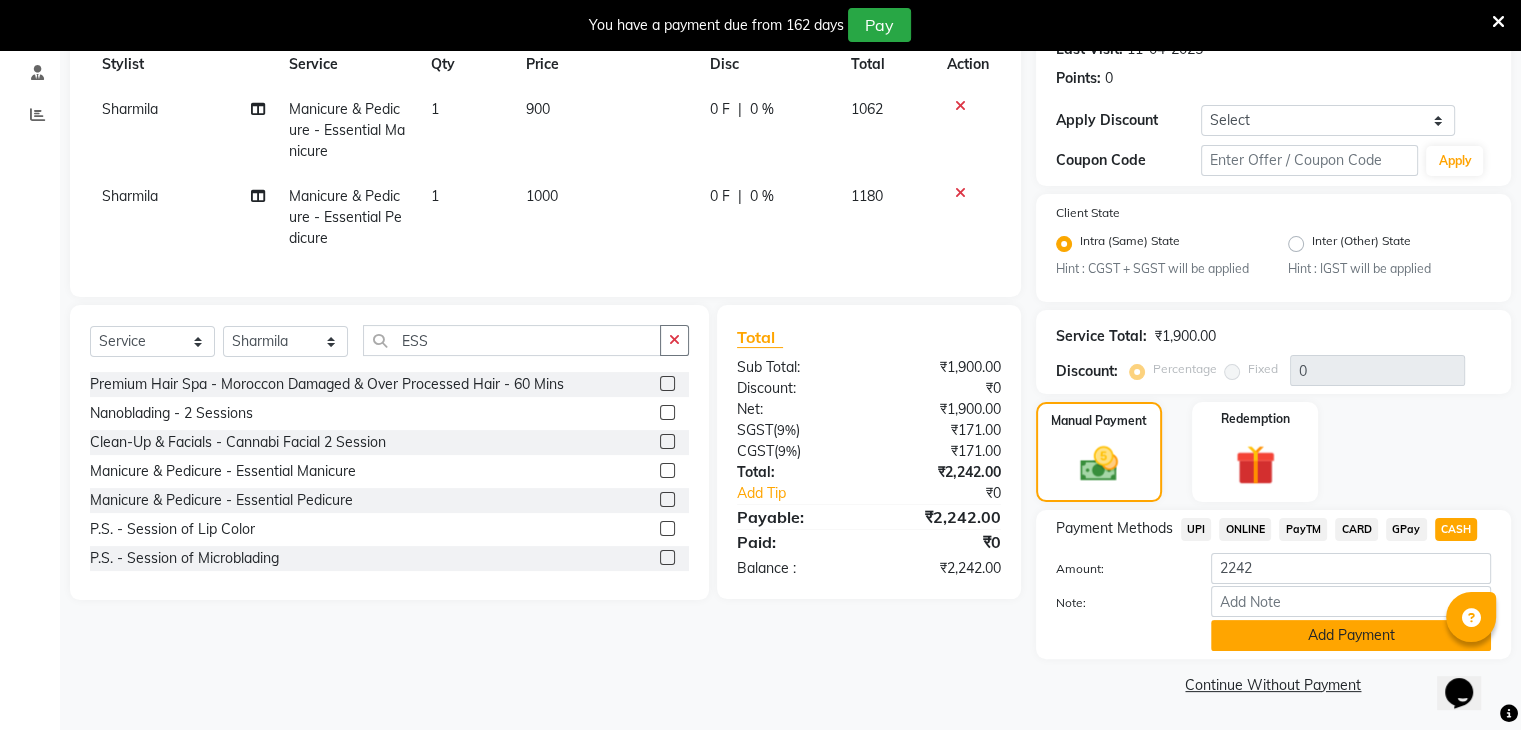 click on "Add Payment" 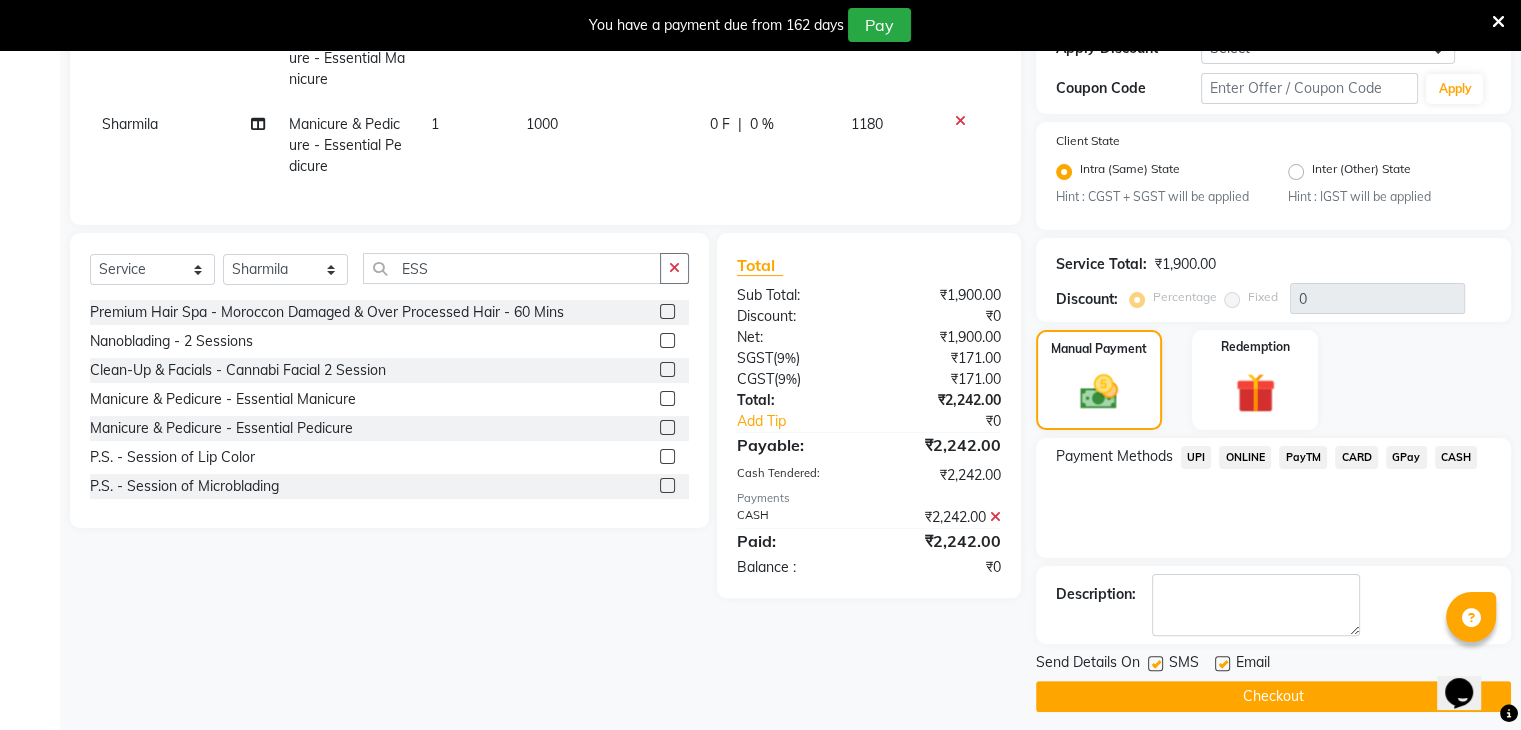 scroll, scrollTop: 377, scrollLeft: 0, axis: vertical 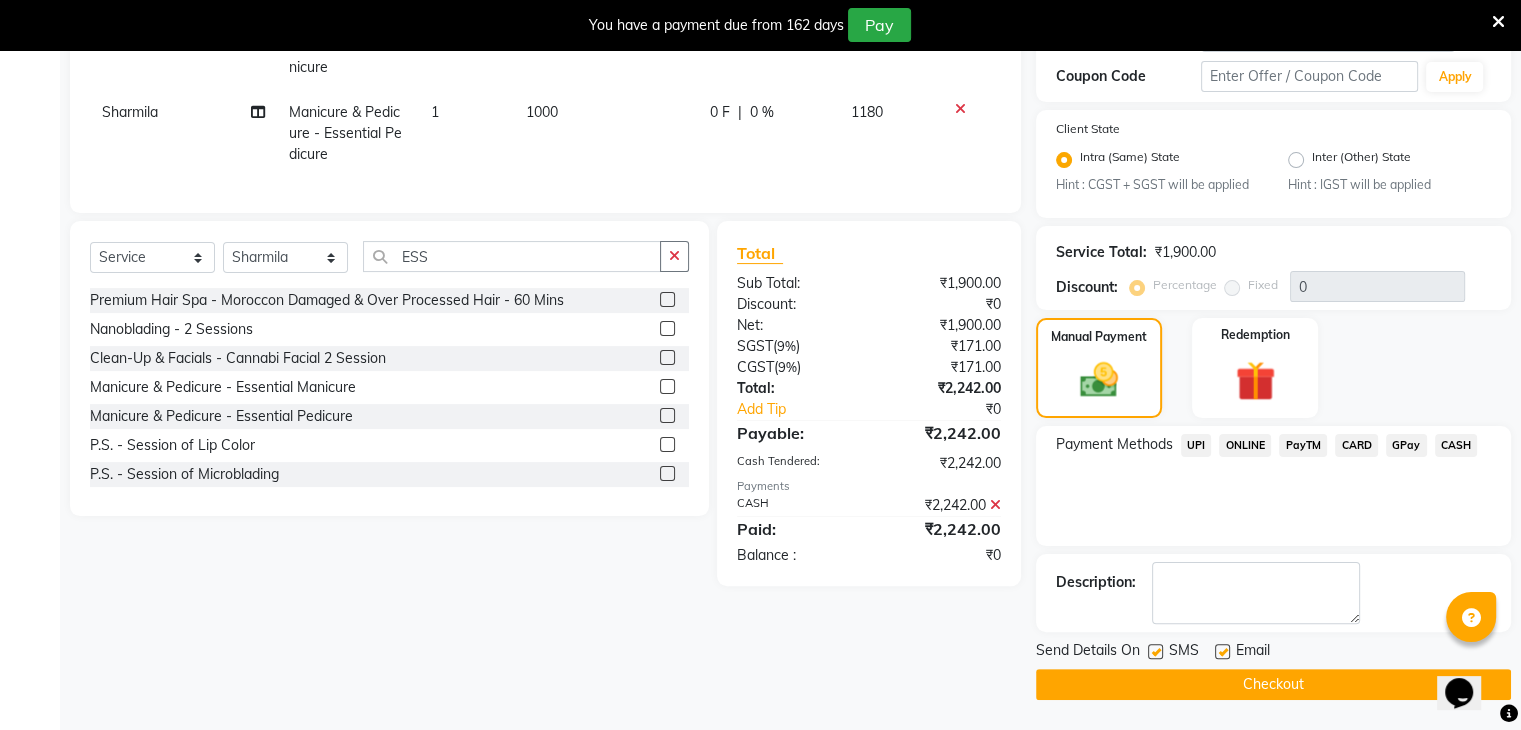 click on "Checkout" 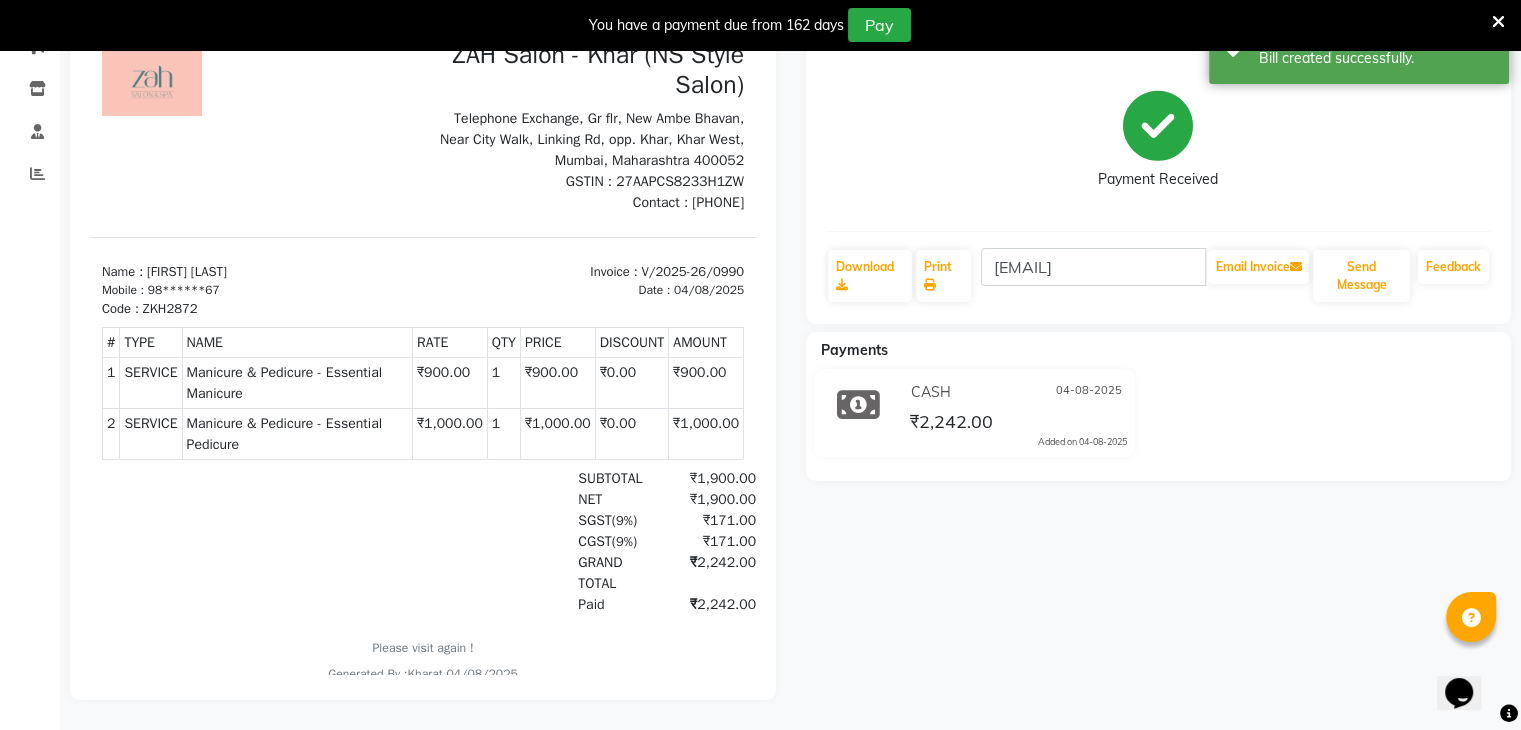 scroll, scrollTop: 0, scrollLeft: 0, axis: both 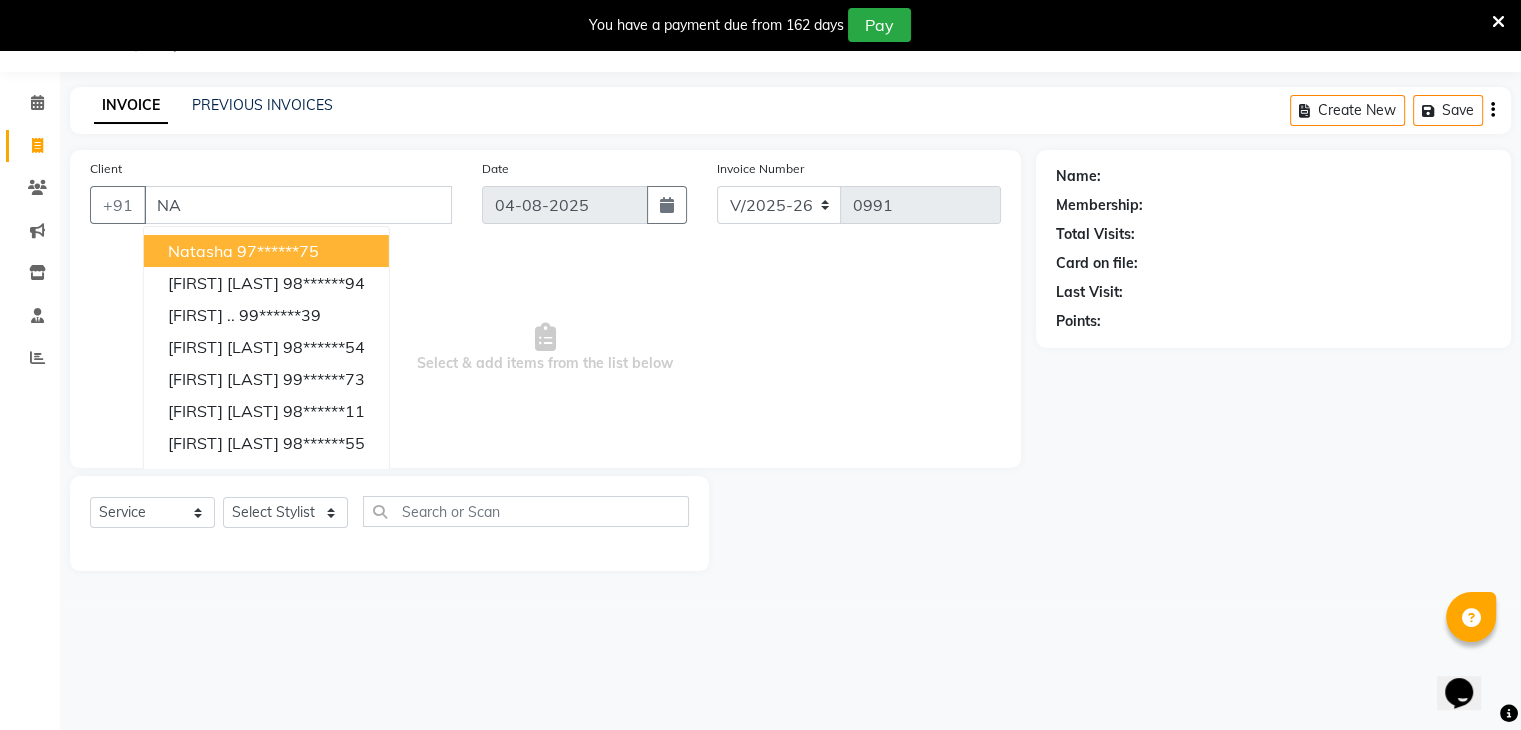type on "N" 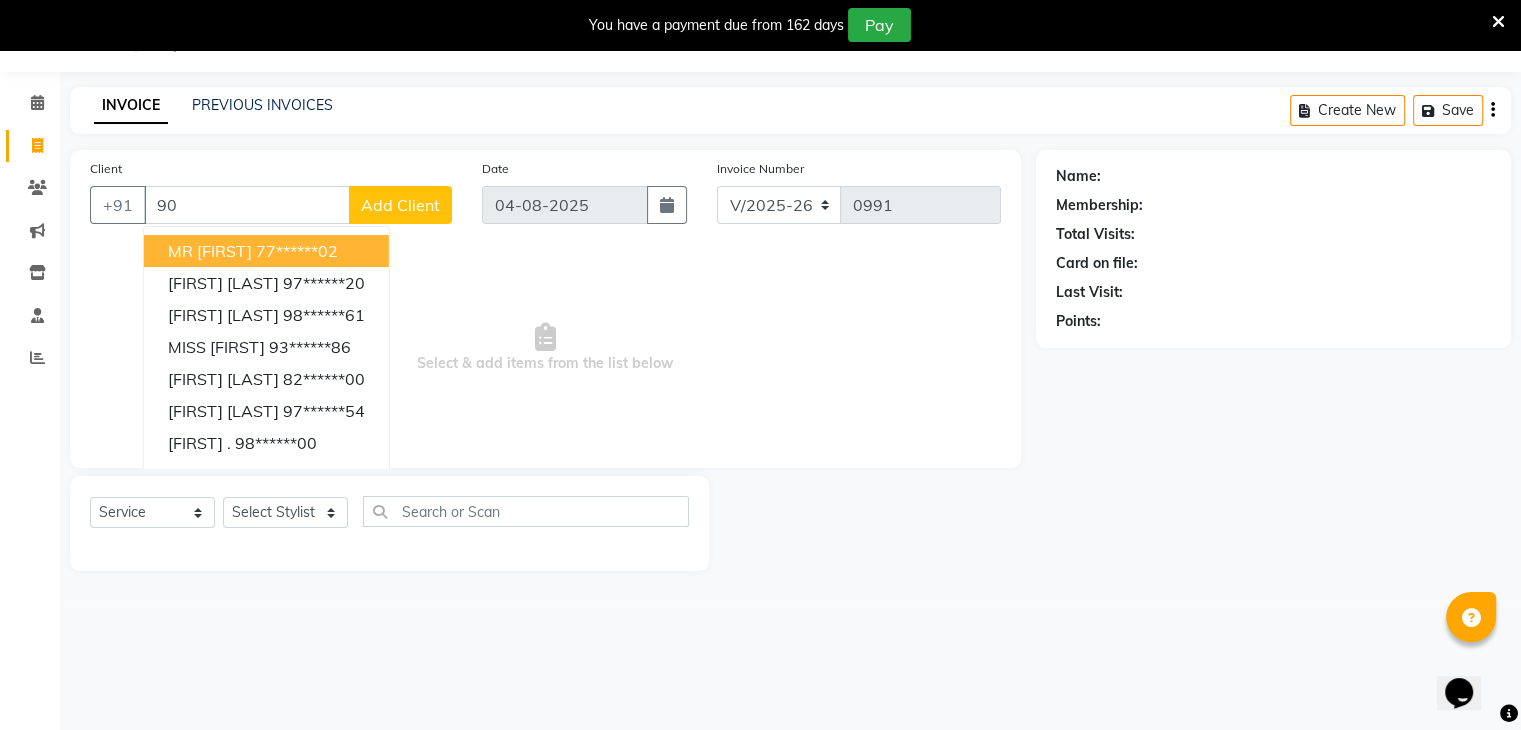 type on "9" 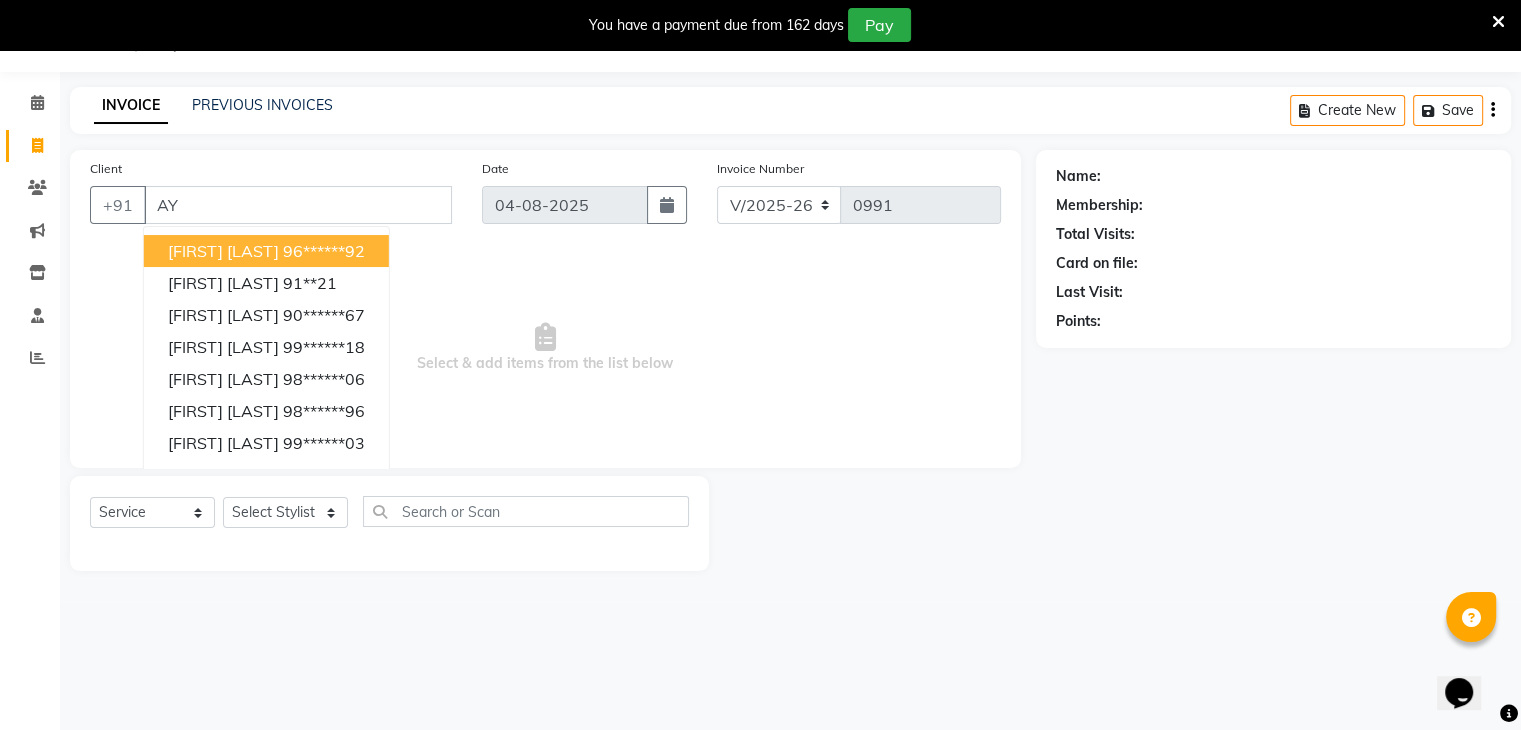 type on "A" 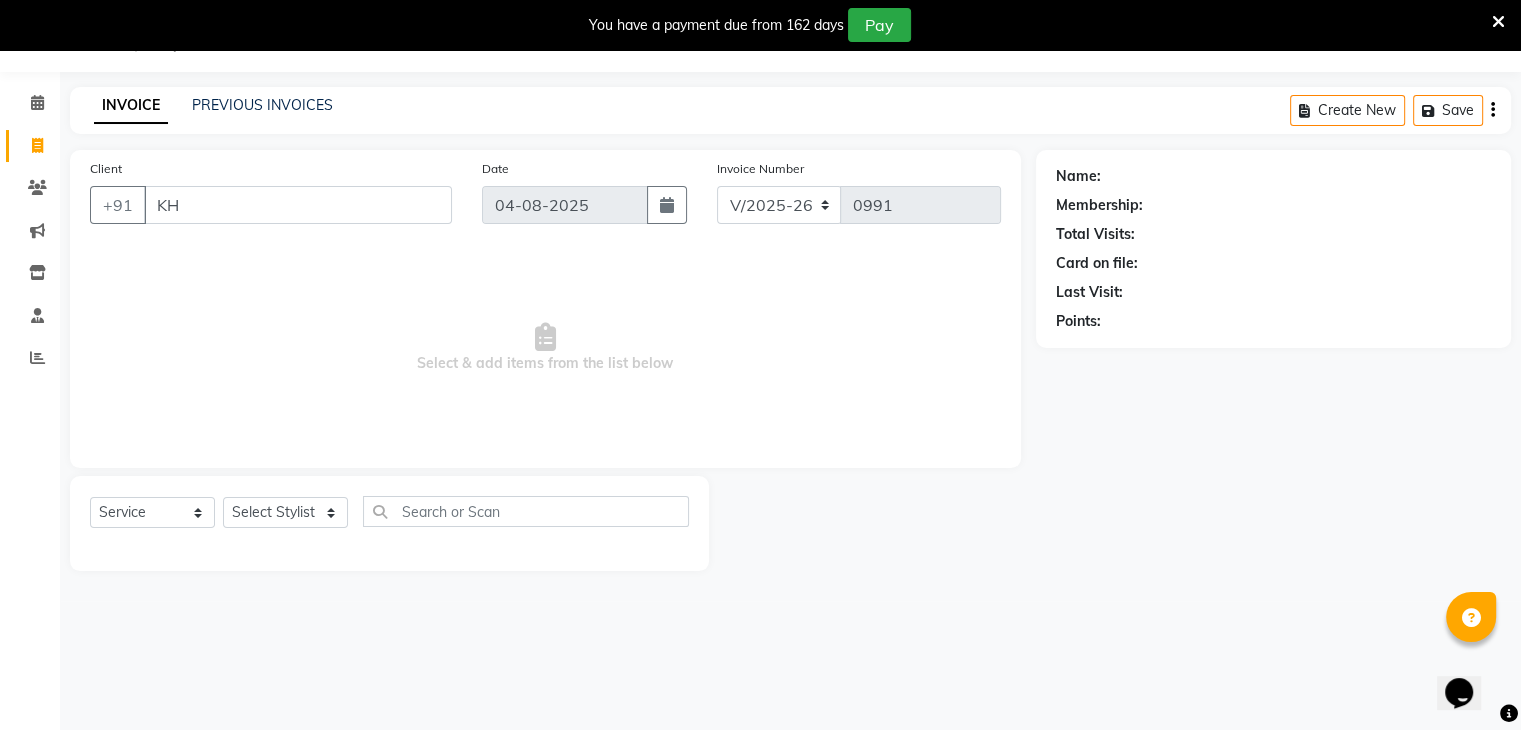 type on "K" 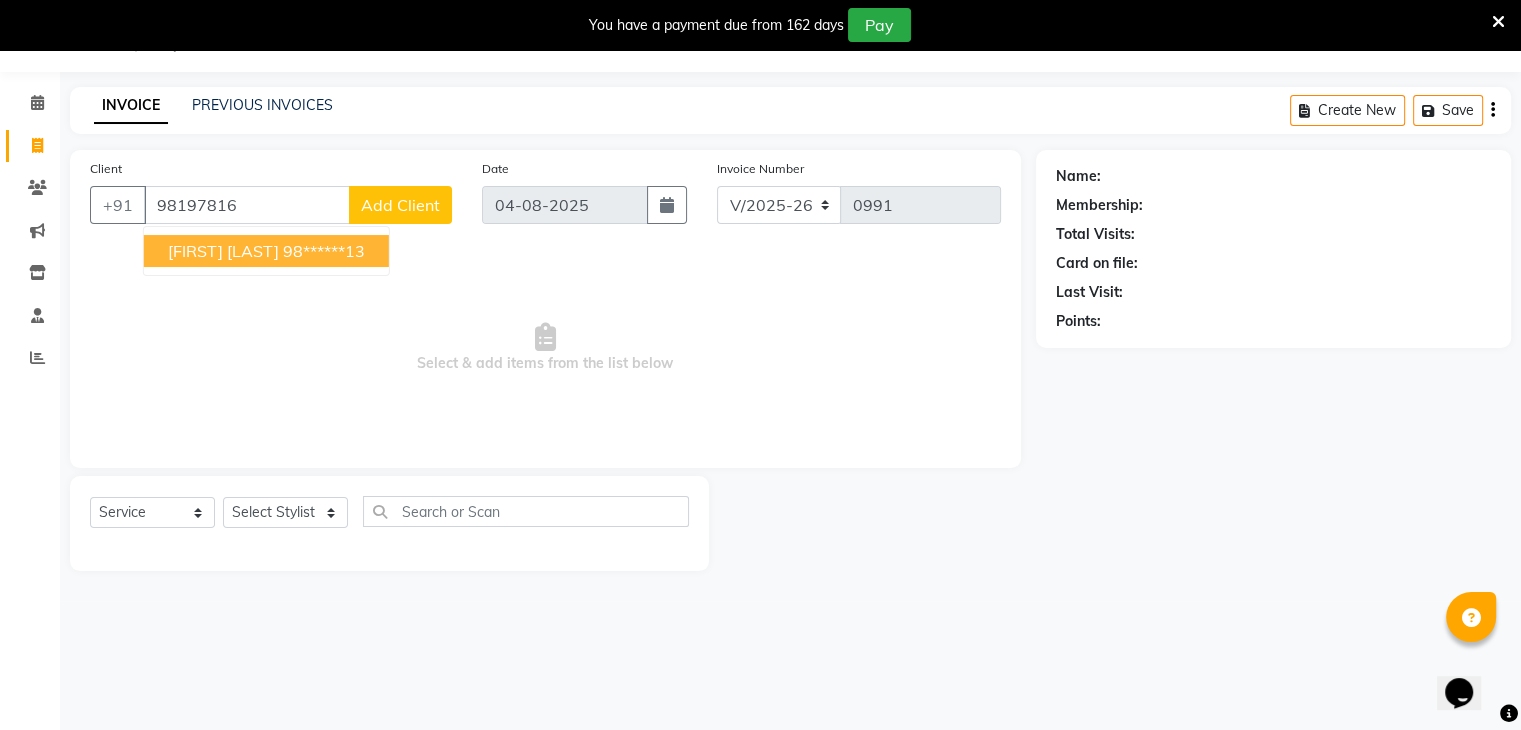 click on "[FIRST] [LAST]" at bounding box center (223, 251) 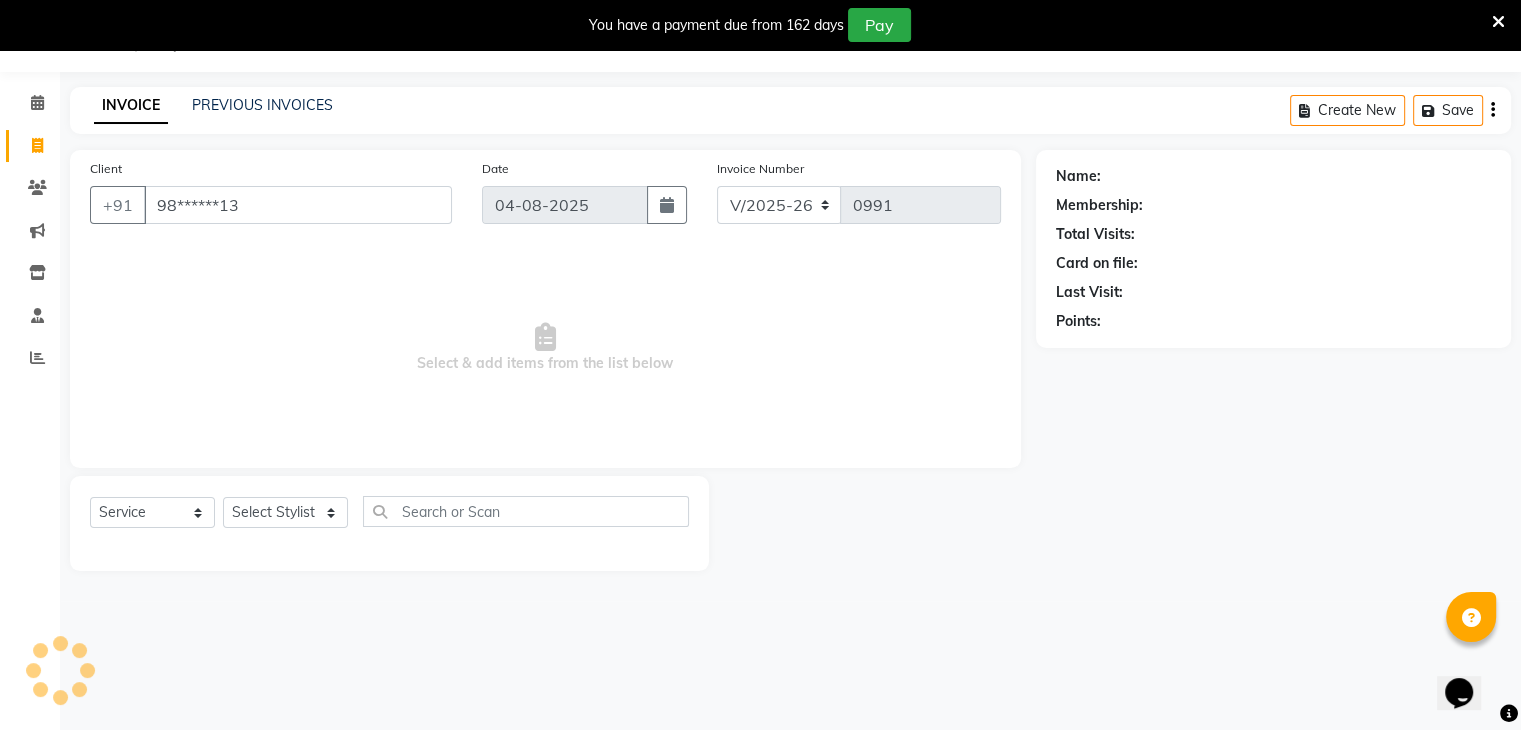 type on "98******13" 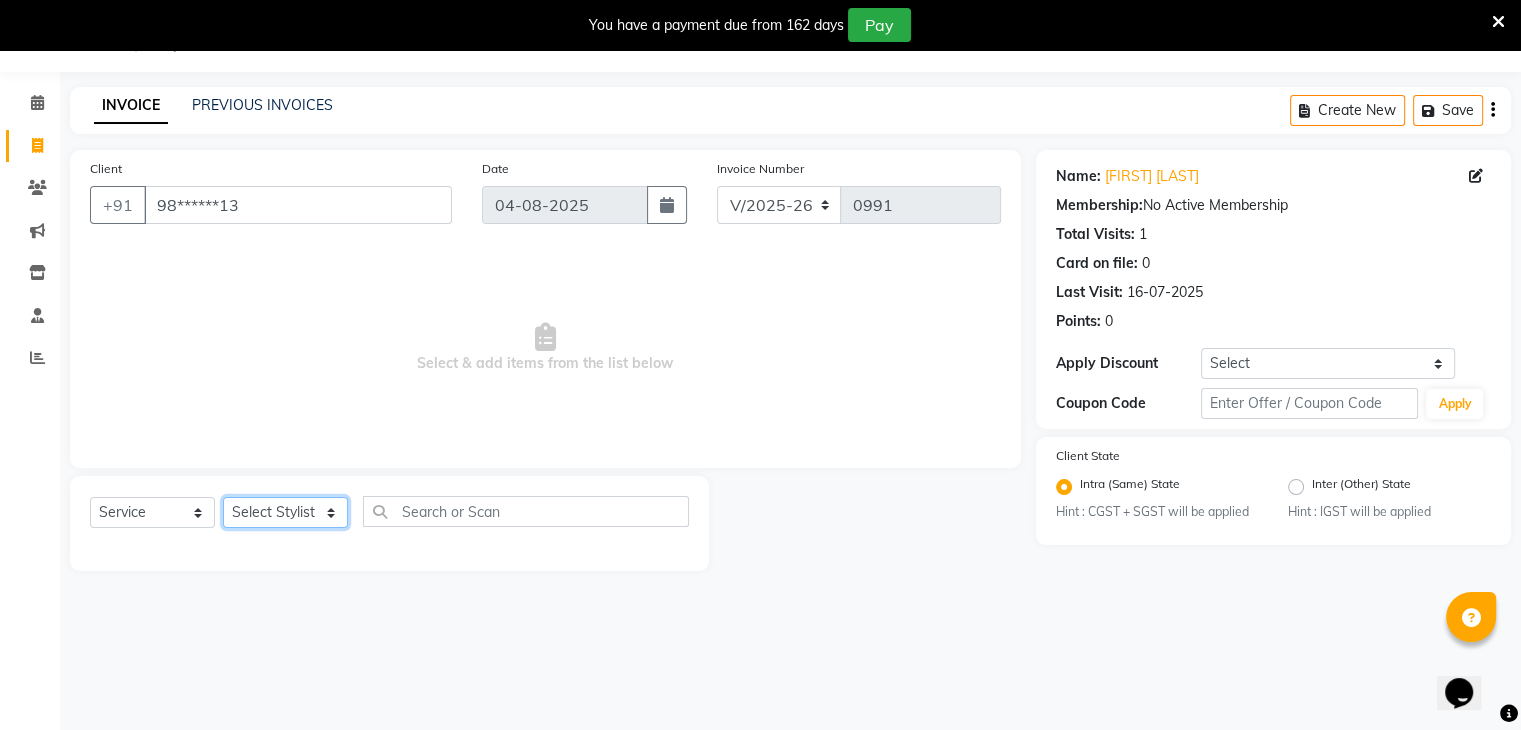 click on "Select Stylist Bharti Gurun [FIRST] [LAST] [FIRST] [LAST] [FIRST] [LAST] [FIRST] [LAST] [FIRST] [LAST]" 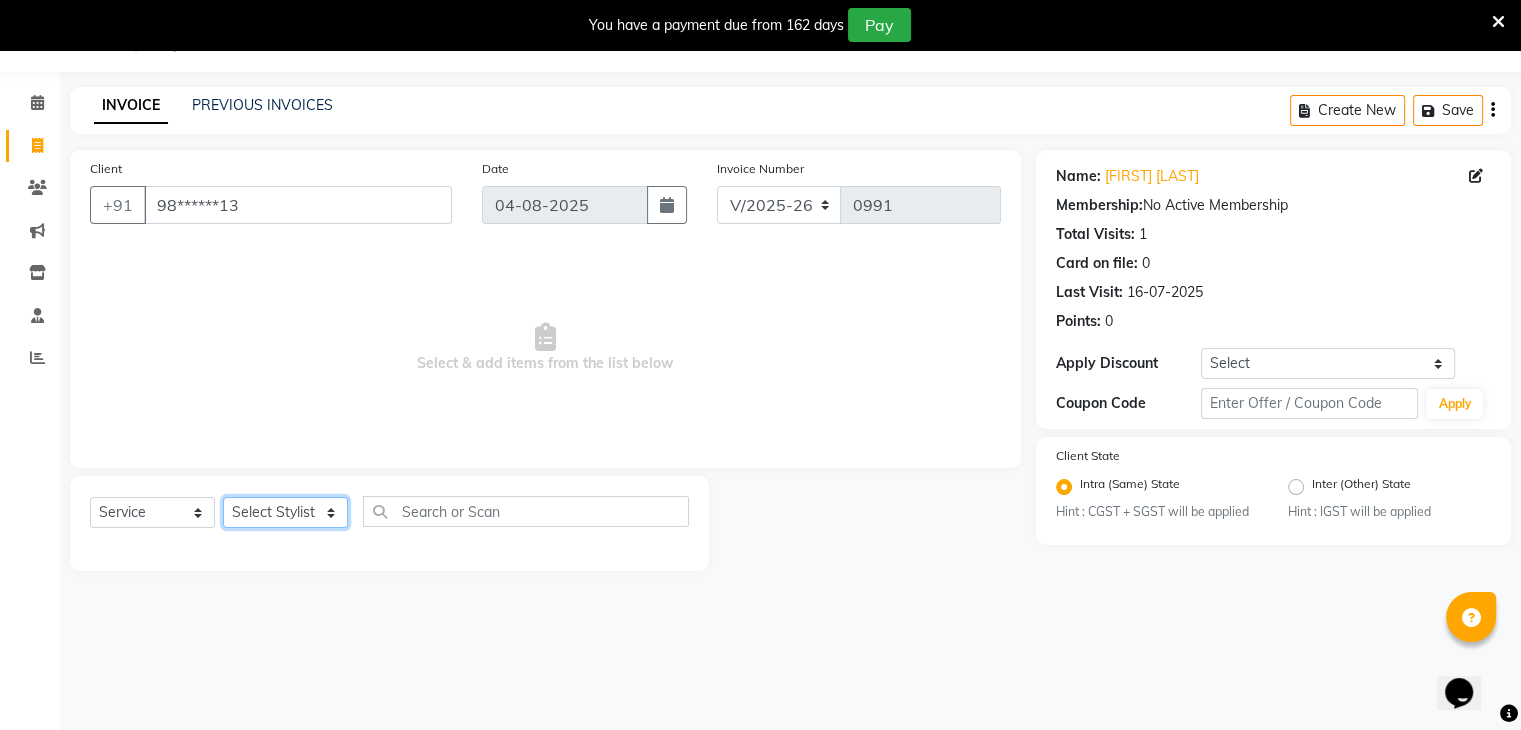 select on "38404" 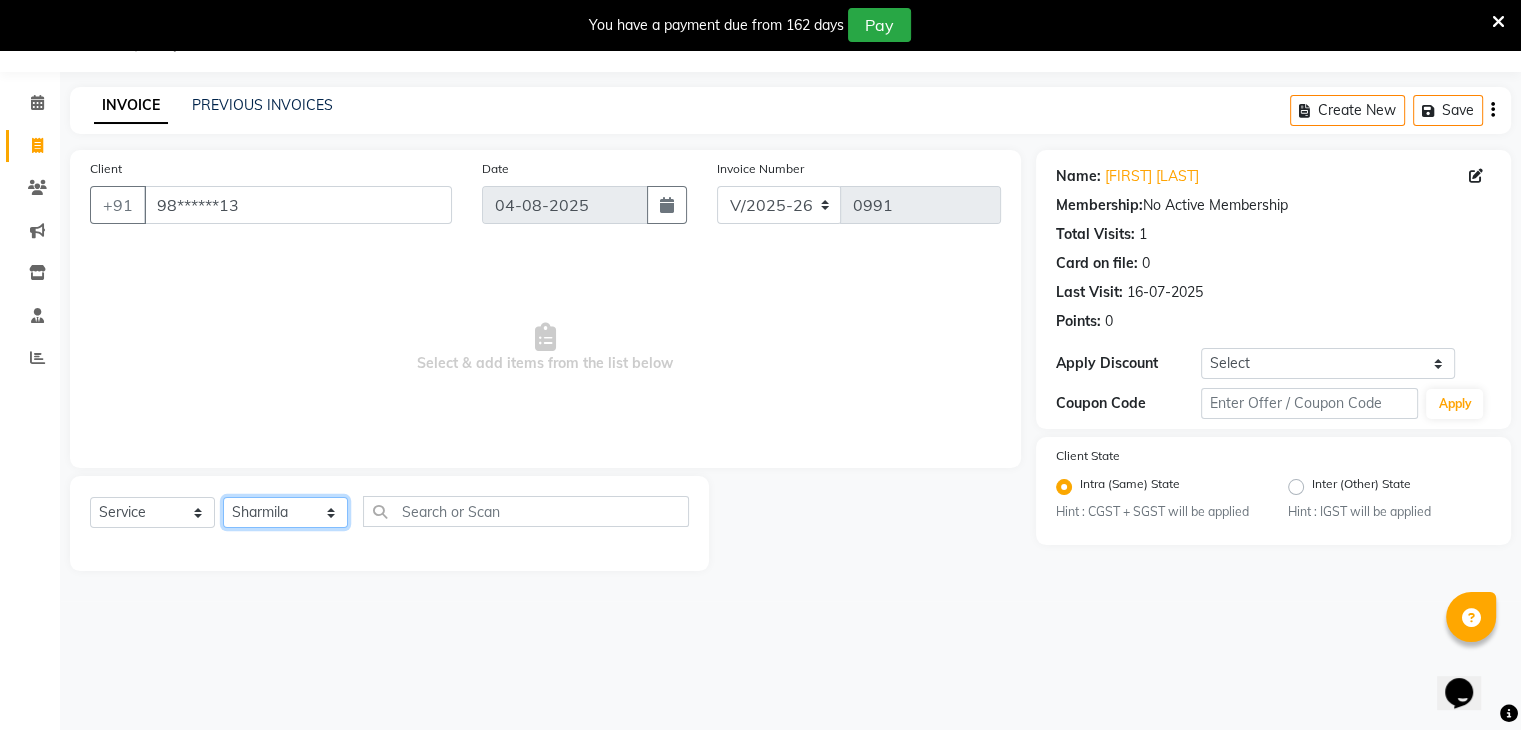 click on "Select Stylist Bharti Gurun [FIRST] [LAST] [FIRST] [LAST] [FIRST] [LAST] [FIRST] [LAST] [FIRST] [LAST]" 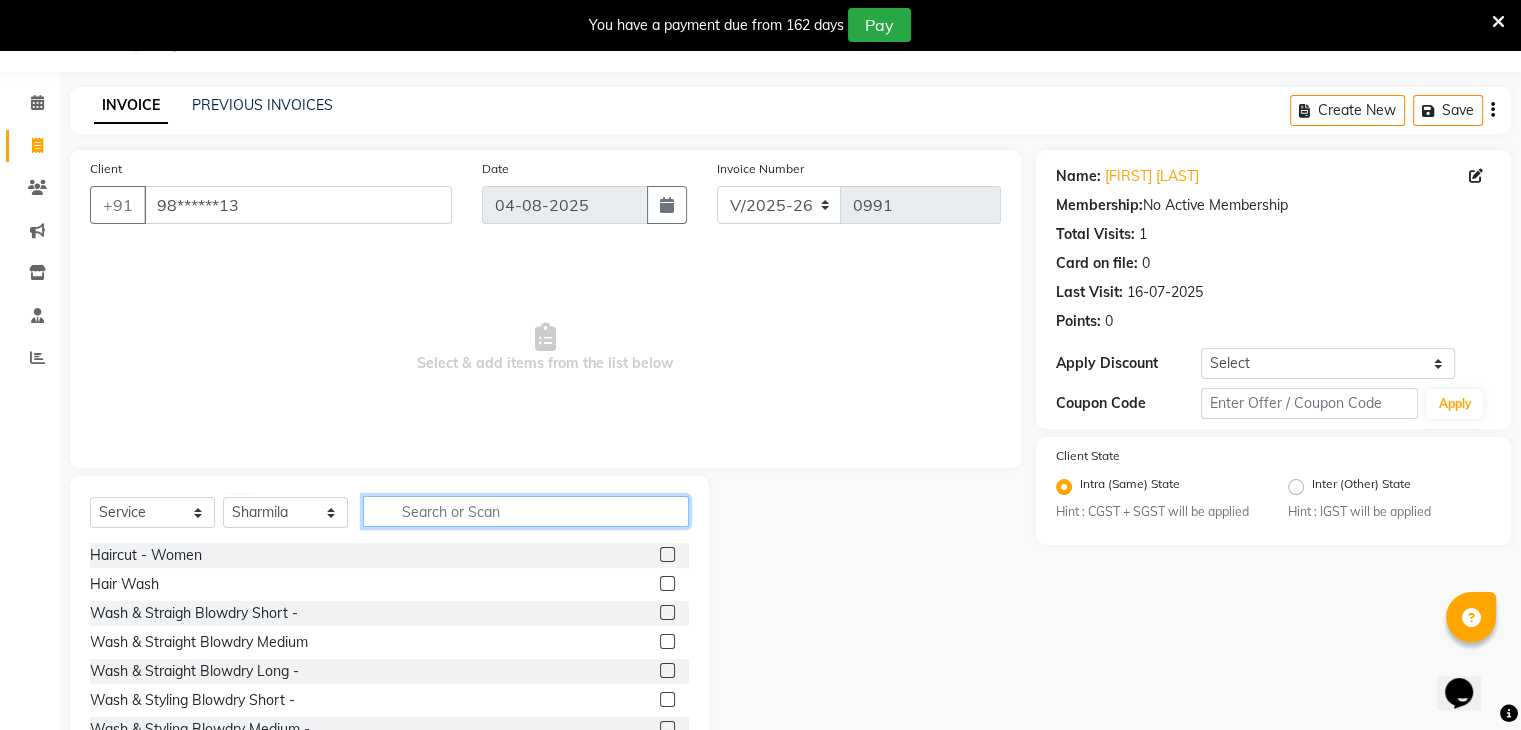 click 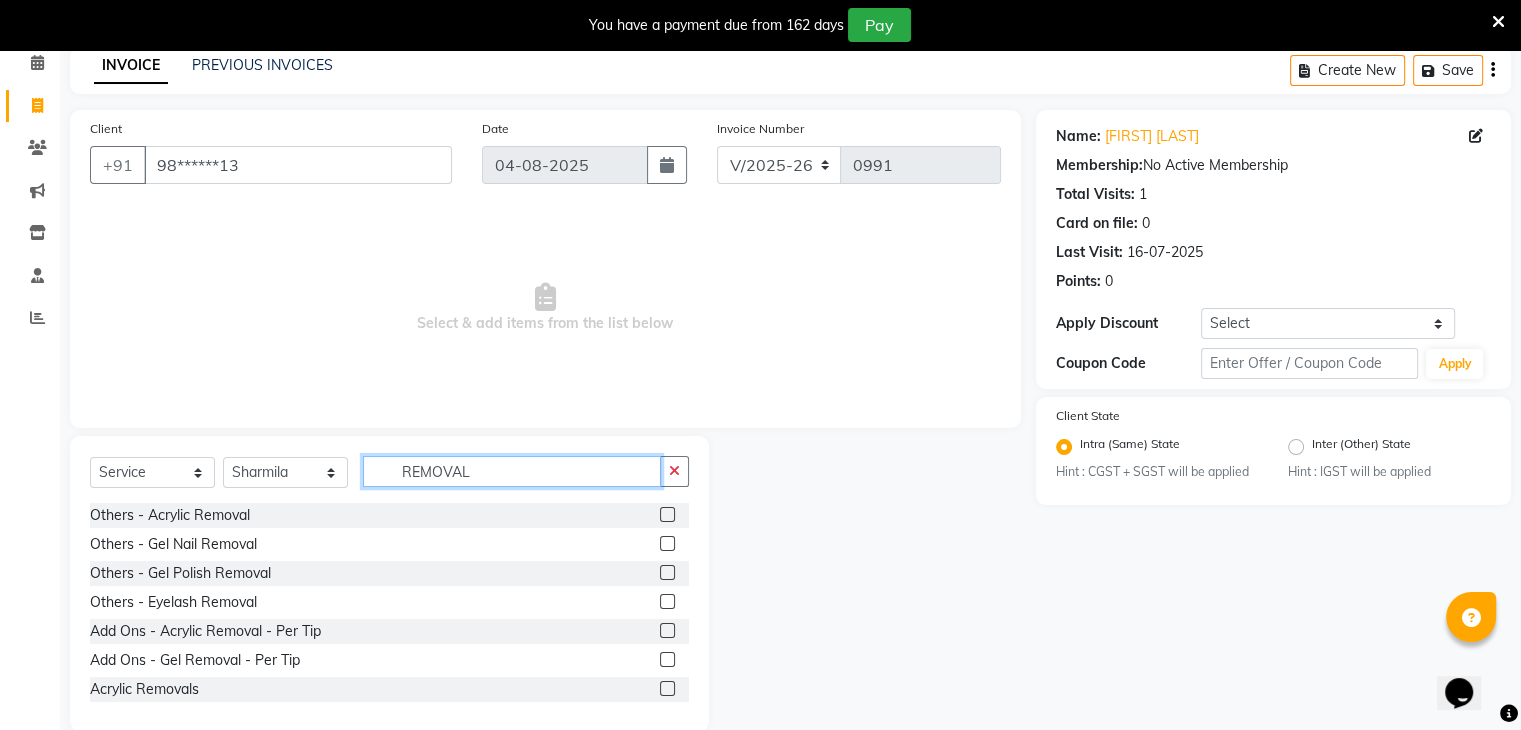 scroll, scrollTop: 122, scrollLeft: 0, axis: vertical 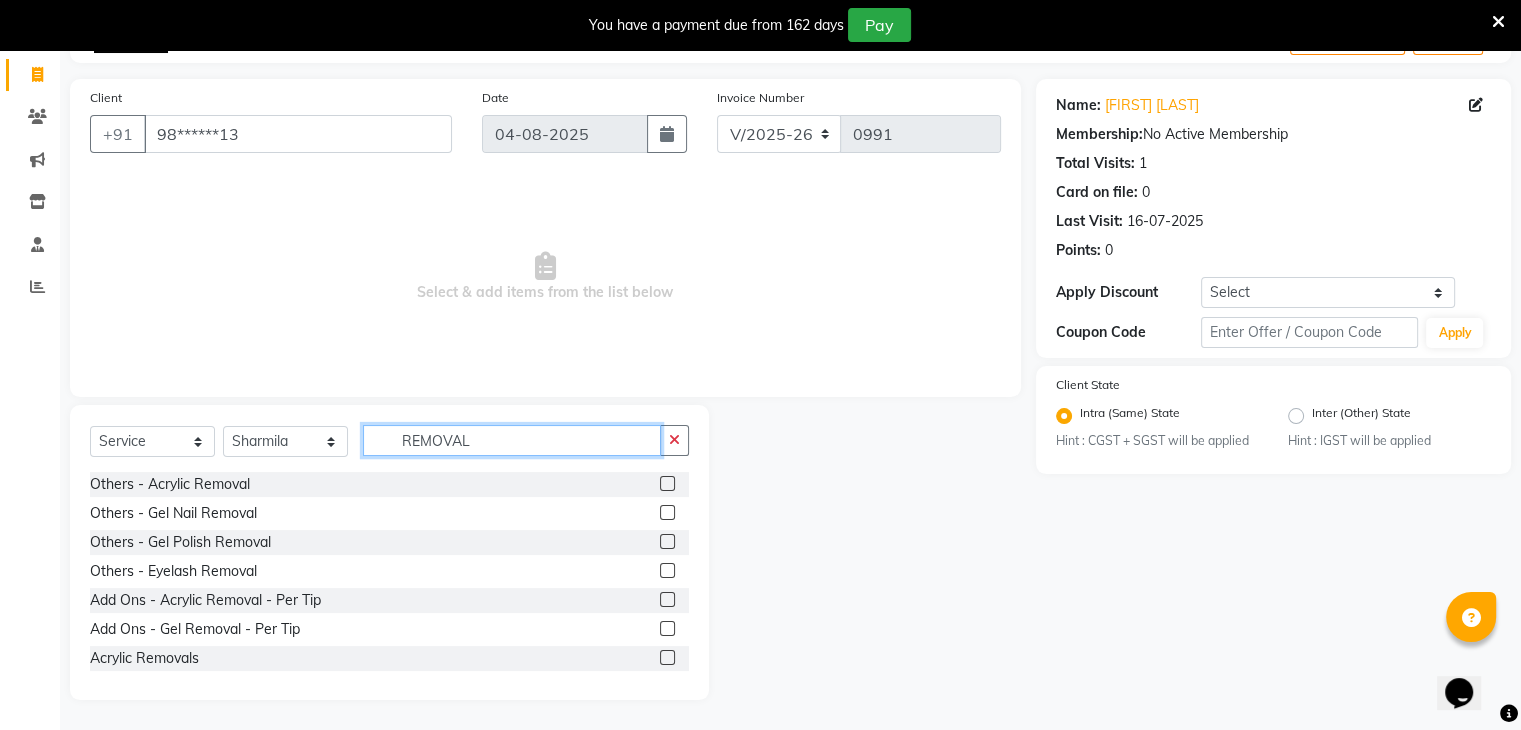 type on "REMOVAL" 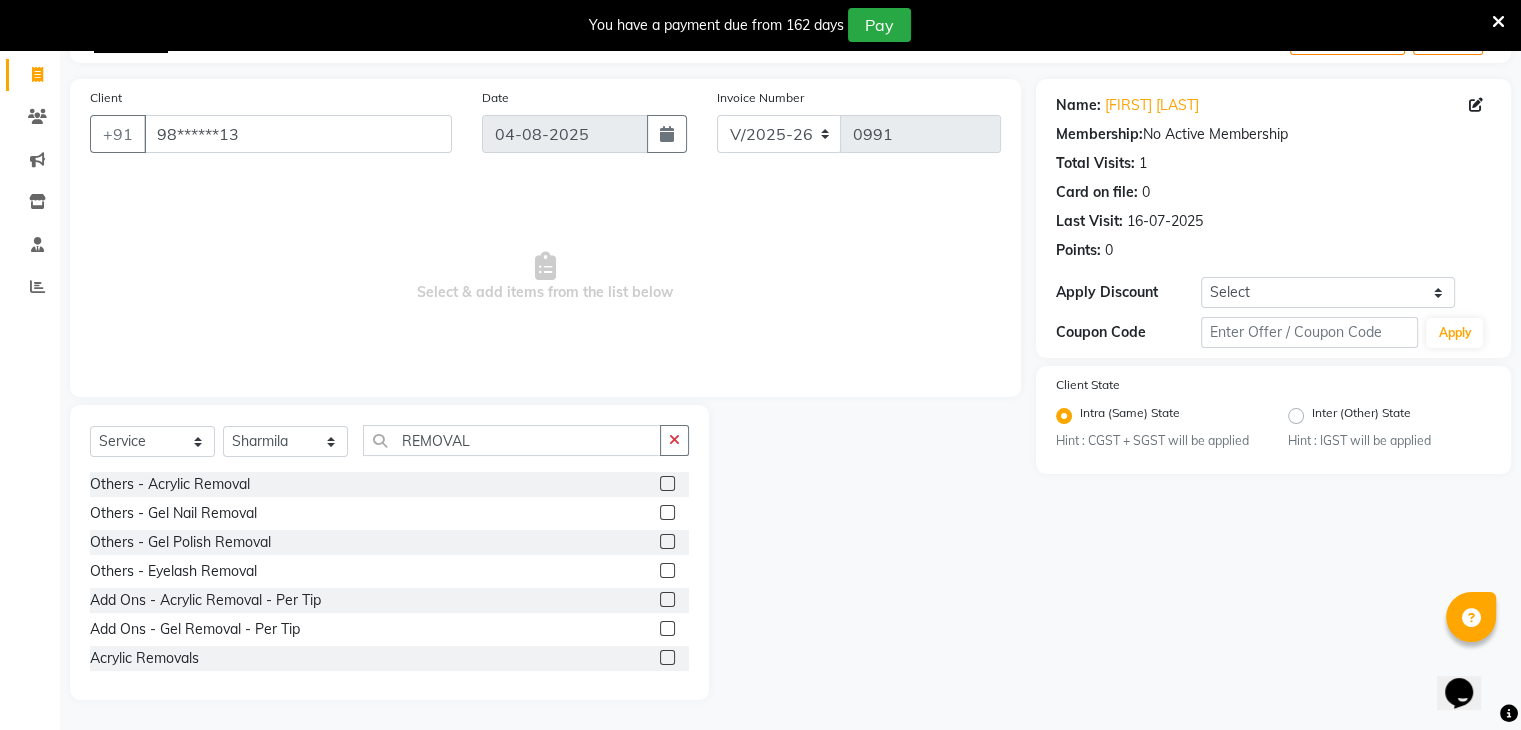click 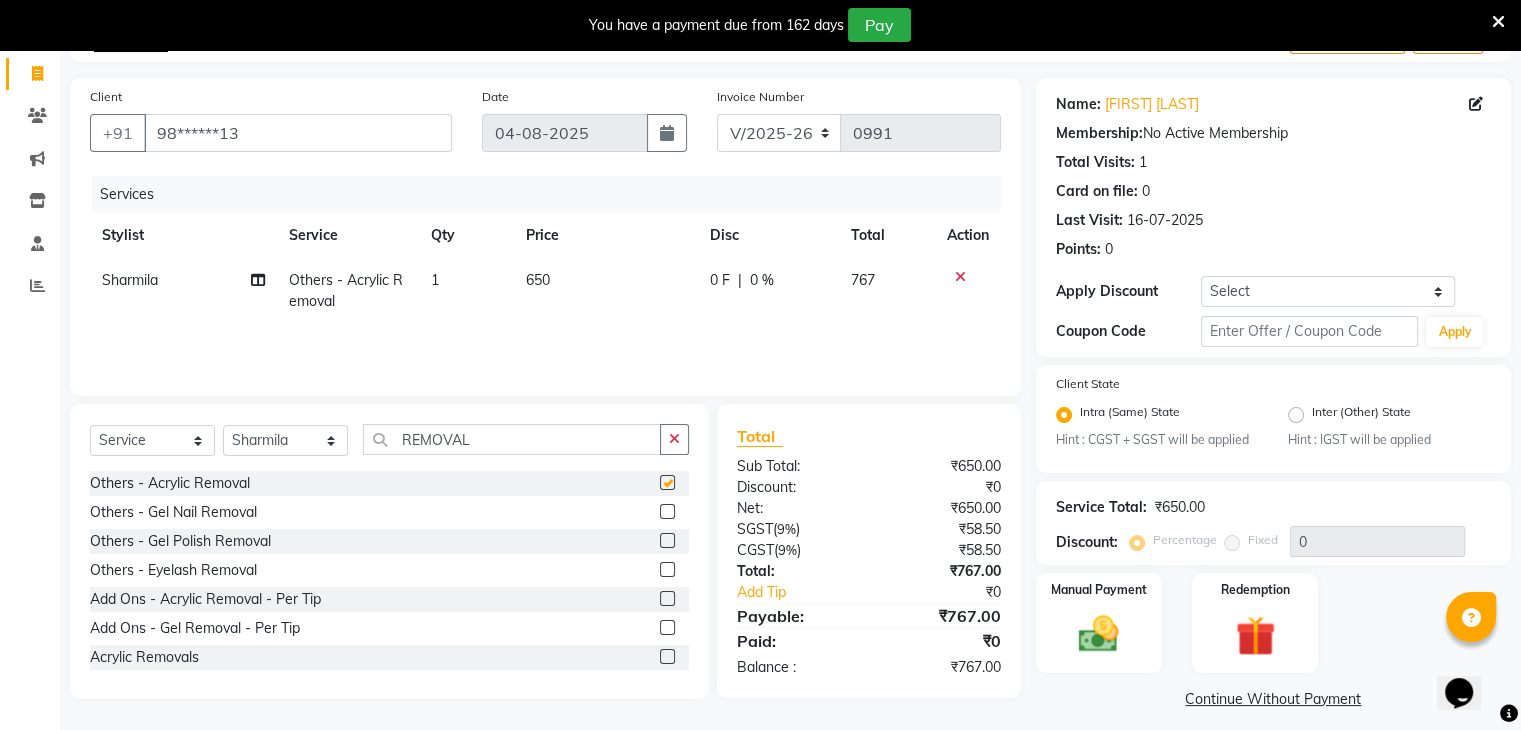 checkbox on "false" 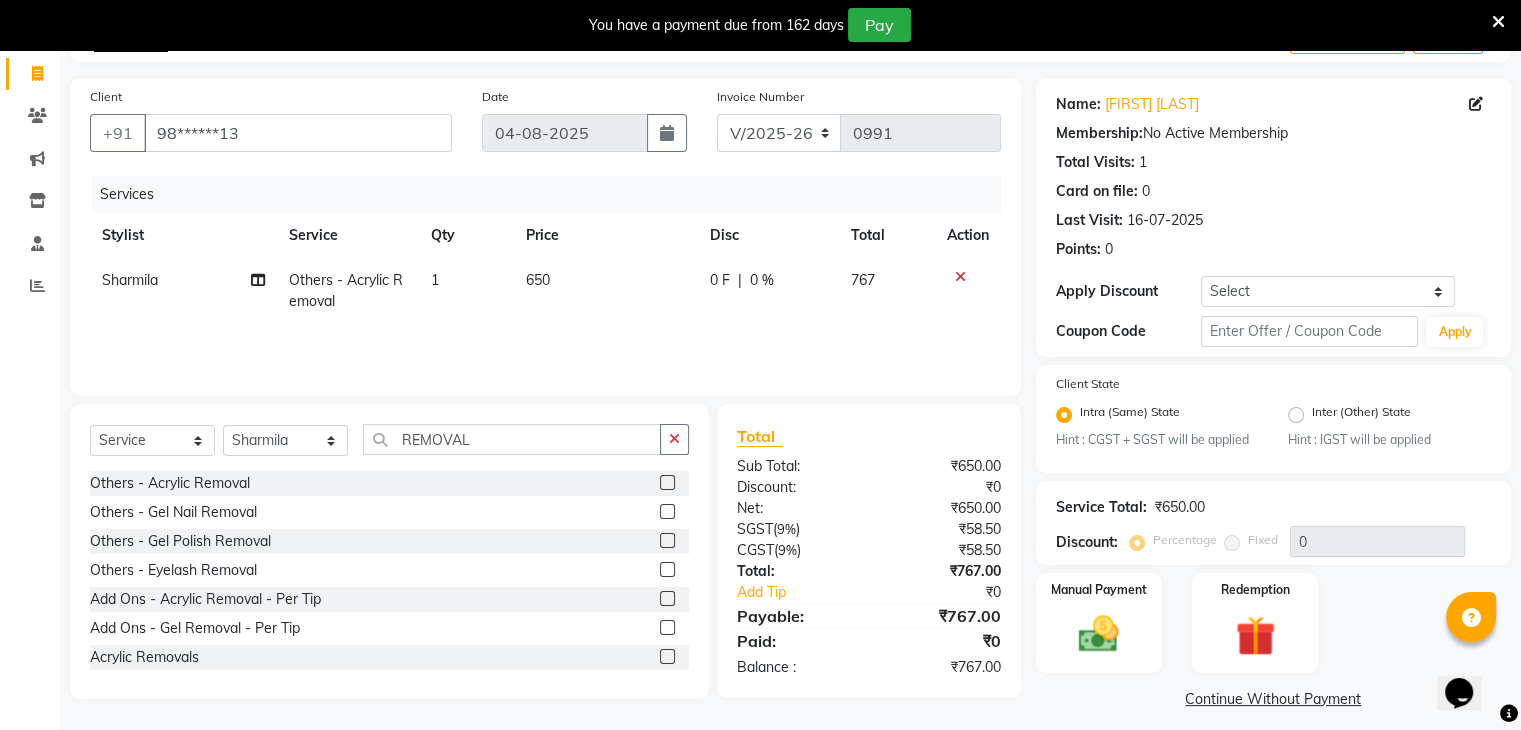 drag, startPoint x: 486, startPoint y: 415, endPoint x: 478, endPoint y: 433, distance: 19.697716 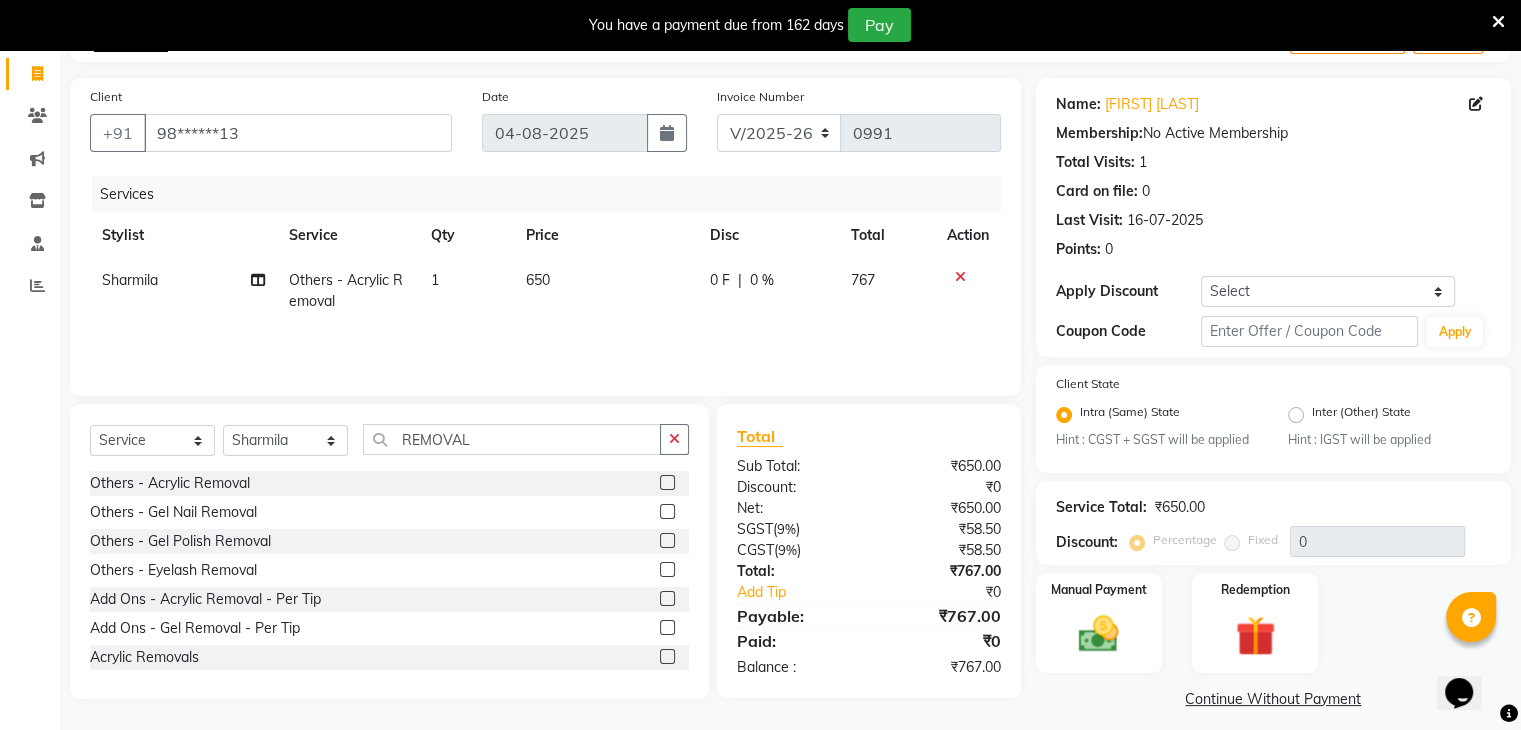click on "Select Stylist Bharti Gurun [FIRST] [LAST] [FIRST] [LAST] [FIRST] [LAST] [FIRST] [LAST] [FIRST] [LAST]" 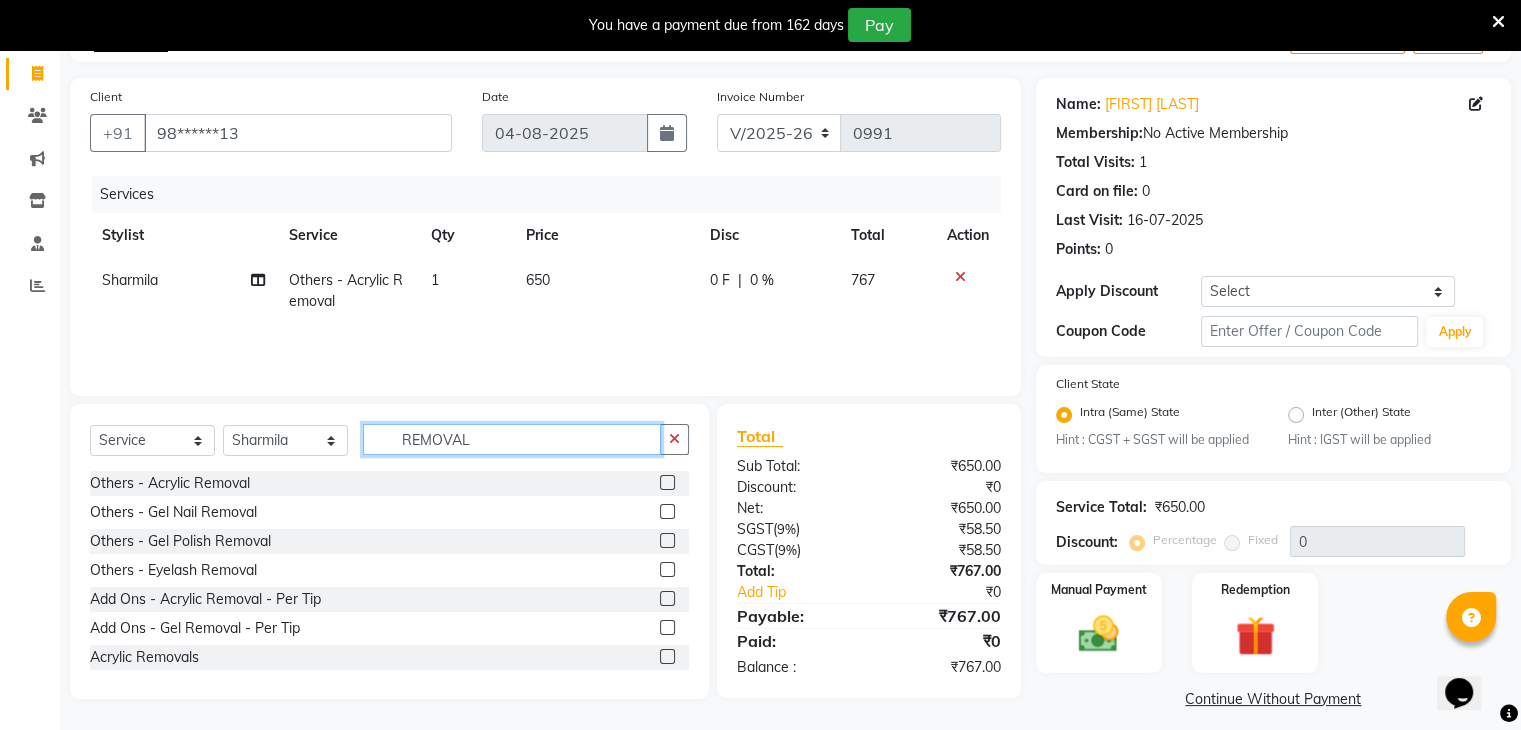click on "REMOVAL" 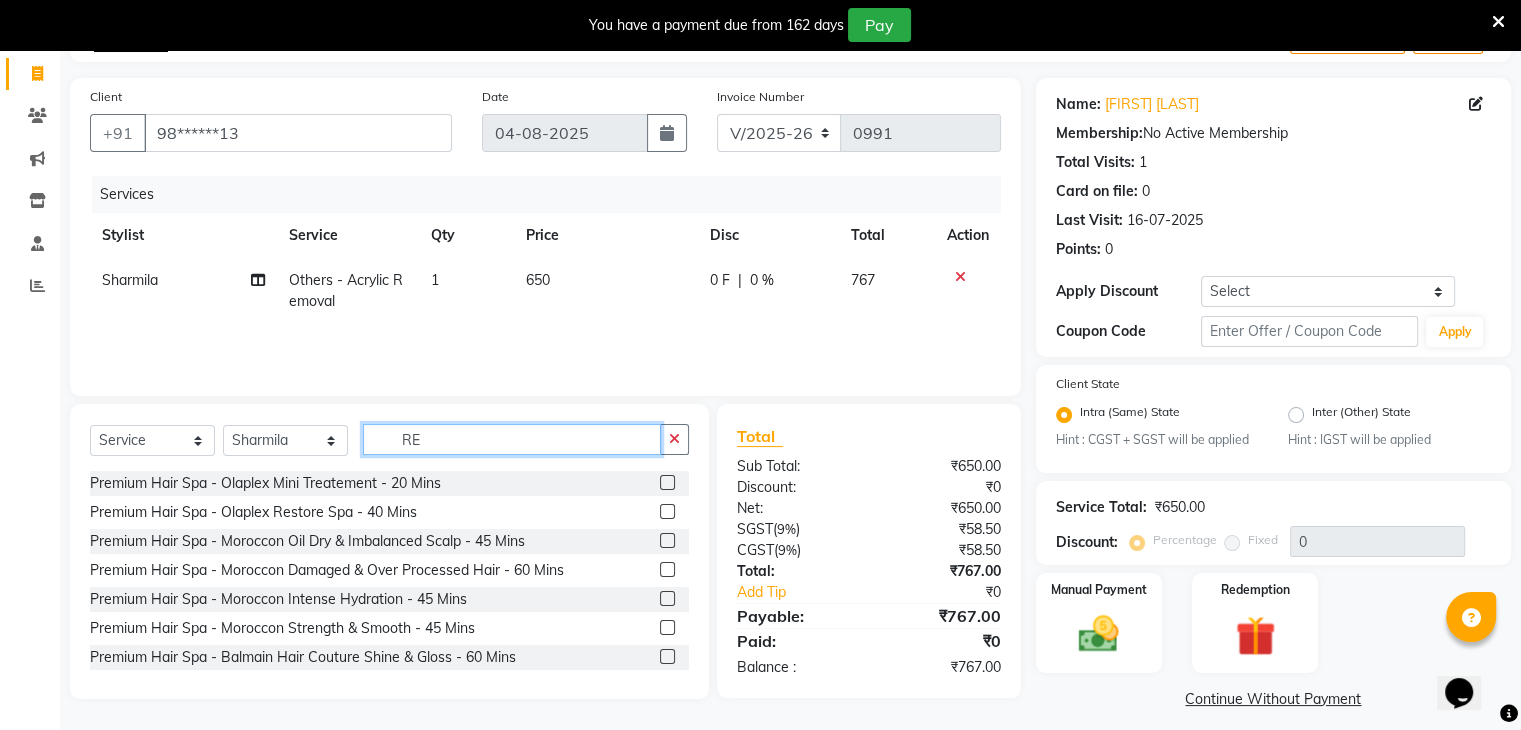 type on "R" 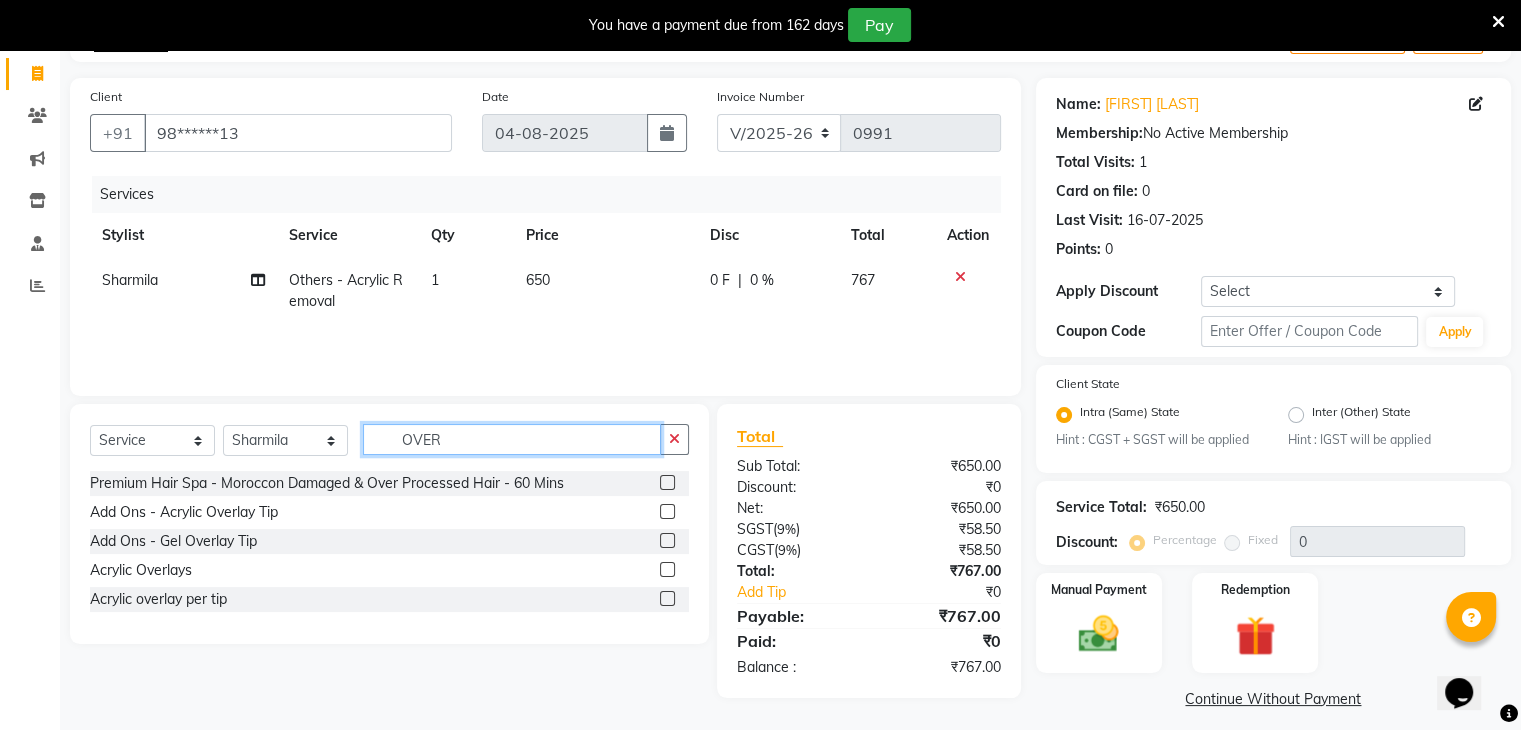 type on "OVER" 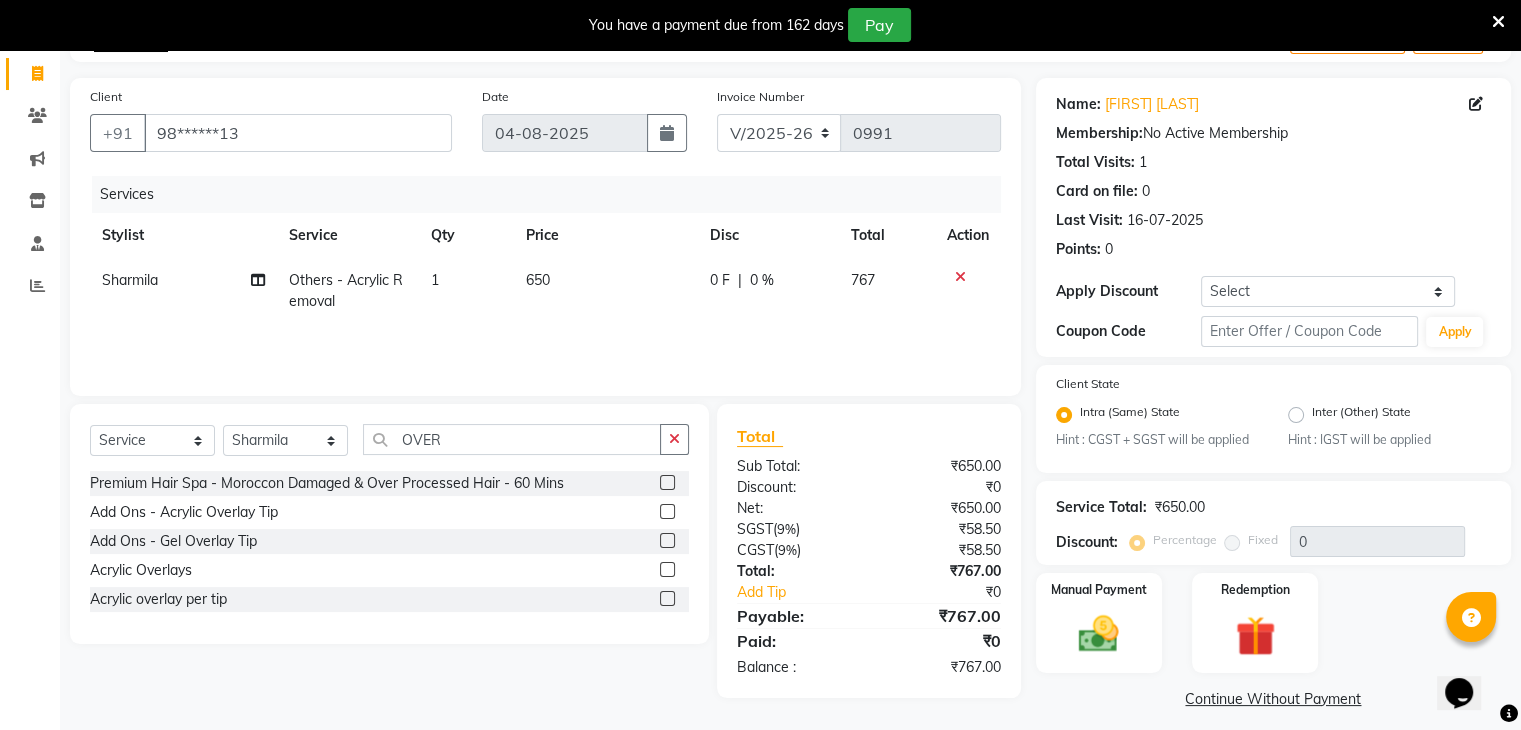 click 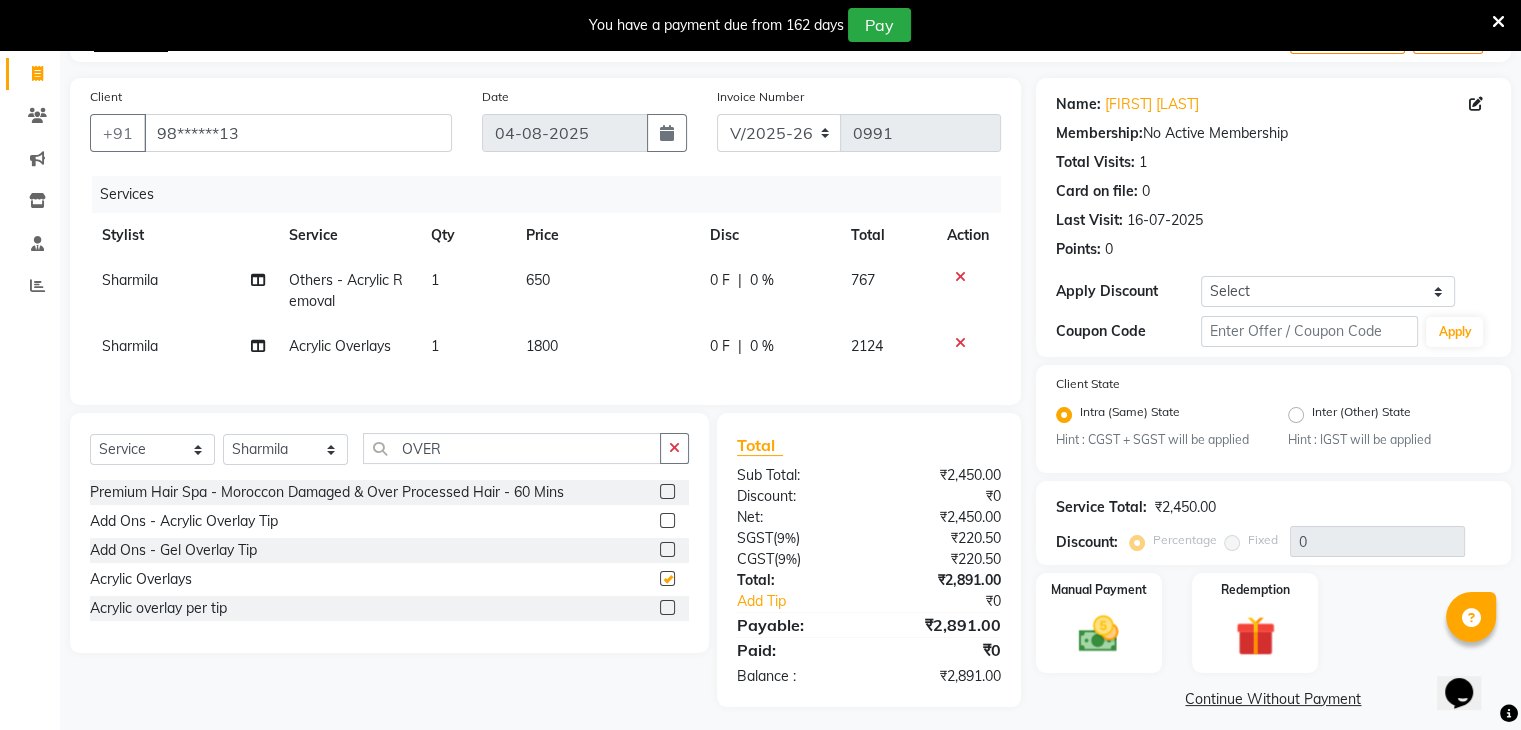 checkbox on "false" 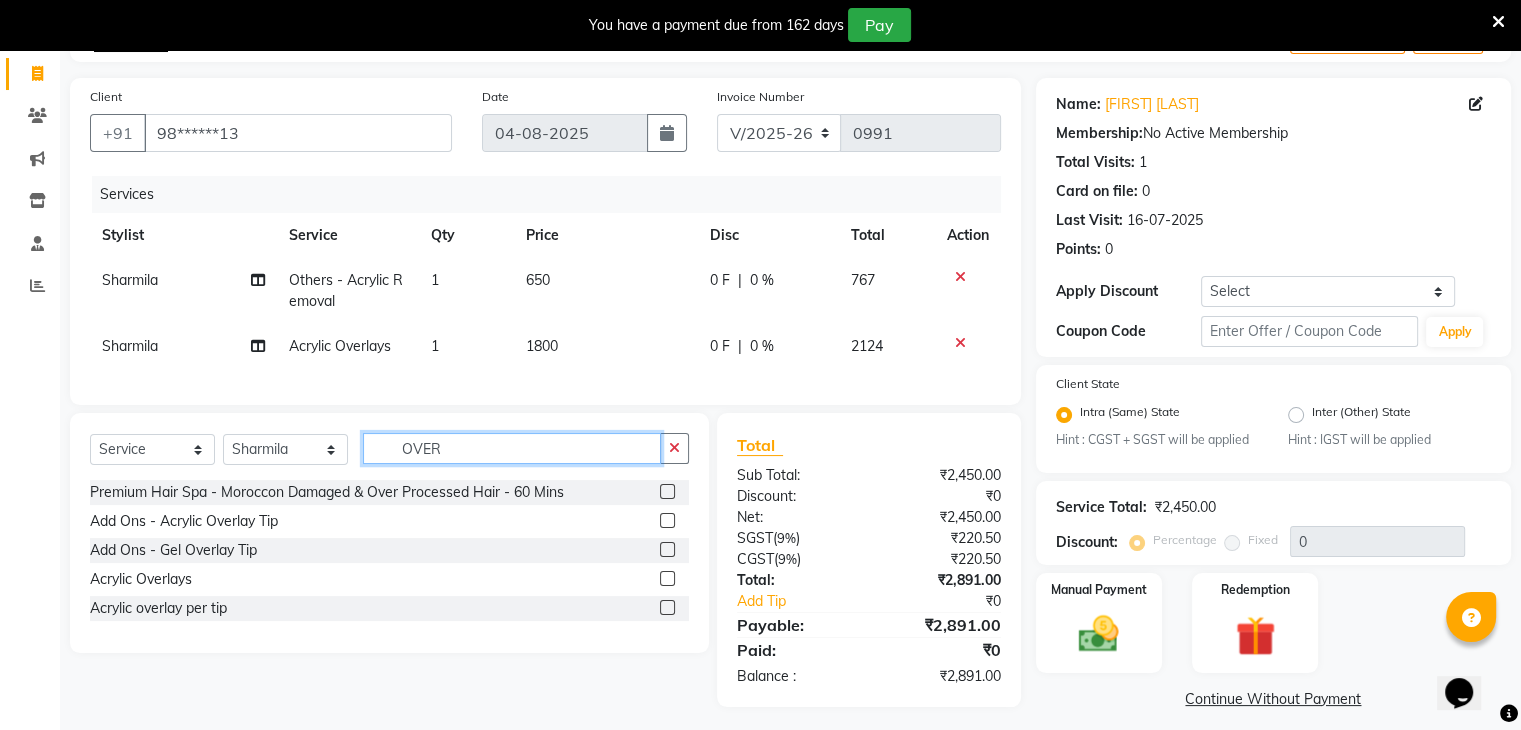 click on "OVER" 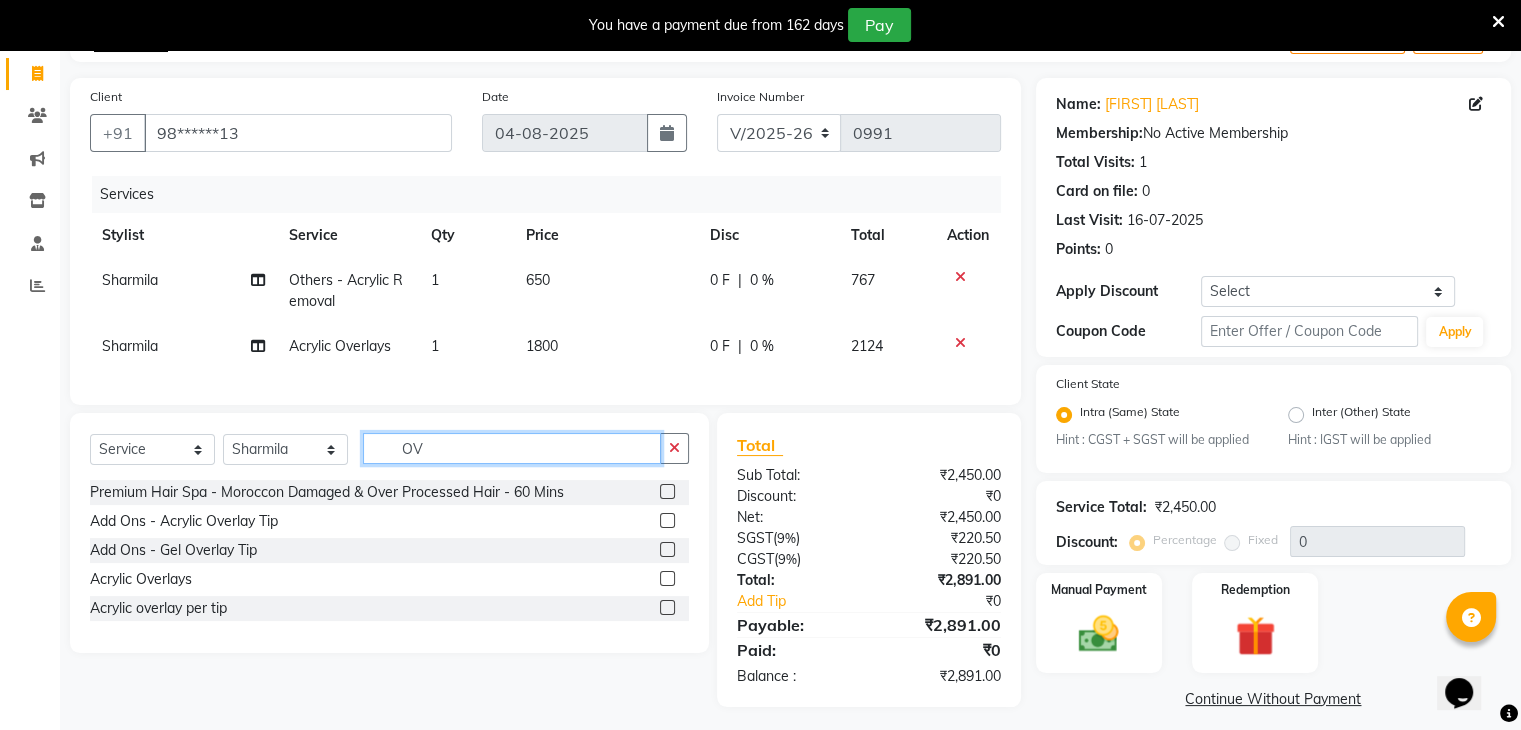 type on "O" 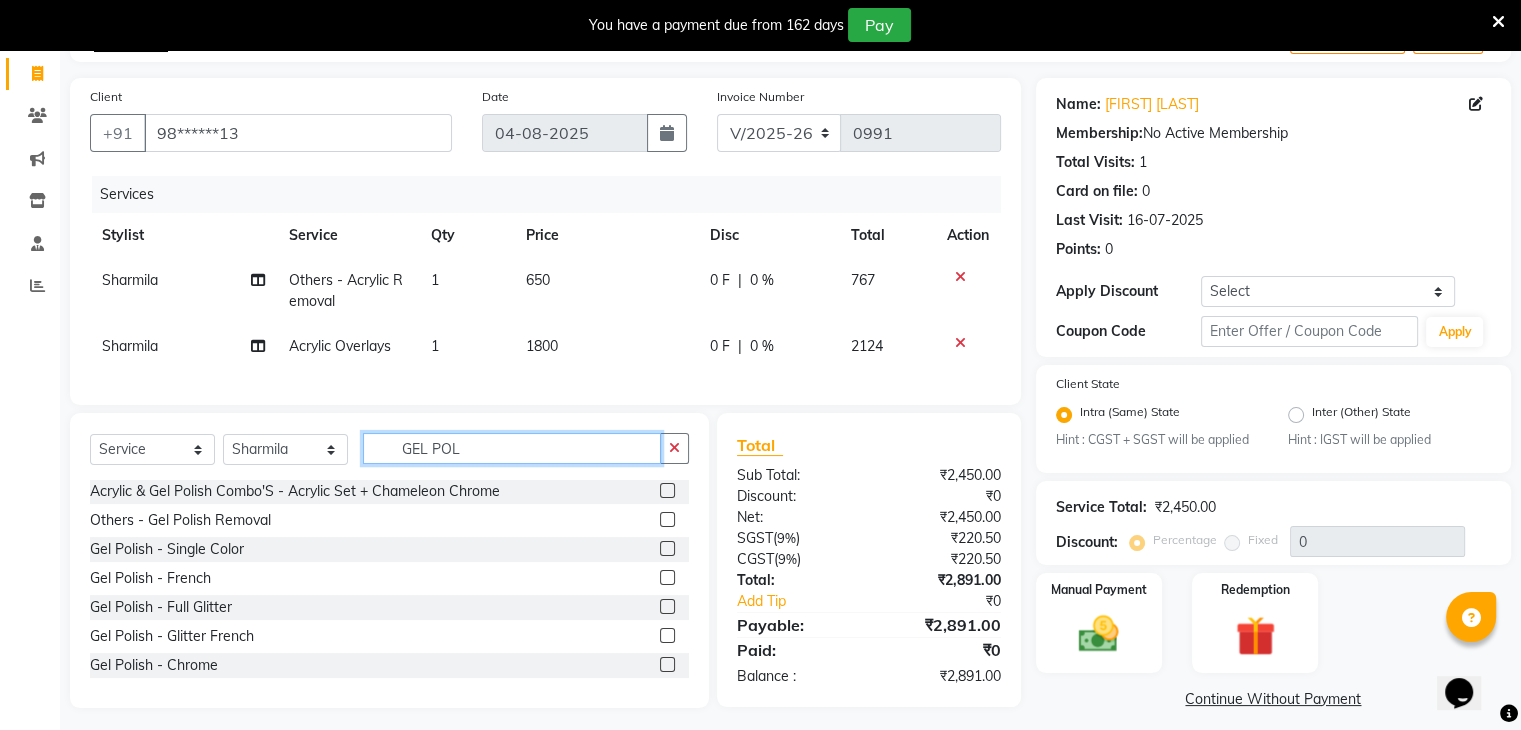 scroll, scrollTop: 200, scrollLeft: 0, axis: vertical 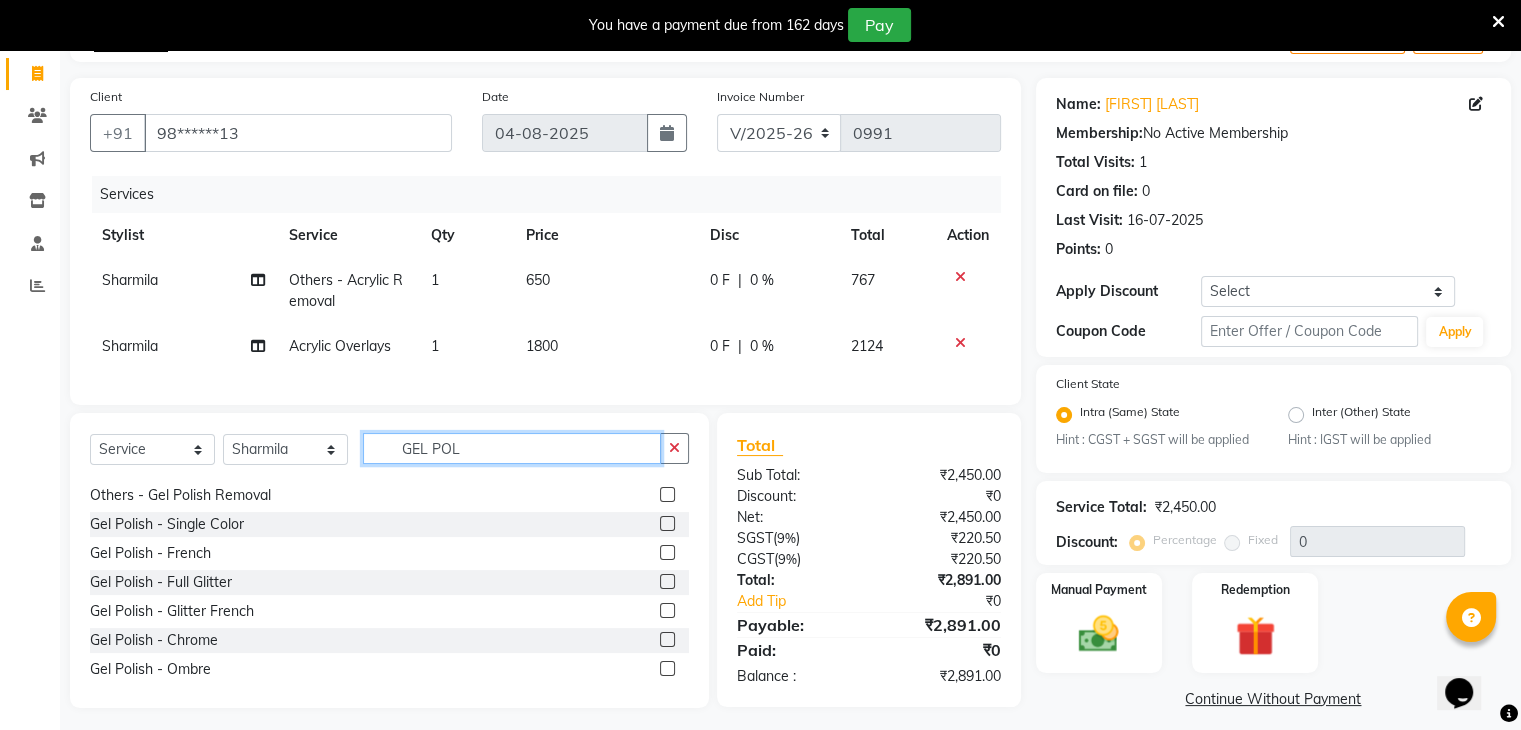 type on "GEL POL" 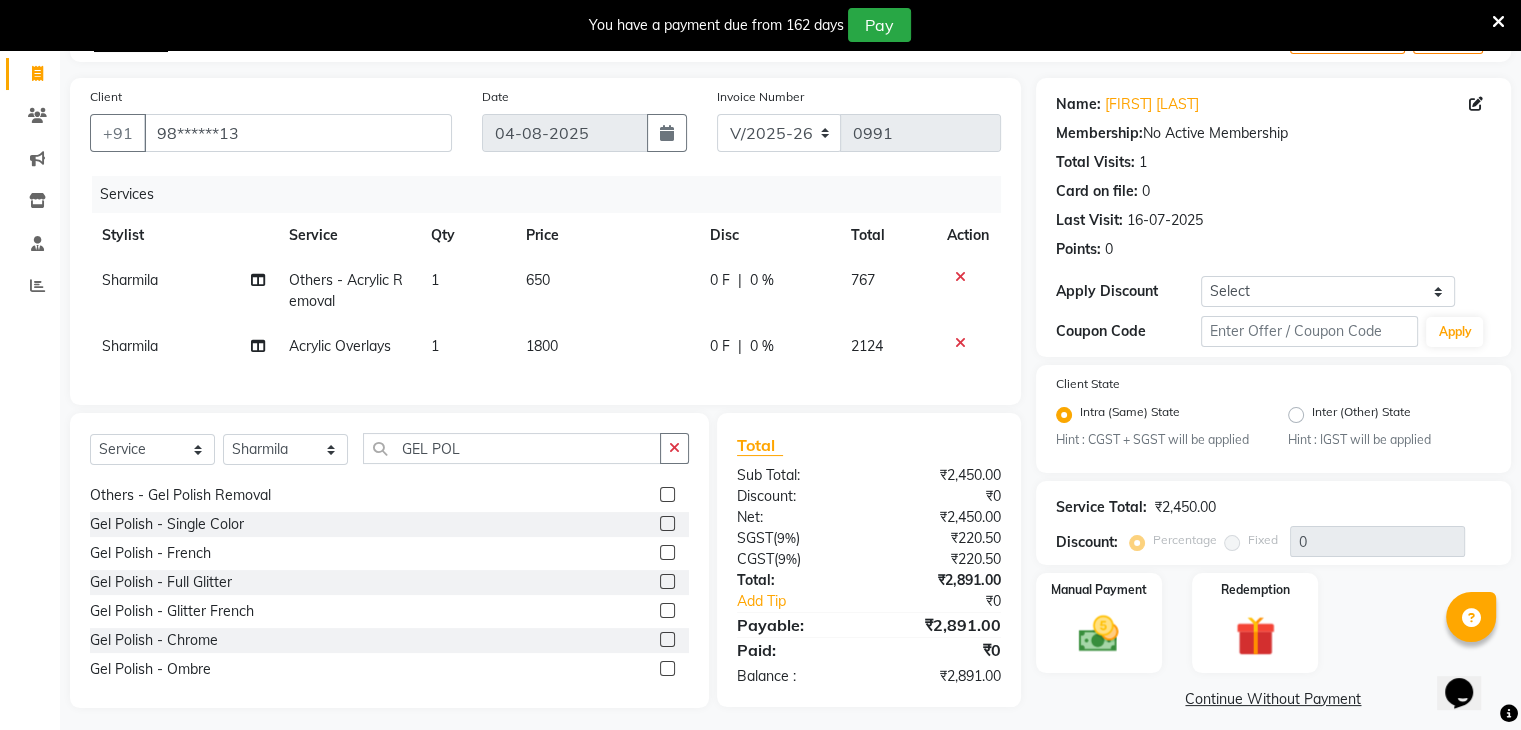 click 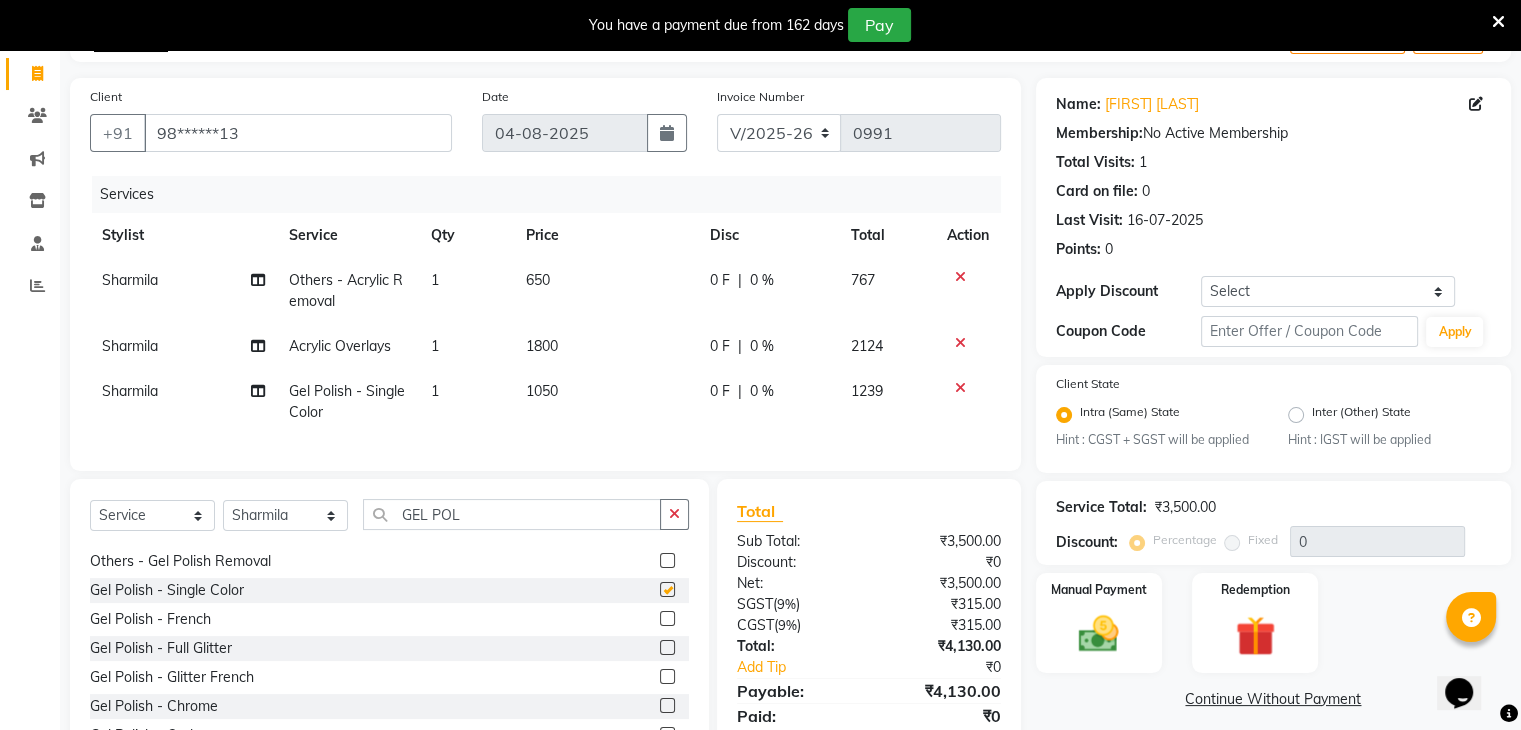 checkbox on "false" 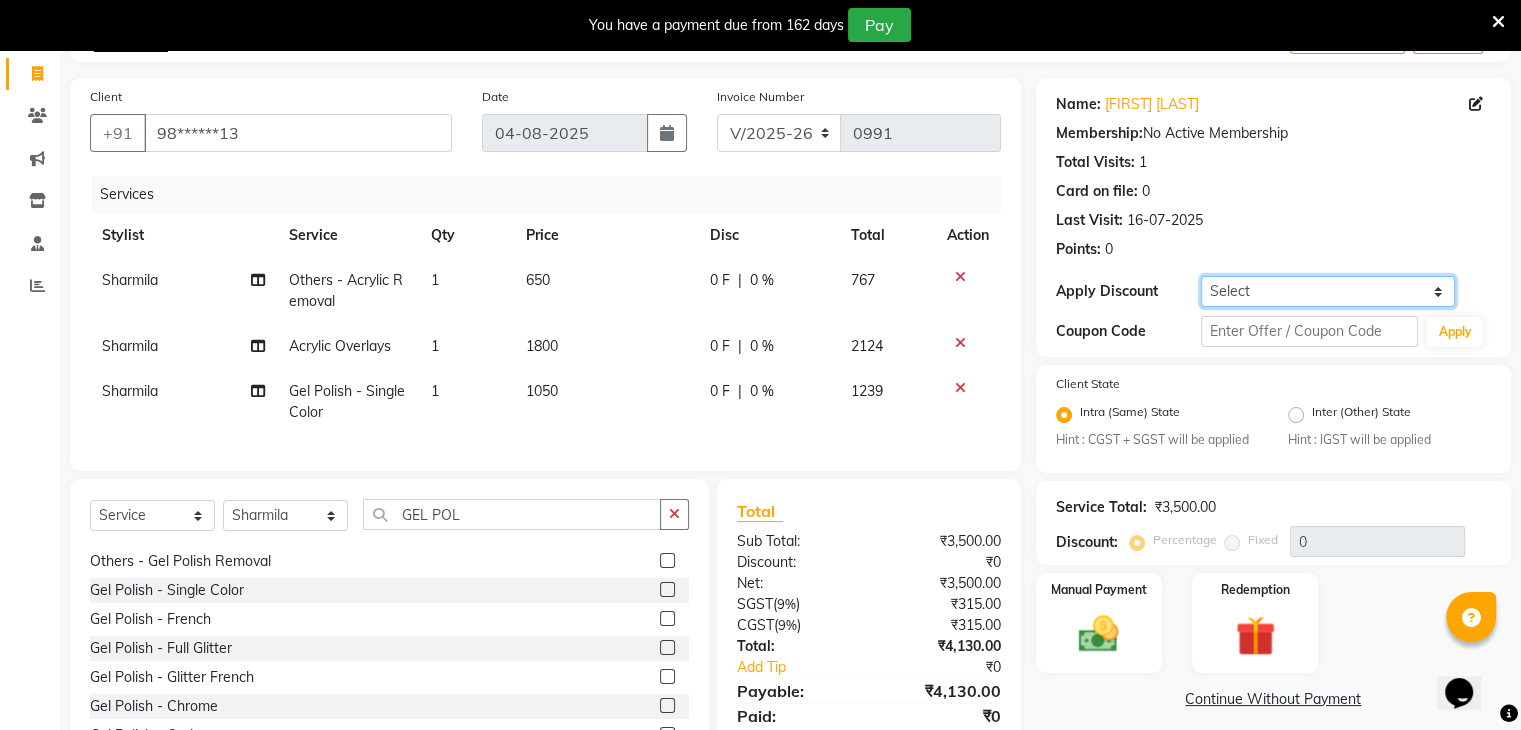 click on "Select Coupon → Daily Discount Coupon → Managers@10 Coupon → Am/bh/acct Coupon → Am/bh/acct Coupon → Manager 15 Coupon → Manager 10" 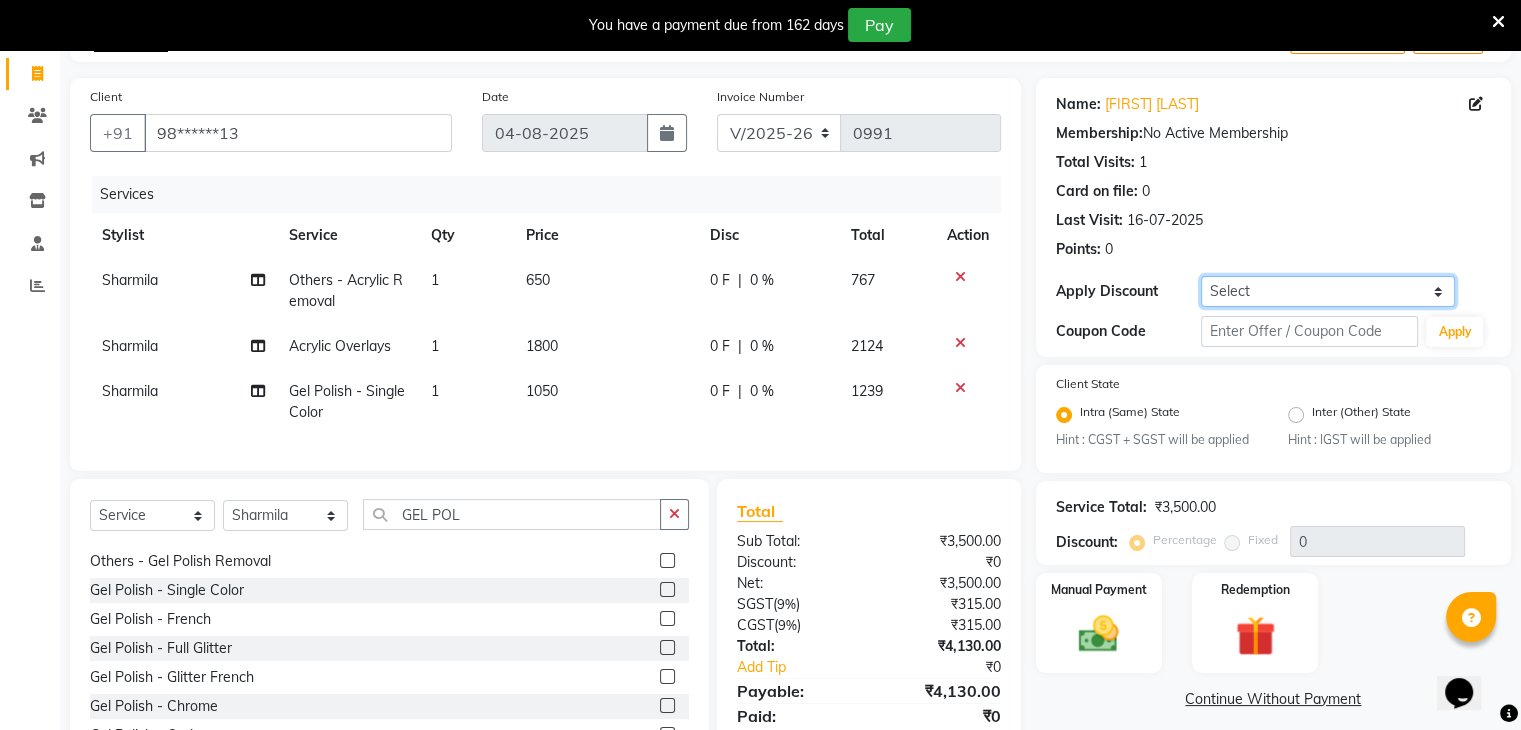 select on "5: Object" 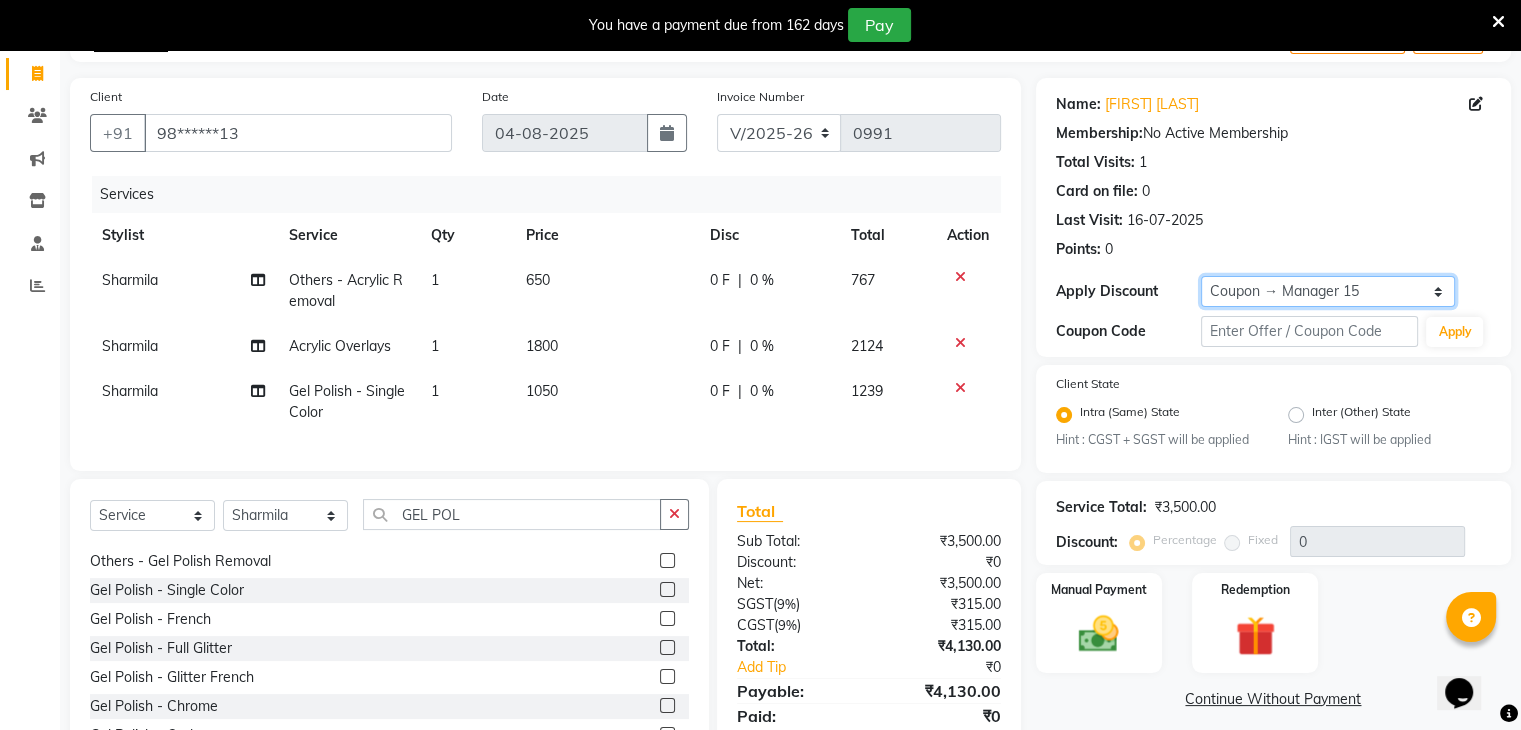 click on "Select Coupon → Daily Discount Coupon → Managers@10 Coupon → Am/bh/acct Coupon → Am/bh/acct Coupon → Manager 15 Coupon → Manager 10" 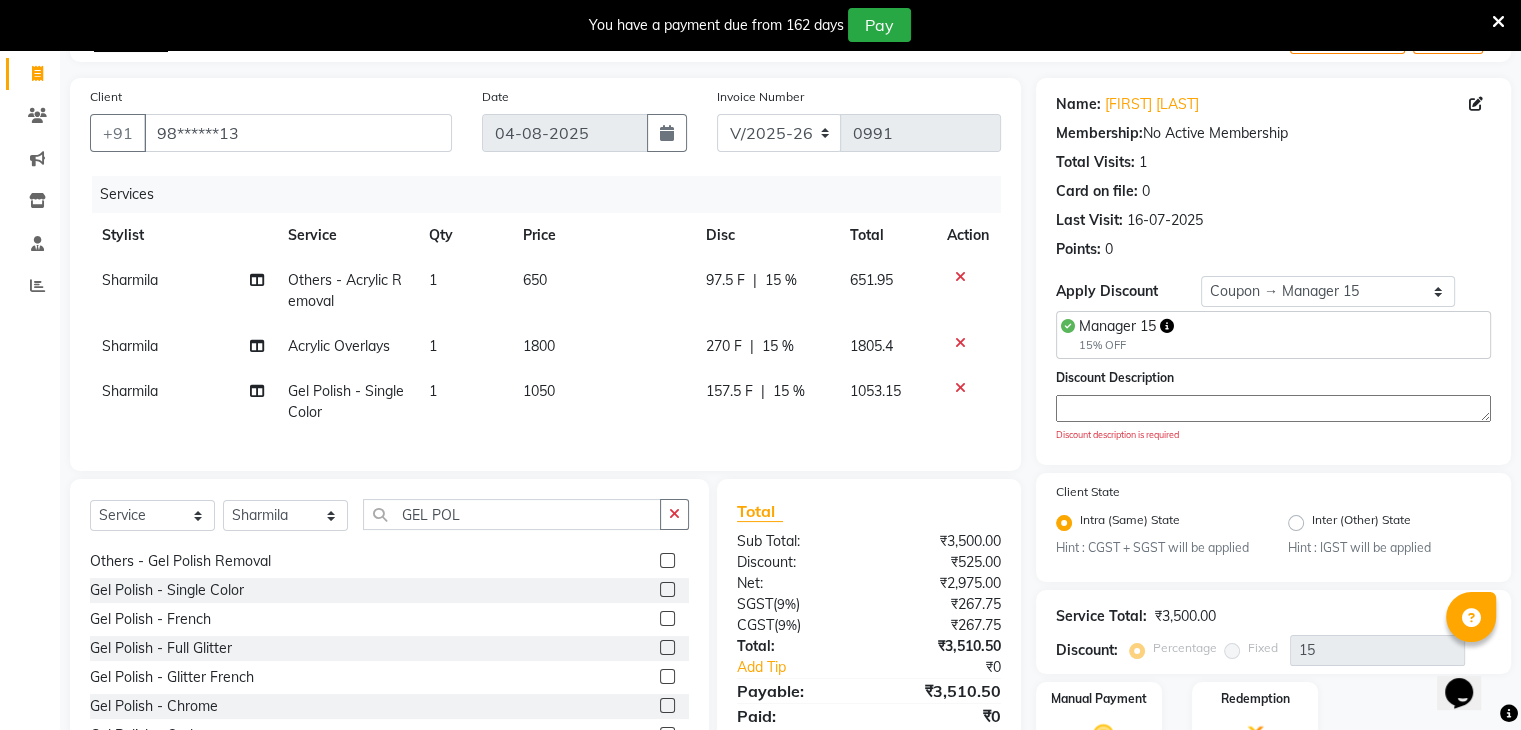 click 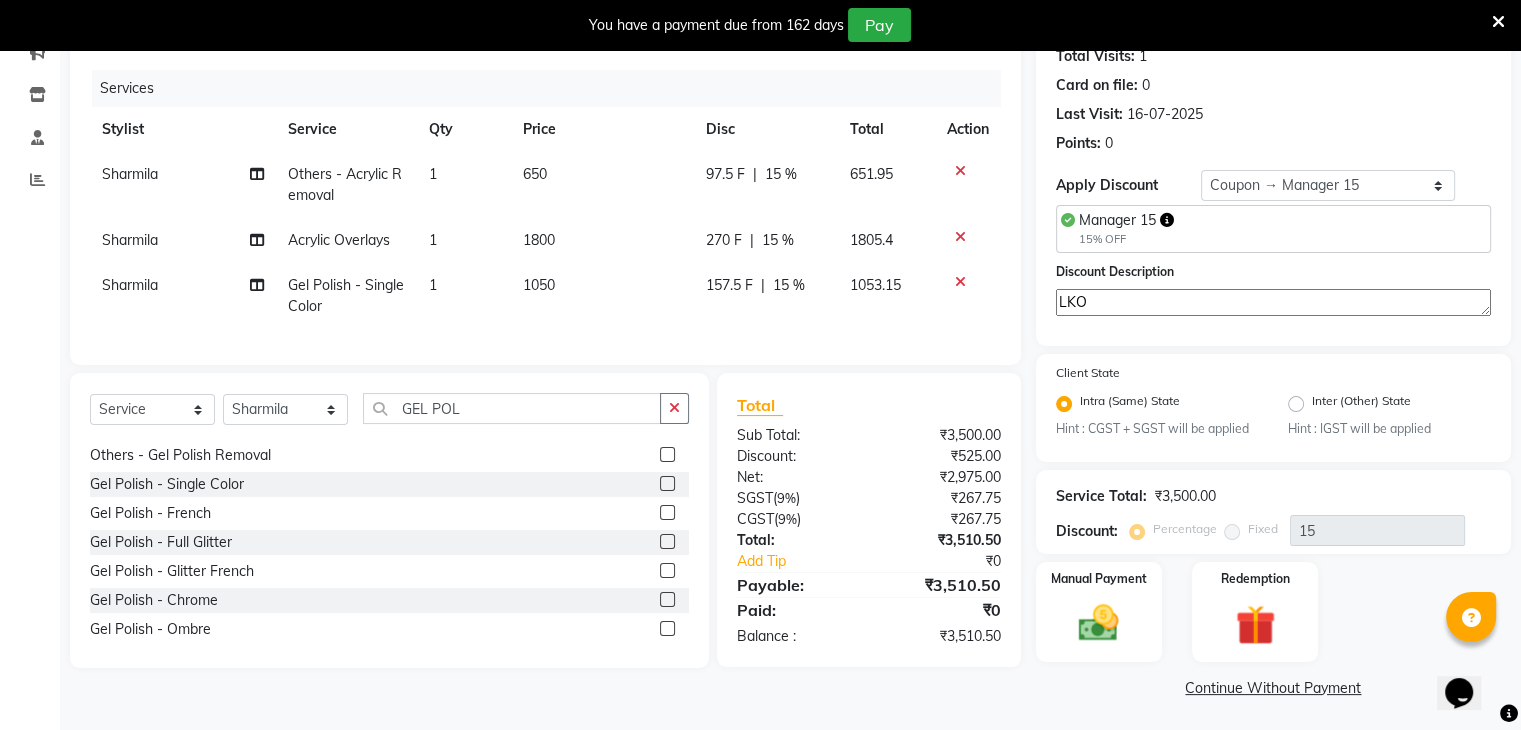scroll, scrollTop: 232, scrollLeft: 0, axis: vertical 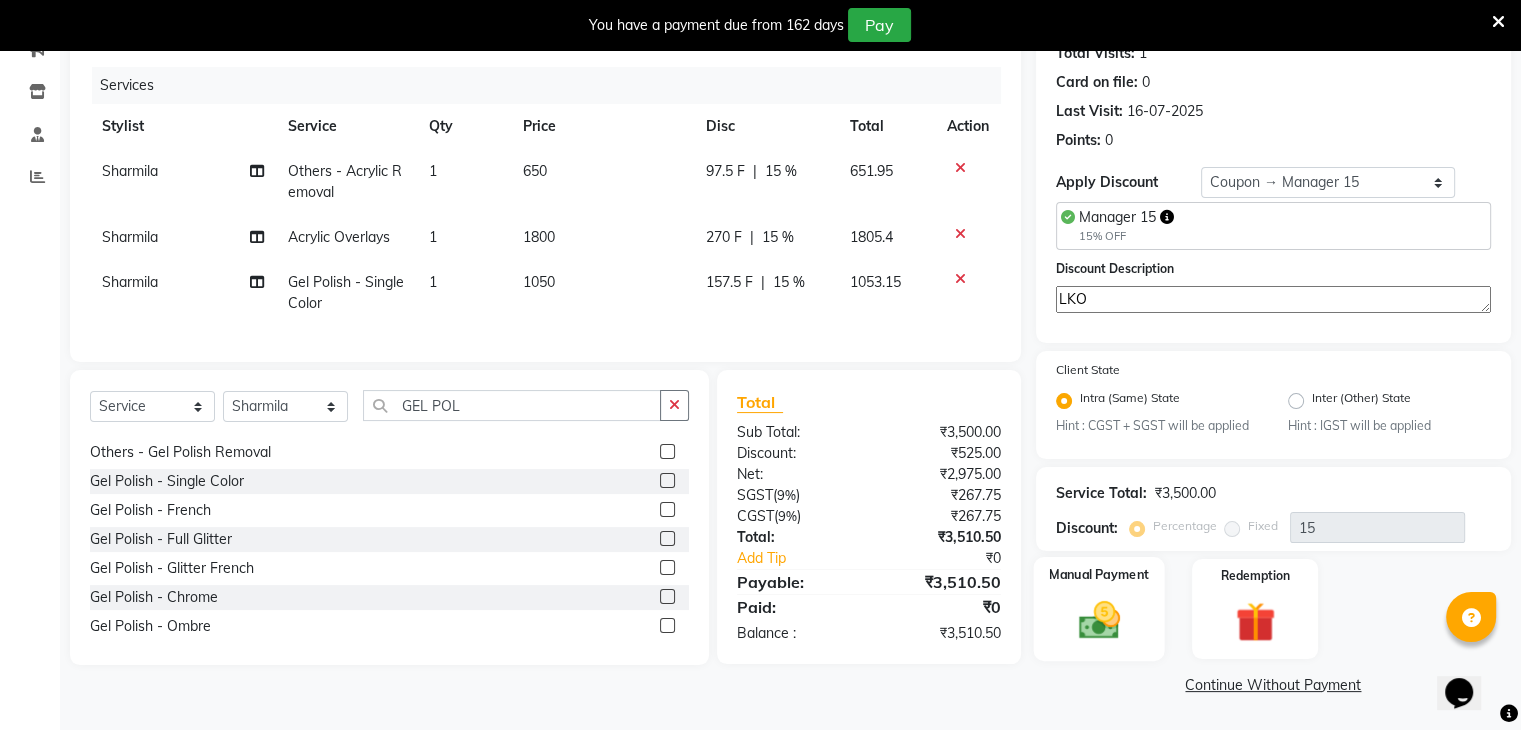 type on "LKO" 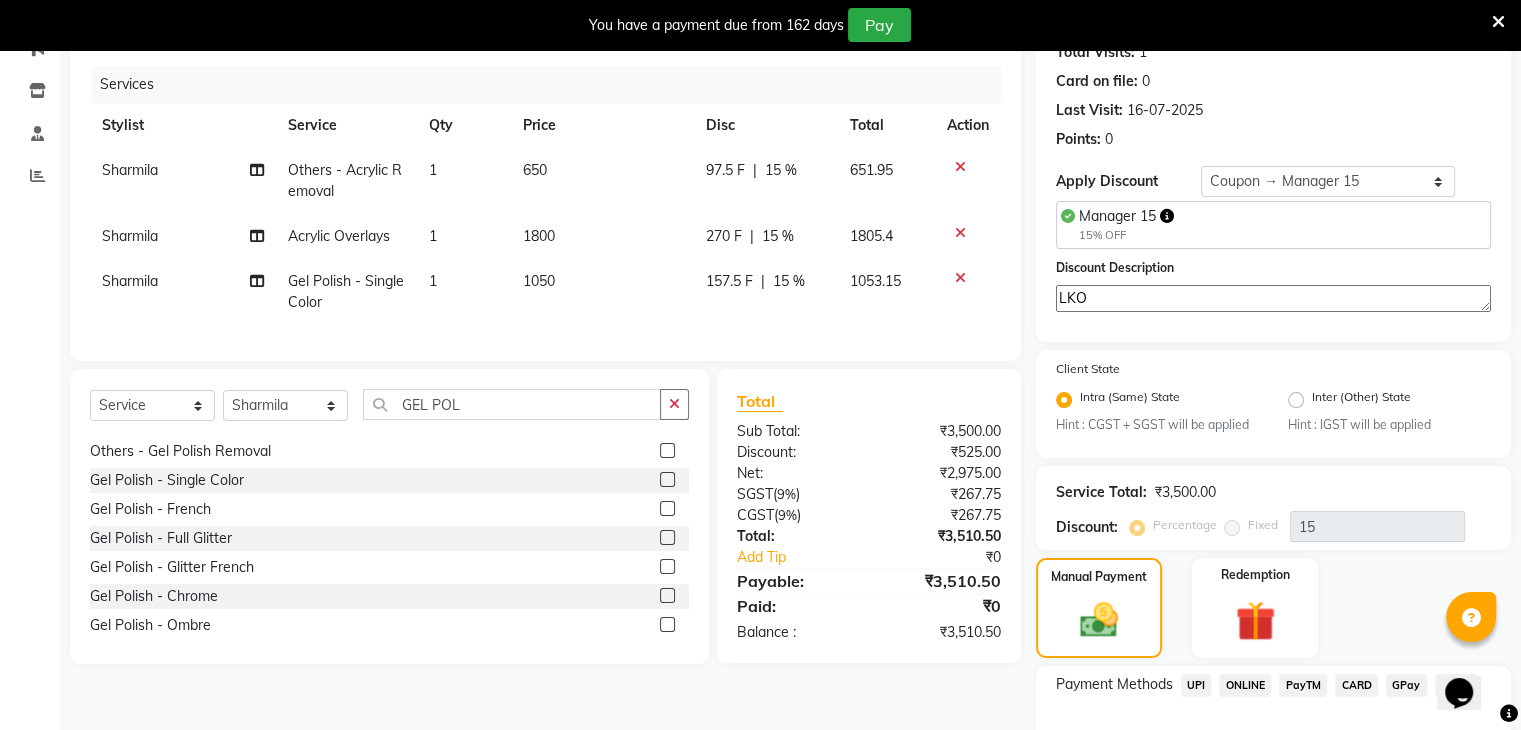 click on "CARD" 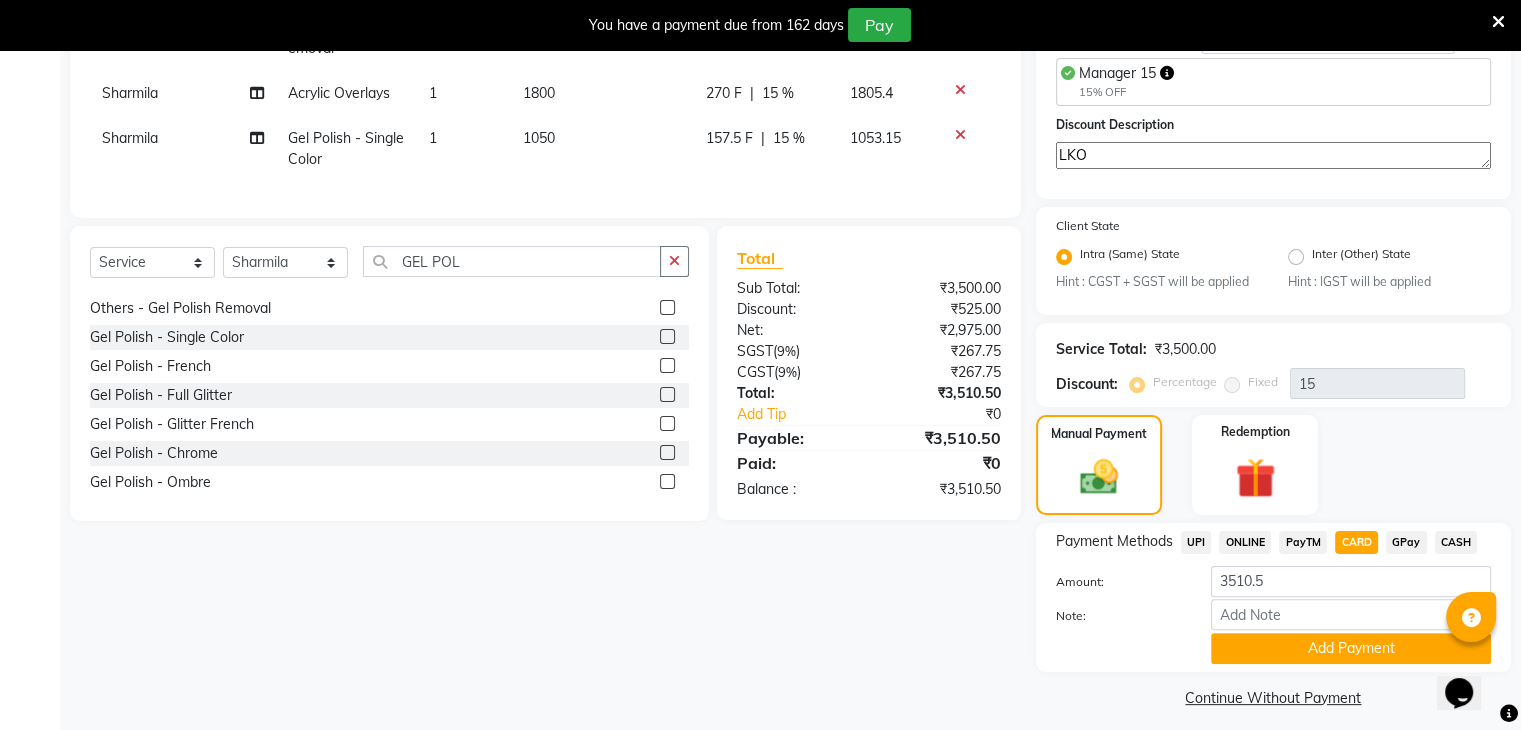 scroll, scrollTop: 391, scrollLeft: 0, axis: vertical 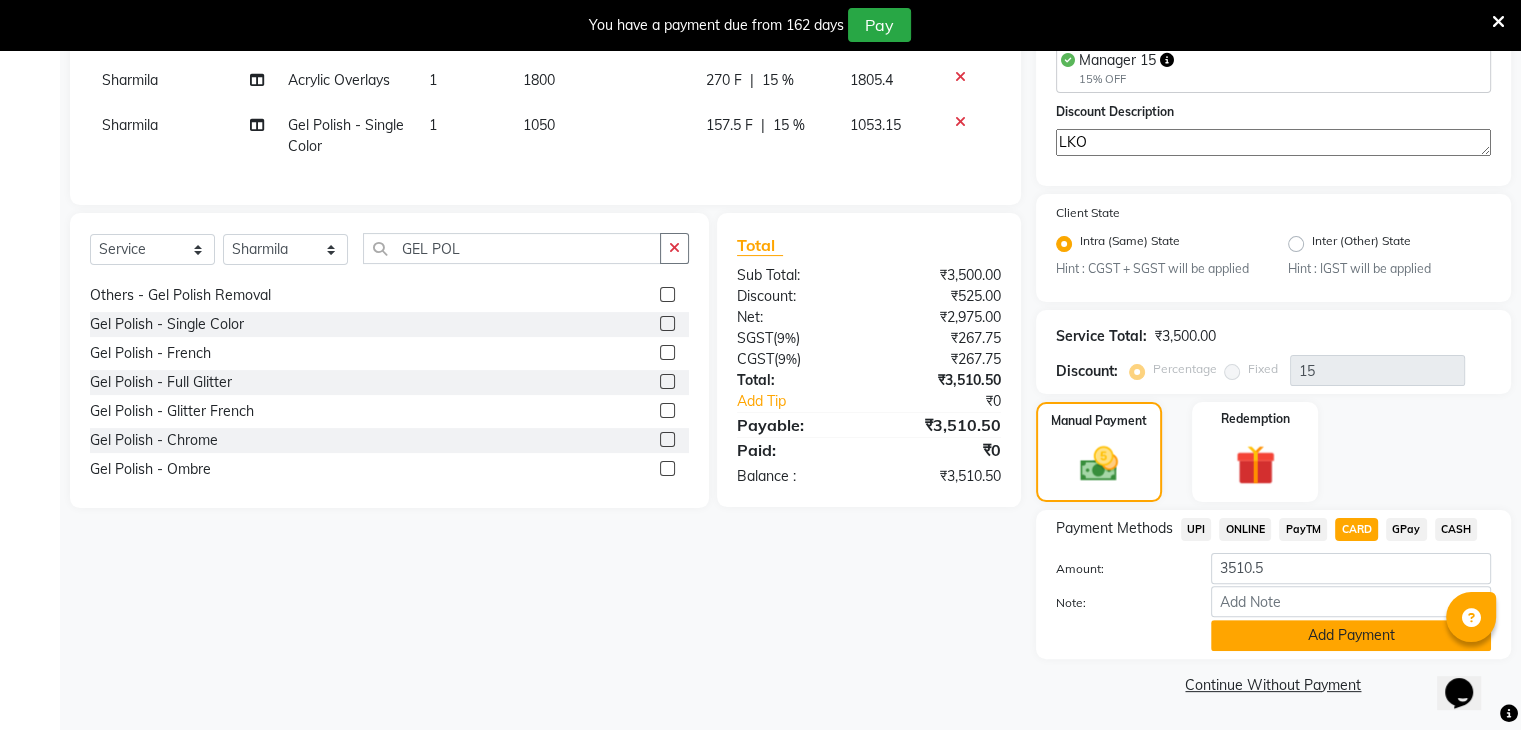 click on "Add Payment" 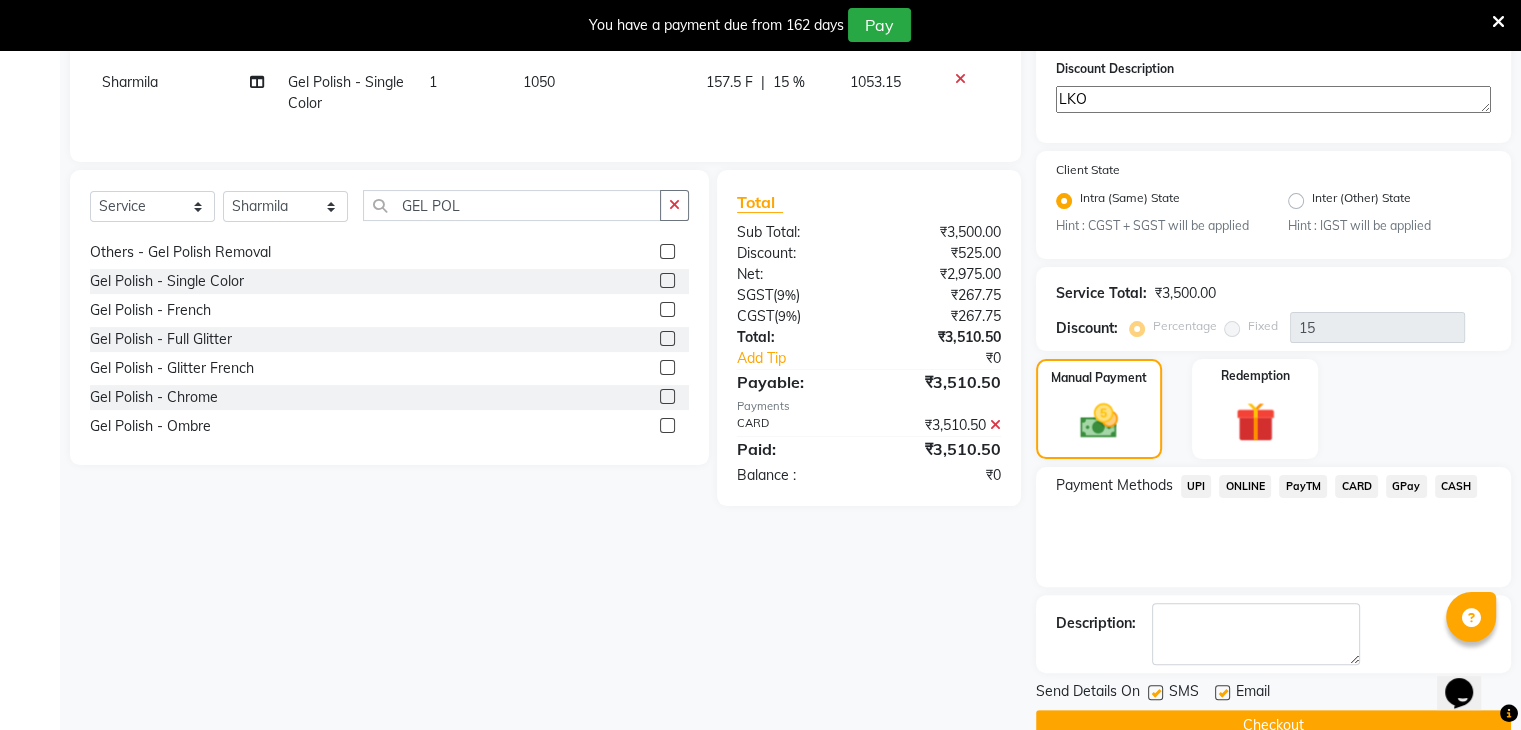 scroll, scrollTop: 472, scrollLeft: 0, axis: vertical 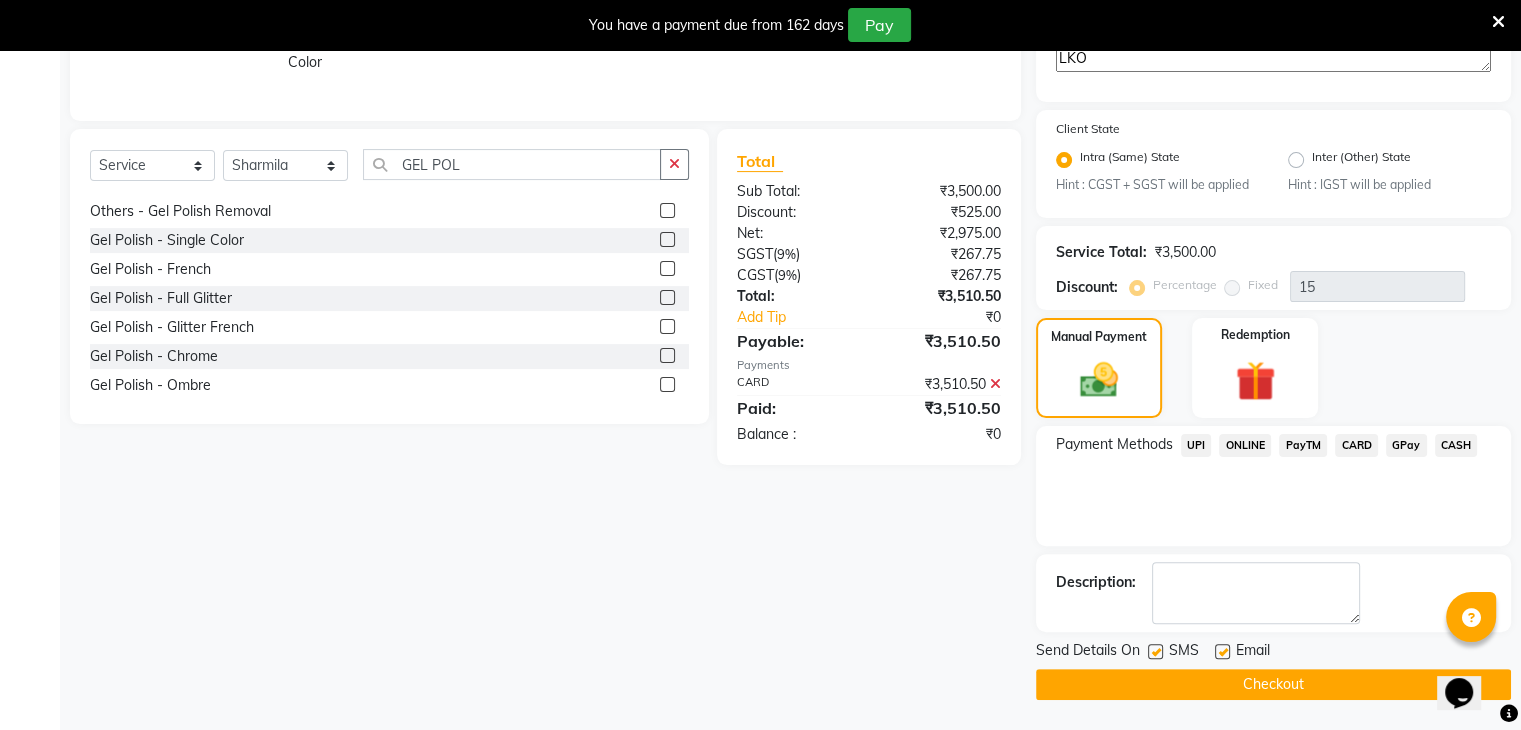 click on "Checkout" 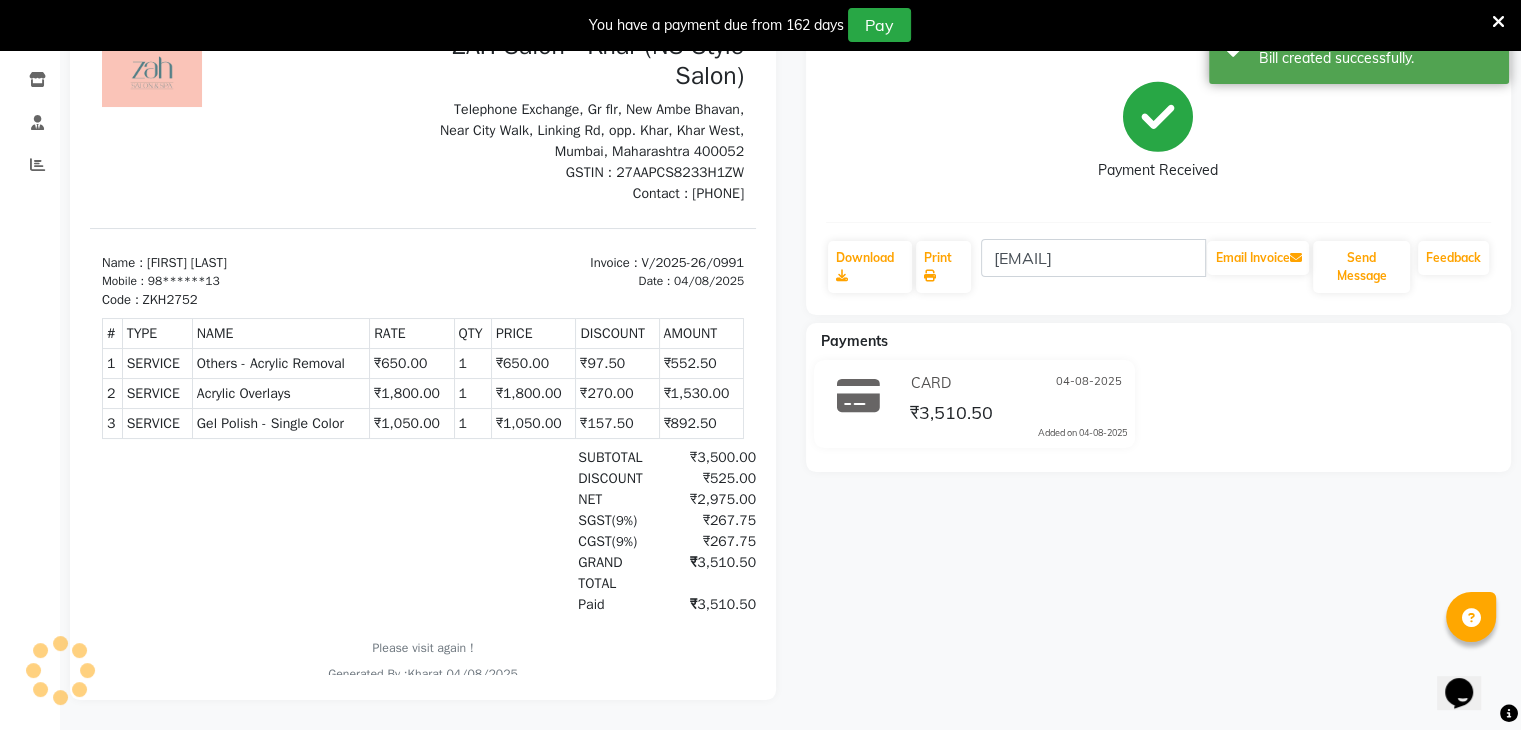 scroll, scrollTop: 0, scrollLeft: 0, axis: both 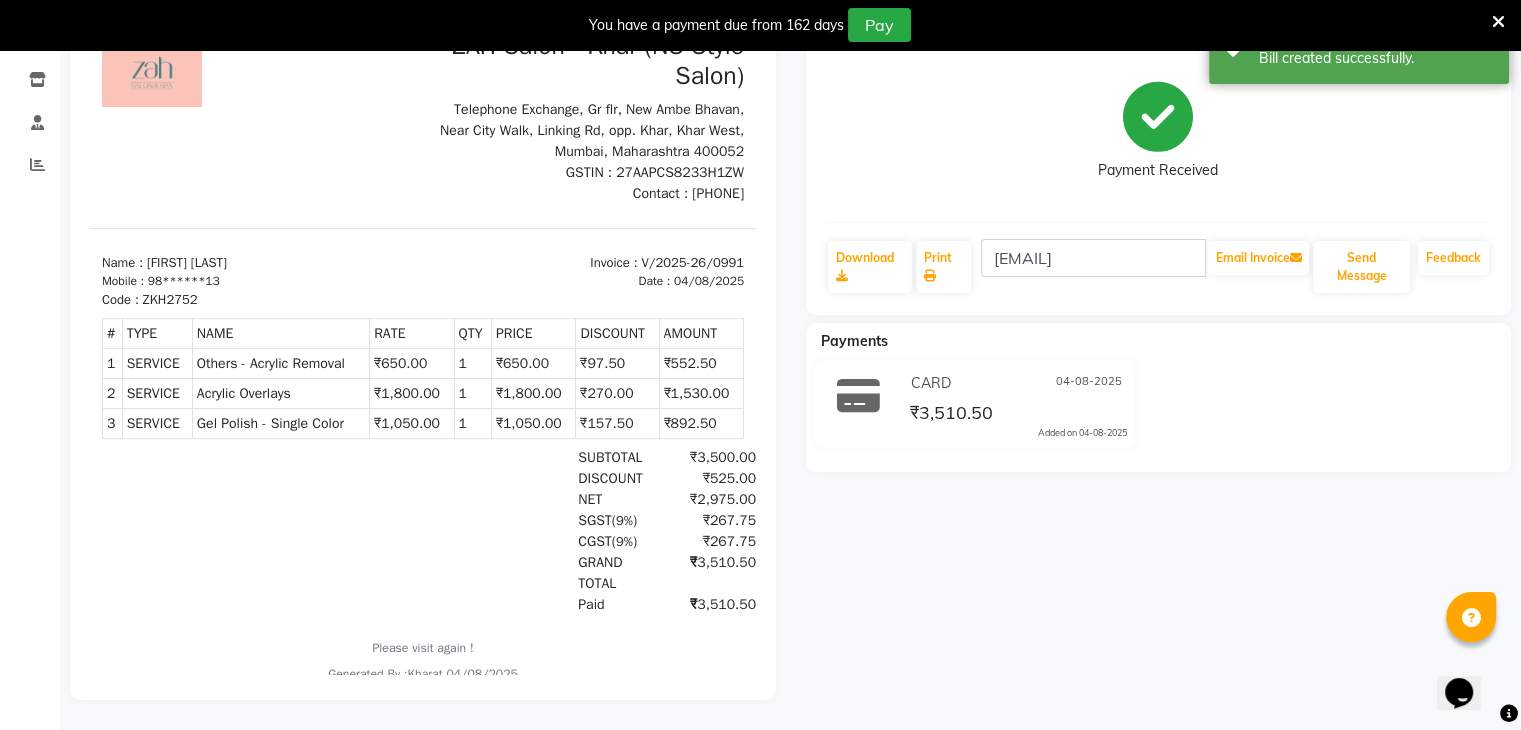 select on "5619" 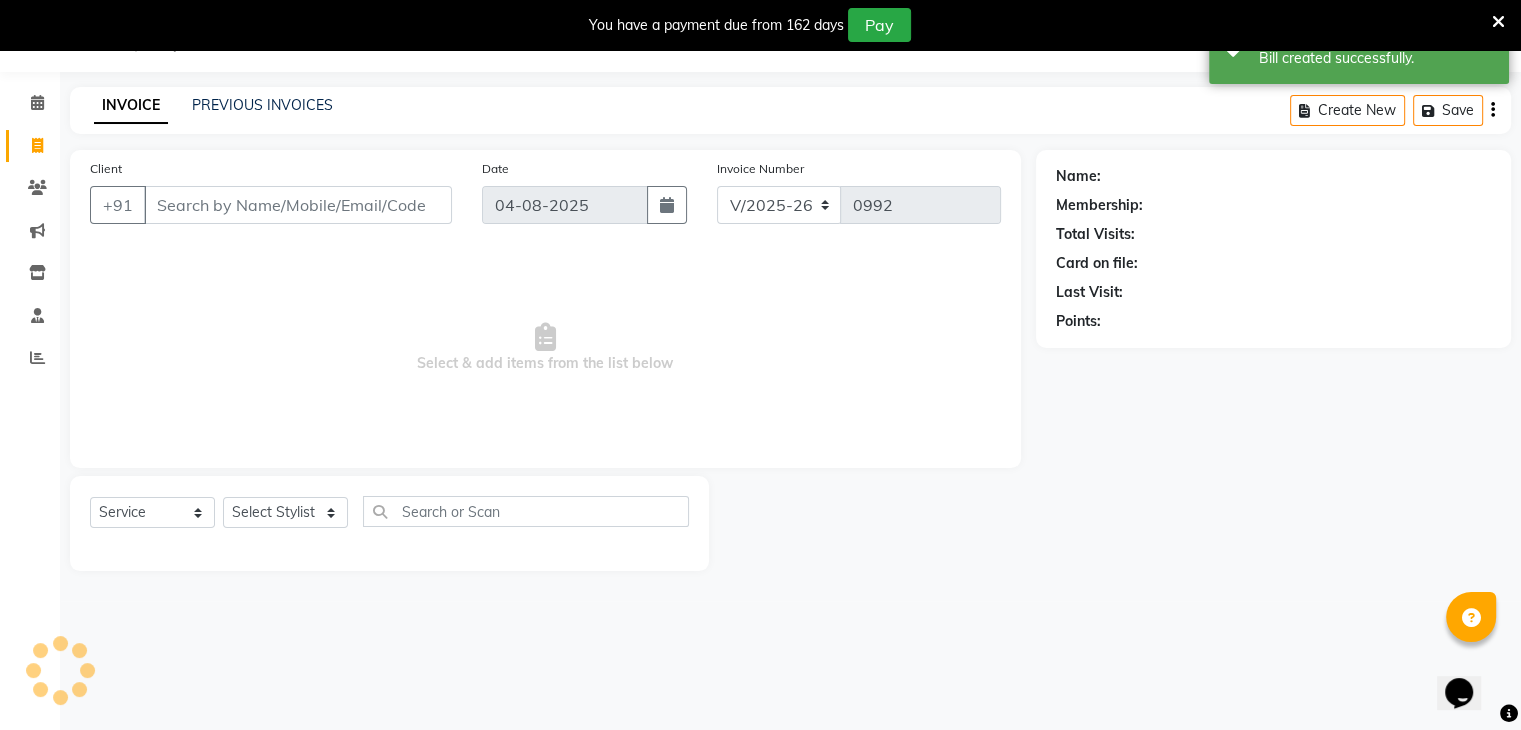 scroll, scrollTop: 50, scrollLeft: 0, axis: vertical 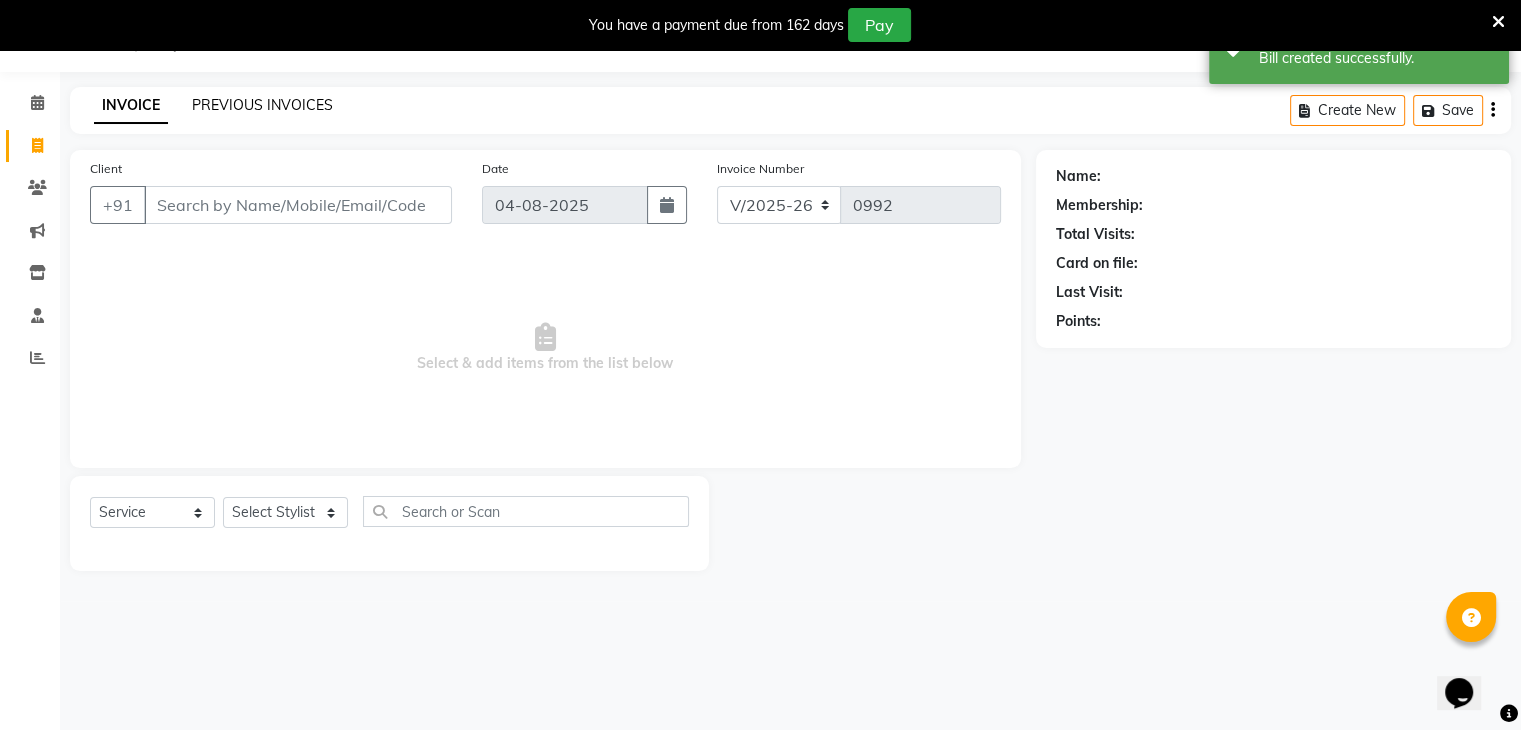 click on "PREVIOUS INVOICES" 